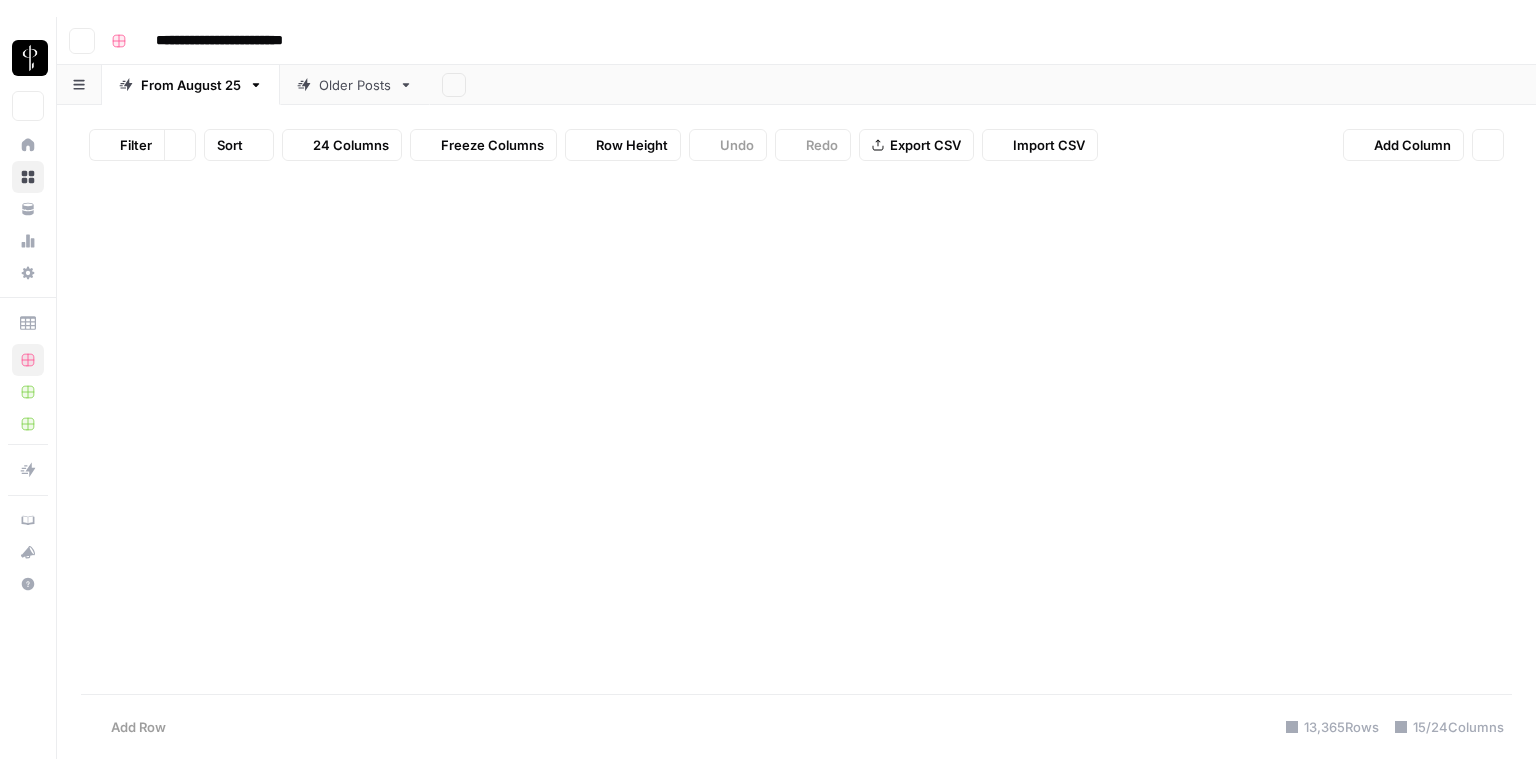 scroll, scrollTop: 0, scrollLeft: 0, axis: both 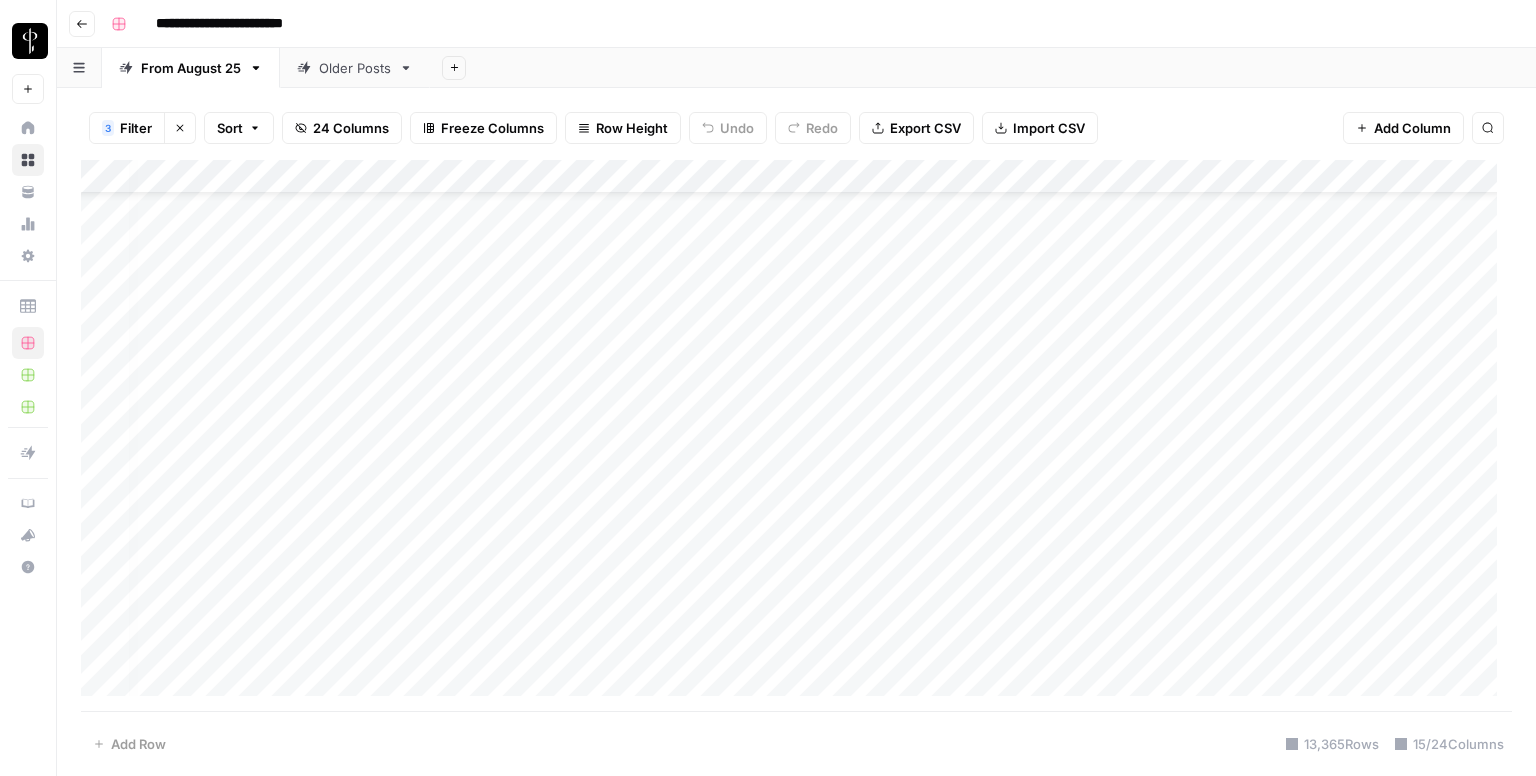click on "3 Filter" at bounding box center (127, 128) 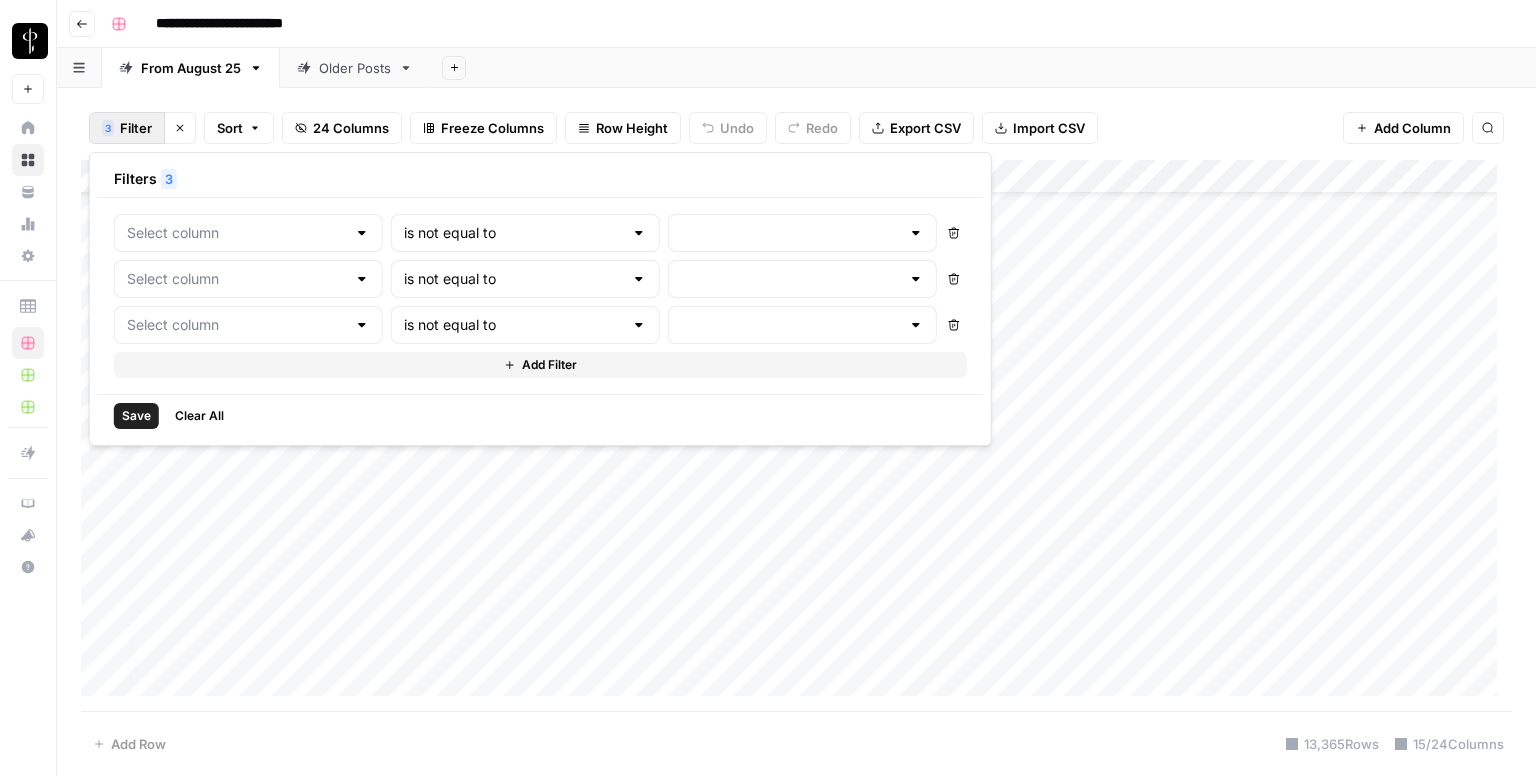 click on "3 Filter" at bounding box center [127, 128] 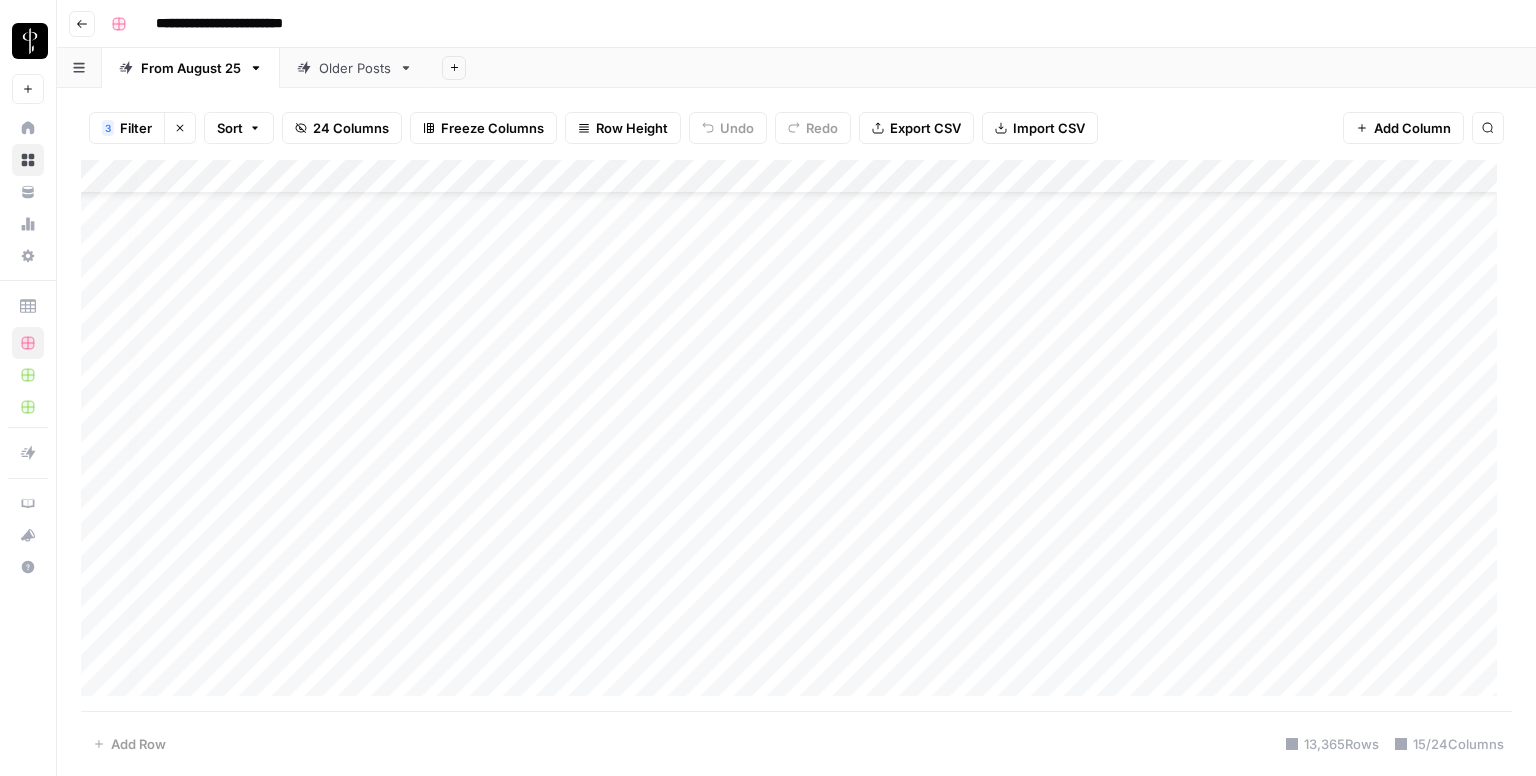 click on "3 Filter" at bounding box center (127, 128) 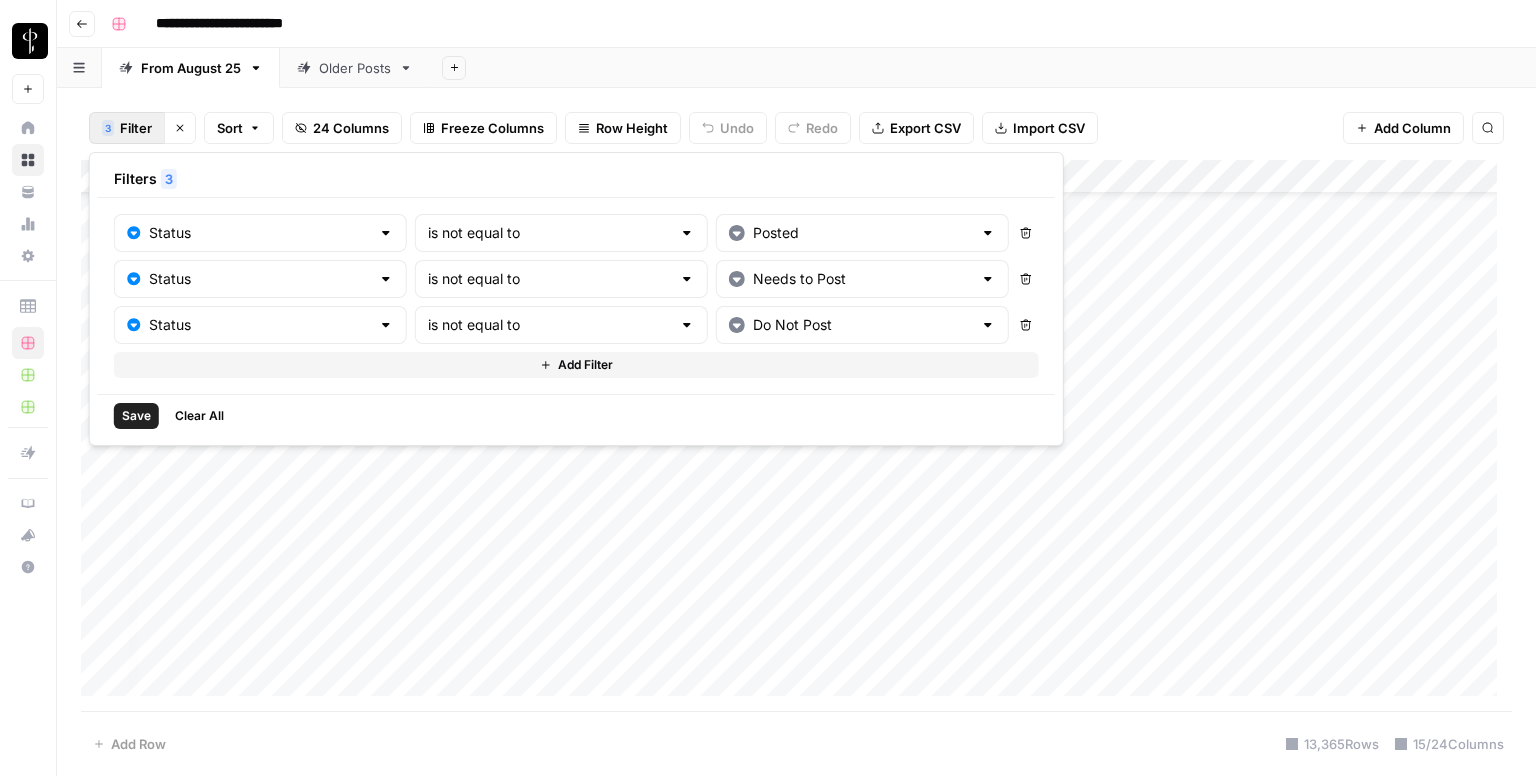 click on "Save" at bounding box center (136, 416) 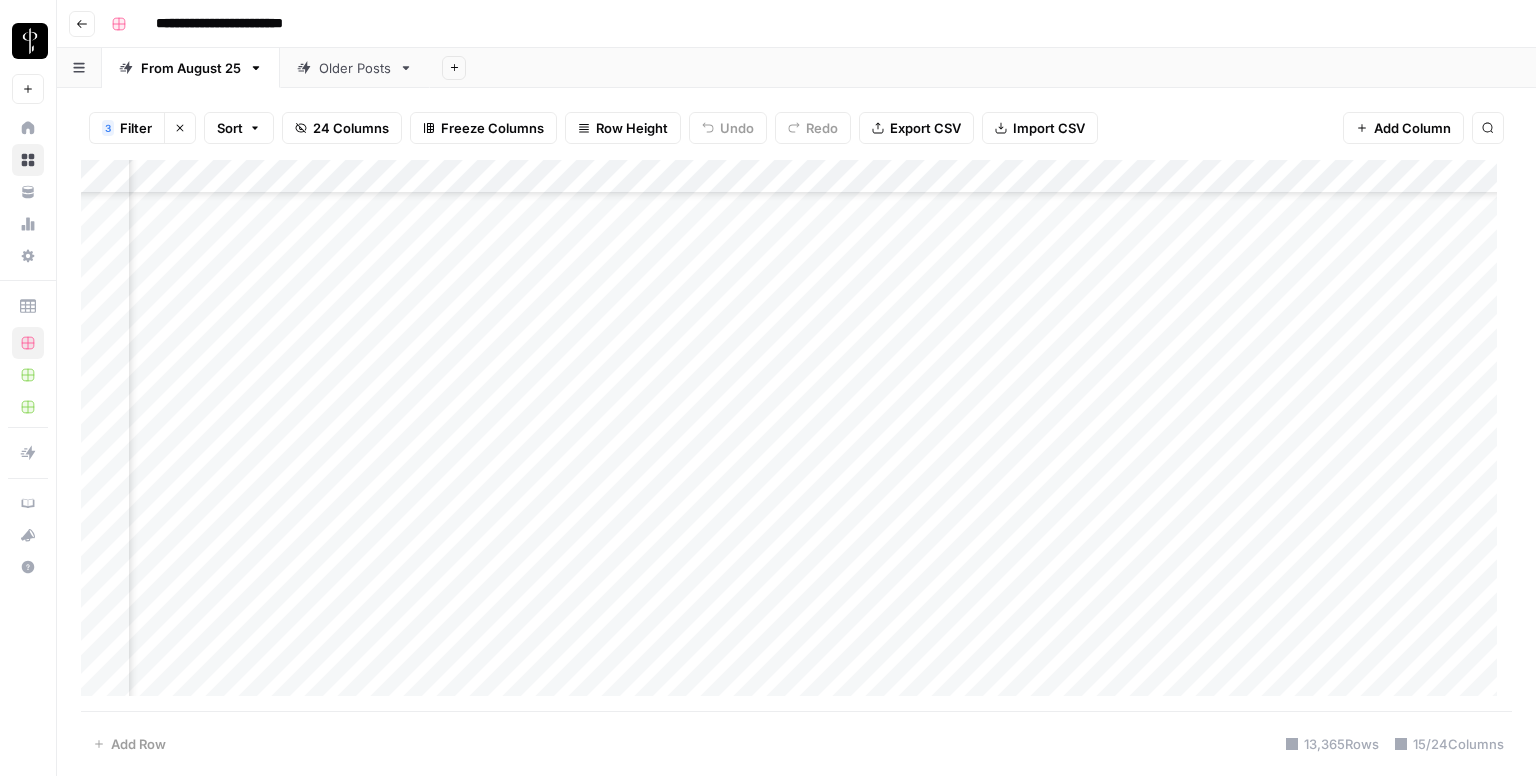 scroll, scrollTop: 3344, scrollLeft: 1200, axis: both 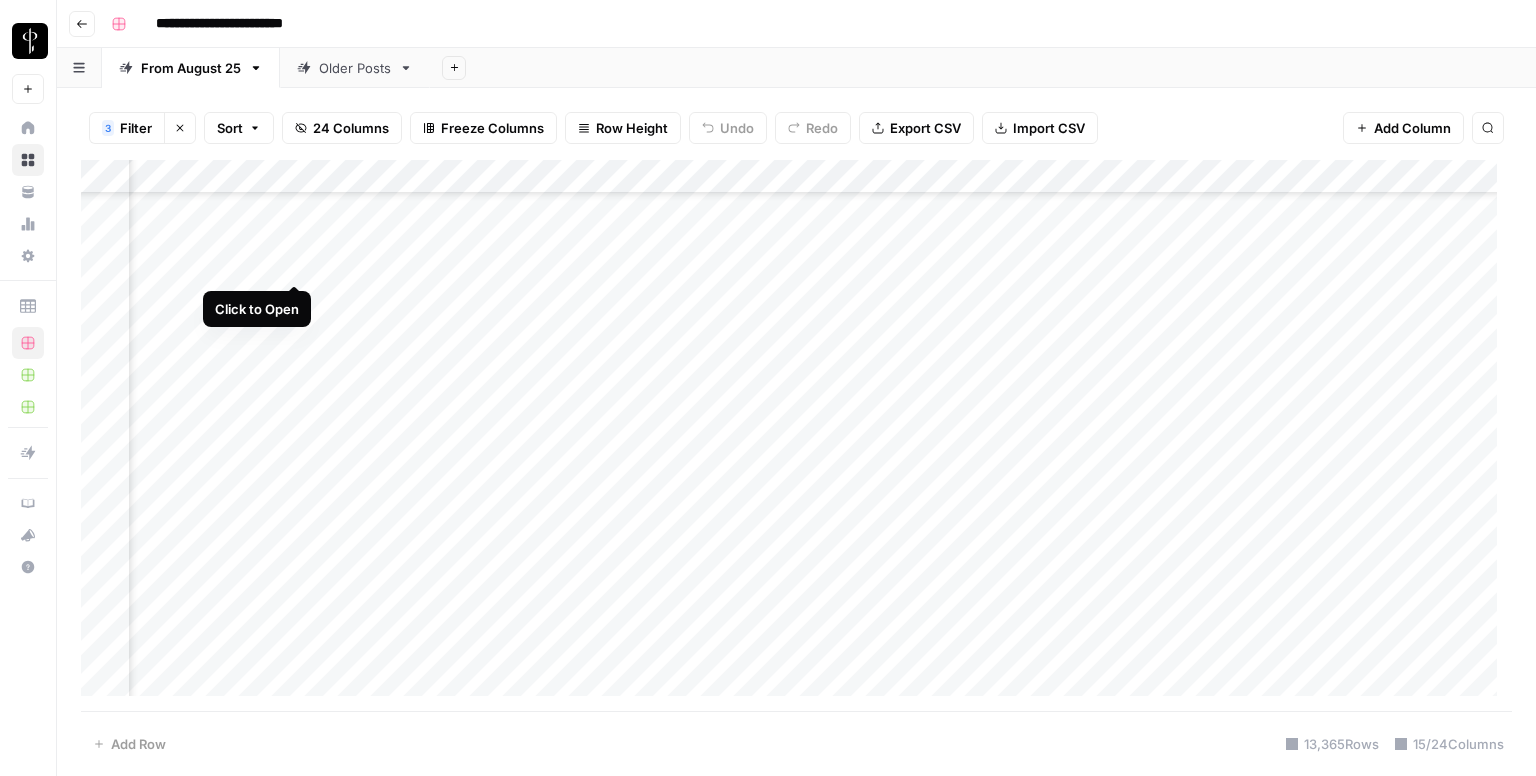 click on "Add Column" at bounding box center (796, 436) 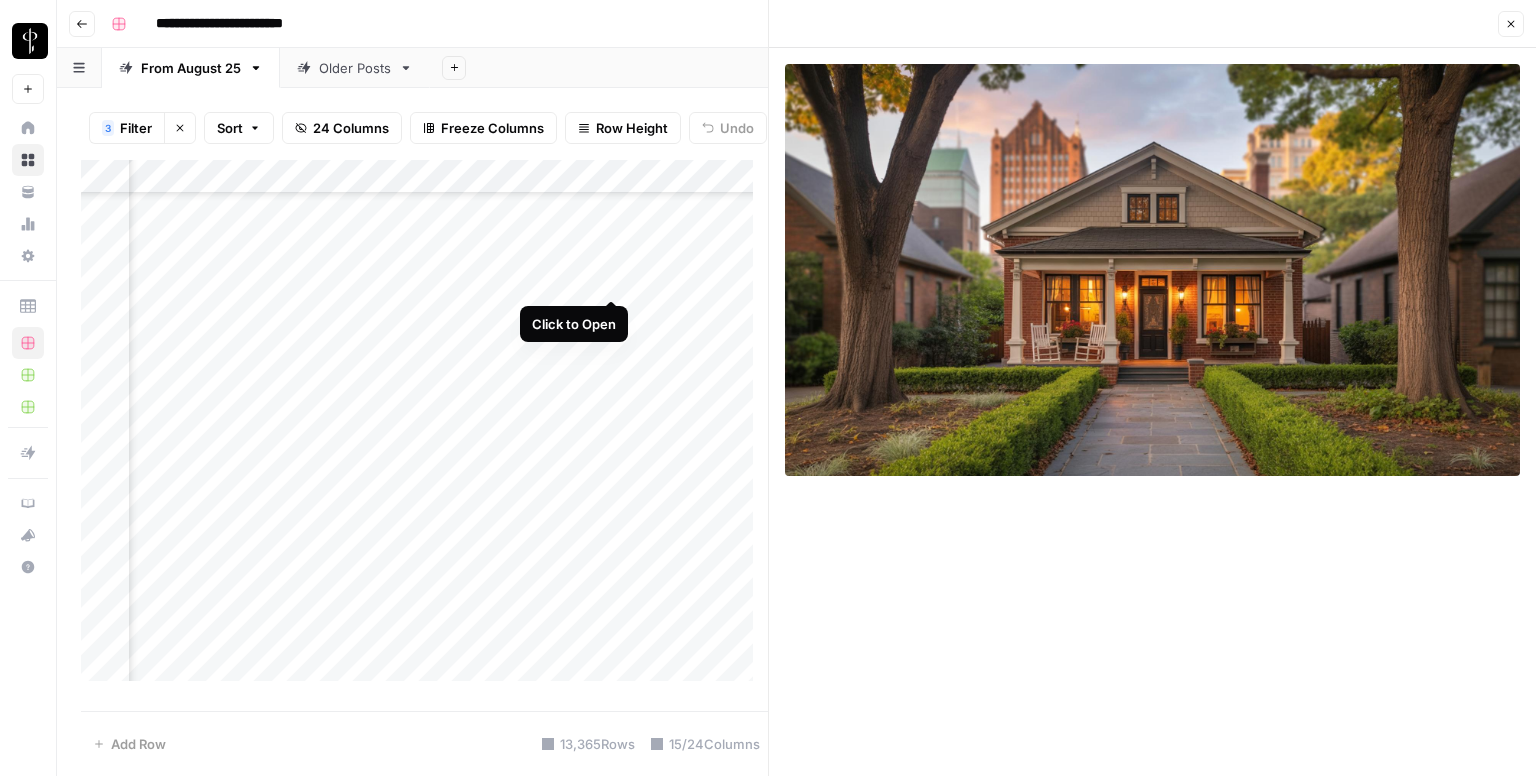 click on "Add Column" at bounding box center [424, 428] 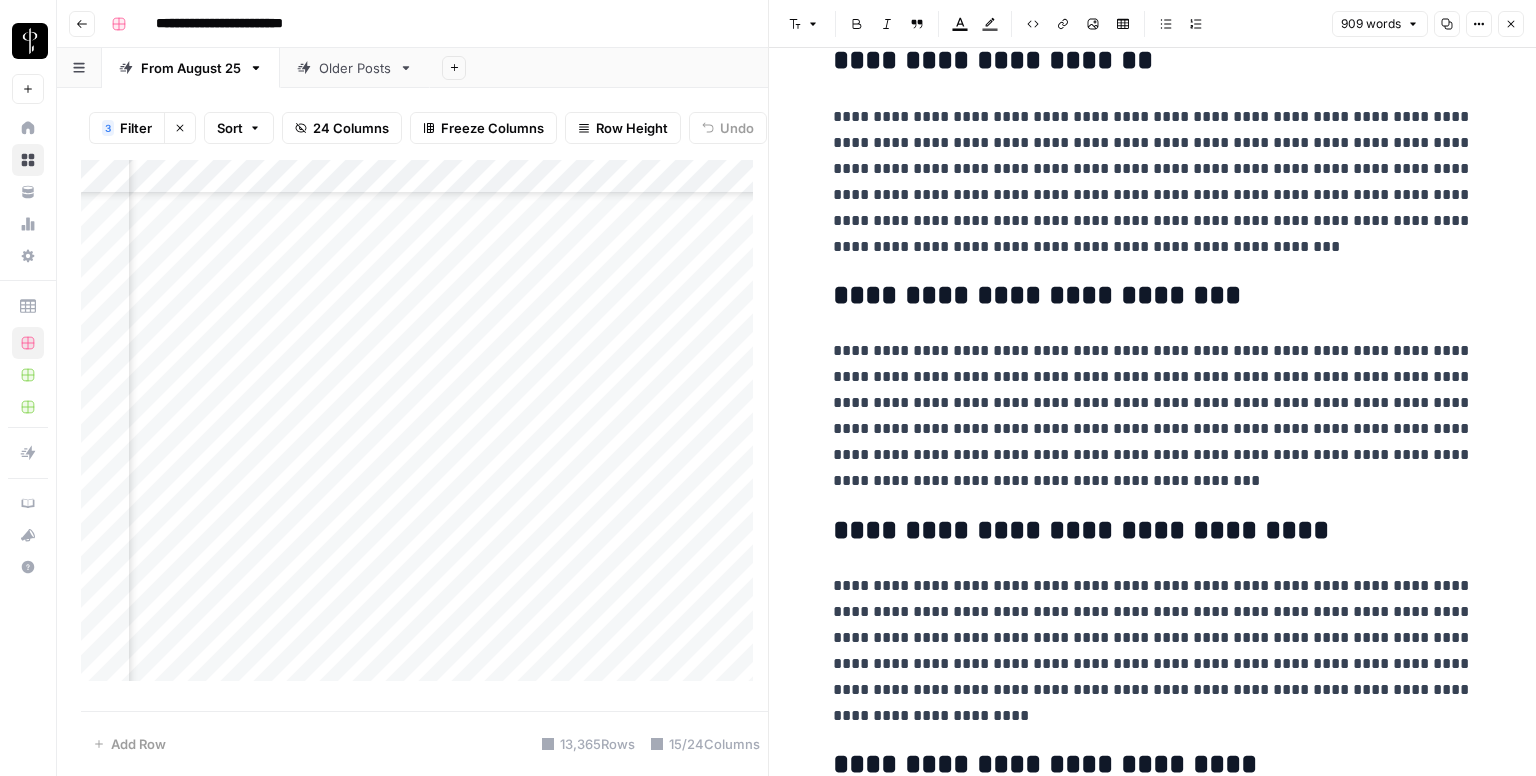 scroll, scrollTop: 2134, scrollLeft: 0, axis: vertical 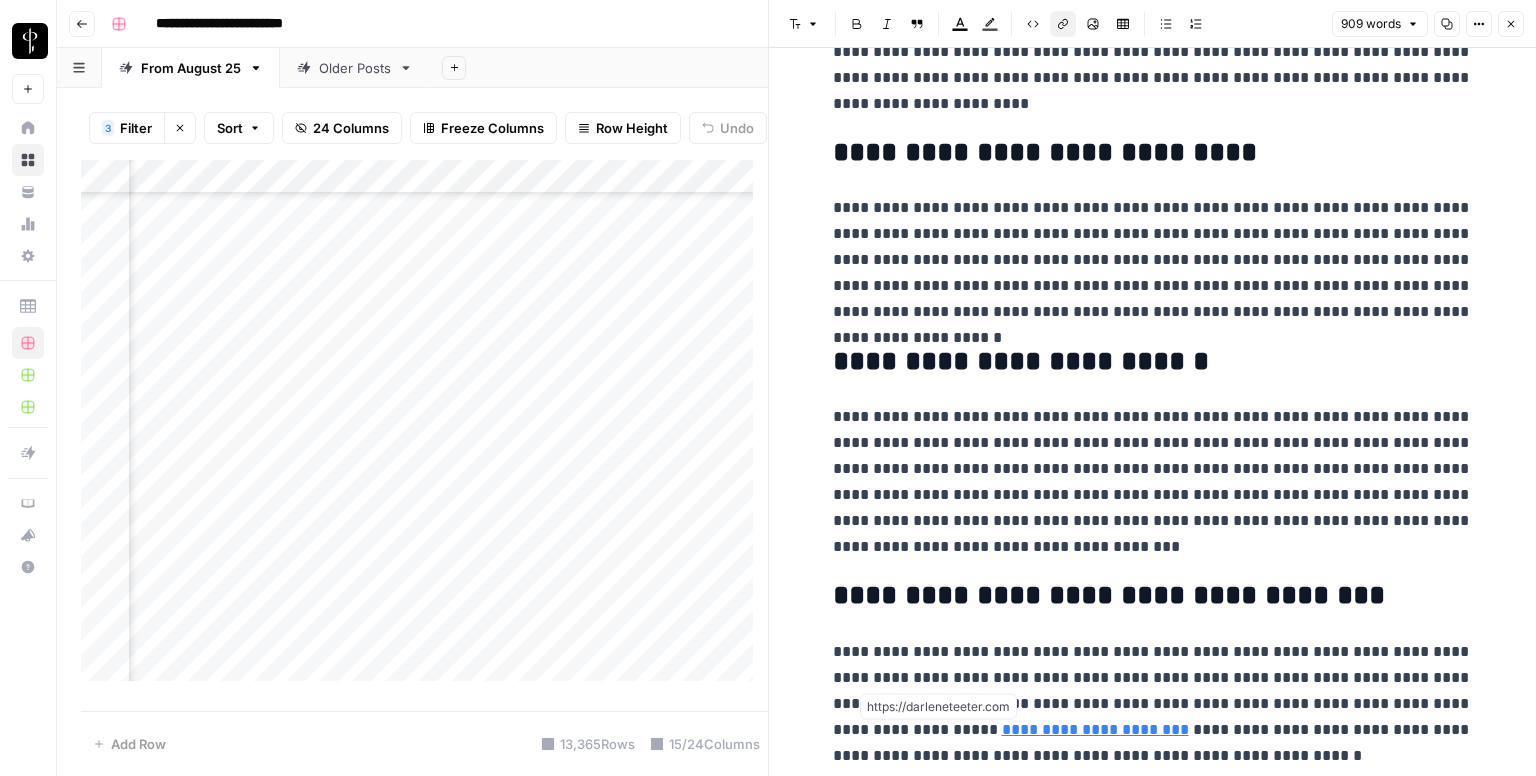 click on "**********" at bounding box center [1095, 729] 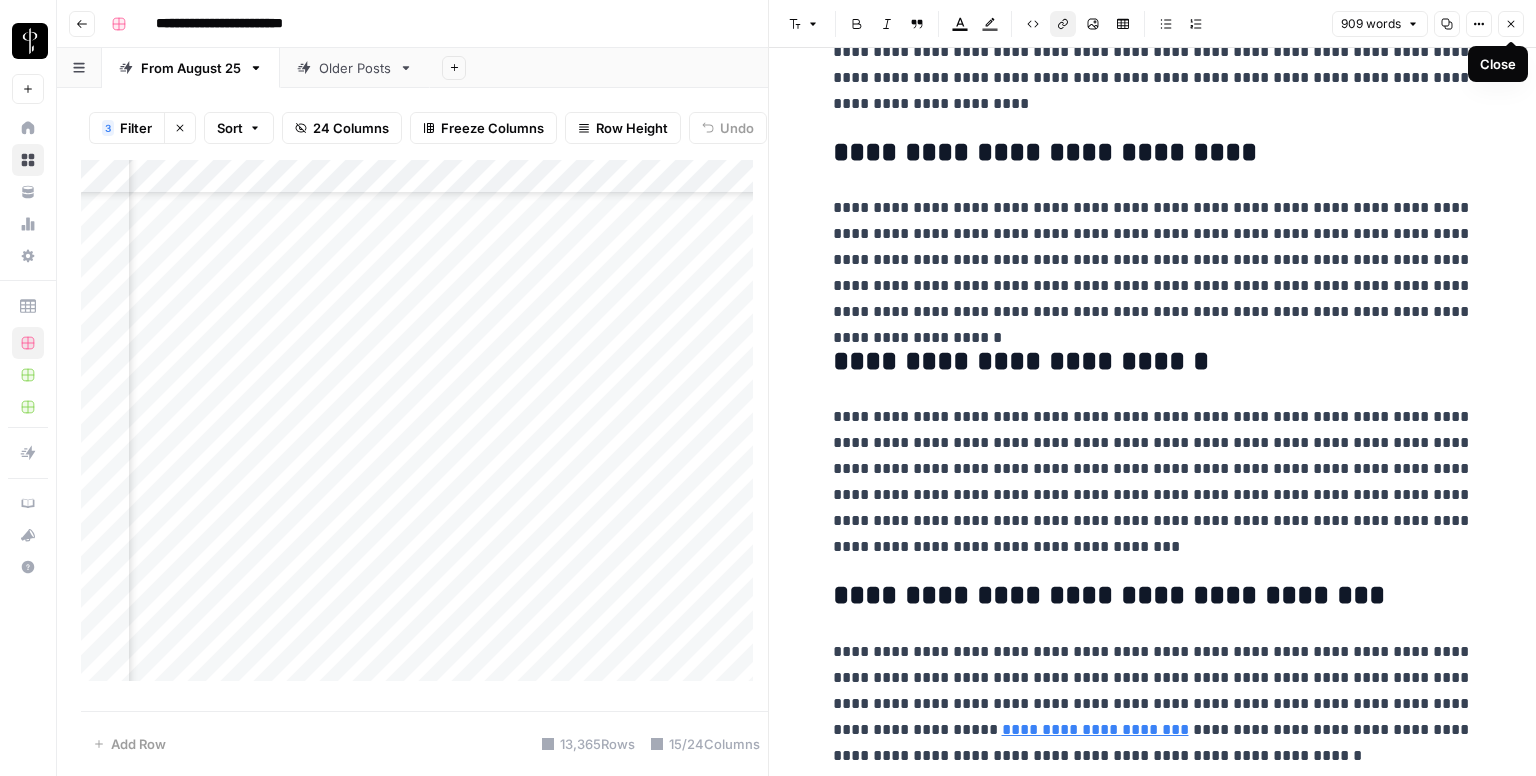 click 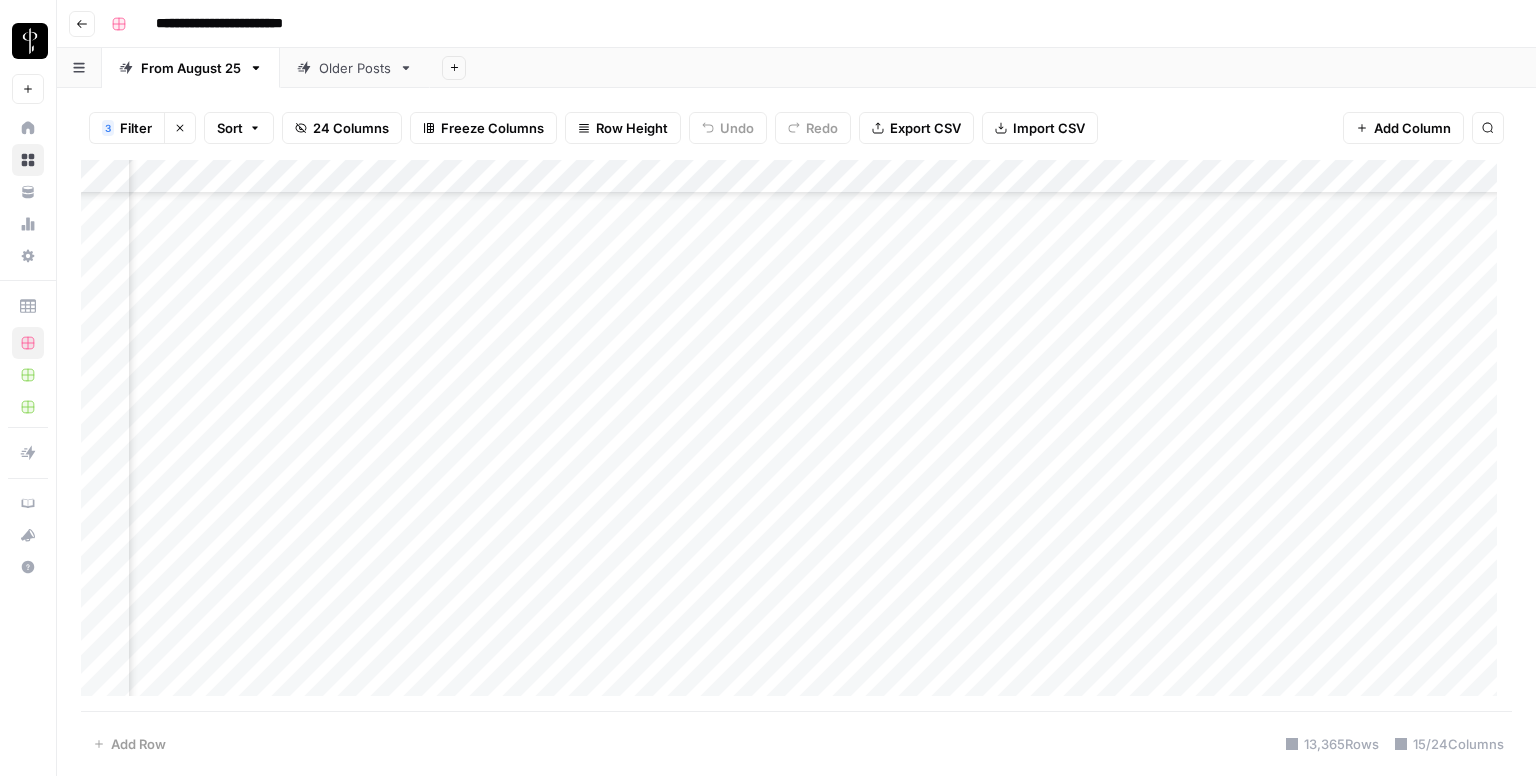 click on "Add Column" at bounding box center [796, 436] 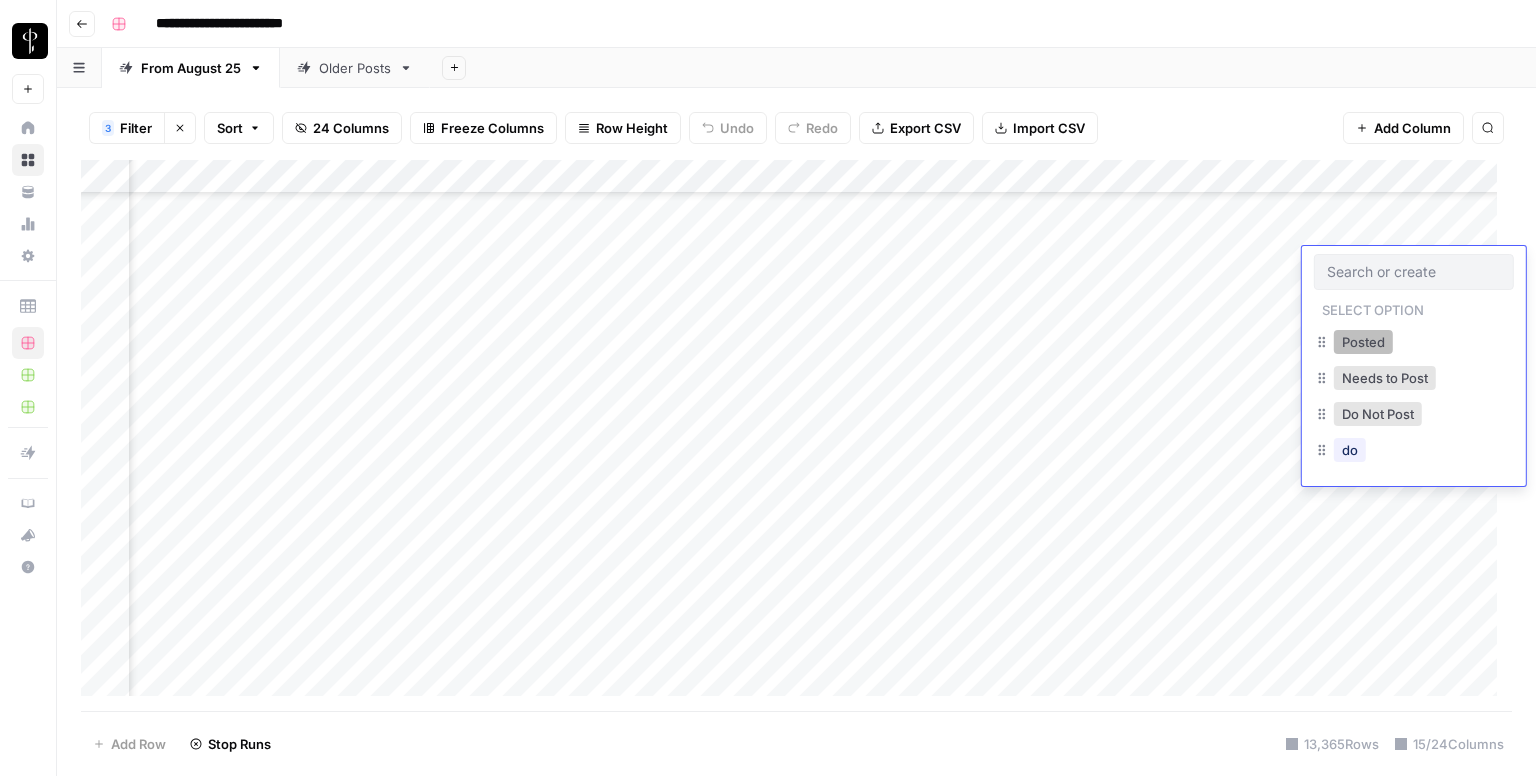 click on "Posted" at bounding box center (1363, 342) 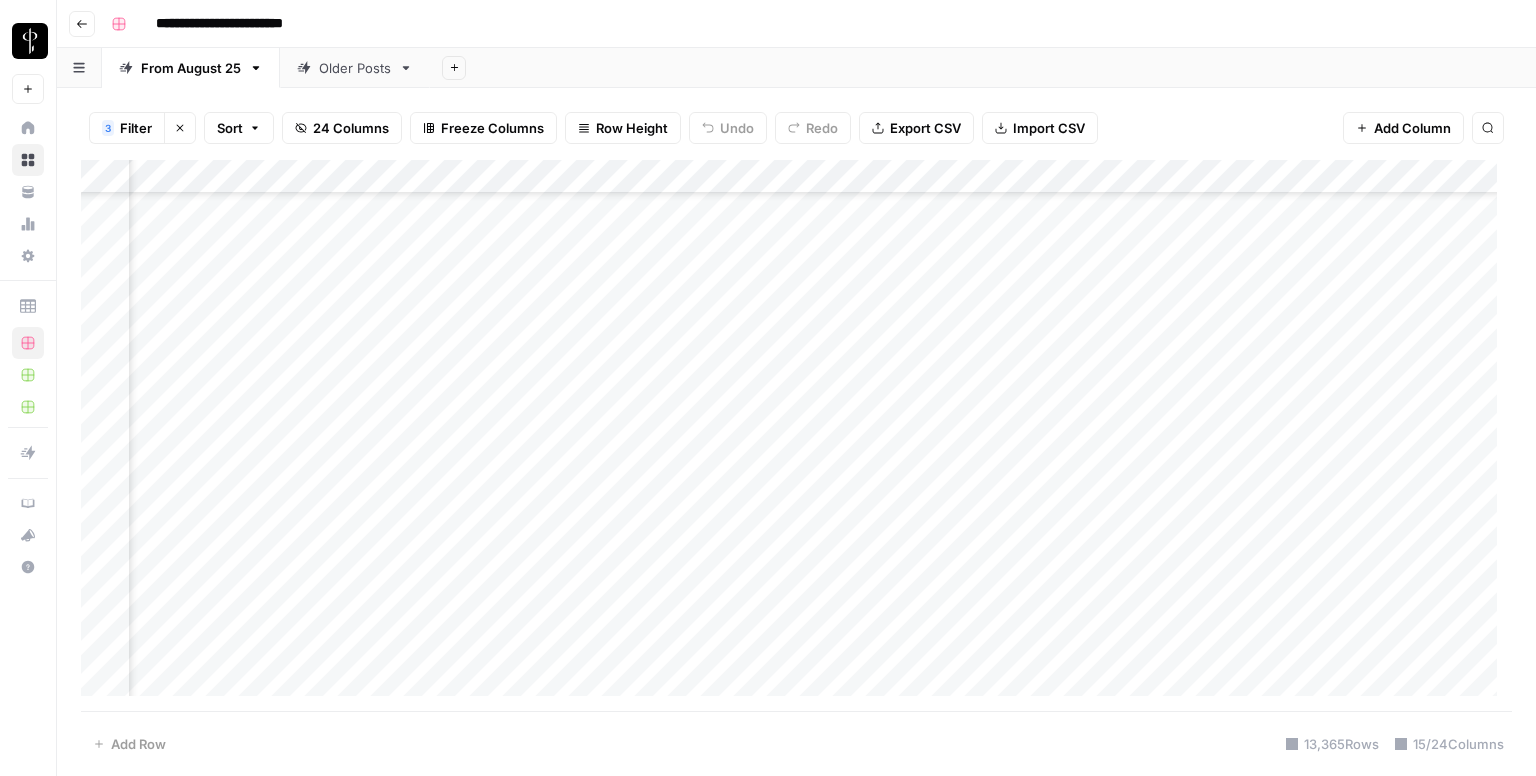 scroll, scrollTop: 3344, scrollLeft: 1264, axis: both 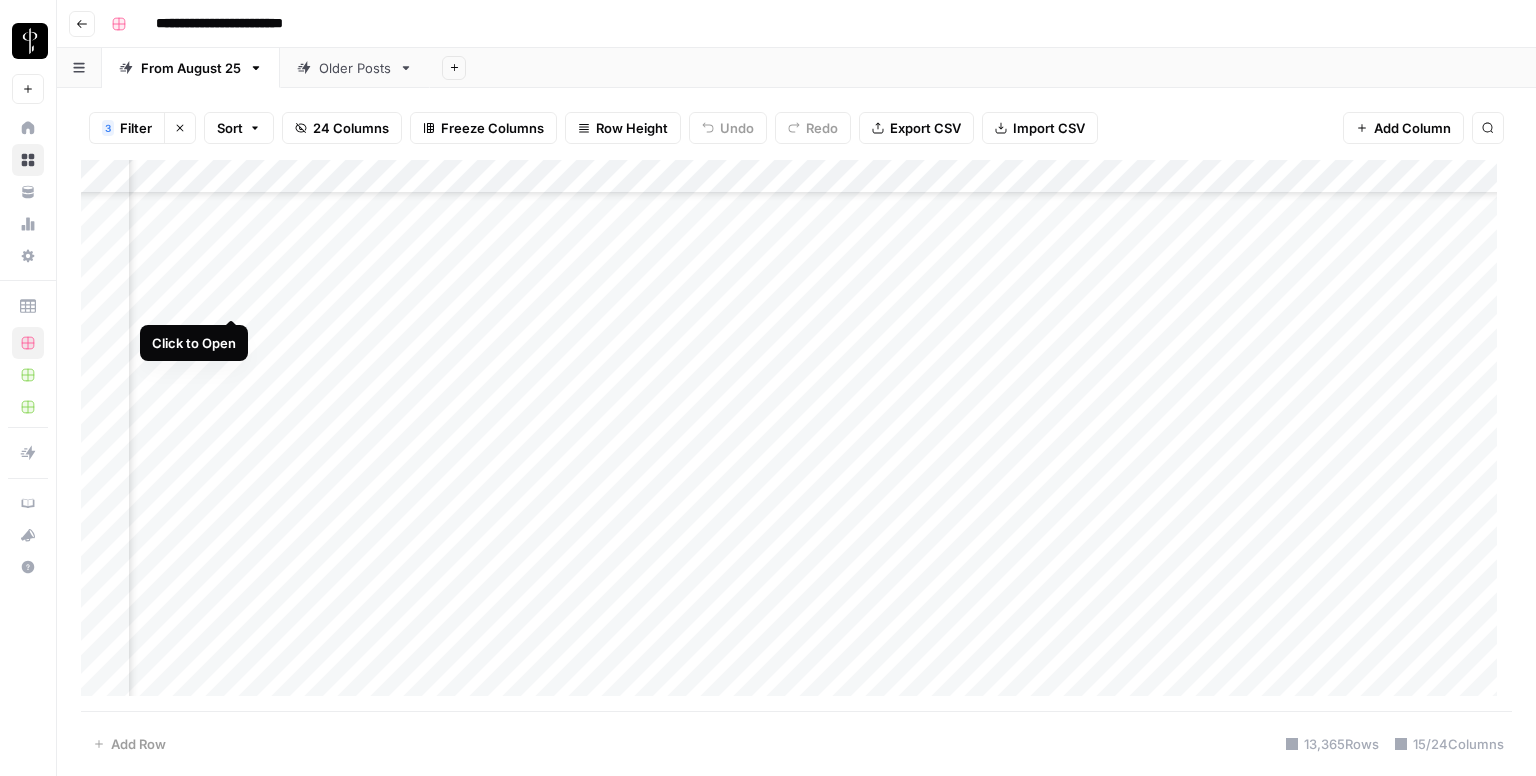 click on "Add Column" at bounding box center [796, 436] 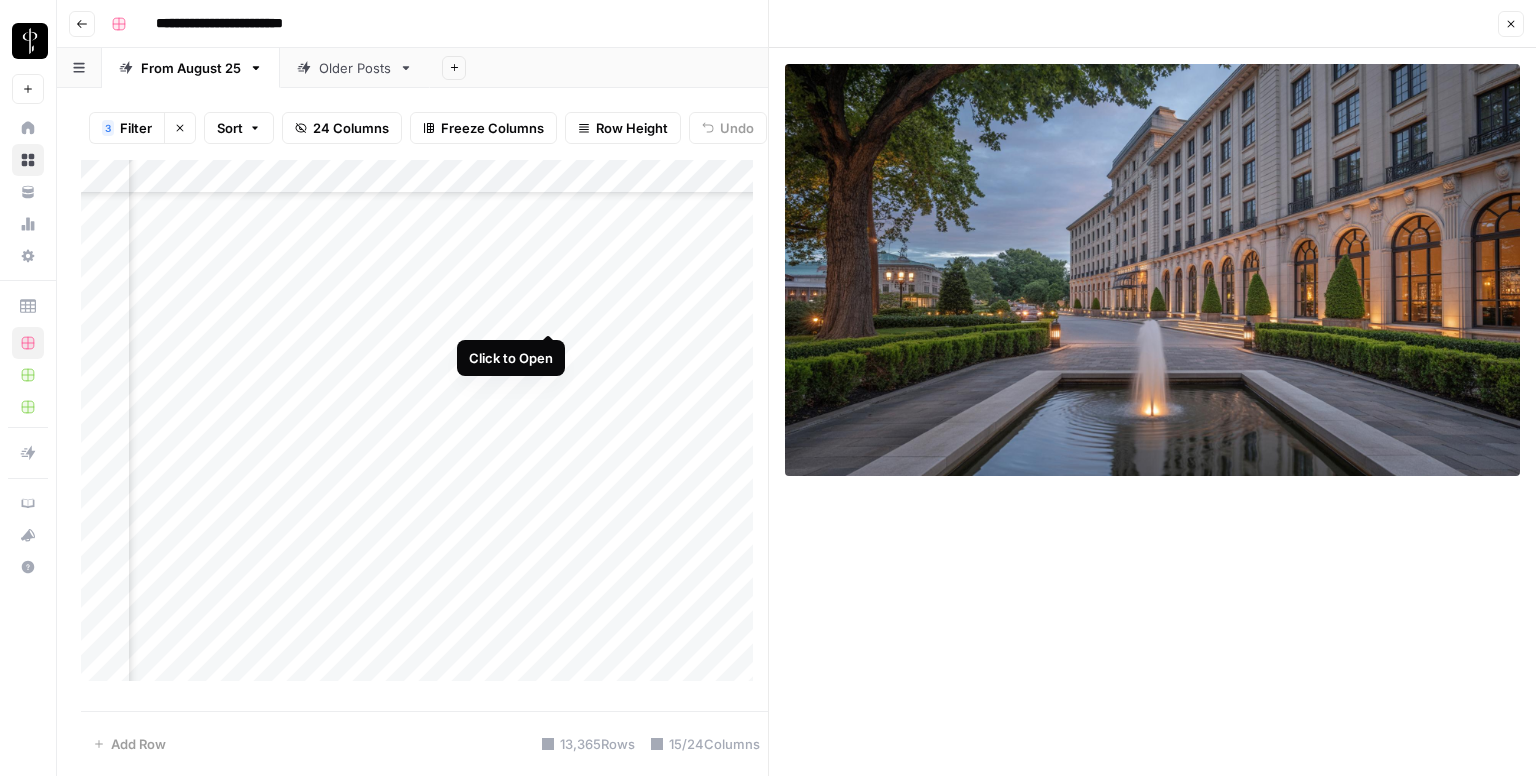 click on "Add Column" at bounding box center [424, 428] 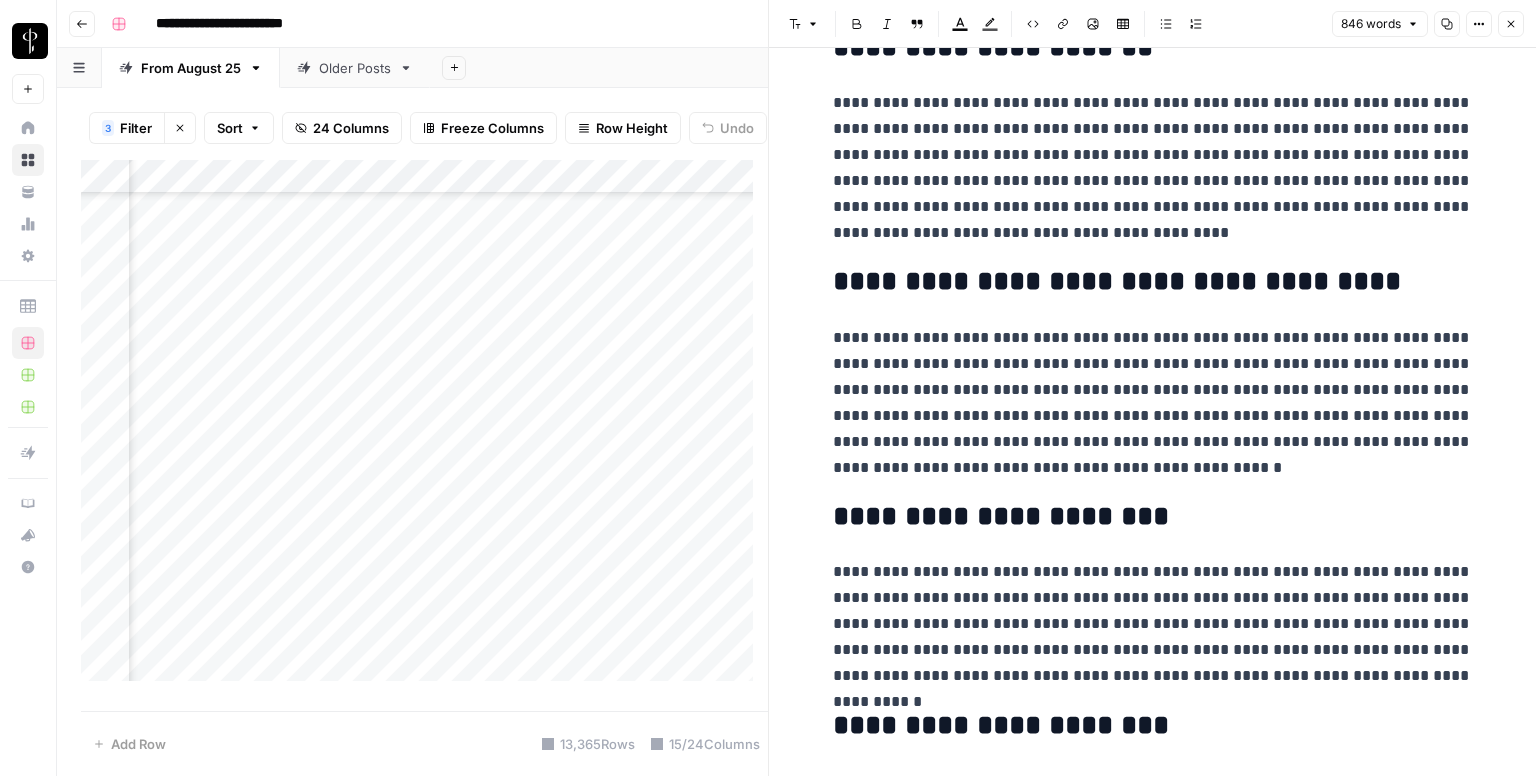 scroll, scrollTop: 2030, scrollLeft: 0, axis: vertical 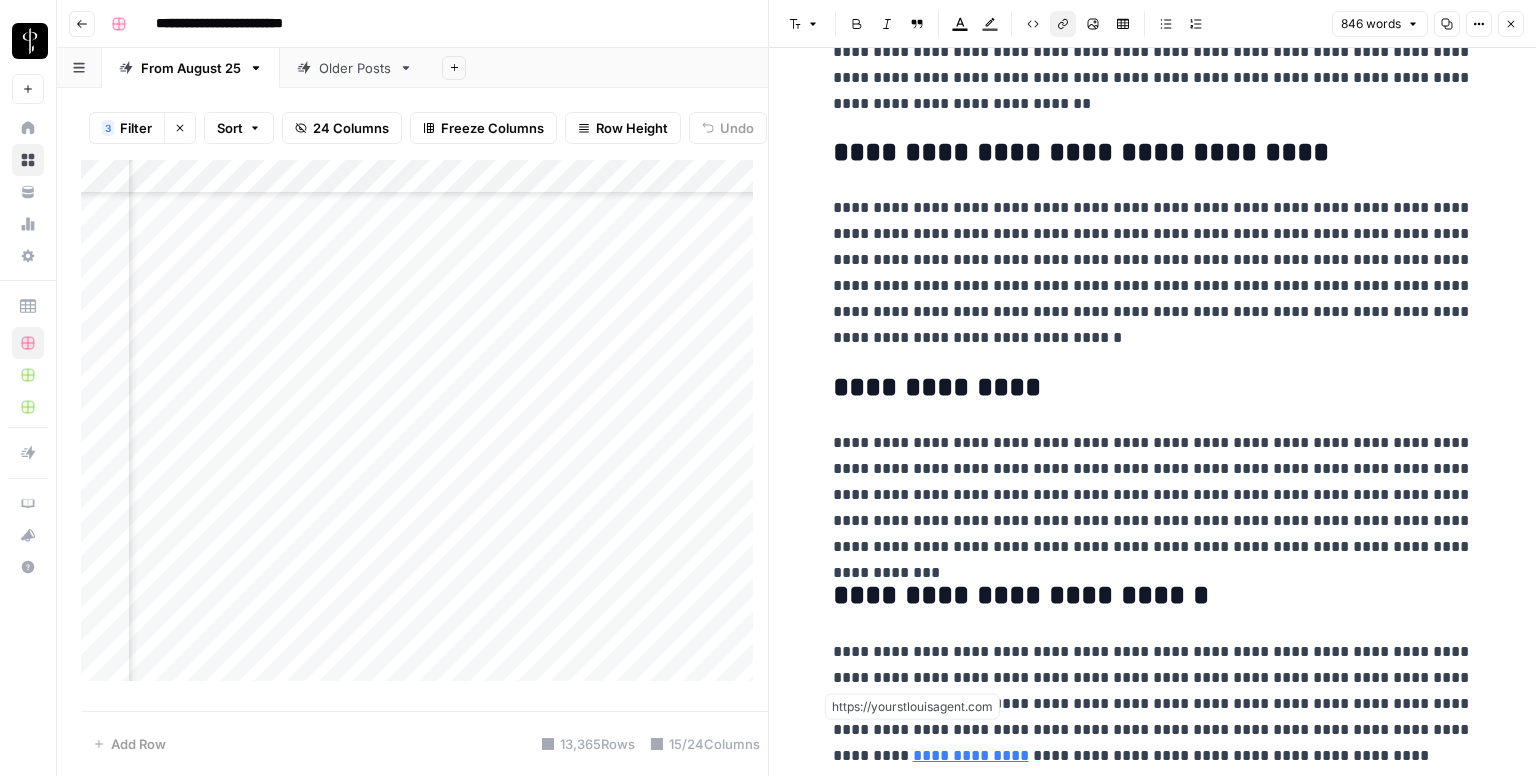 click on "**********" at bounding box center (971, 755) 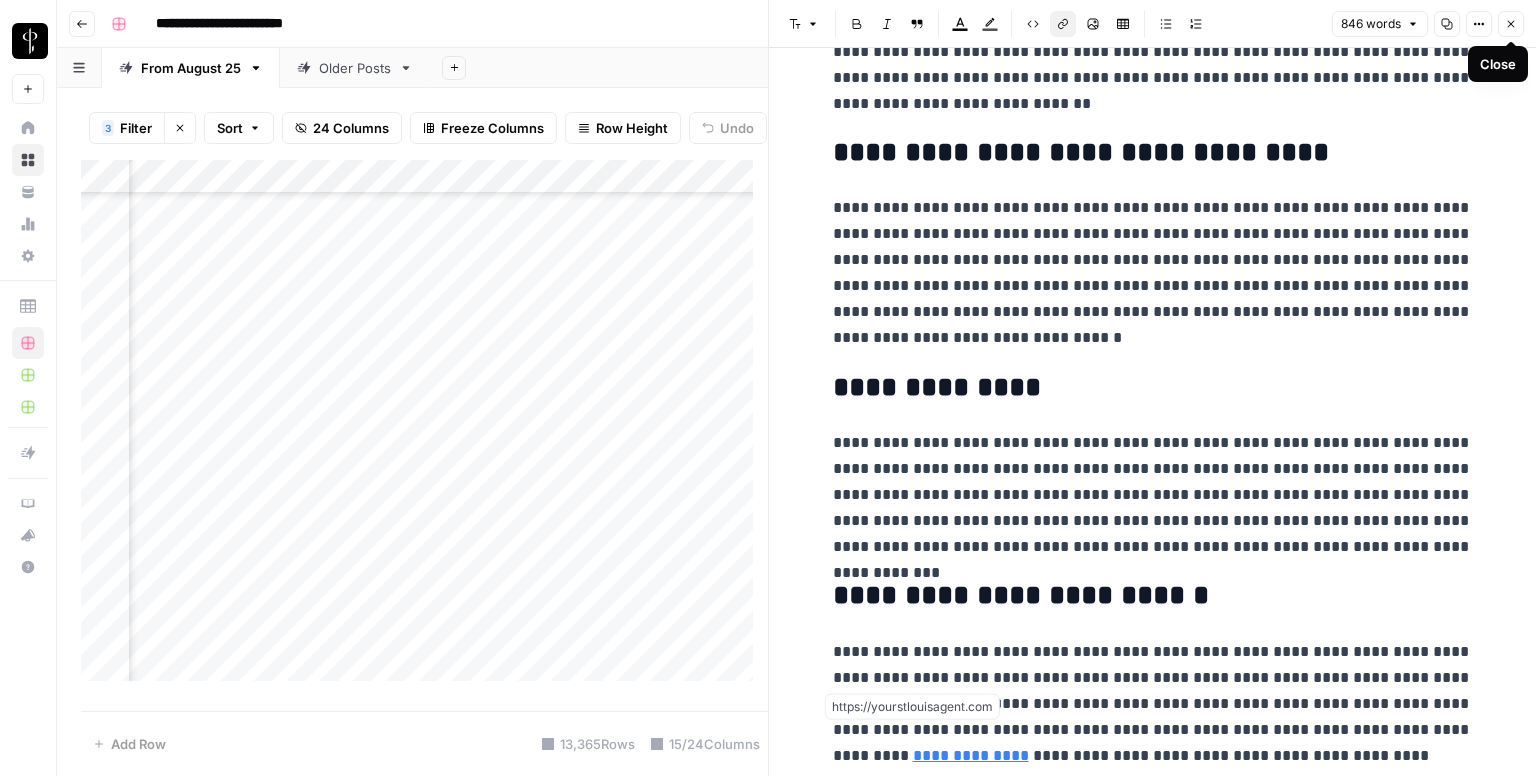 click 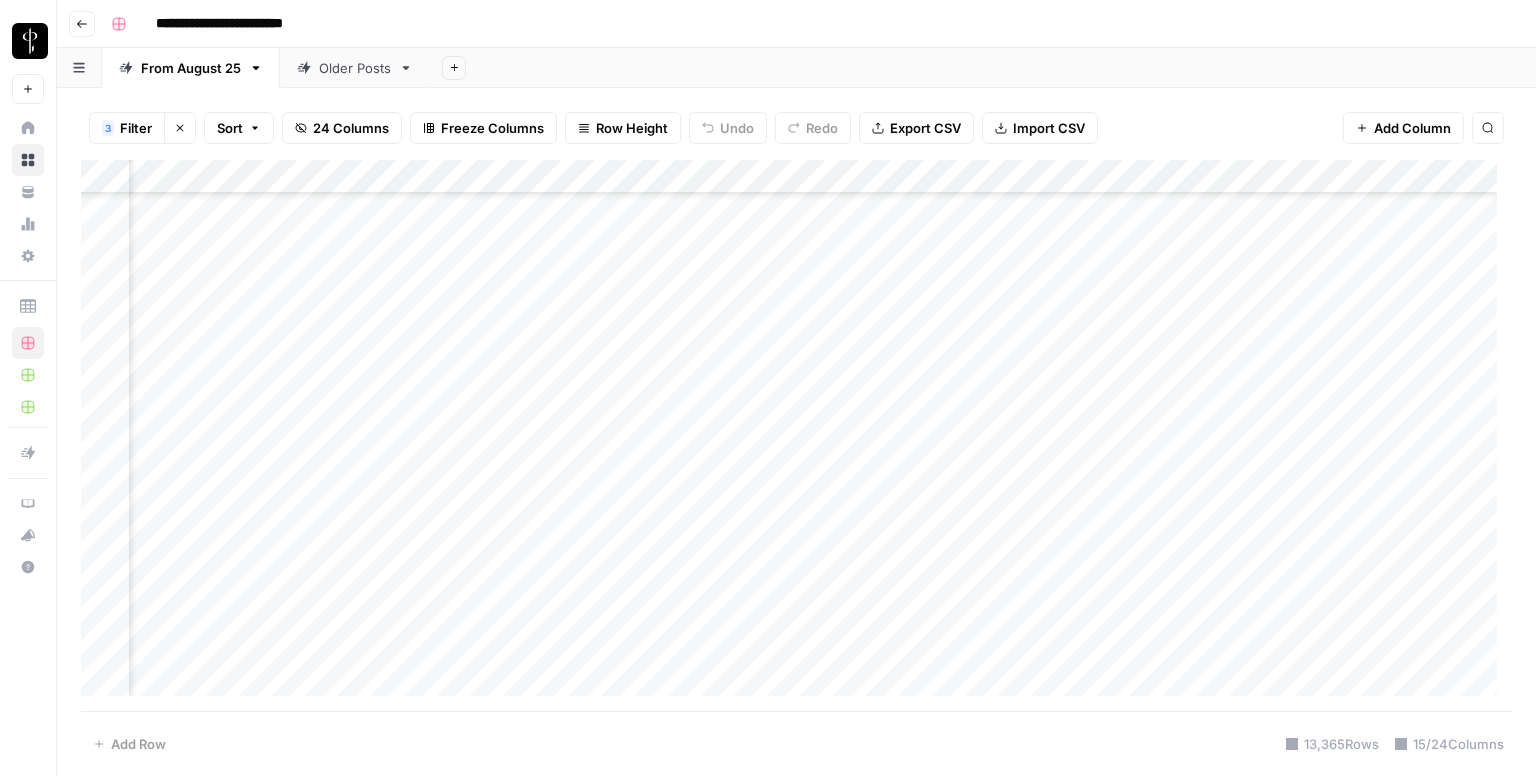 click on "Add Column" at bounding box center (796, 436) 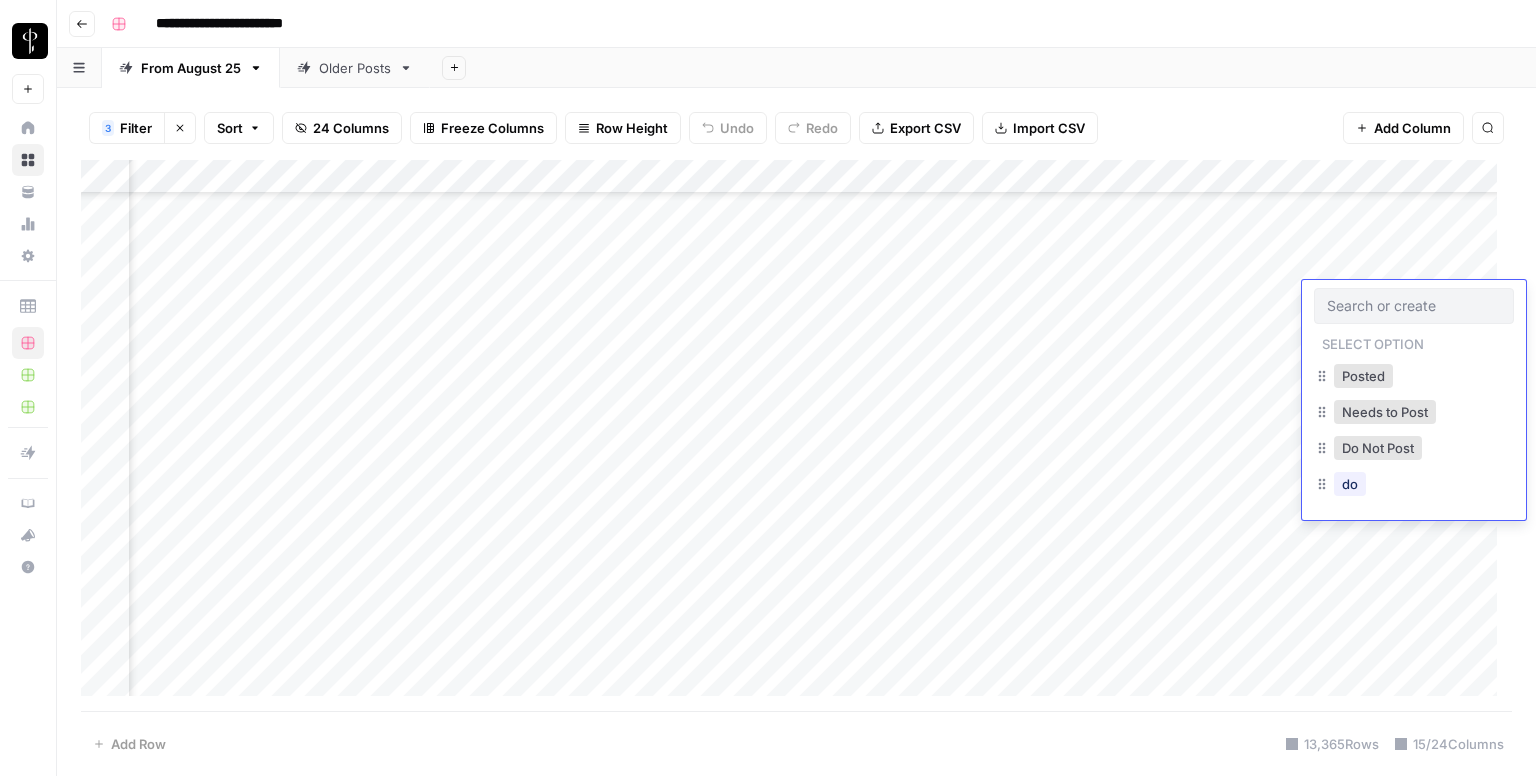 click at bounding box center (1414, 306) 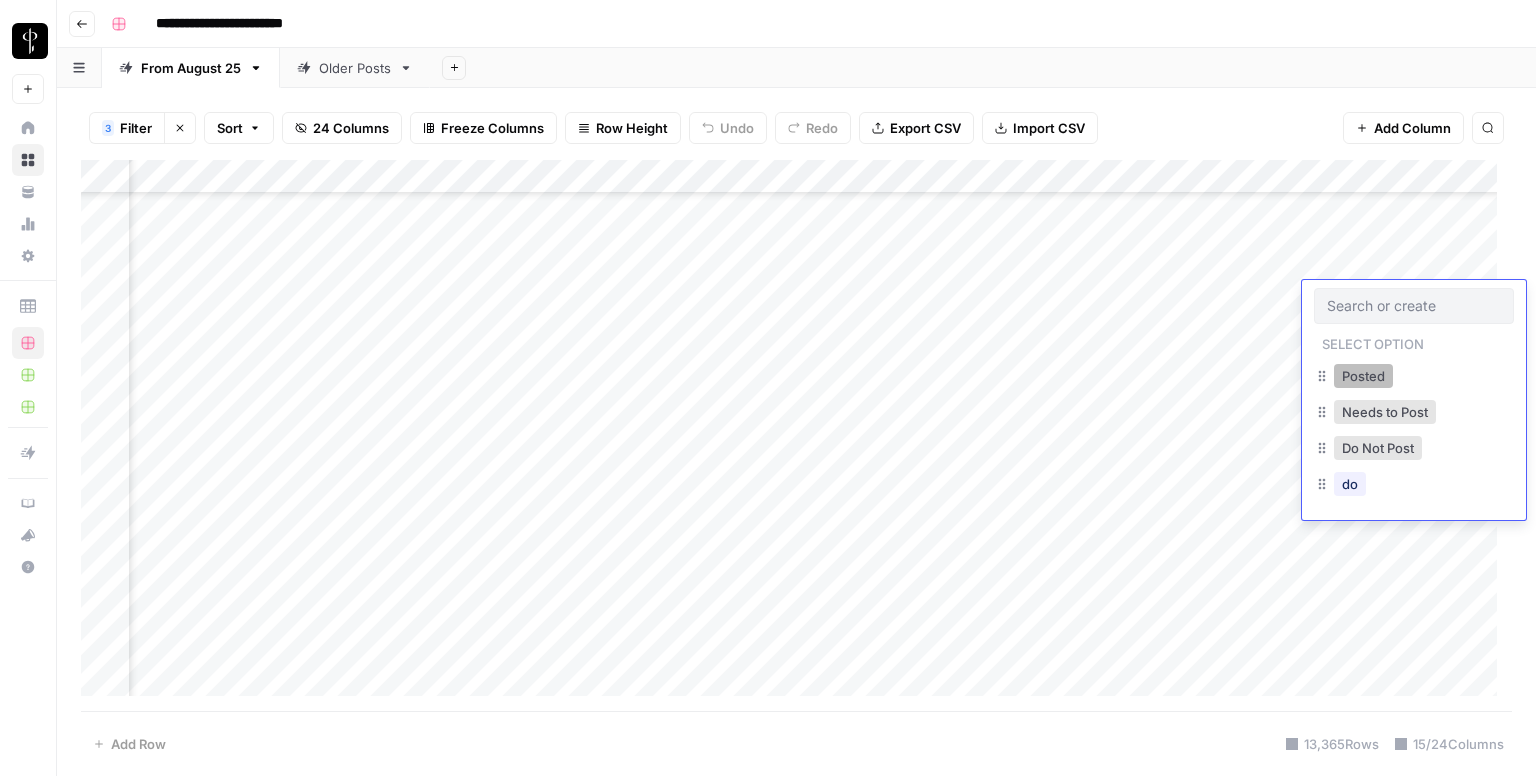 click on "Posted" at bounding box center [1363, 376] 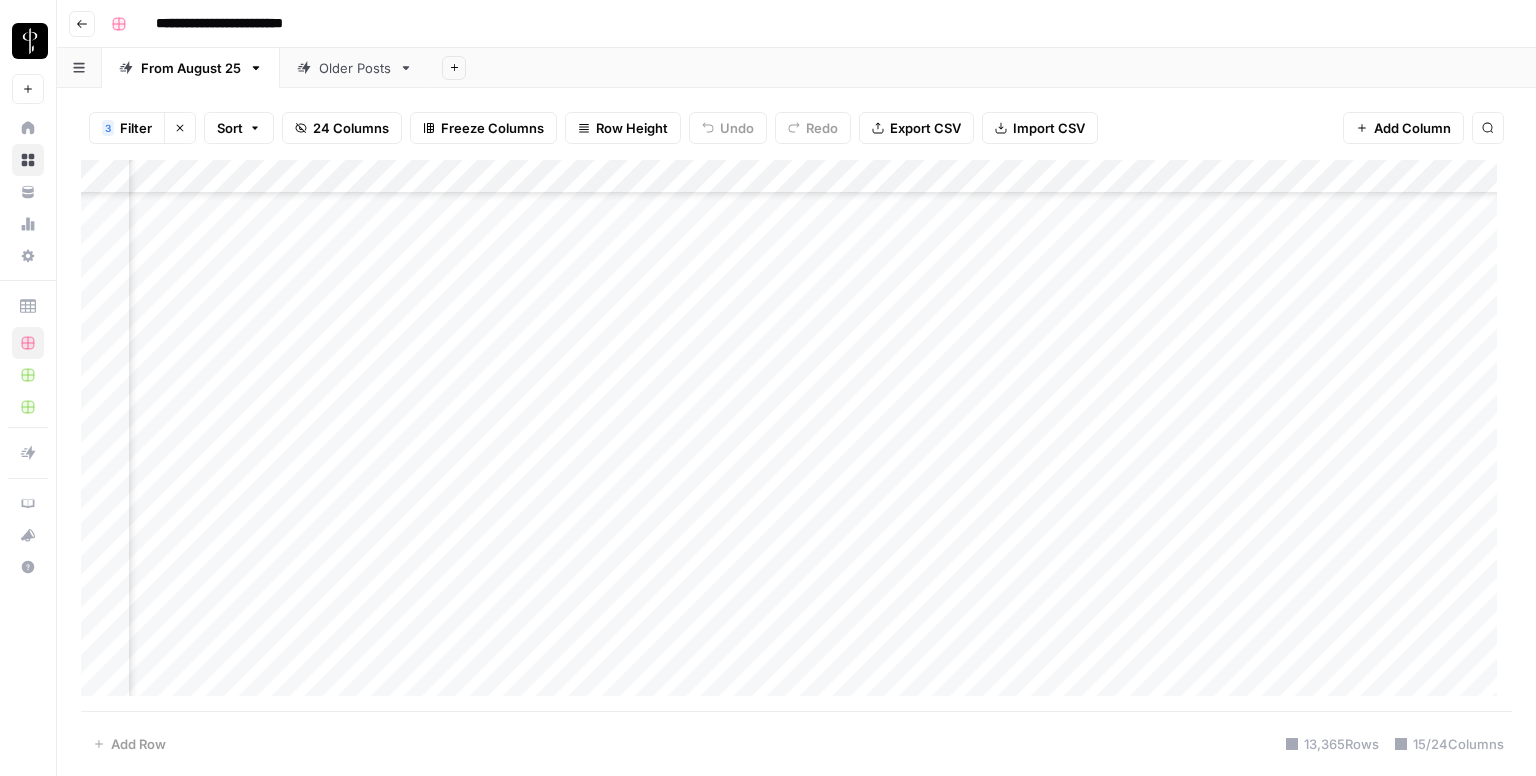 click on "Add Column" at bounding box center [796, 436] 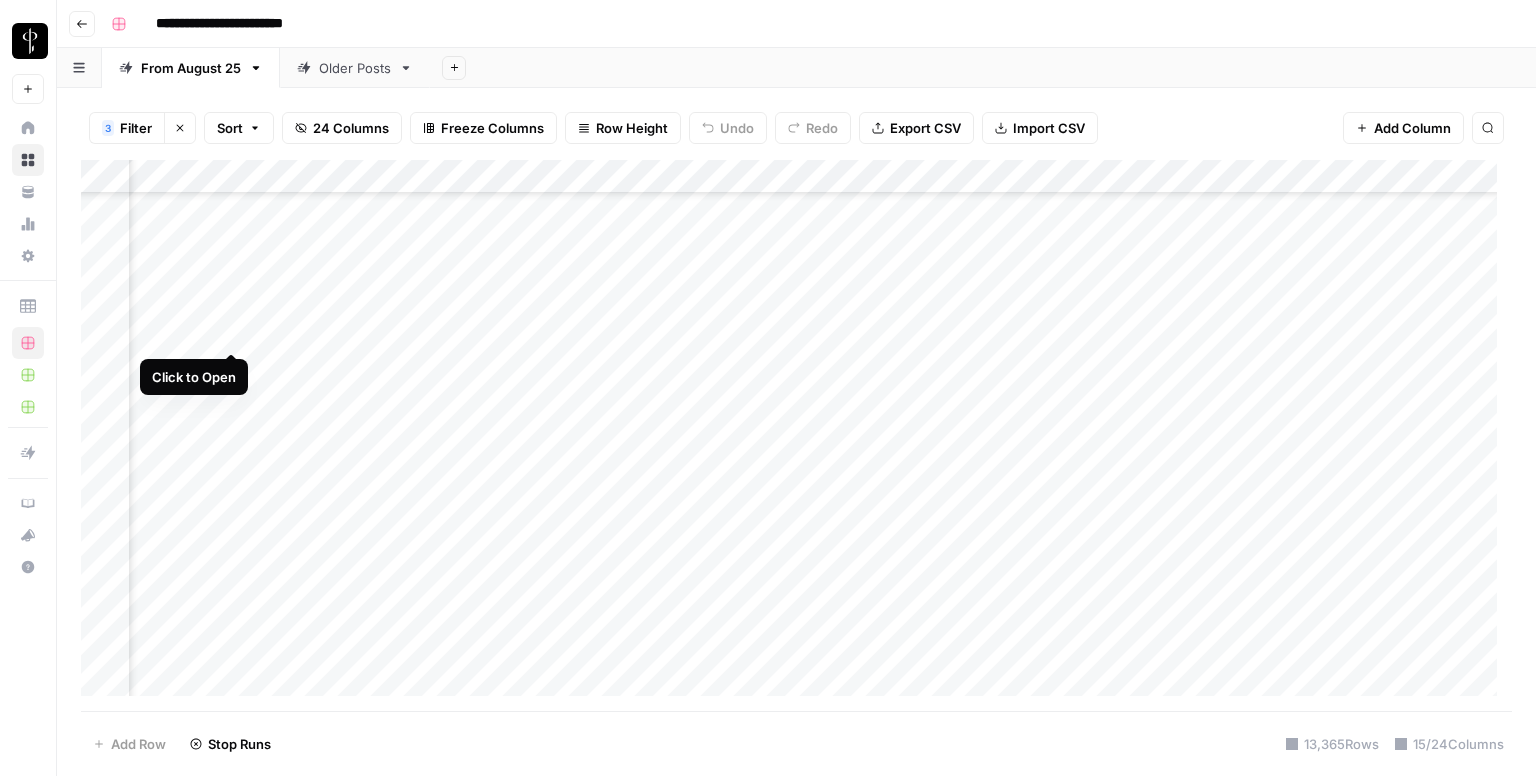 click on "Add Column" at bounding box center (796, 436) 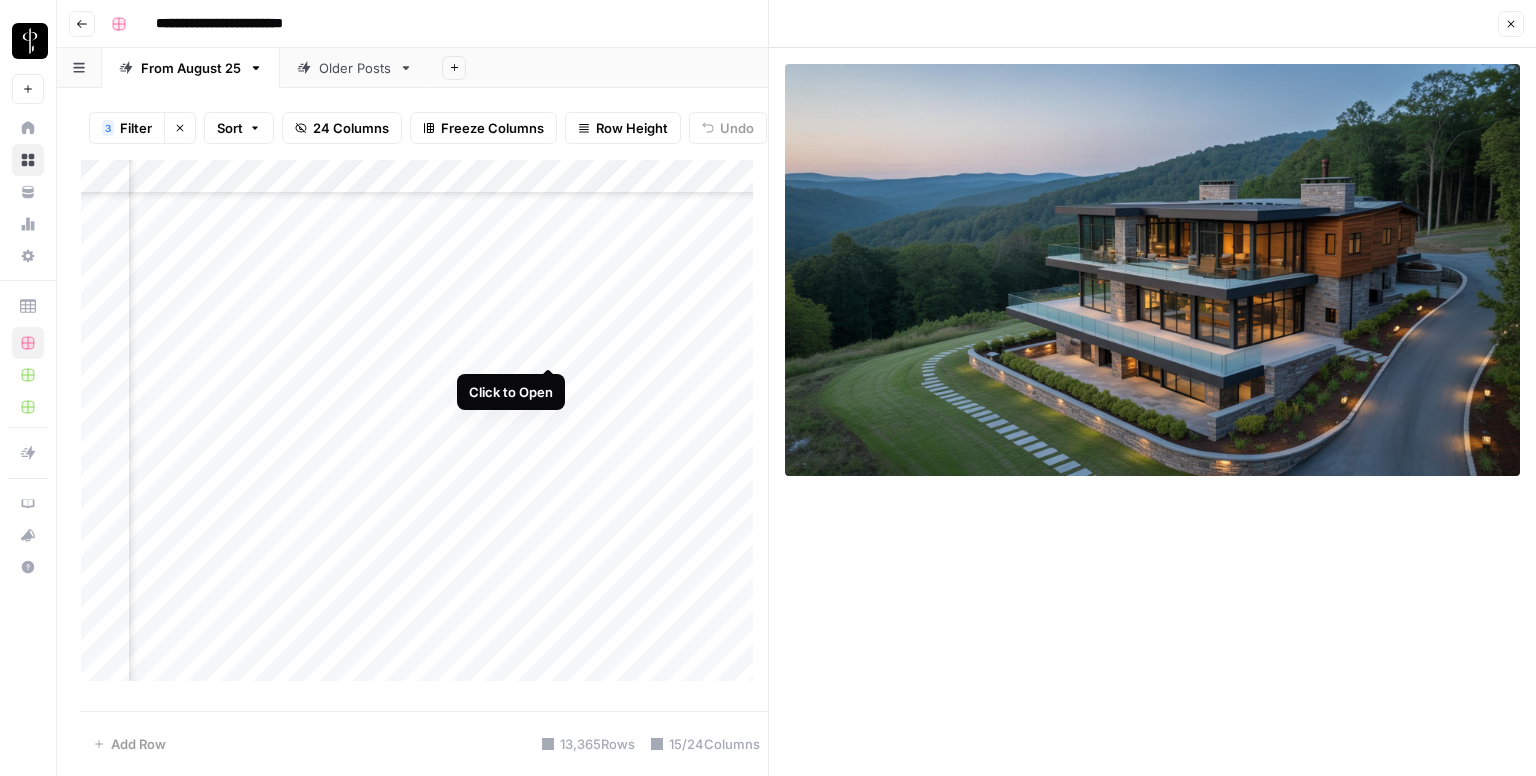 click on "Add Column" at bounding box center [424, 428] 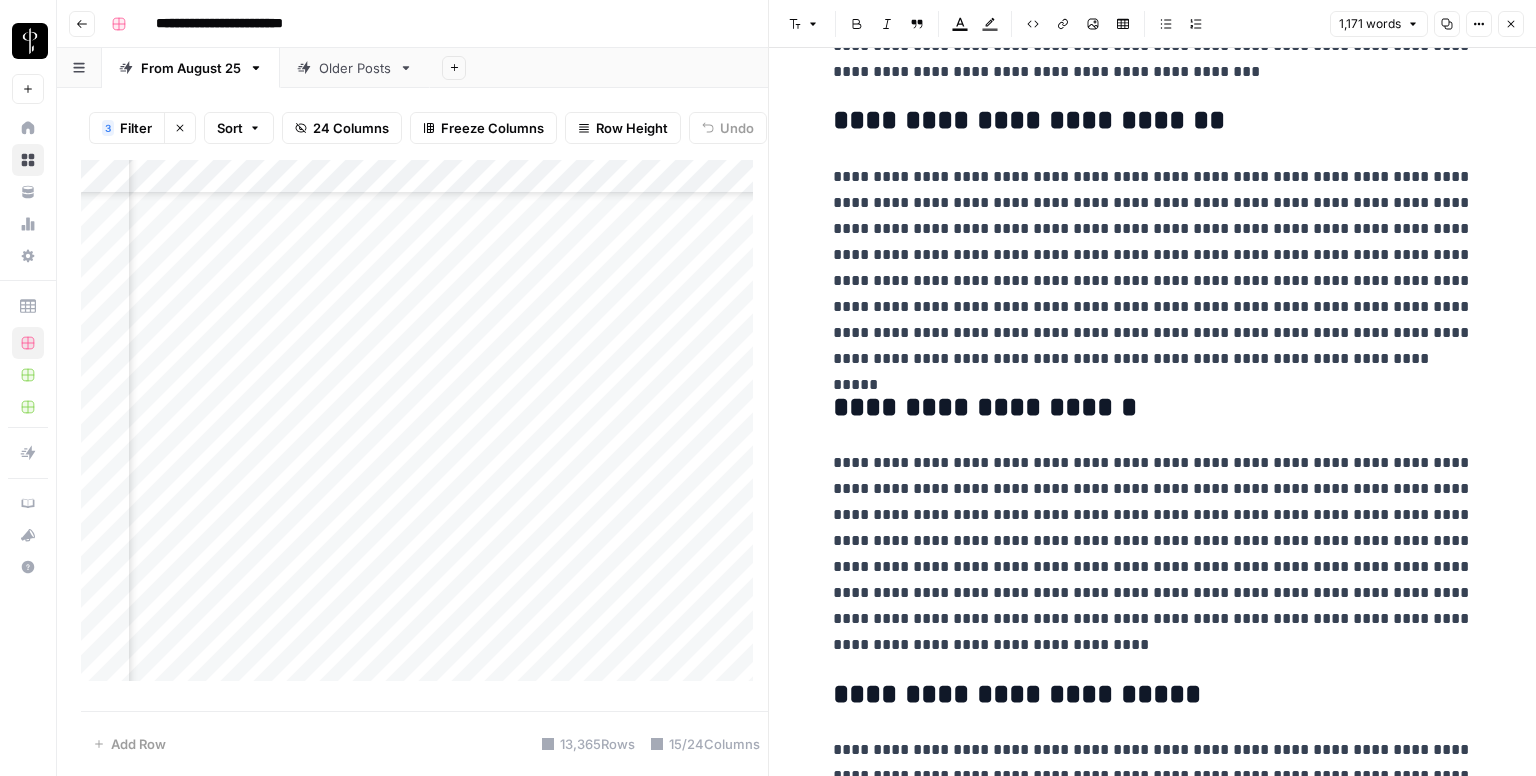 scroll, scrollTop: 2738, scrollLeft: 0, axis: vertical 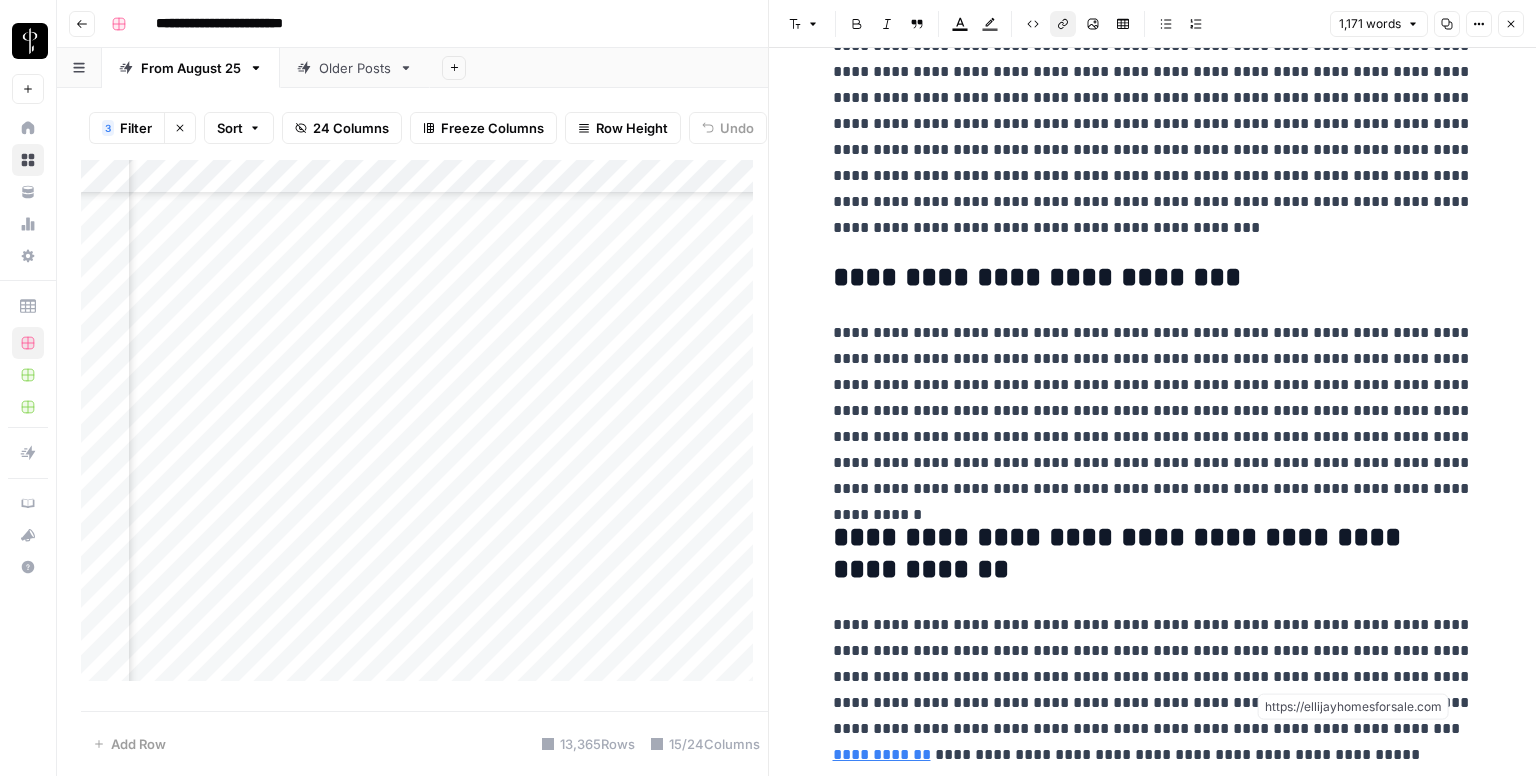 click on "**********" at bounding box center [882, 754] 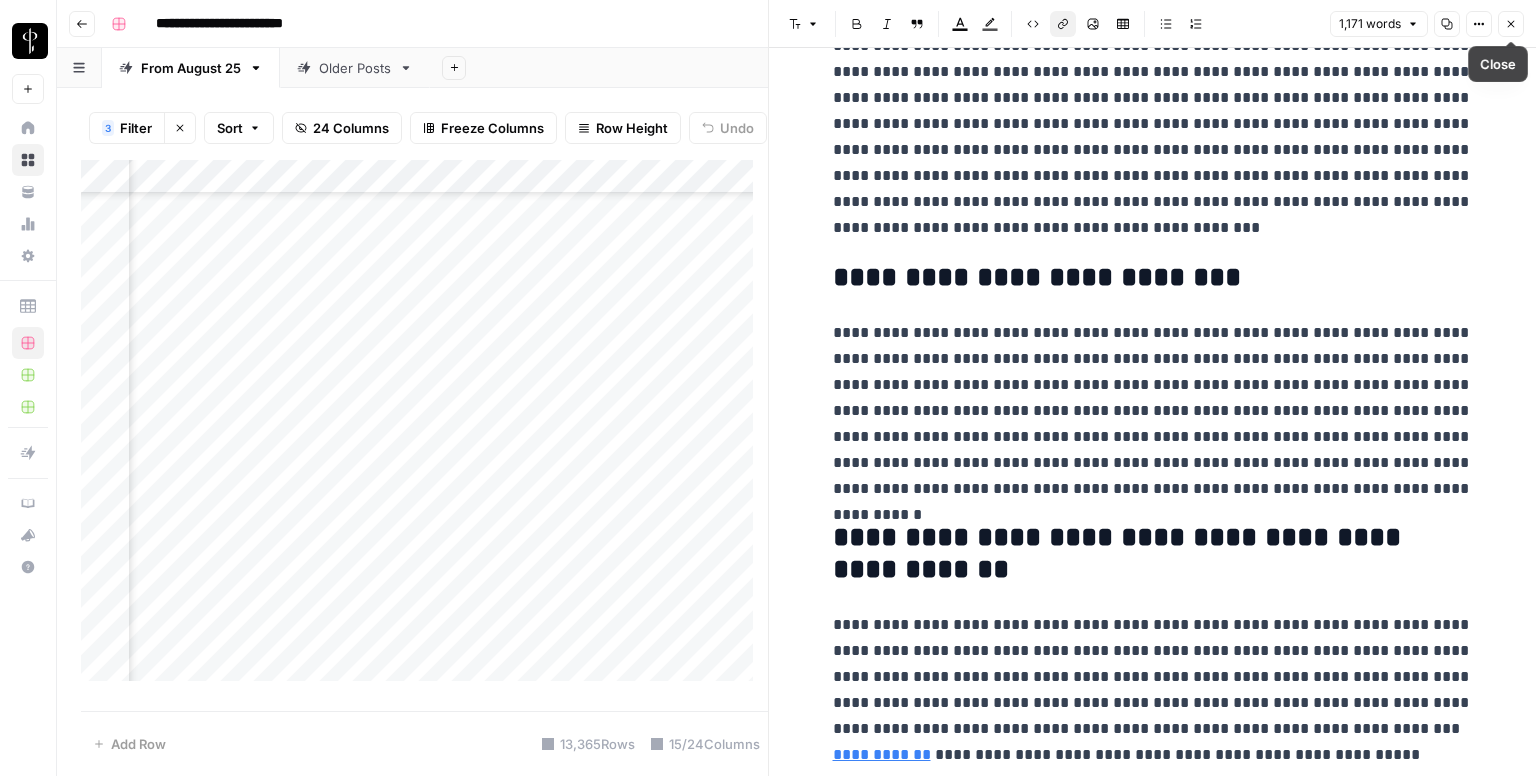 click 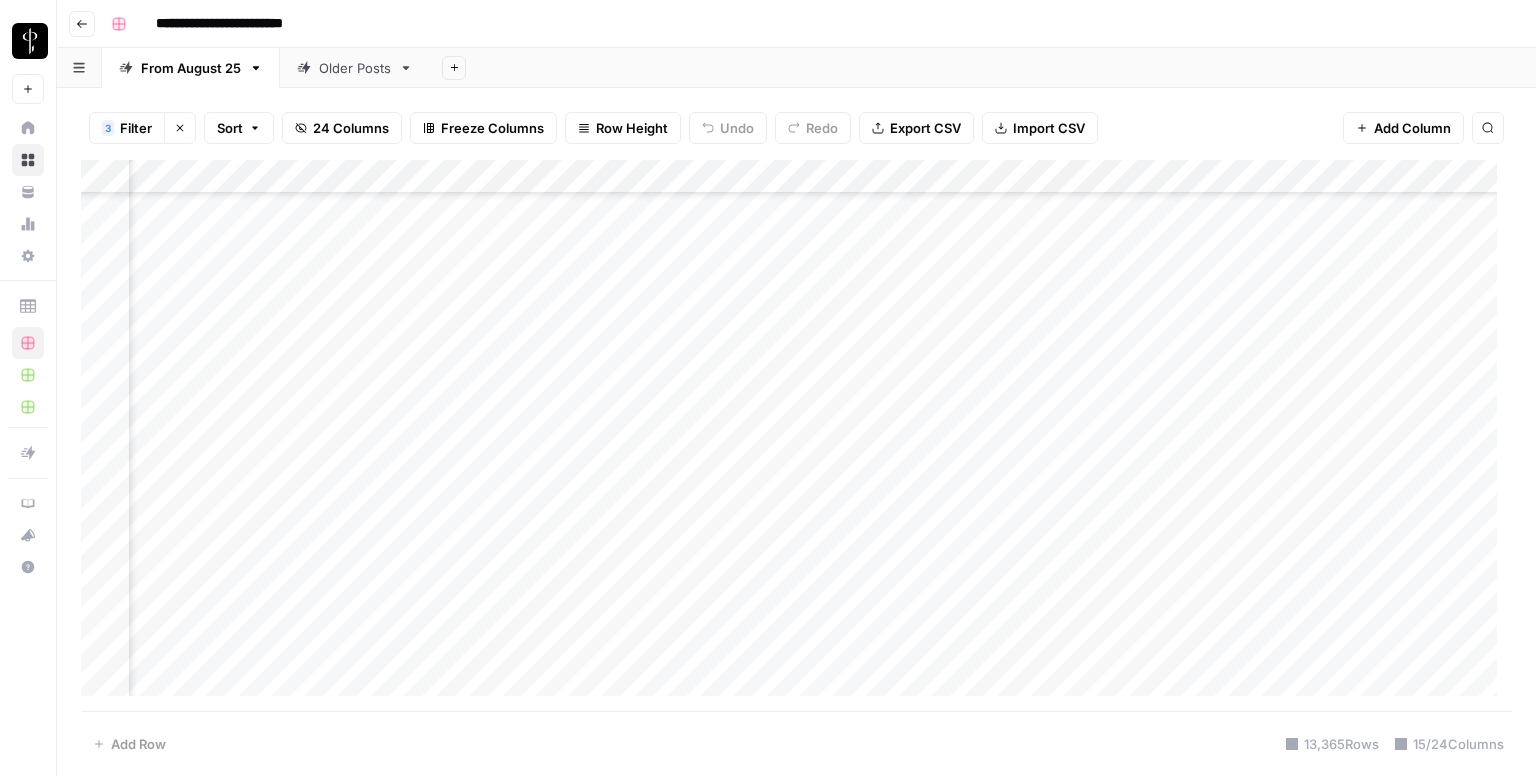 click on "Add Column" at bounding box center (796, 436) 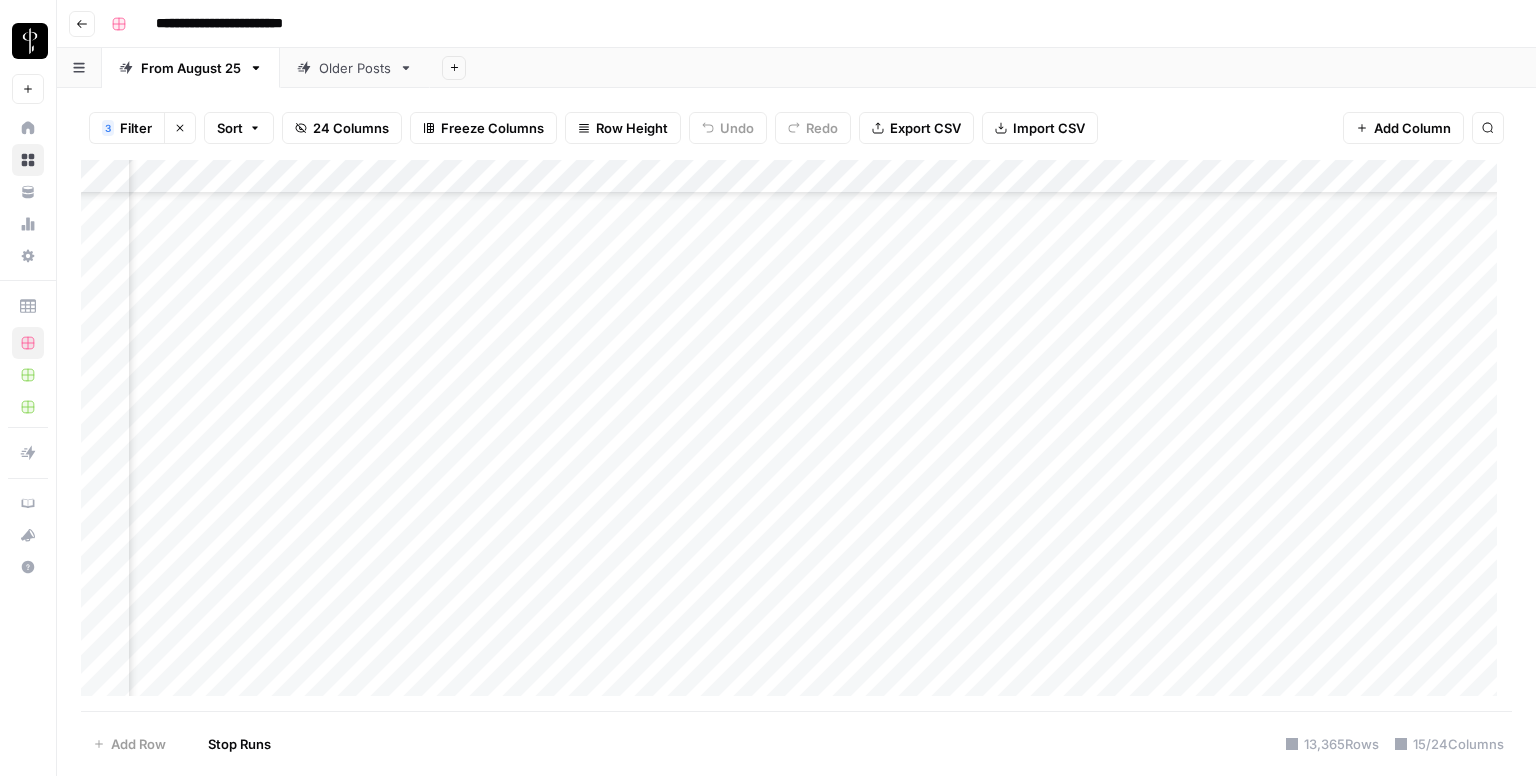 click on "Add Column" at bounding box center [796, 436] 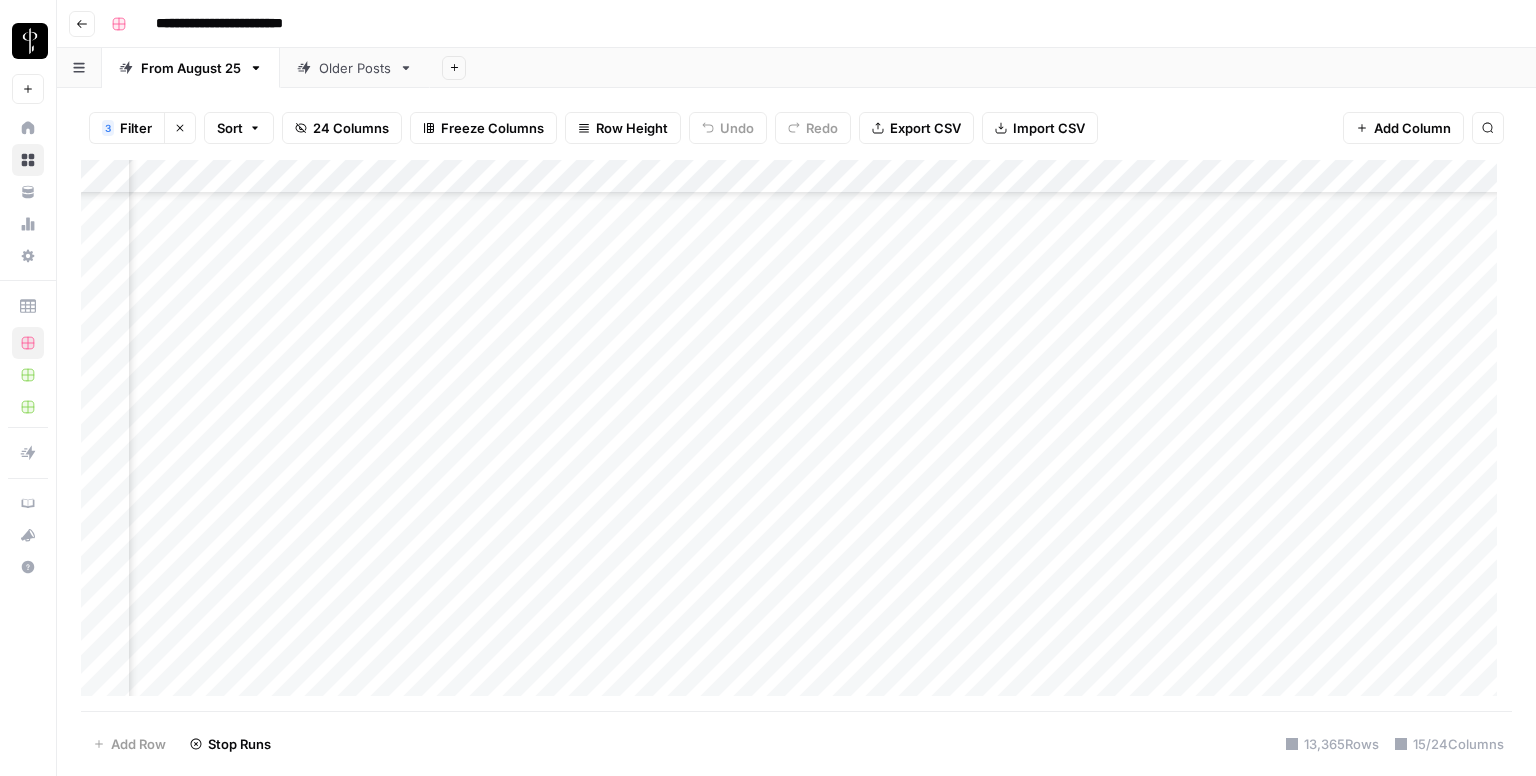click on "Add Column" at bounding box center (796, 436) 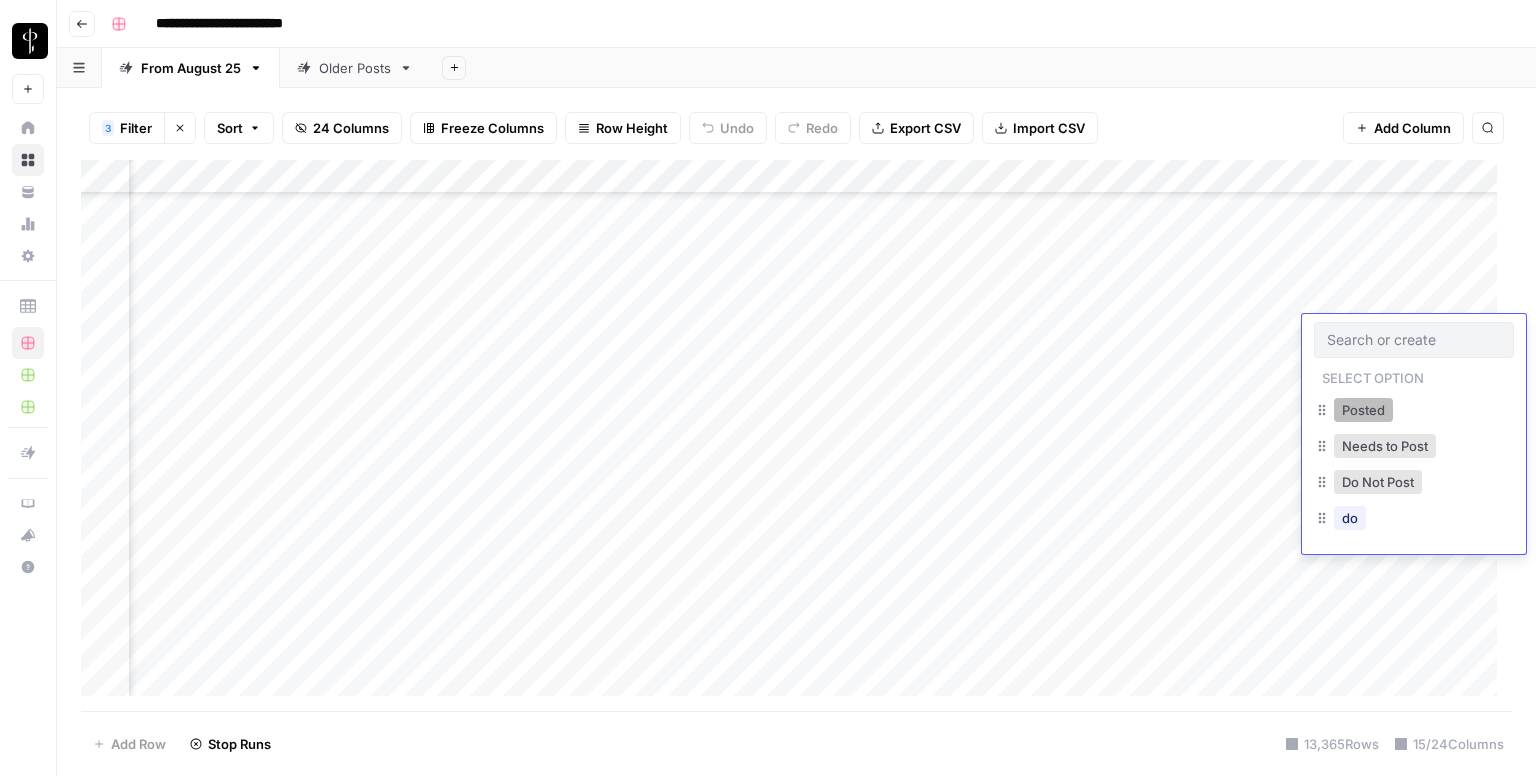 click on "Posted" at bounding box center [1363, 410] 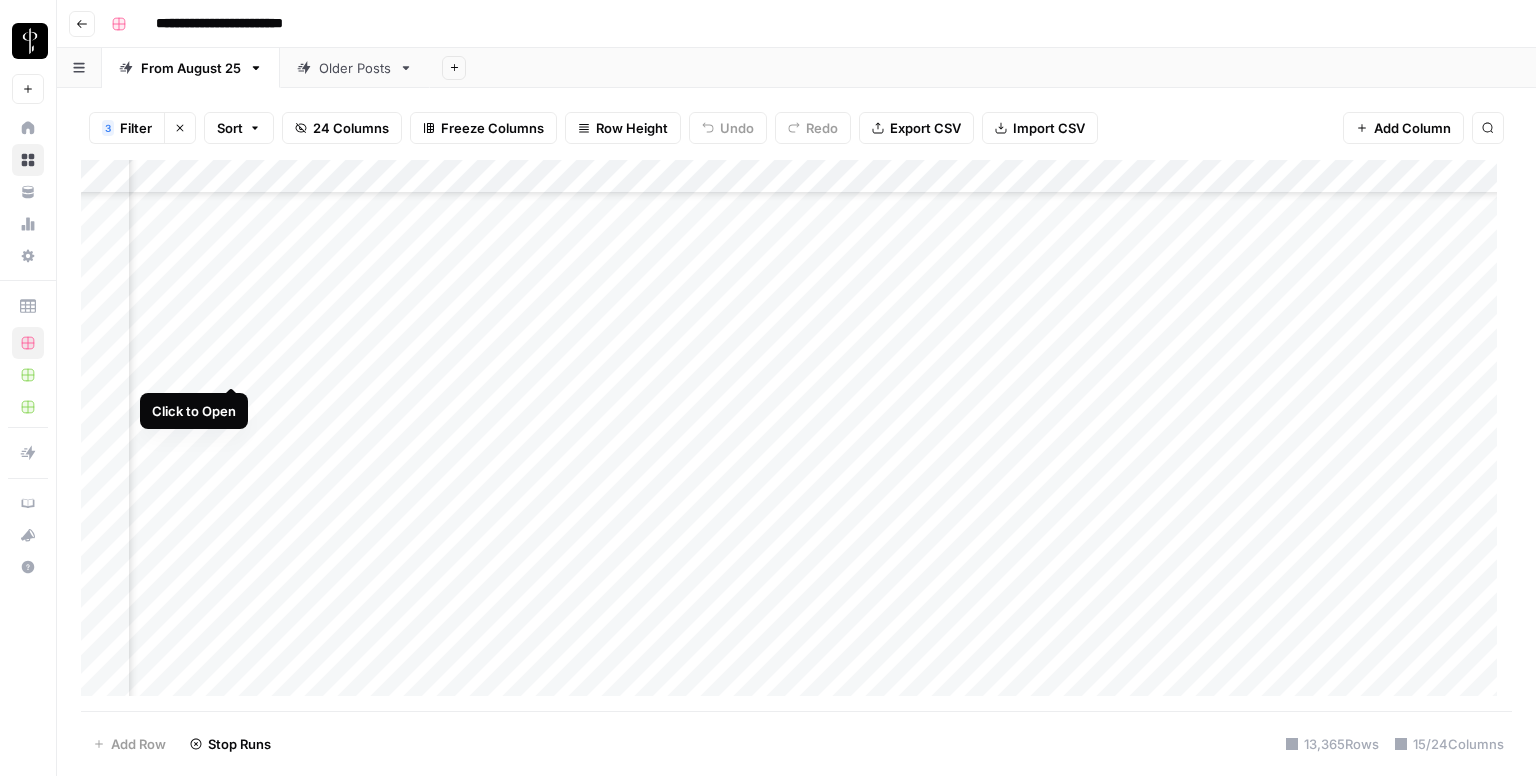 click on "Add Column" at bounding box center (796, 436) 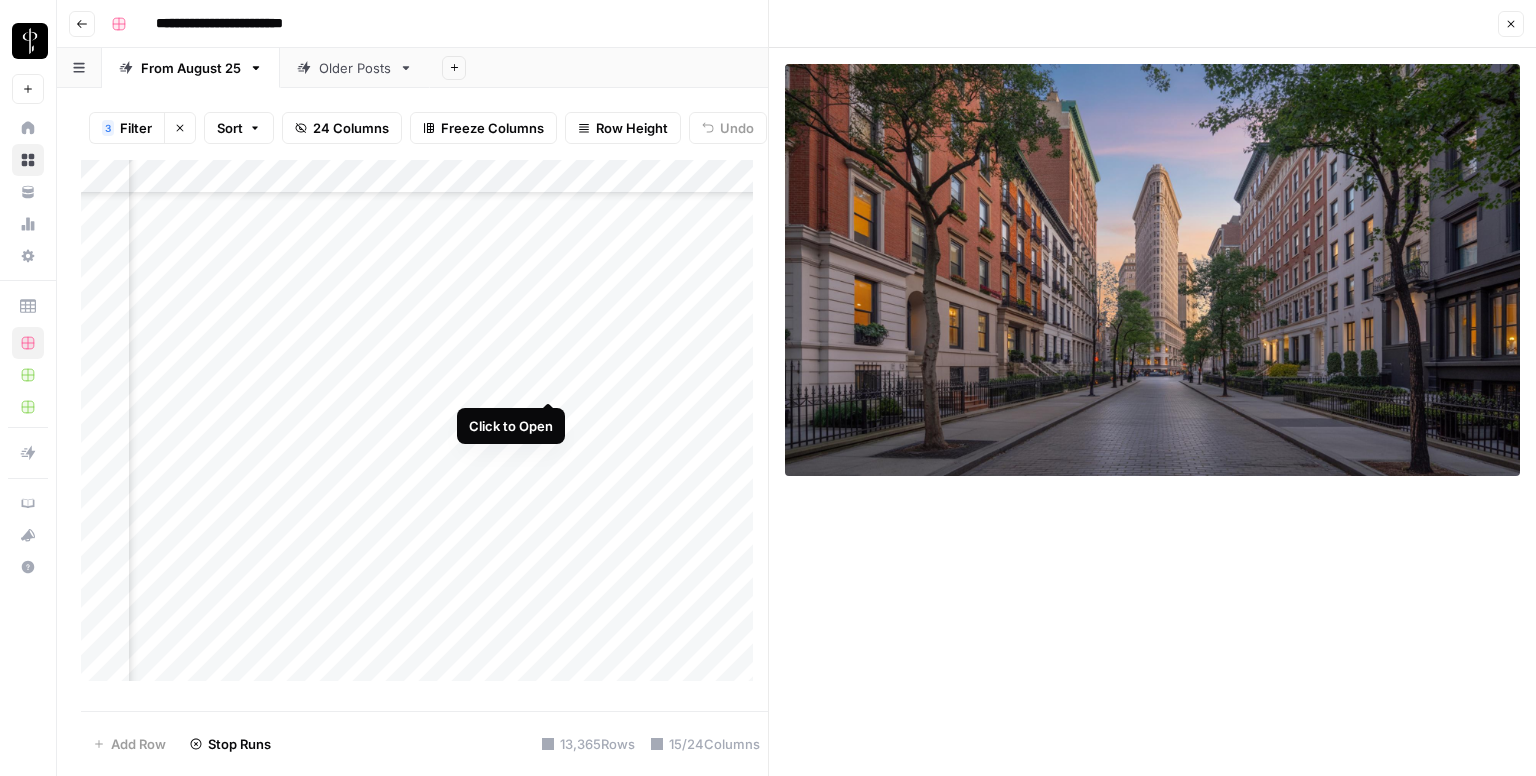 click on "Add Column" at bounding box center (424, 428) 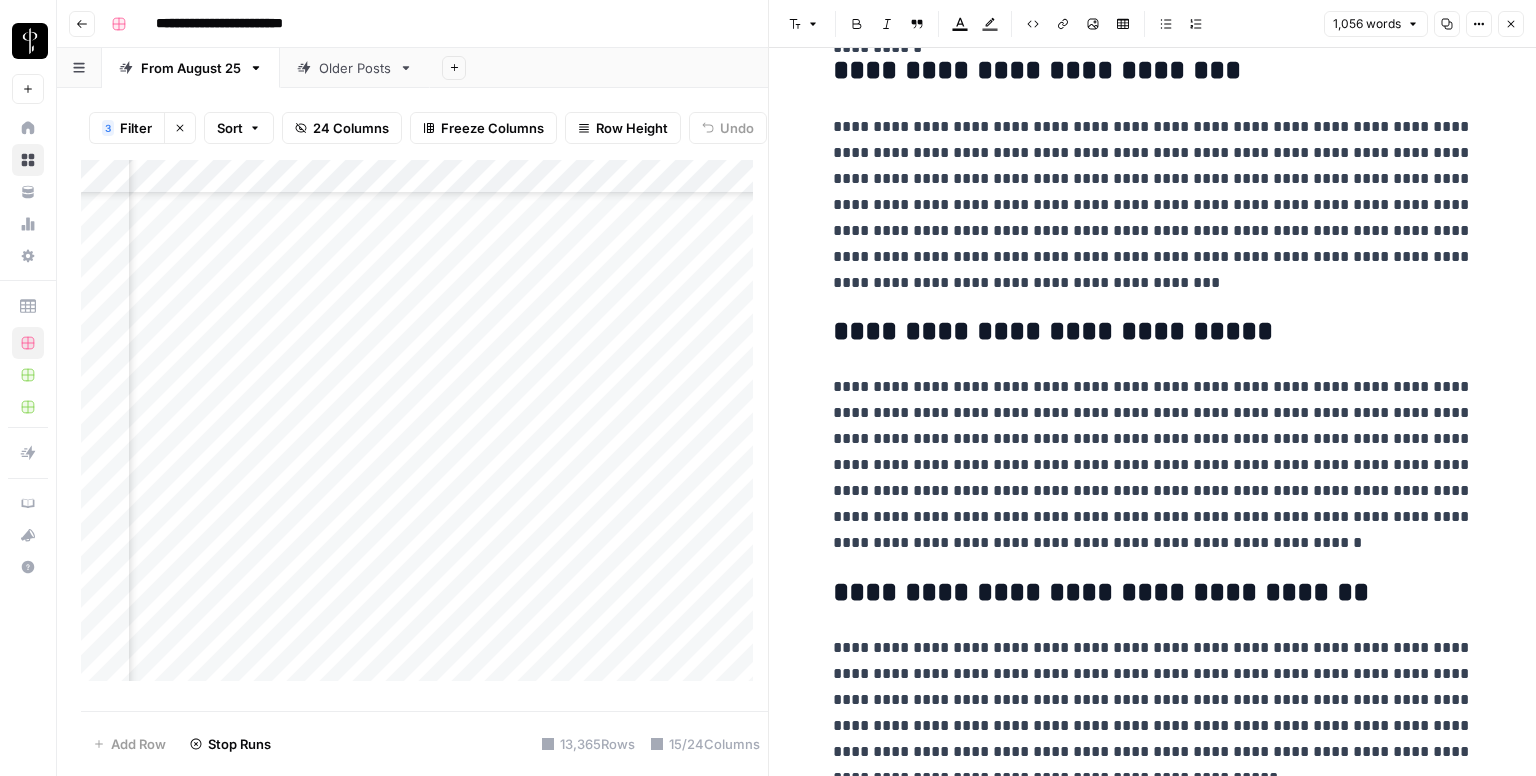 scroll, scrollTop: 2368, scrollLeft: 0, axis: vertical 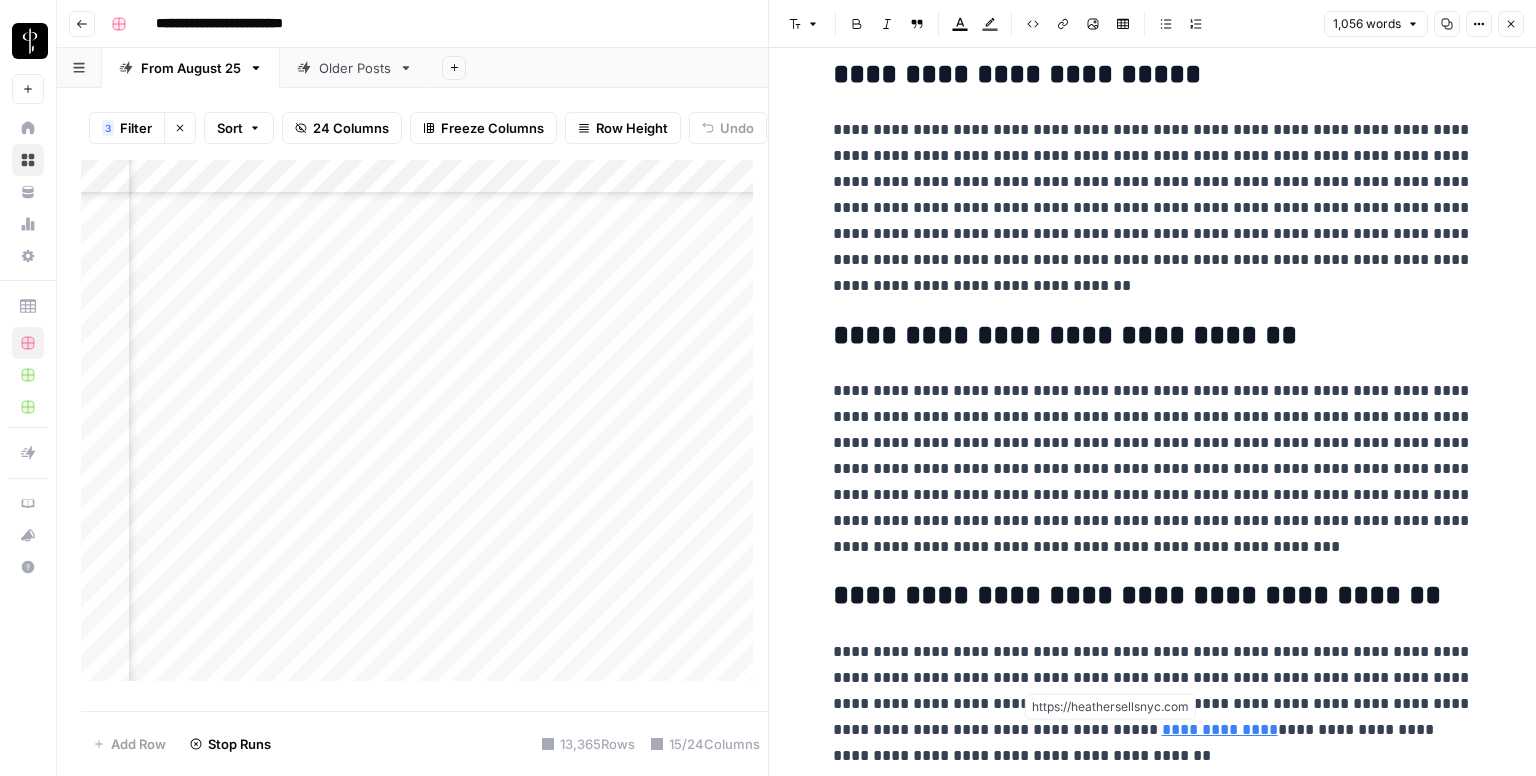 click on "**********" at bounding box center (1220, 729) 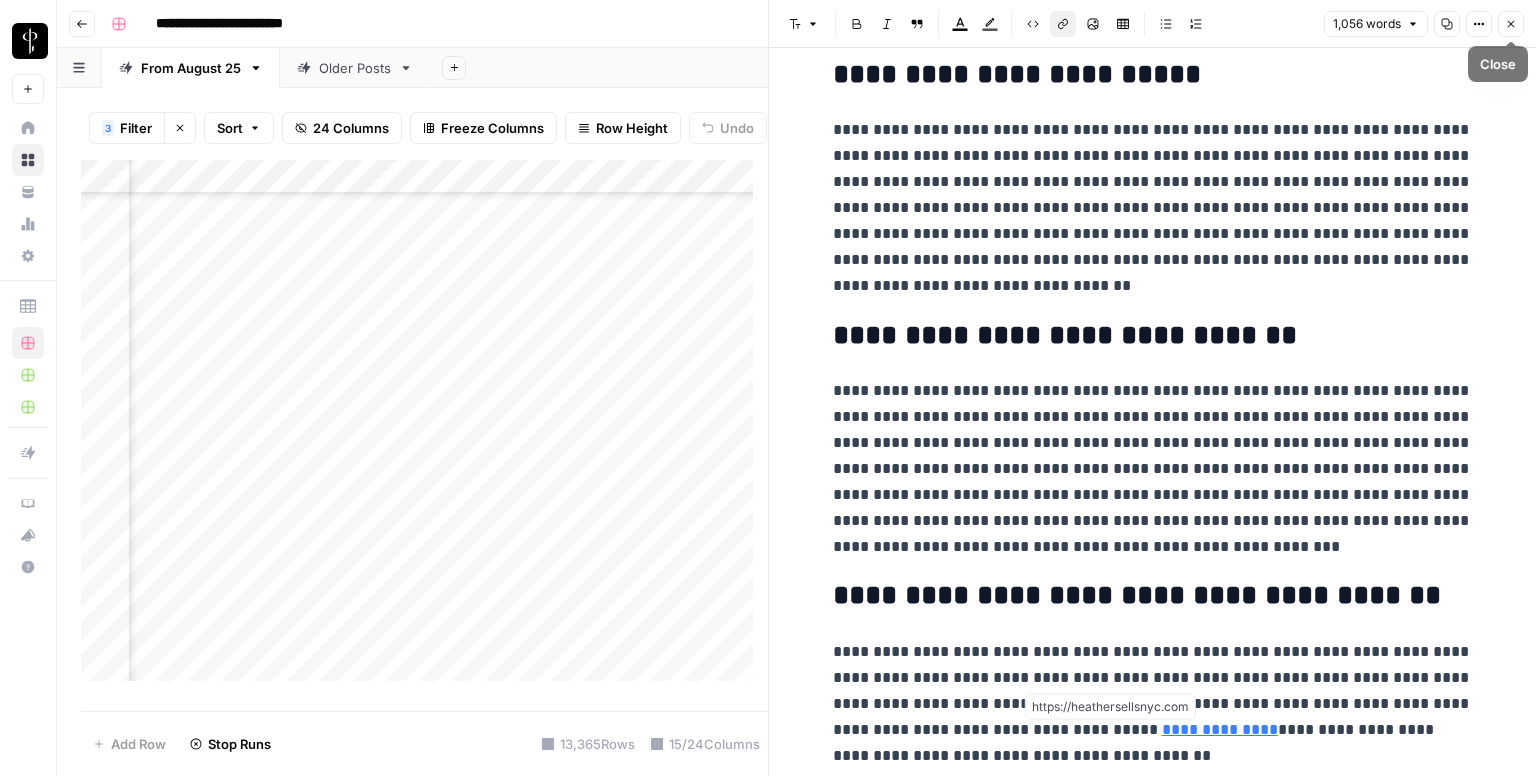 click 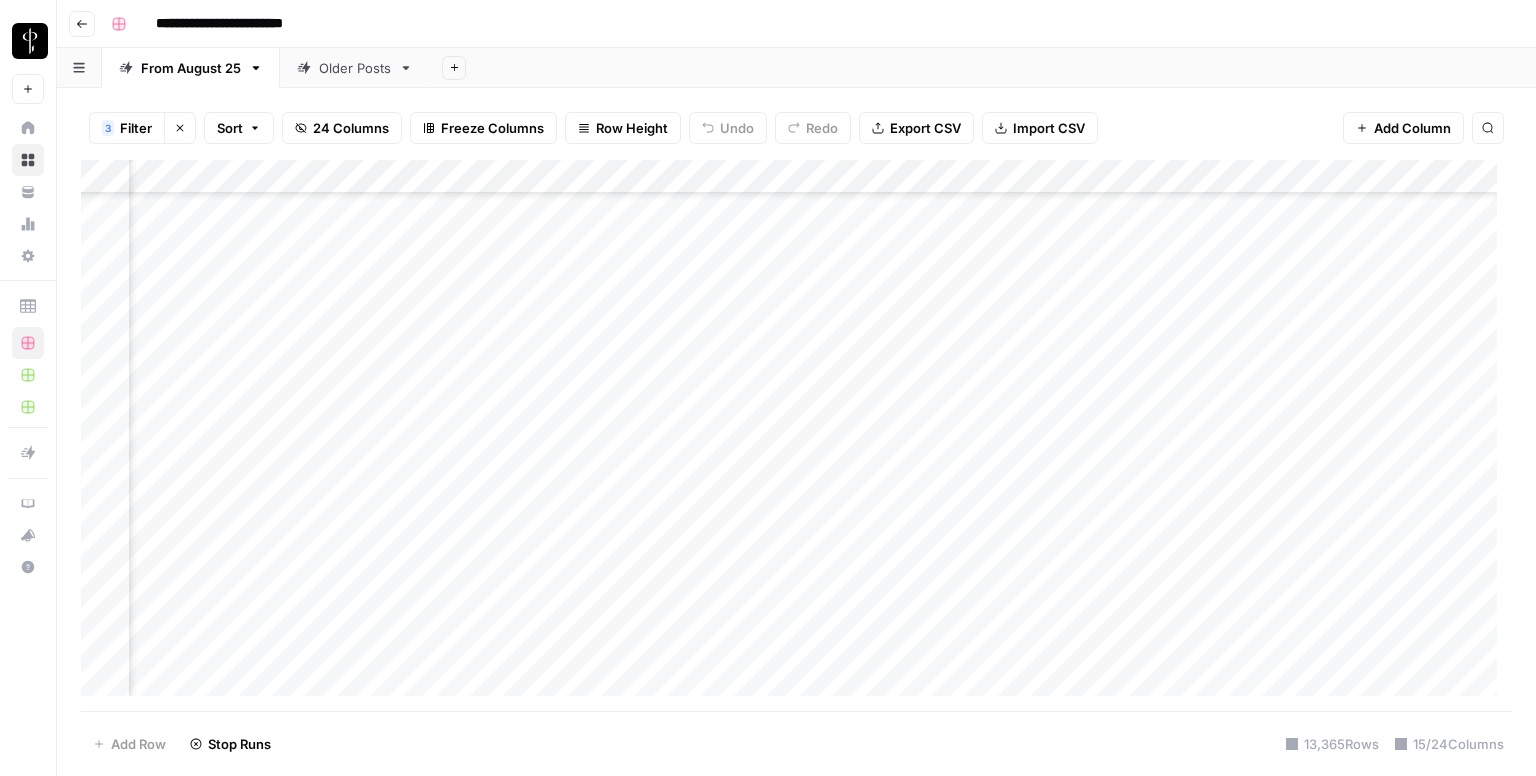 click on "Add Column" at bounding box center (796, 436) 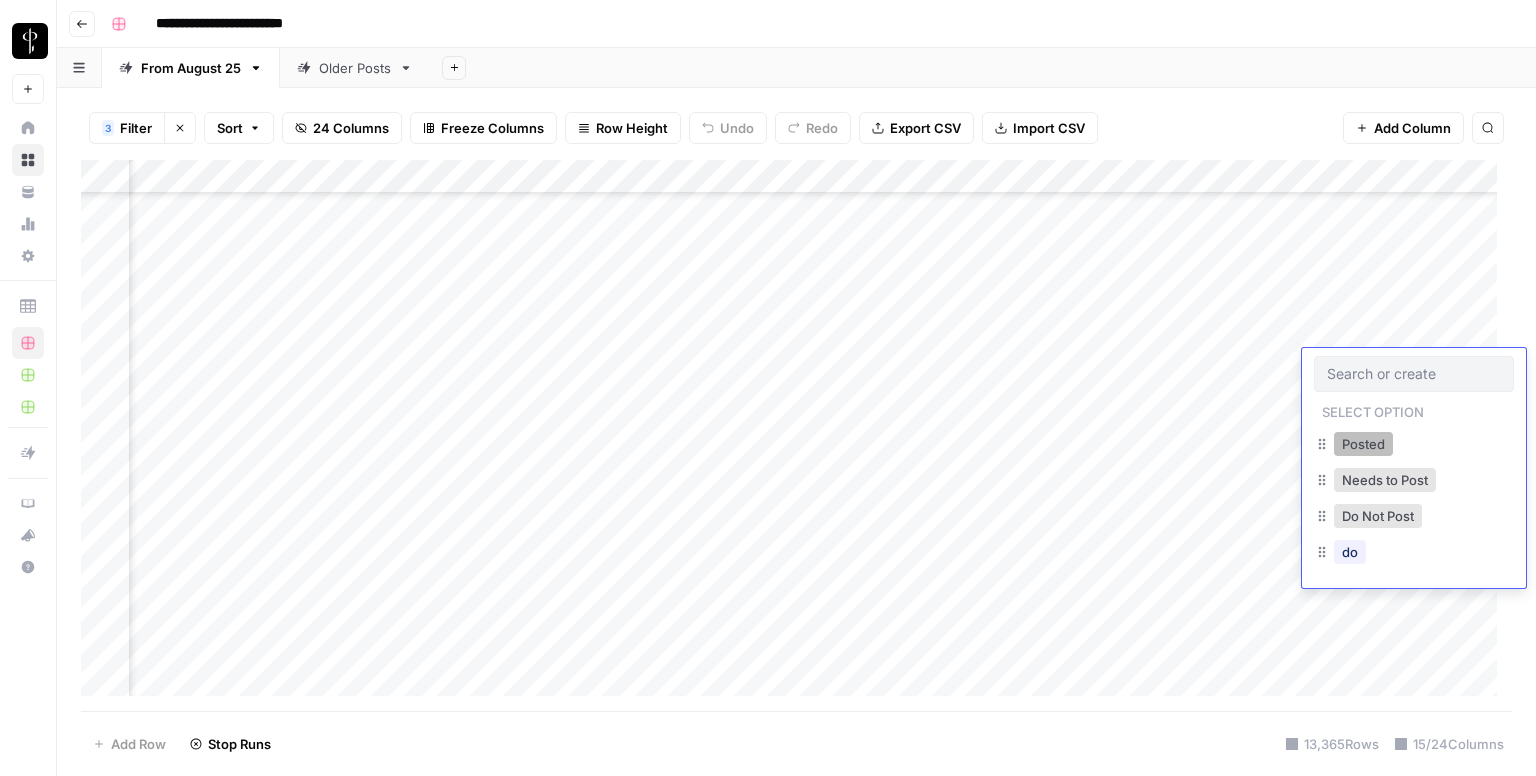 click on "Posted" at bounding box center [1363, 444] 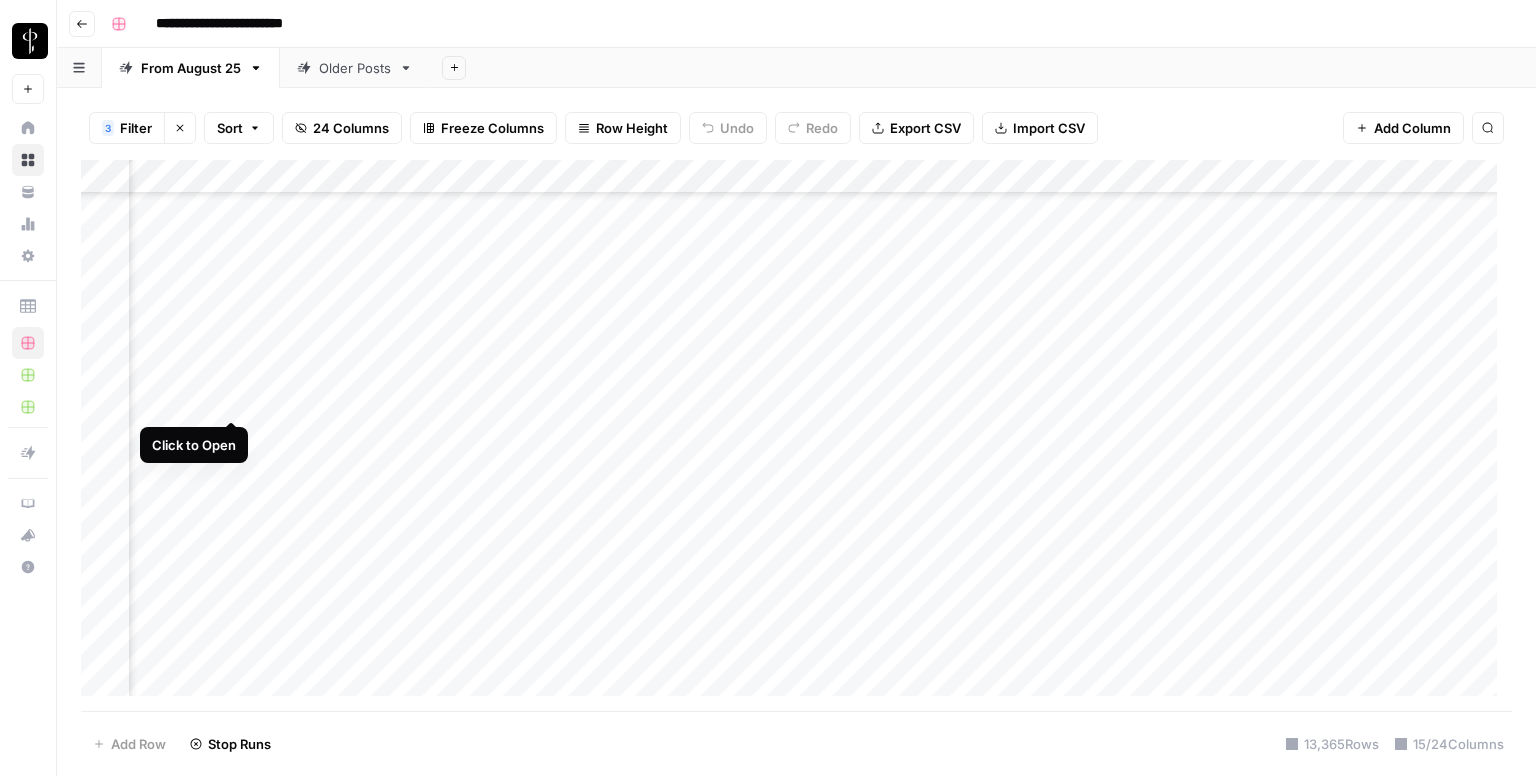 click on "Add Column" at bounding box center (796, 436) 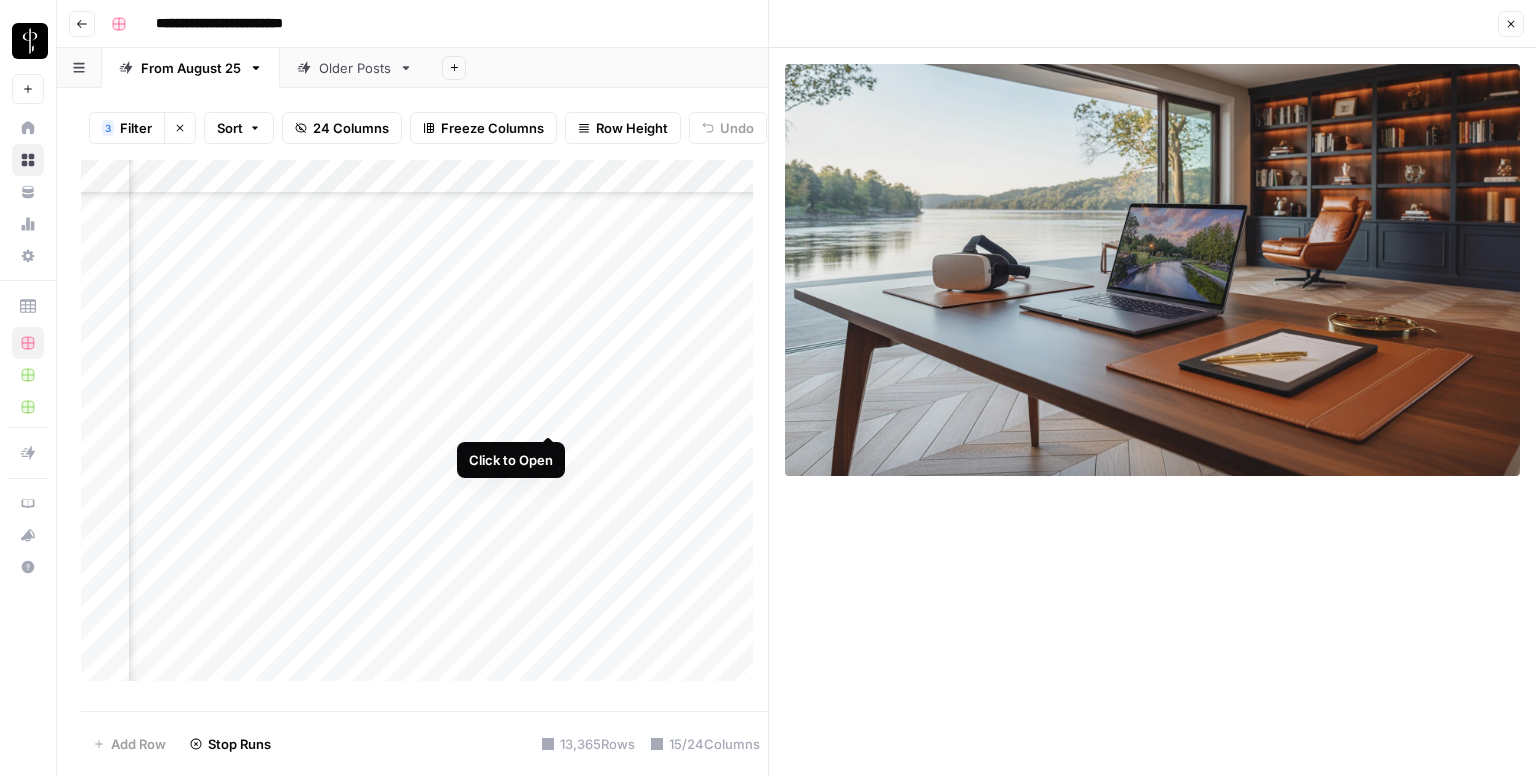 click on "Add Column" at bounding box center (424, 428) 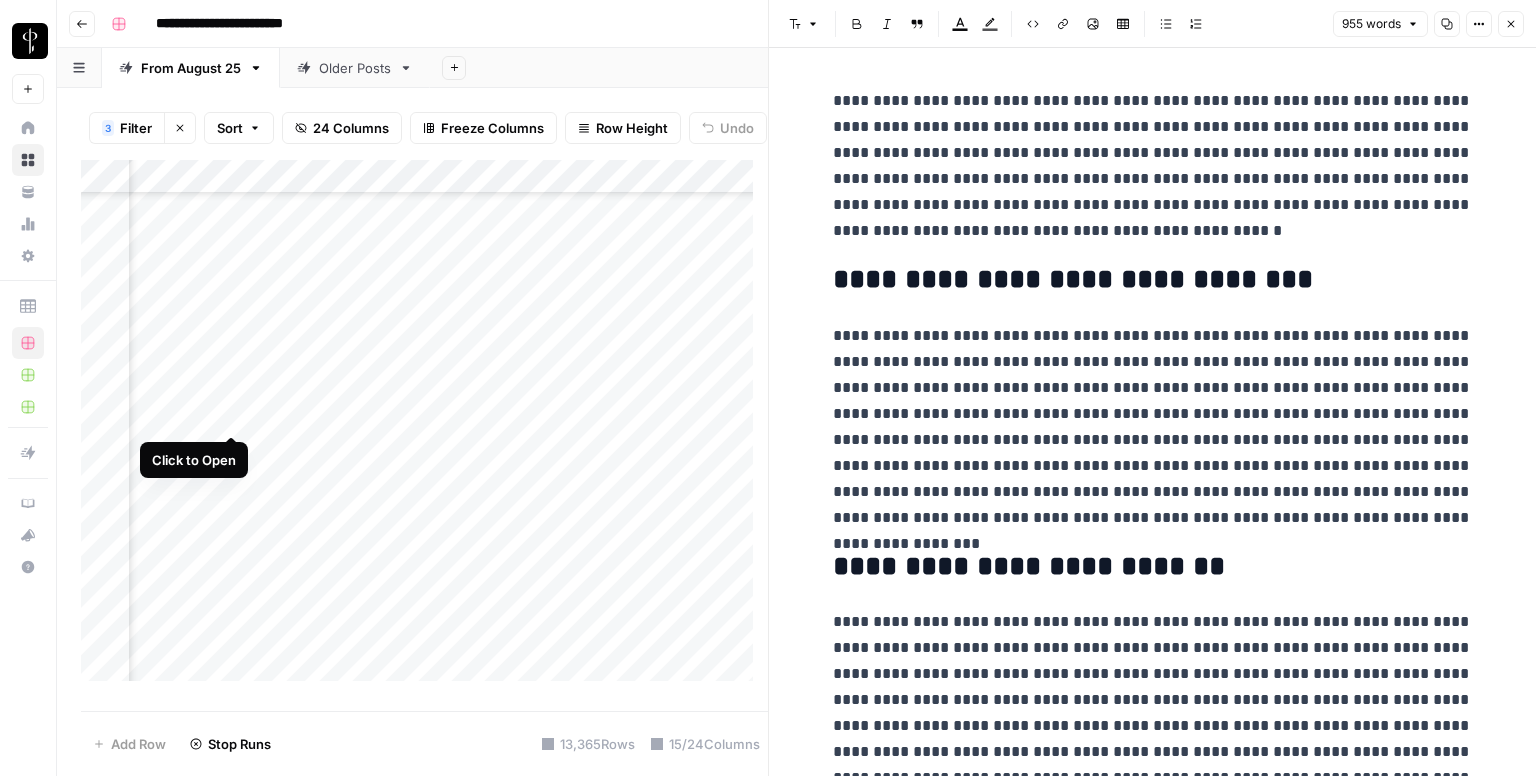 click on "Add Column" at bounding box center (424, 428) 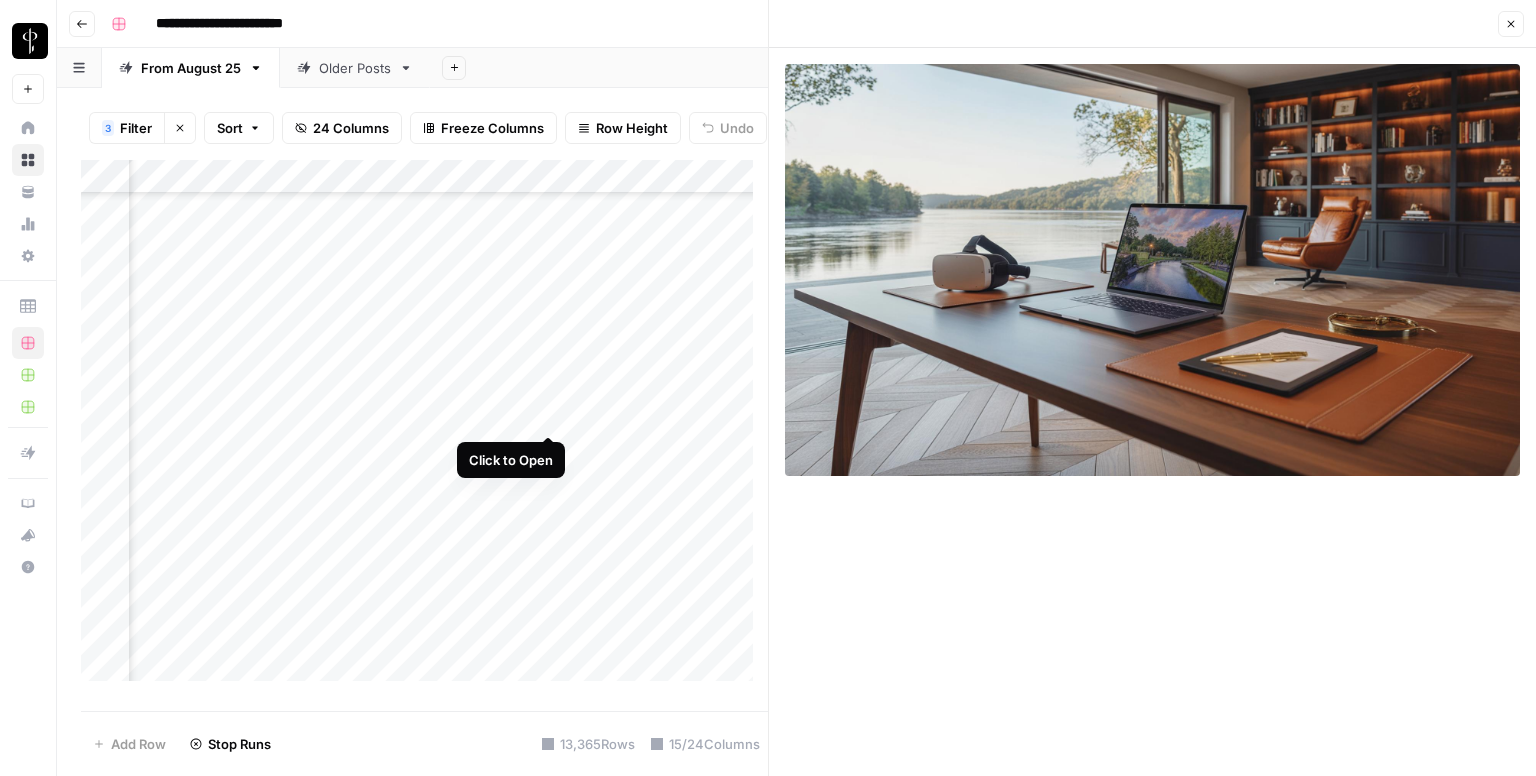 click on "Add Column" at bounding box center [424, 428] 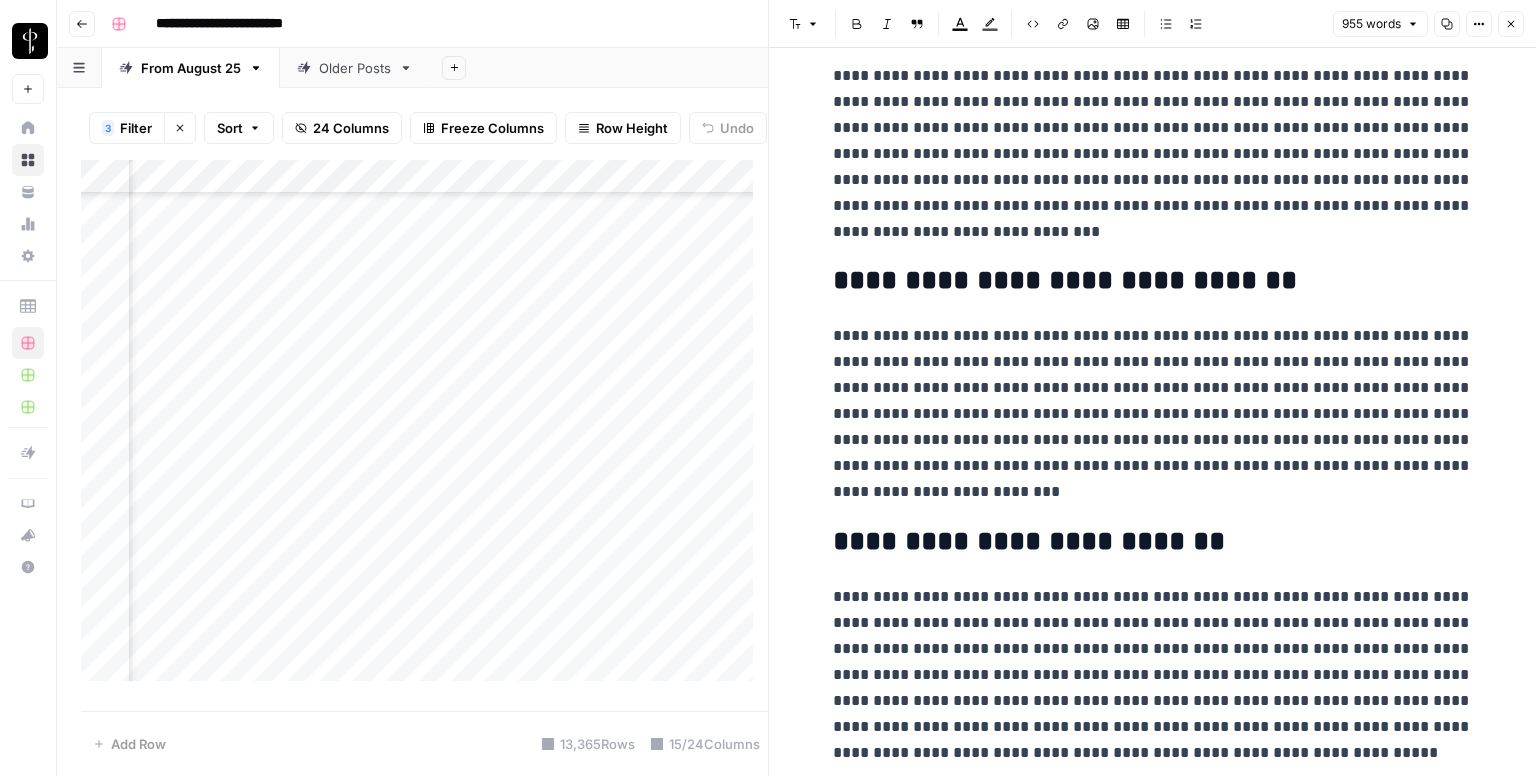 scroll, scrollTop: 2368, scrollLeft: 0, axis: vertical 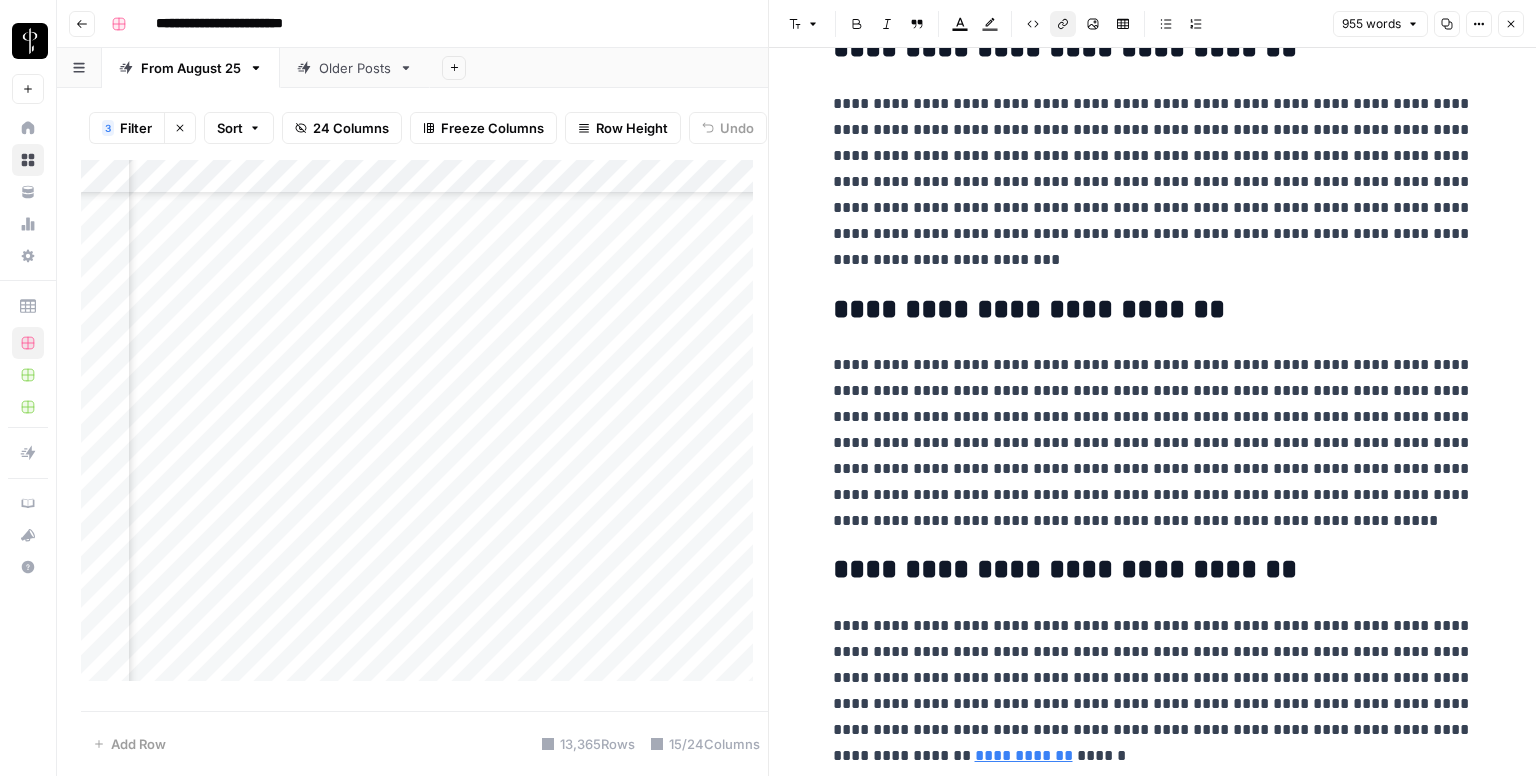 click on "**********" at bounding box center (1024, 755) 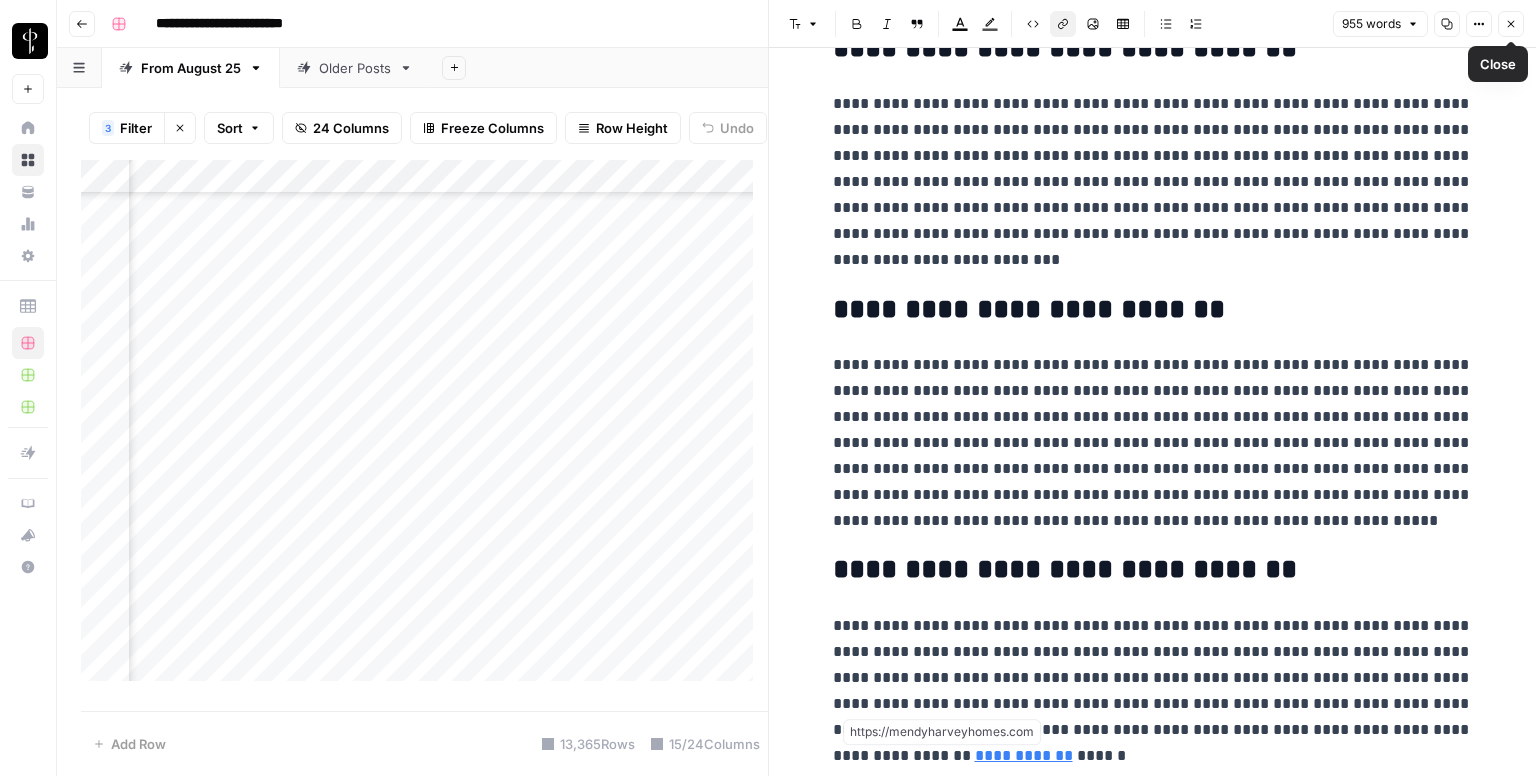 click 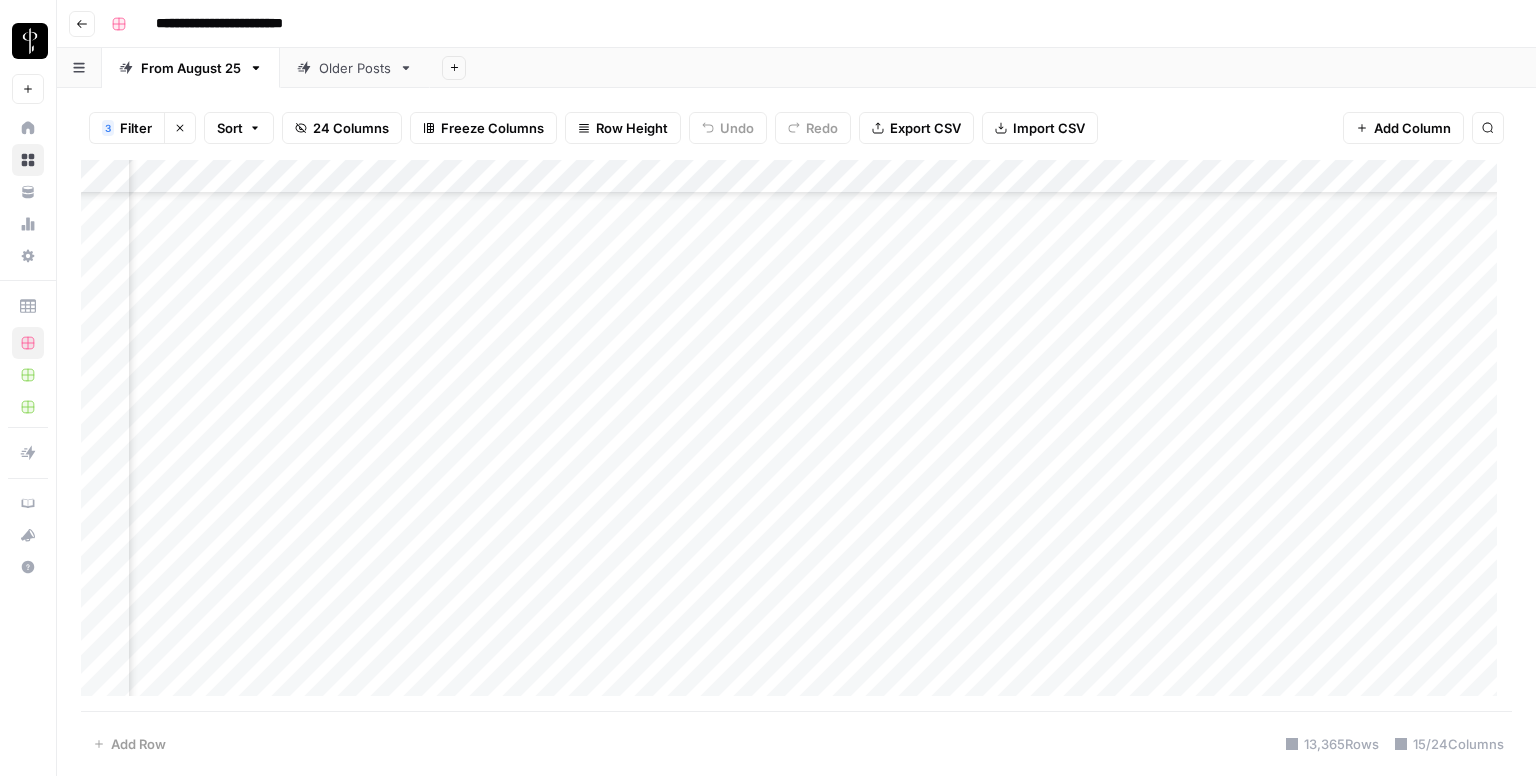 click on "Add Column" at bounding box center [796, 436] 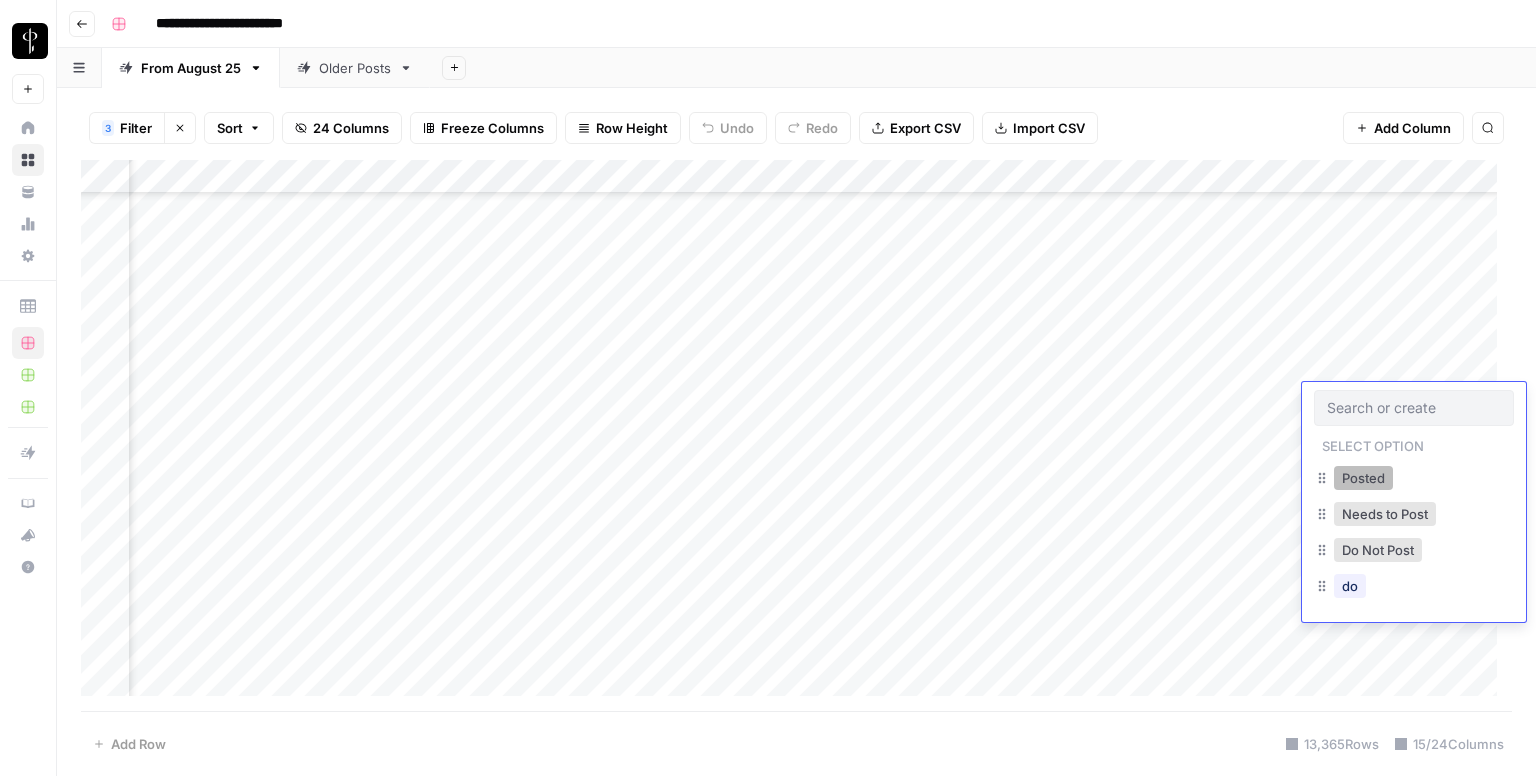click on "Posted" at bounding box center [1363, 478] 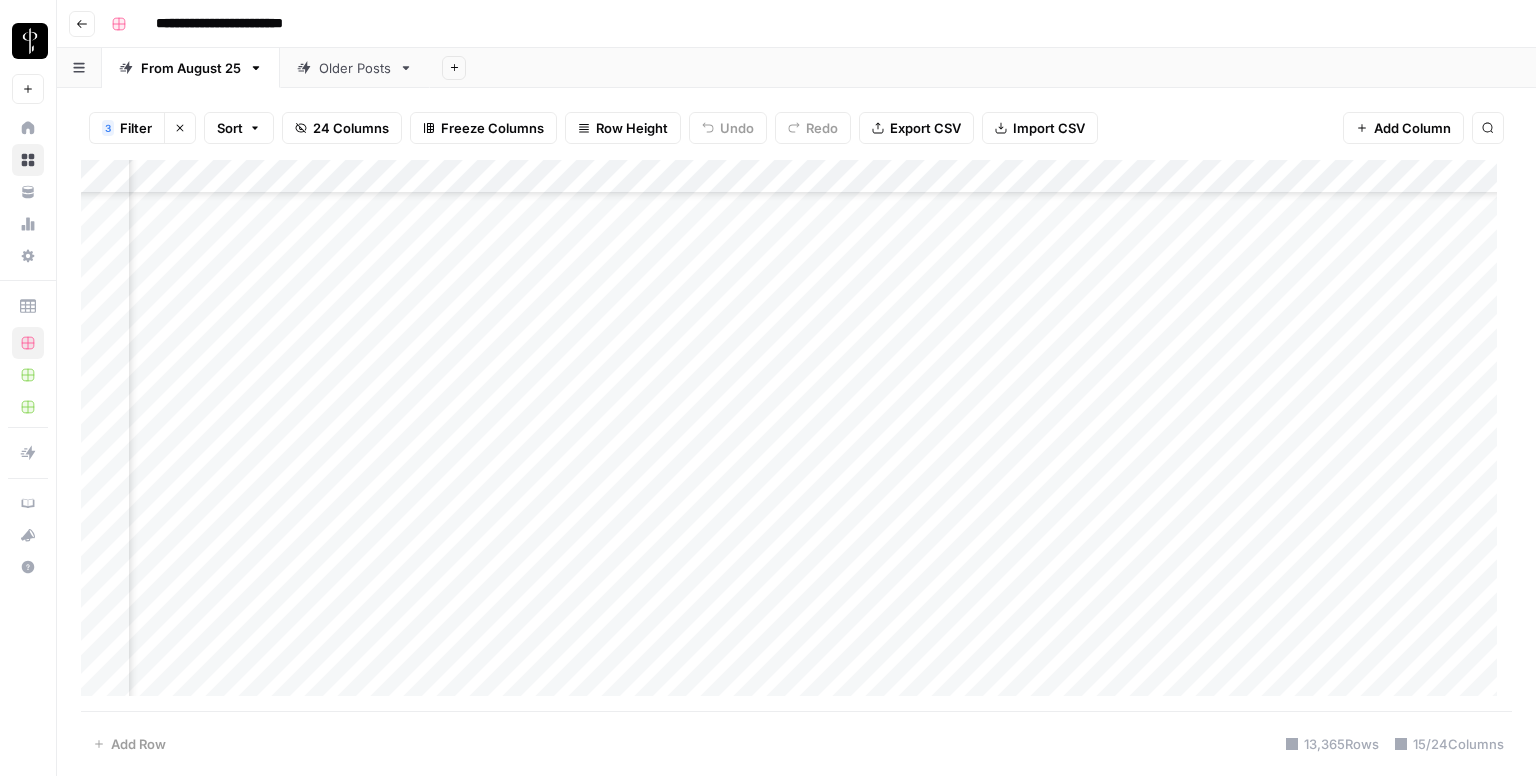 scroll, scrollTop: 3484, scrollLeft: 1264, axis: both 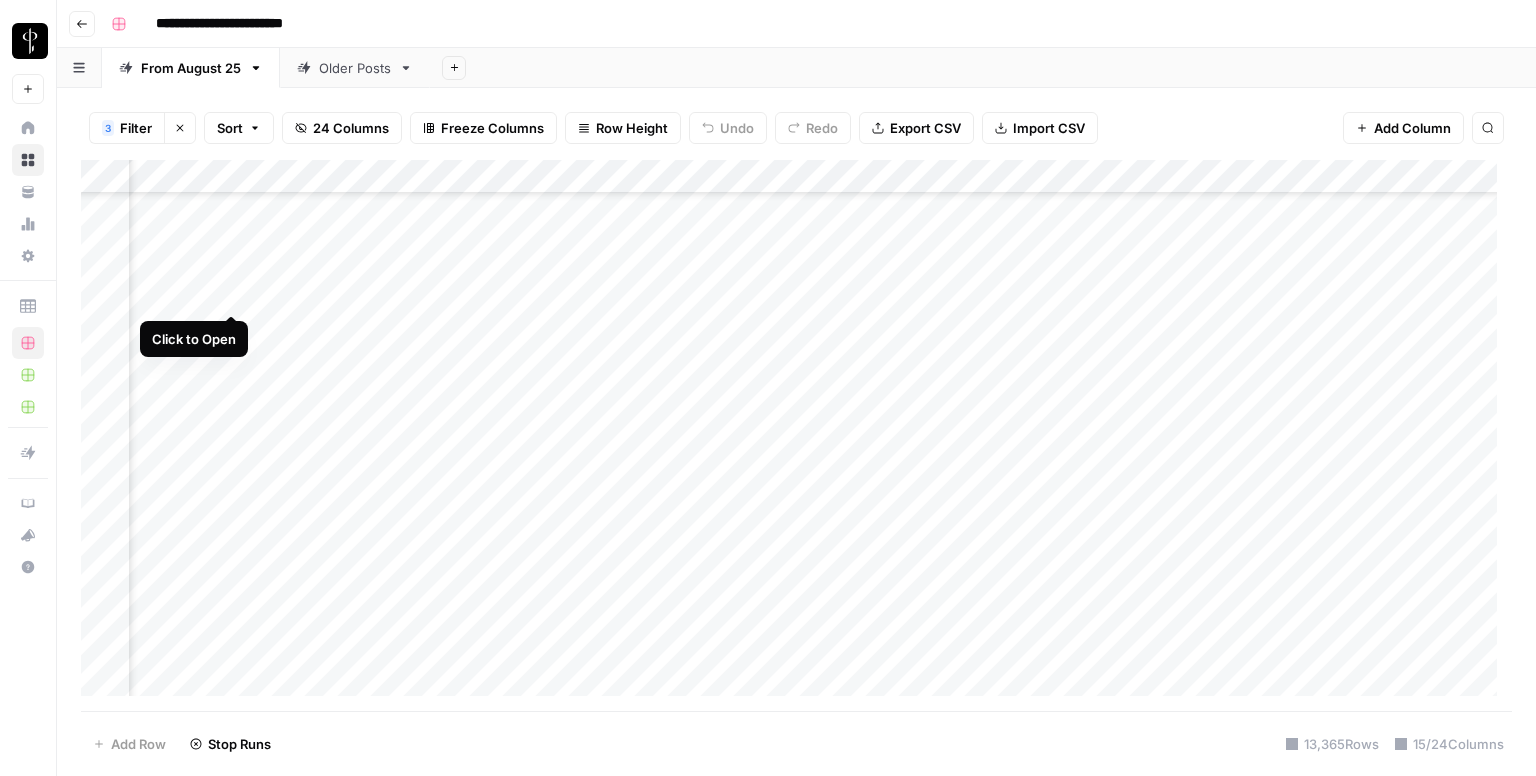 click on "Add Column" at bounding box center [796, 436] 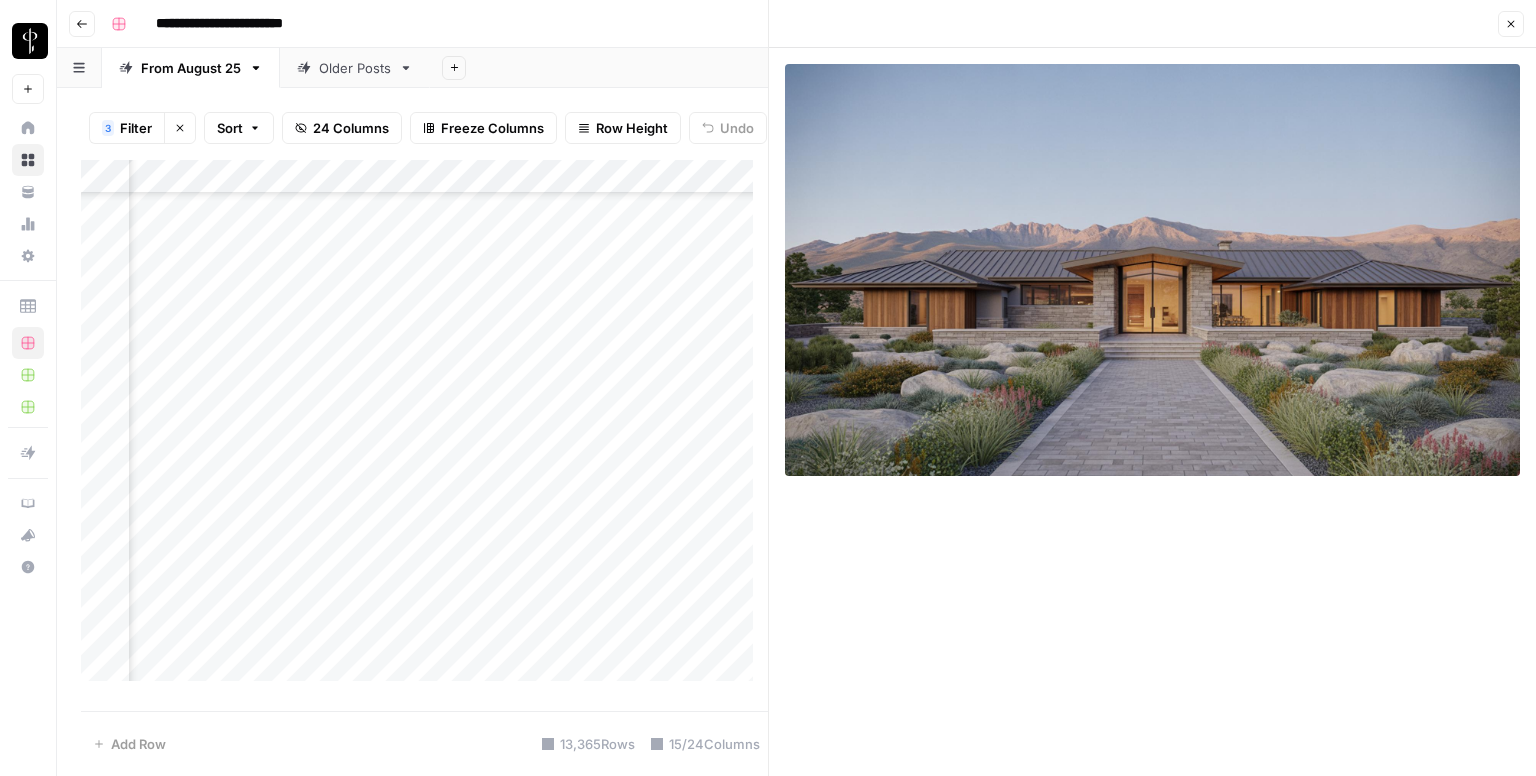 click on "Add Column" at bounding box center [424, 428] 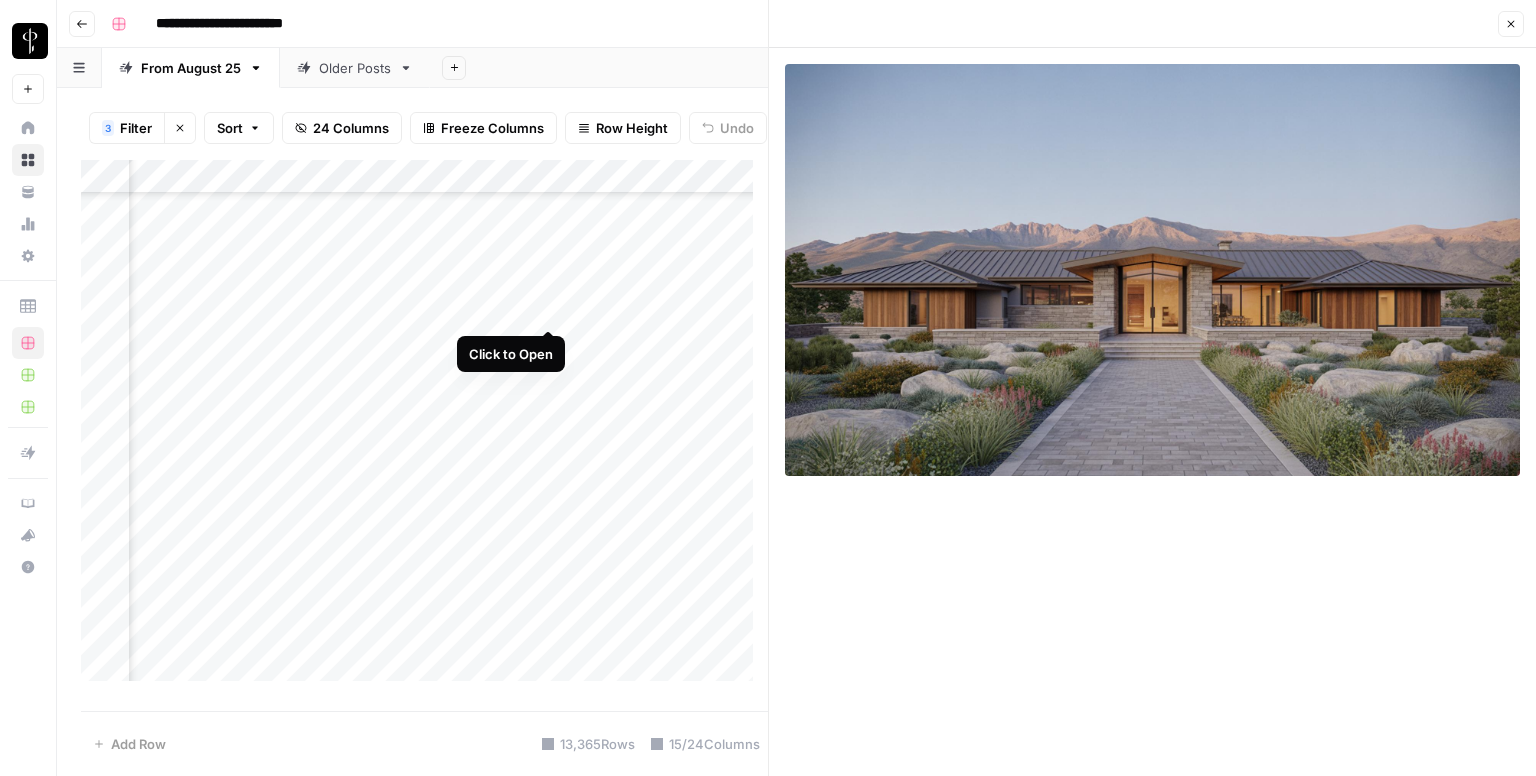click on "Add Column" at bounding box center (424, 428) 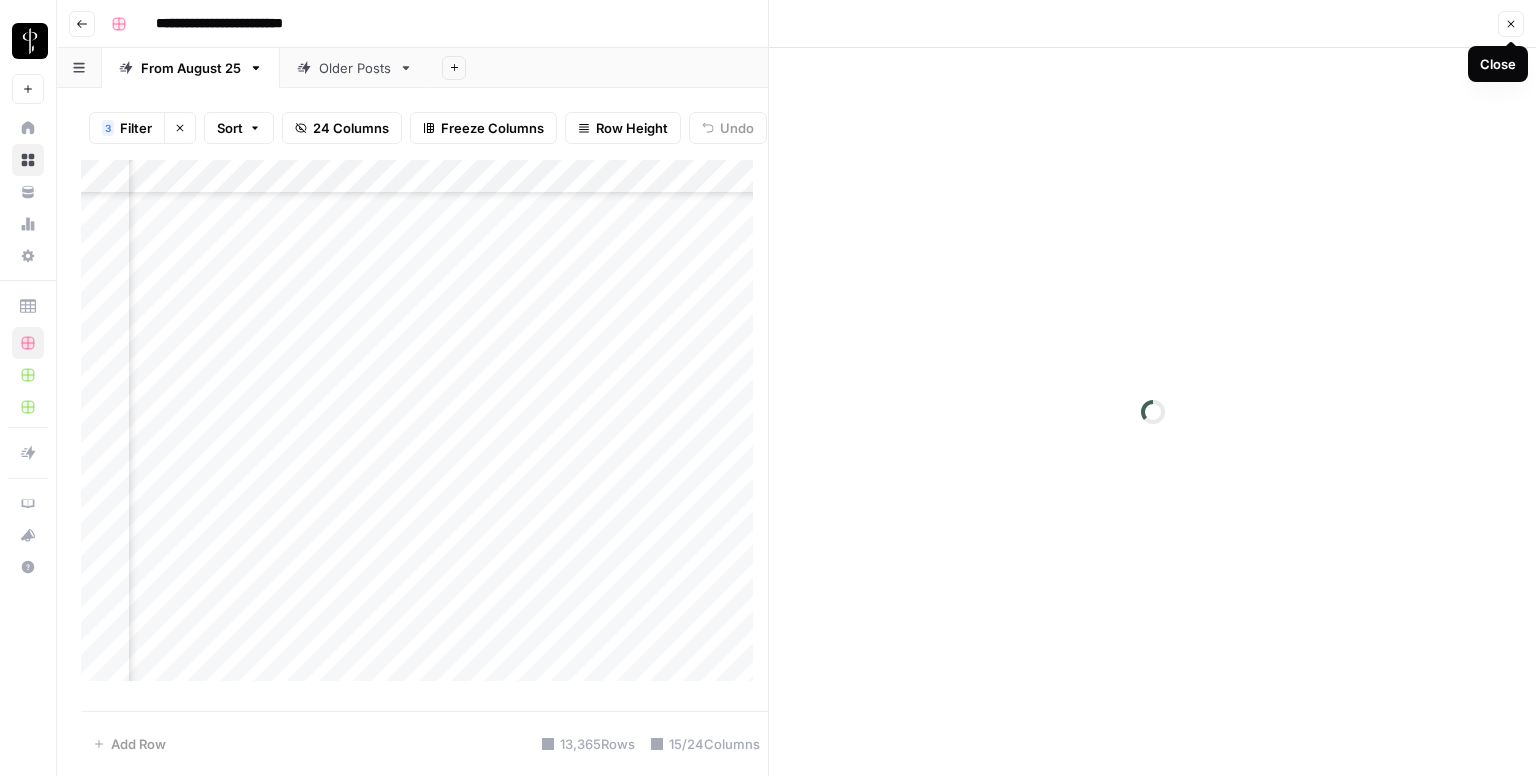 click on "Close" at bounding box center (1511, 24) 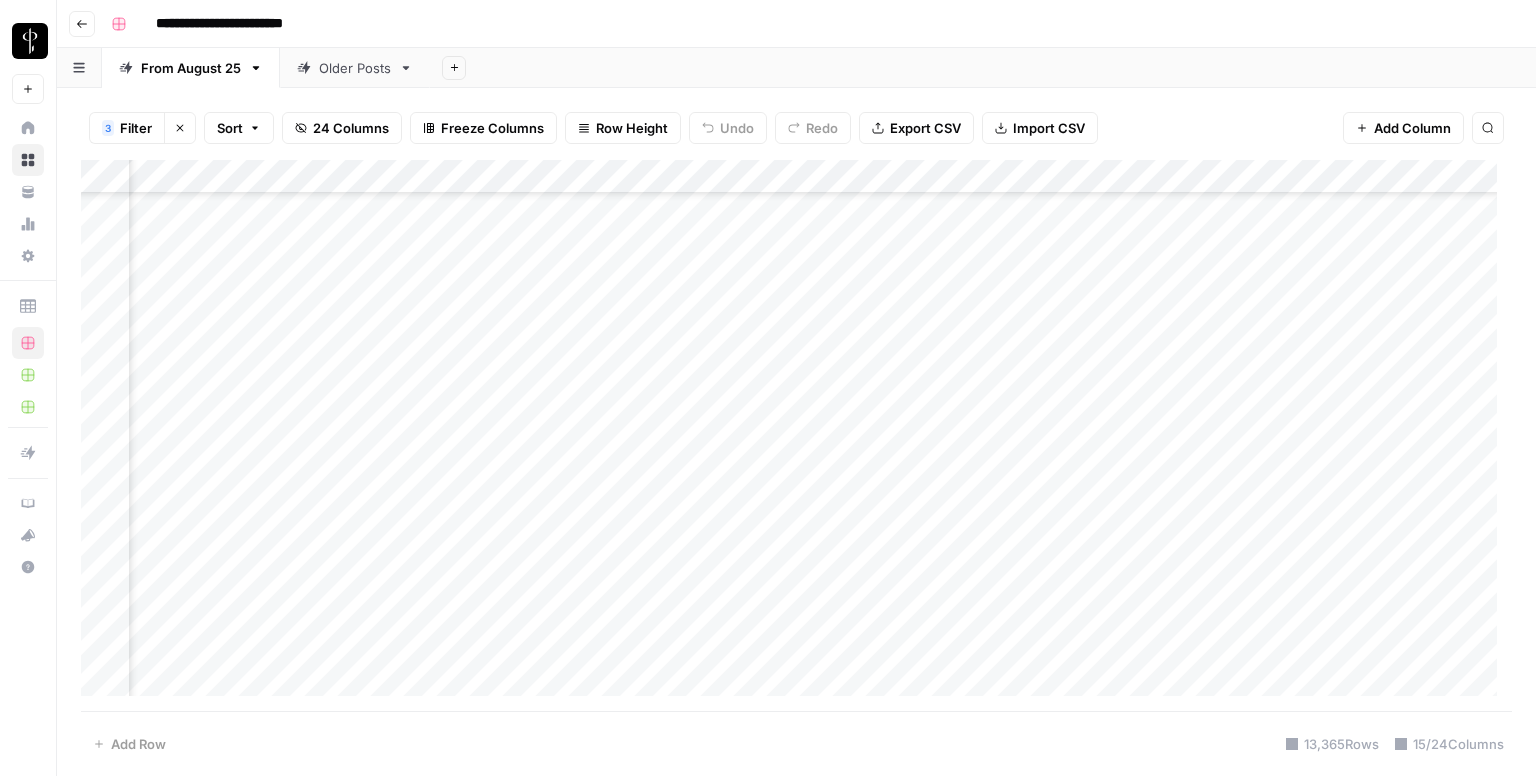 click on "Add Column" at bounding box center [796, 436] 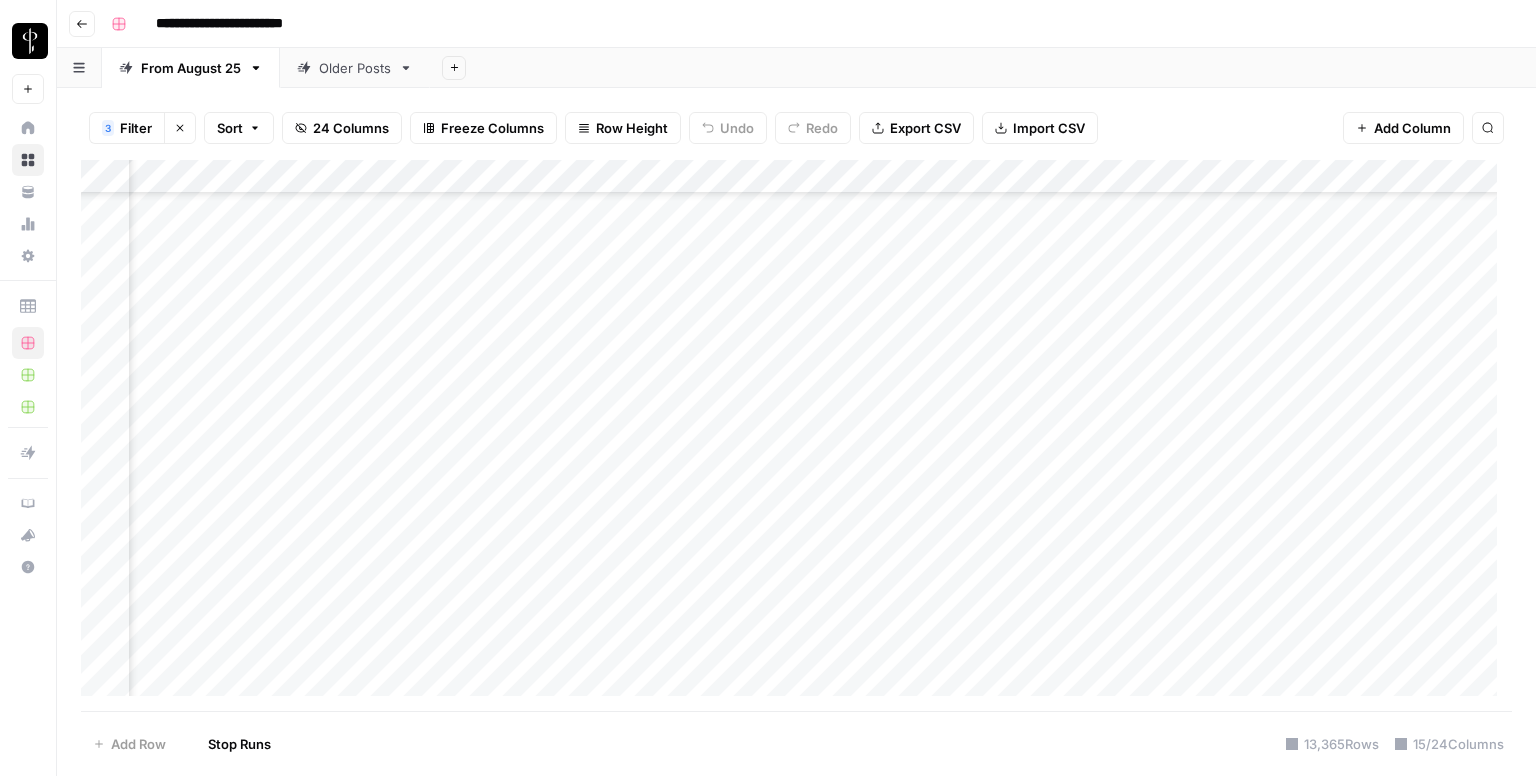 click on "Add Column" at bounding box center (796, 436) 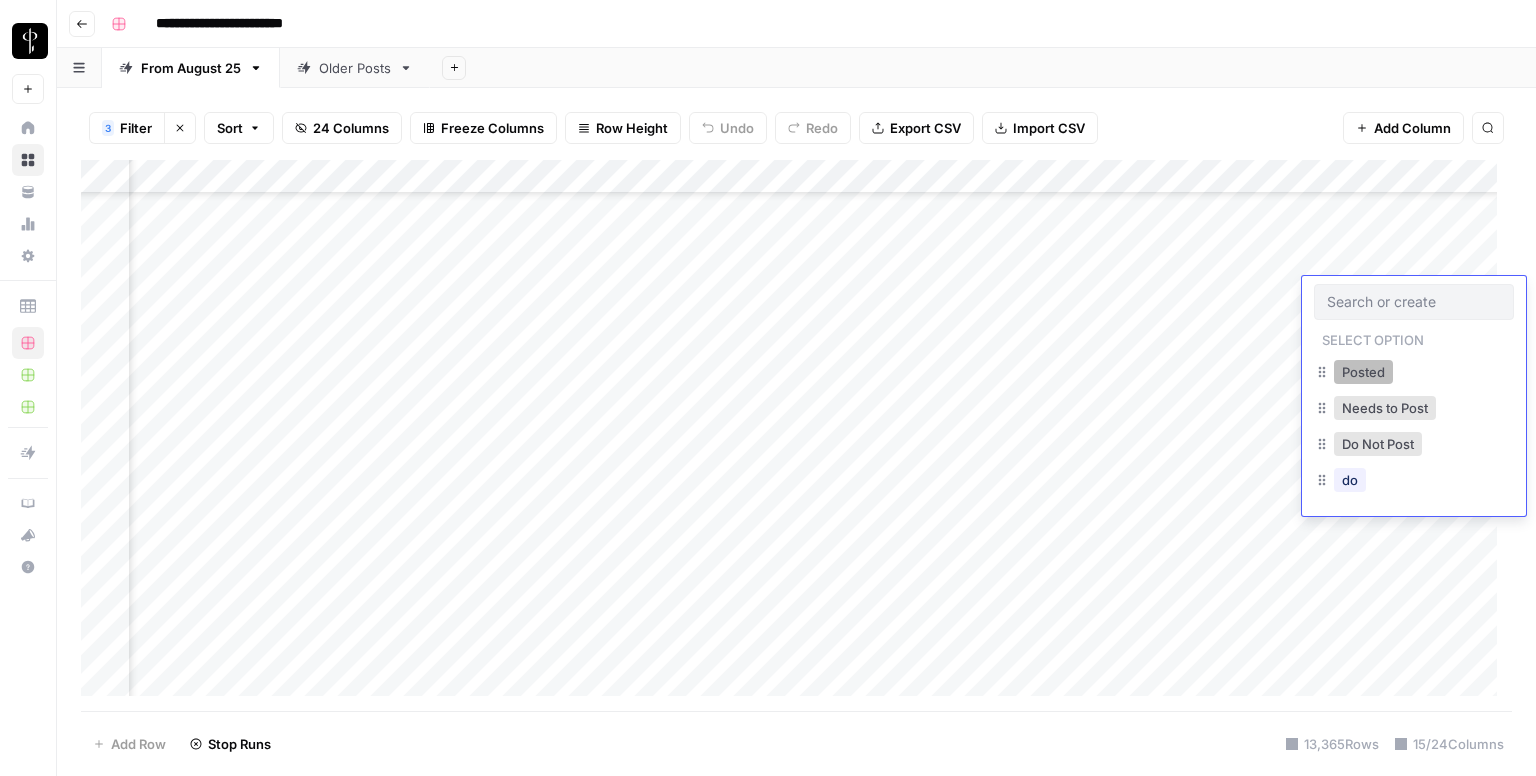 click on "Posted" at bounding box center [1363, 372] 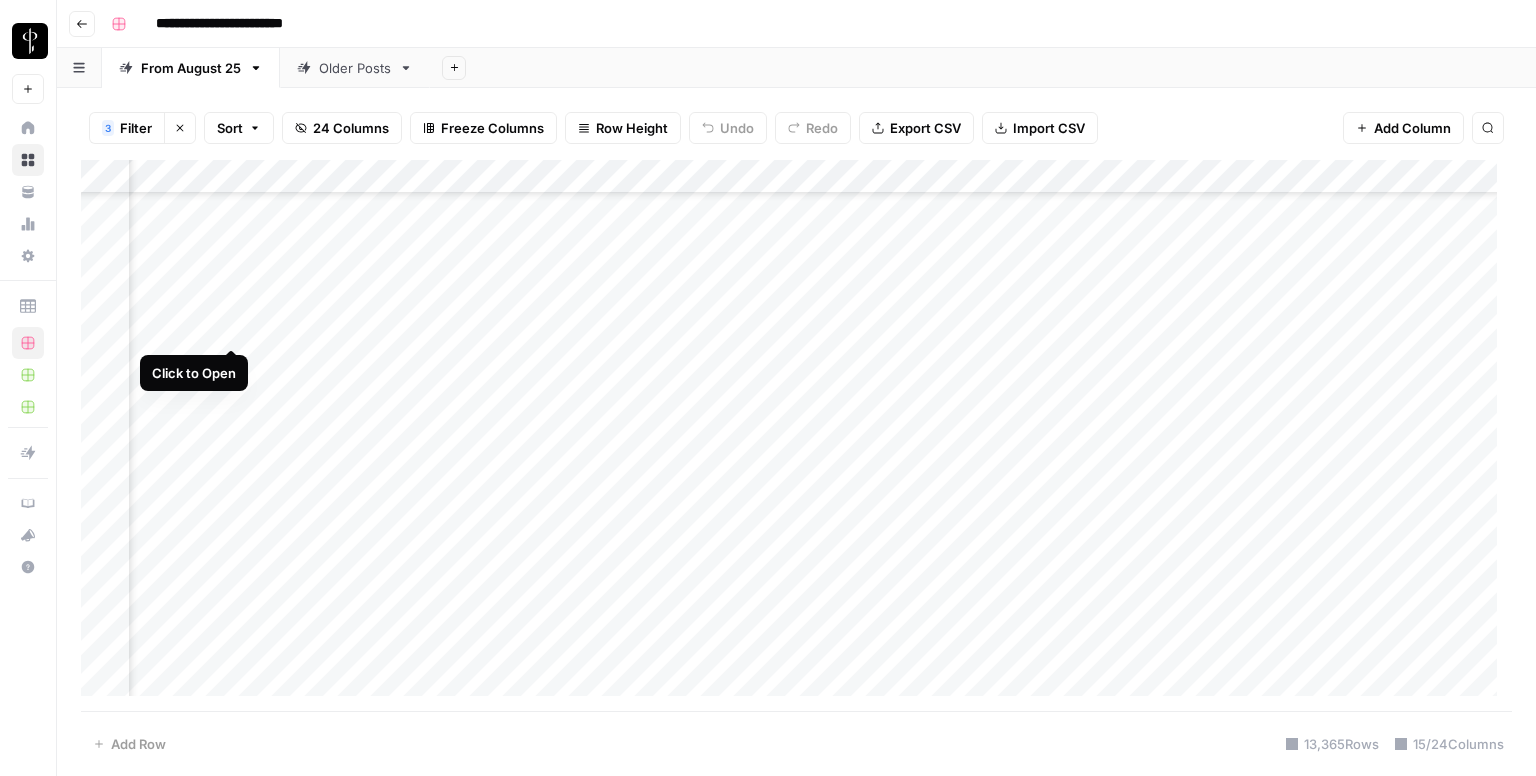 click on "Add Column" at bounding box center (796, 436) 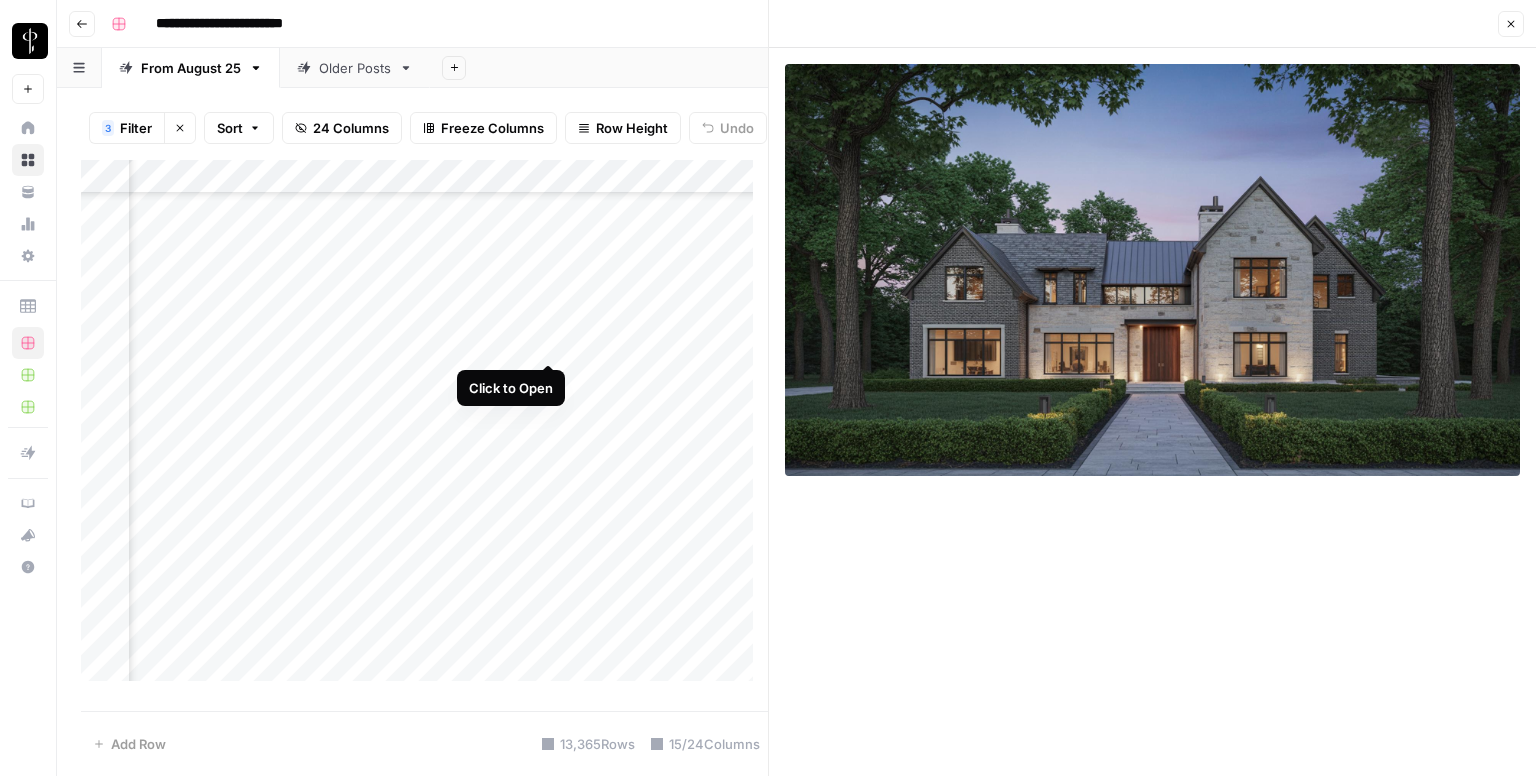 click on "Add Column" at bounding box center (424, 428) 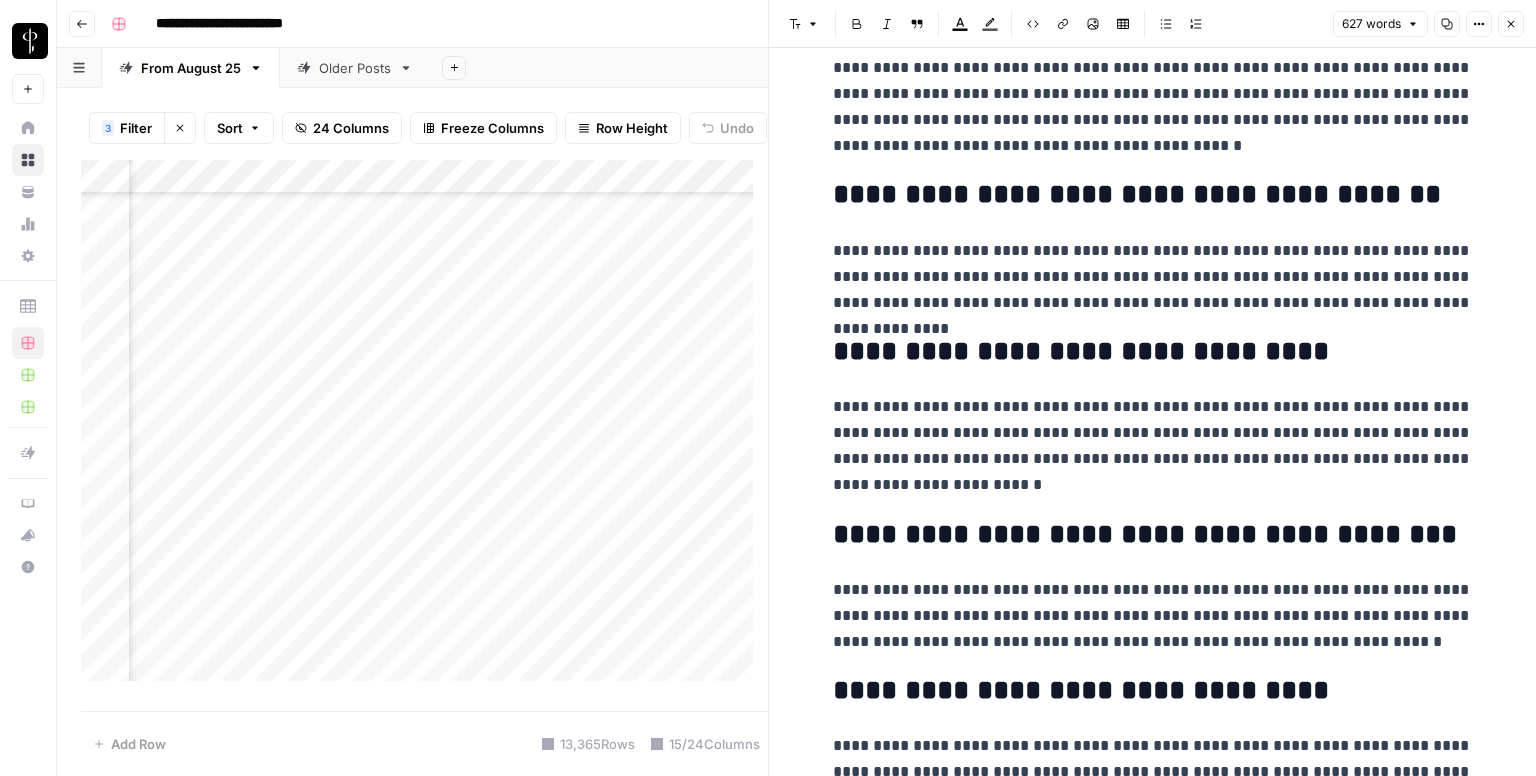 scroll, scrollTop: 1458, scrollLeft: 0, axis: vertical 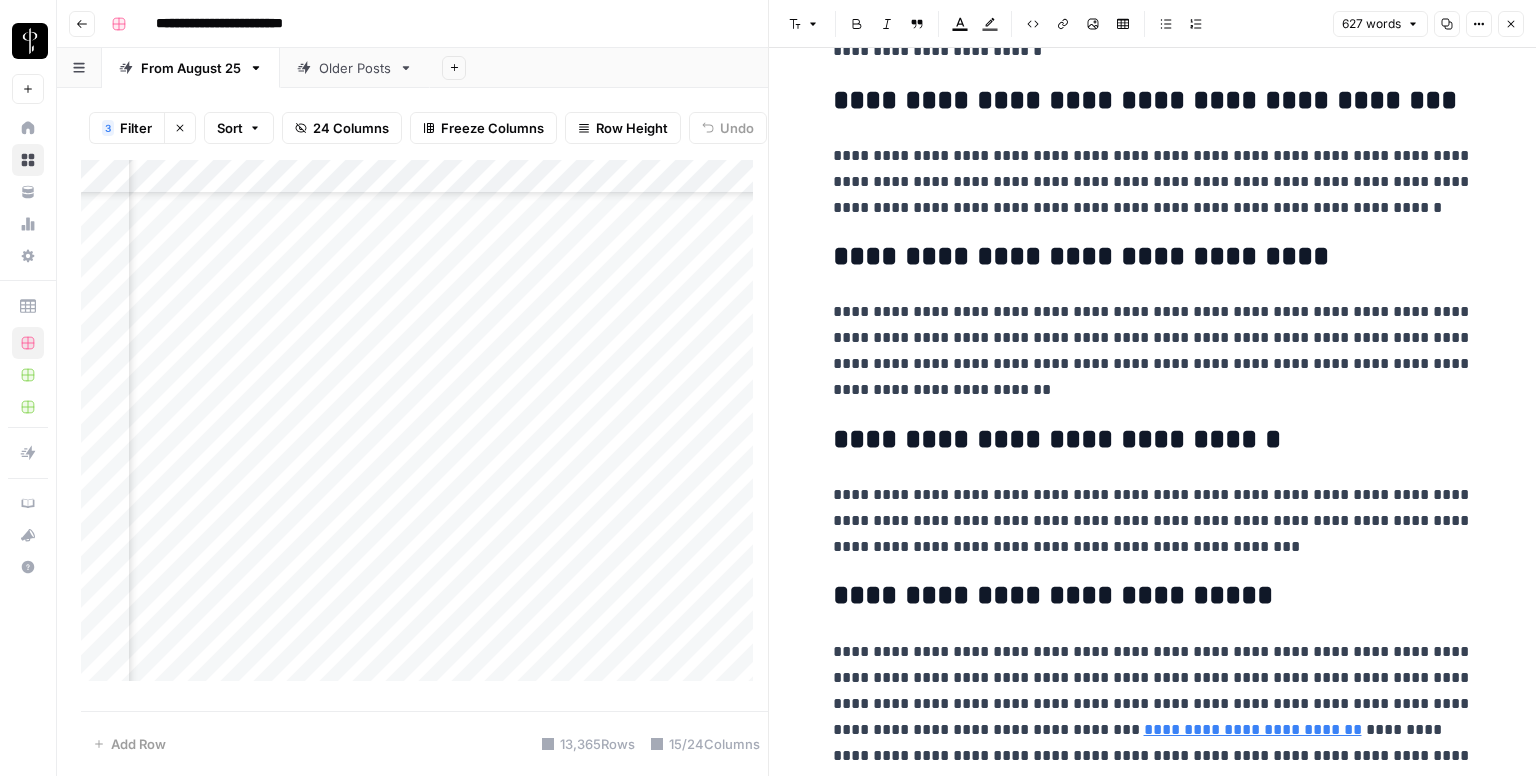 click on "**********" at bounding box center [1253, 729] 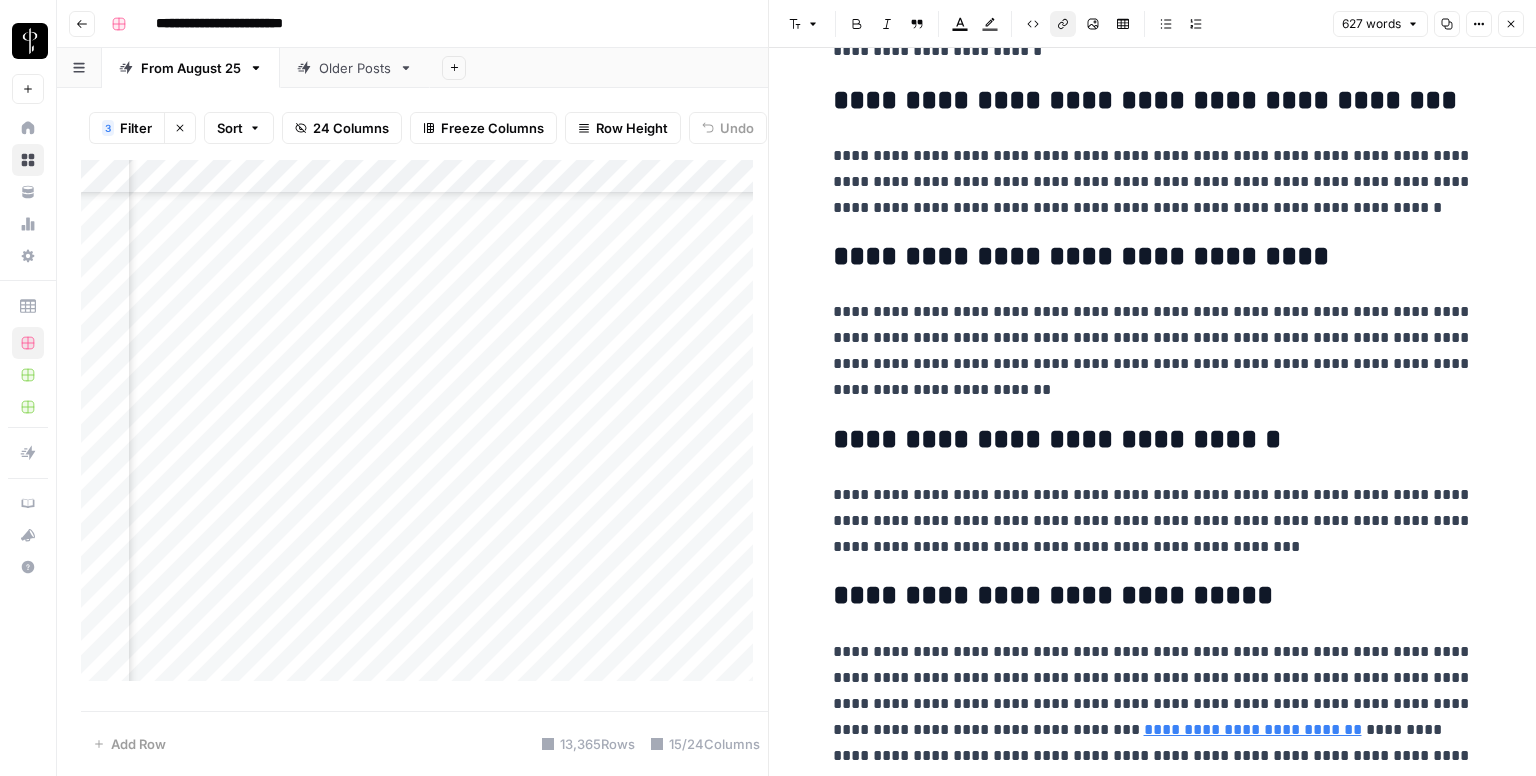 click 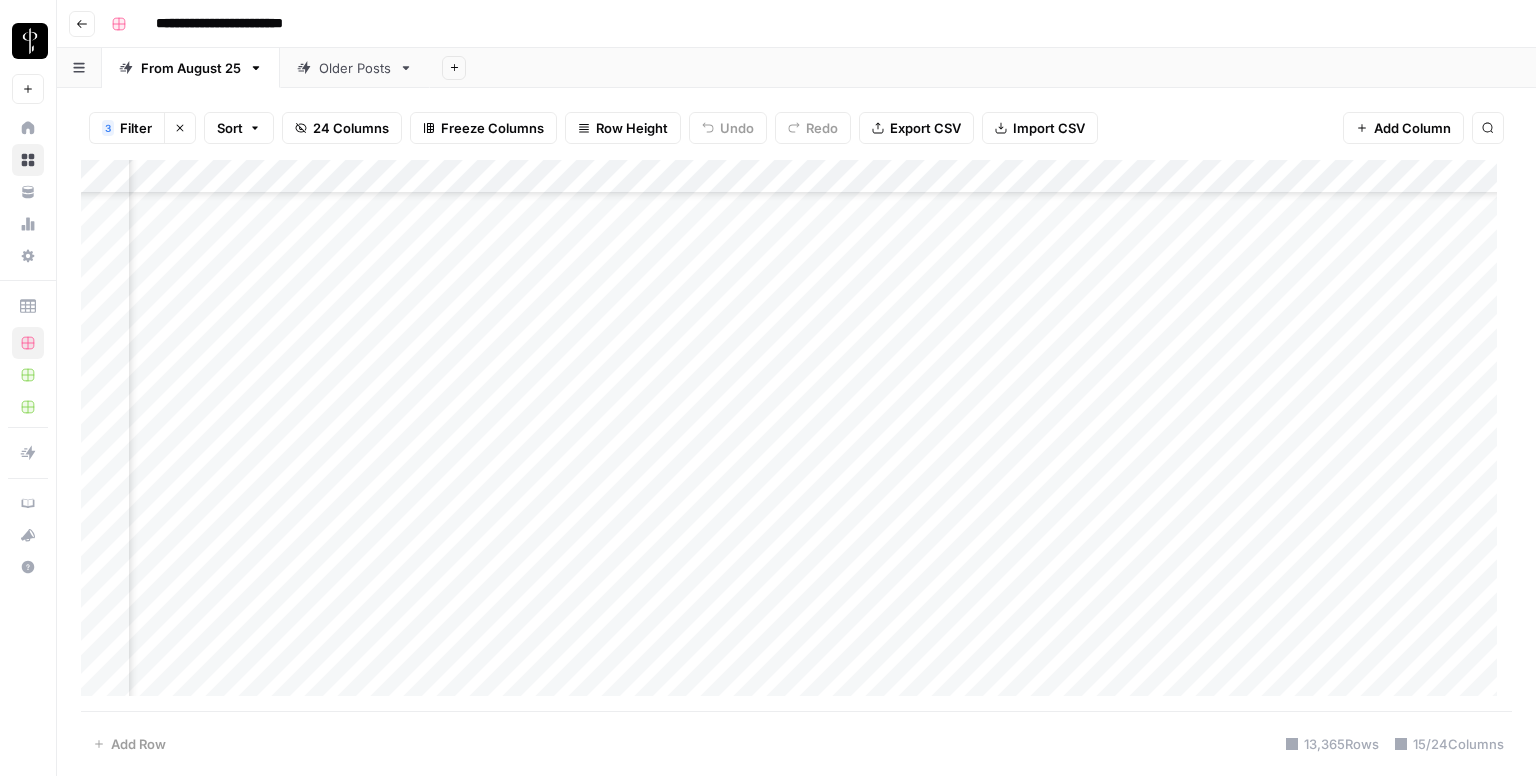 click on "Add Column" at bounding box center (796, 436) 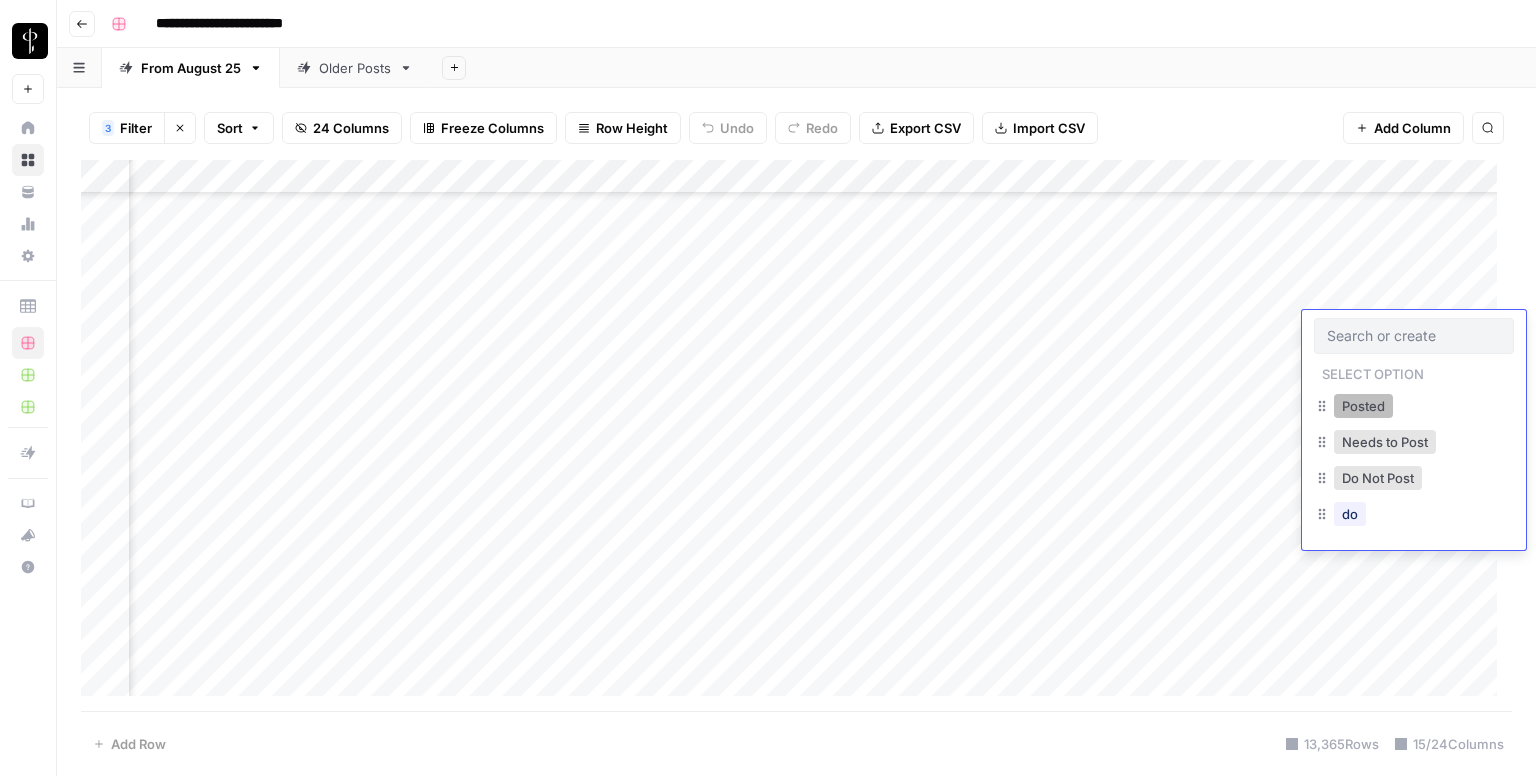 click on "Posted" at bounding box center (1363, 406) 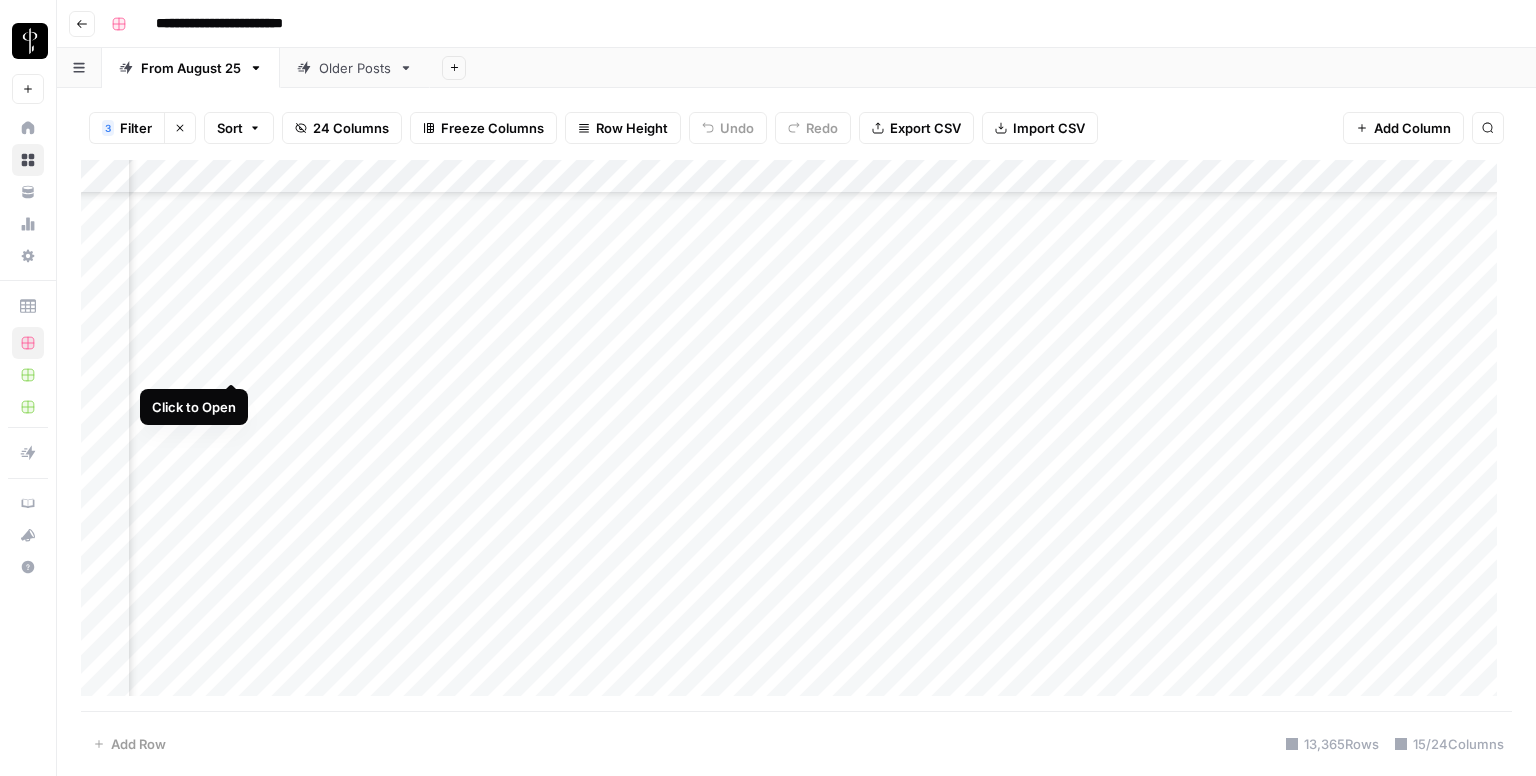 click on "Add Column" at bounding box center [796, 436] 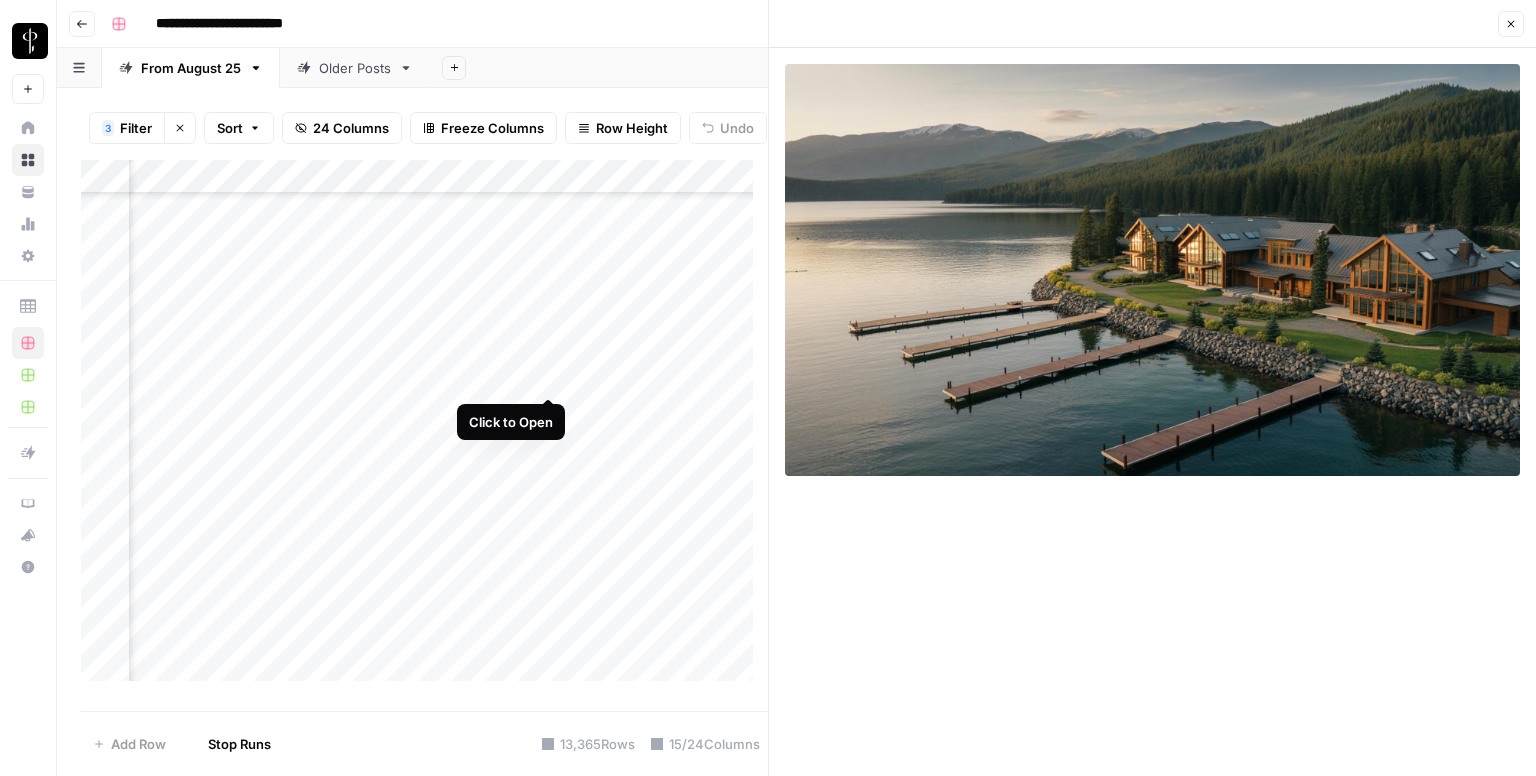 click on "Add Column" at bounding box center (424, 428) 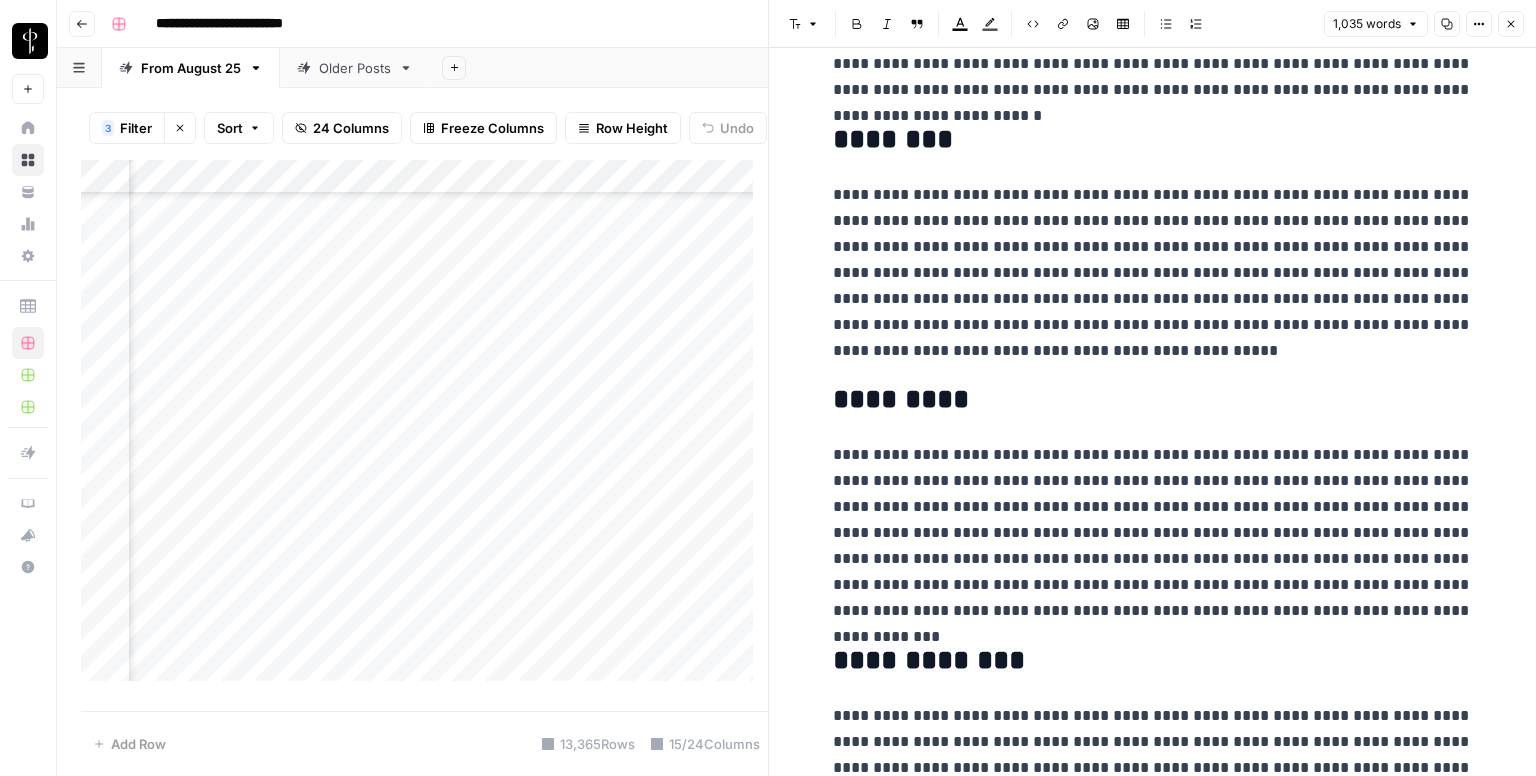 scroll, scrollTop: 2394, scrollLeft: 0, axis: vertical 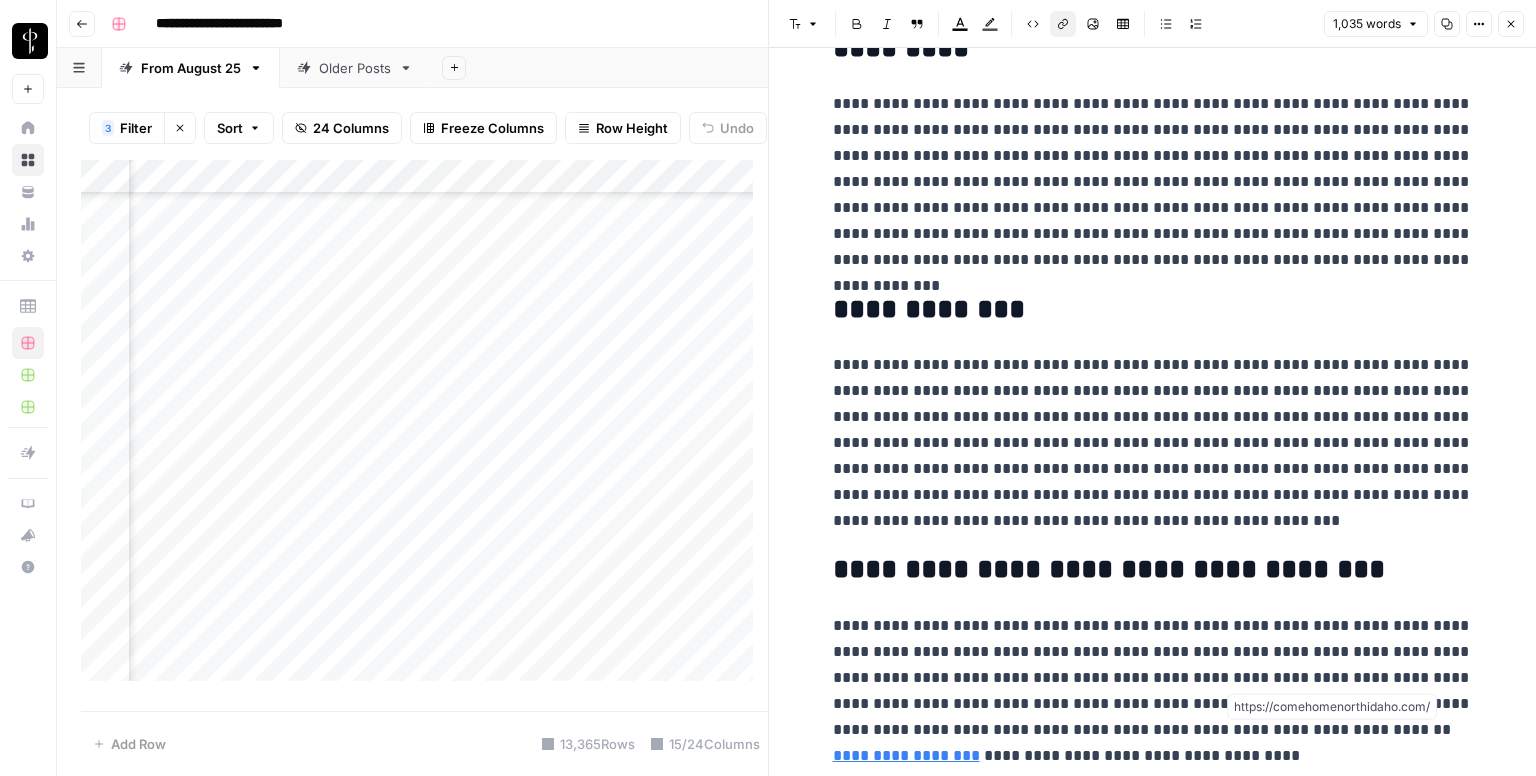click on "**********" at bounding box center (906, 755) 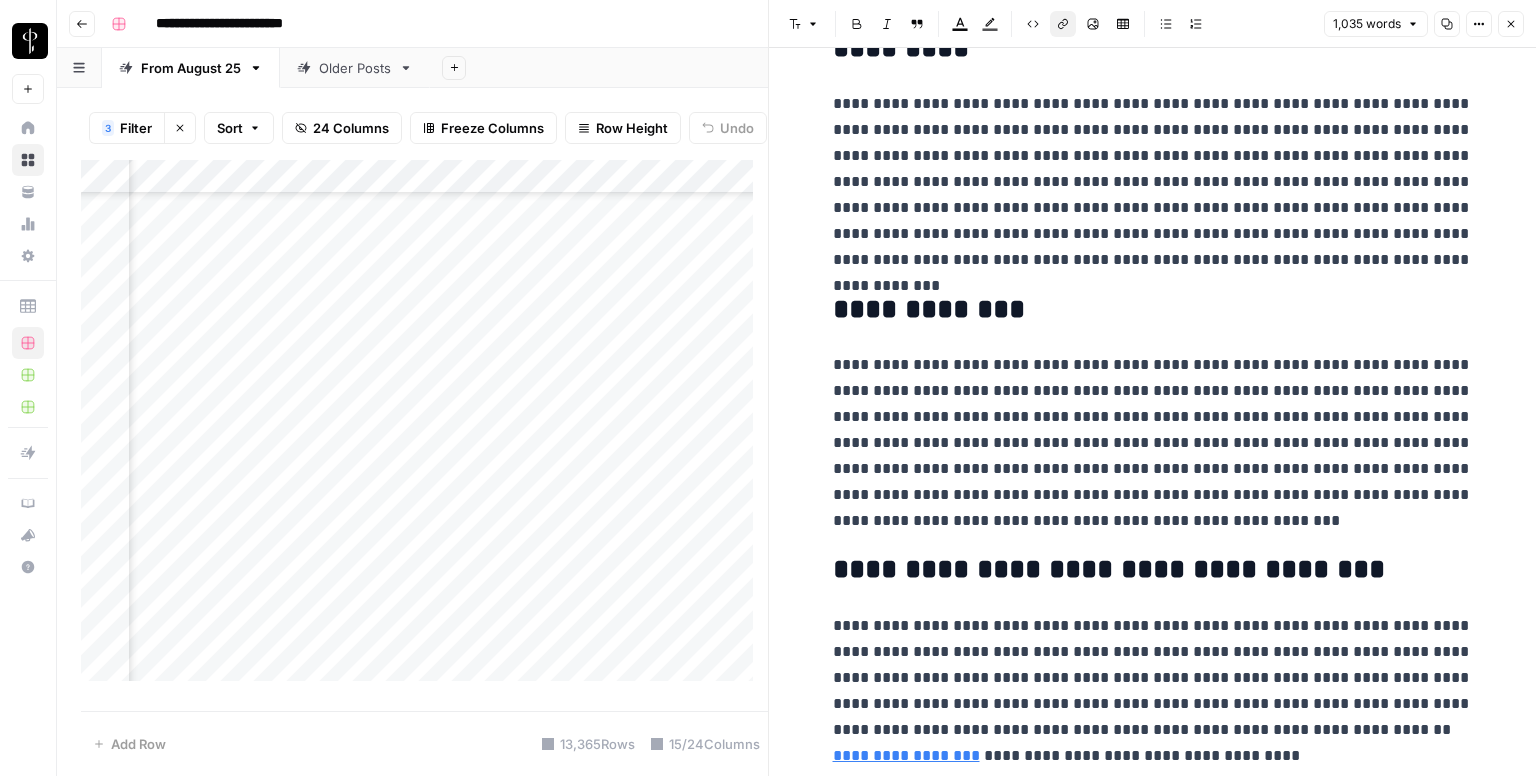 click on "Close" at bounding box center (1511, 24) 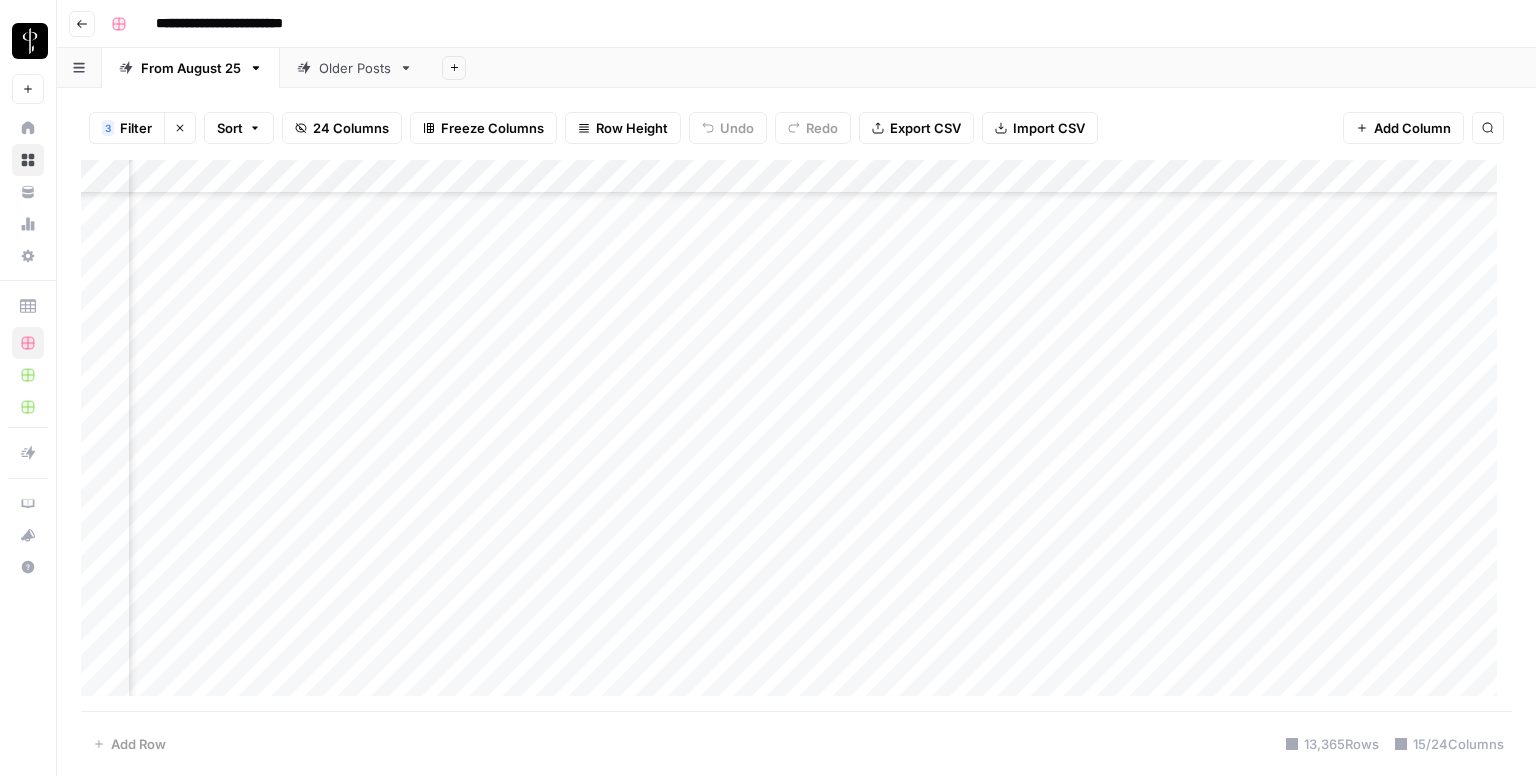 click on "Add Column" at bounding box center (796, 436) 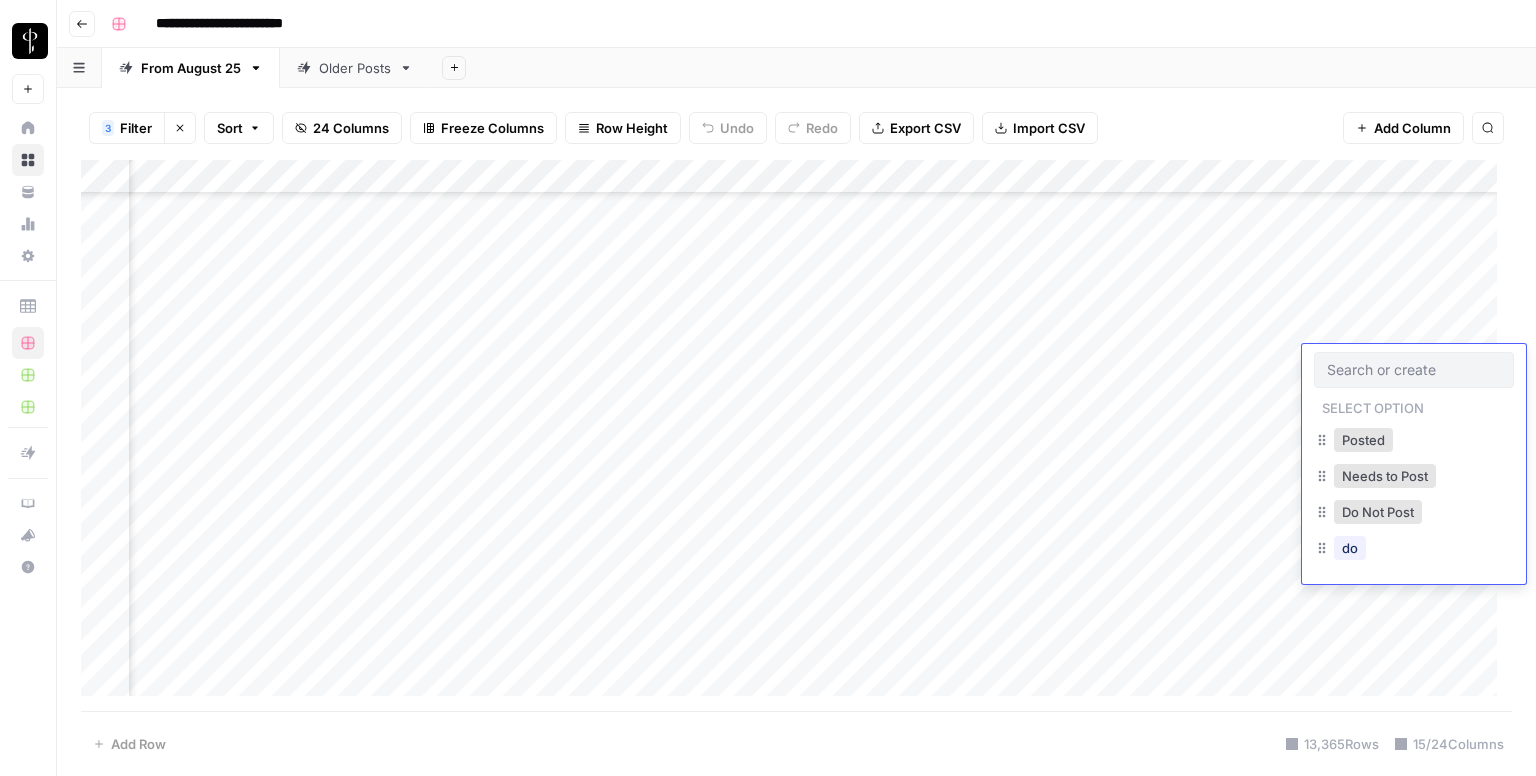 click at bounding box center (1414, 370) 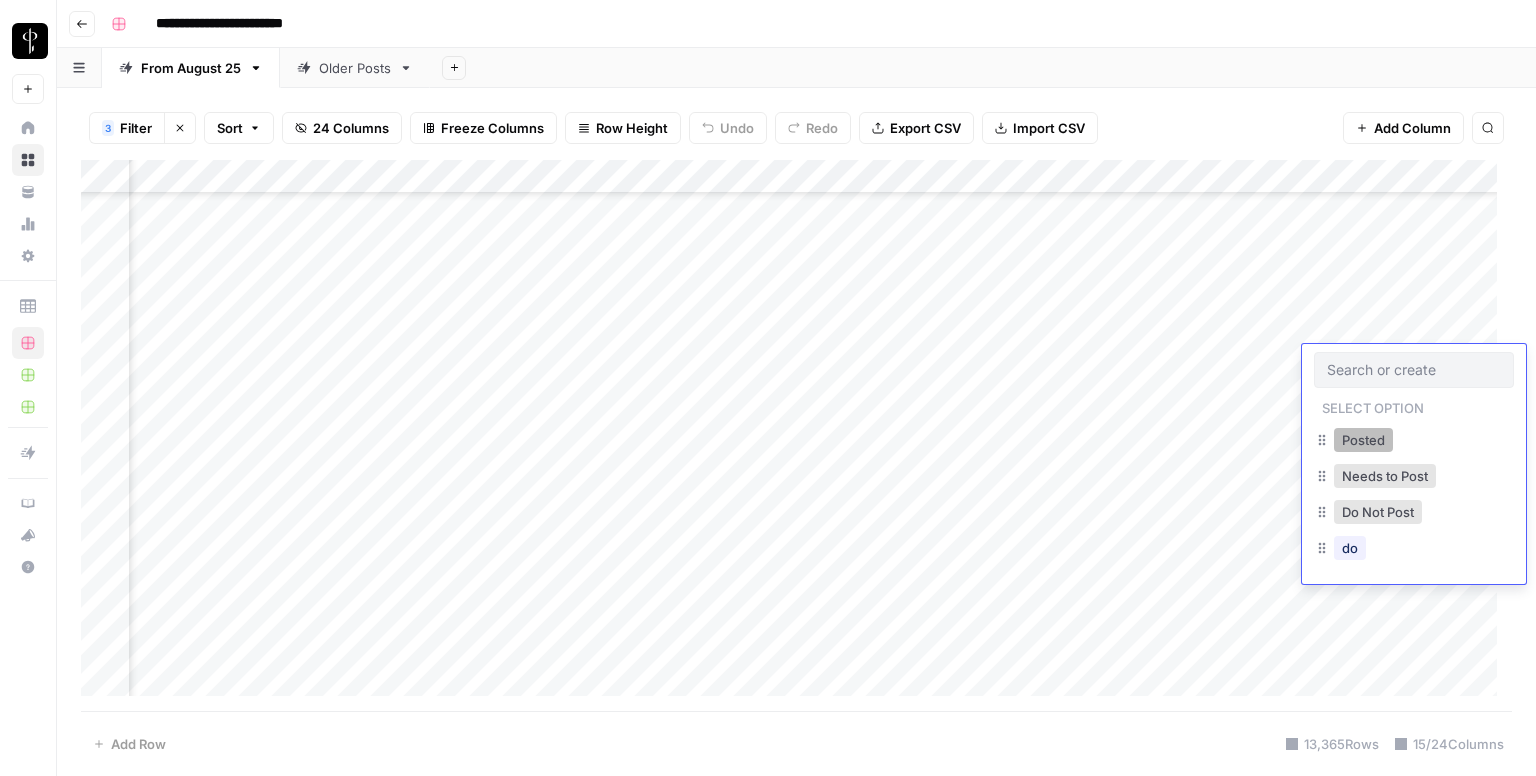 click on "Posted" at bounding box center (1363, 440) 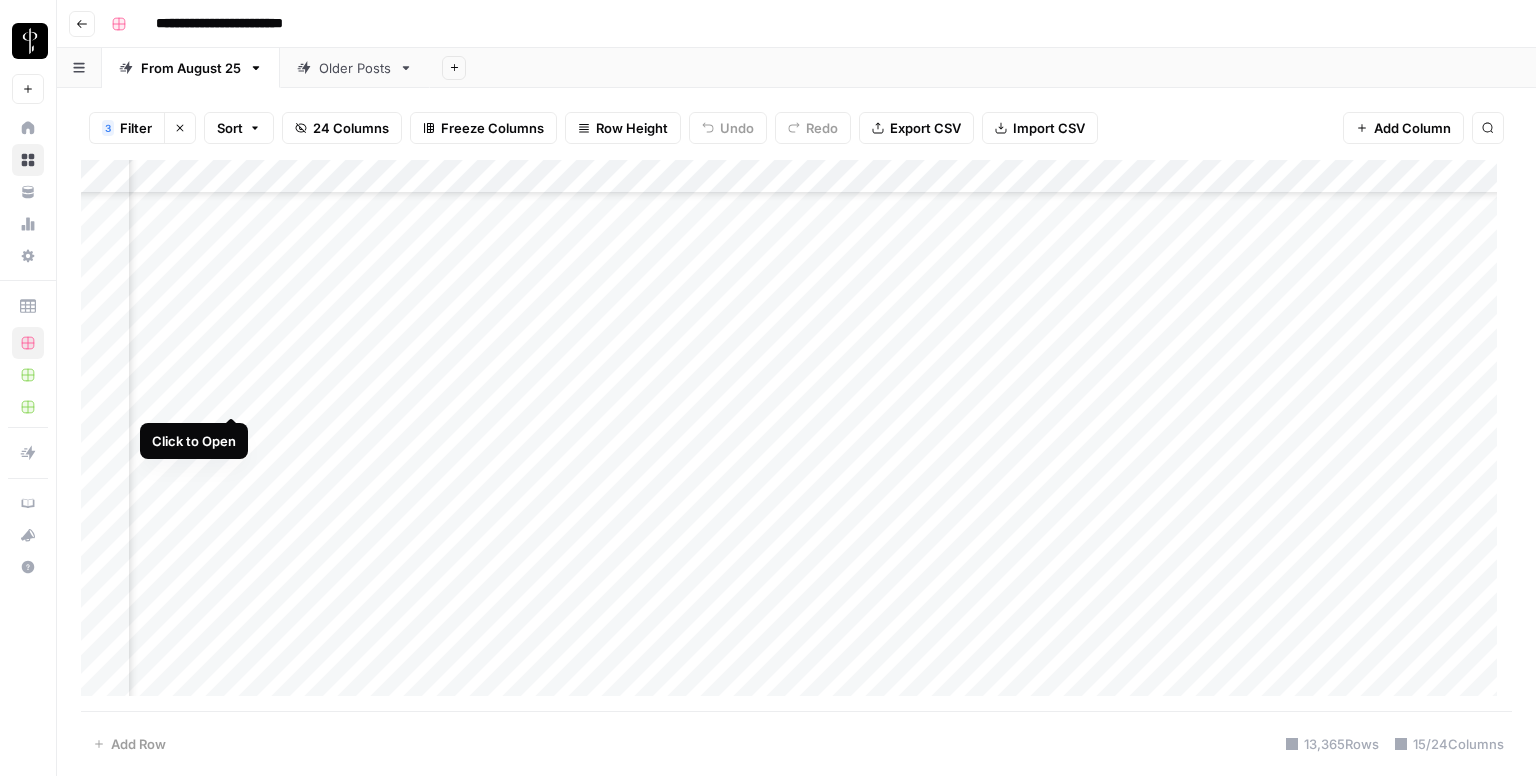 click on "Add Column" at bounding box center [796, 436] 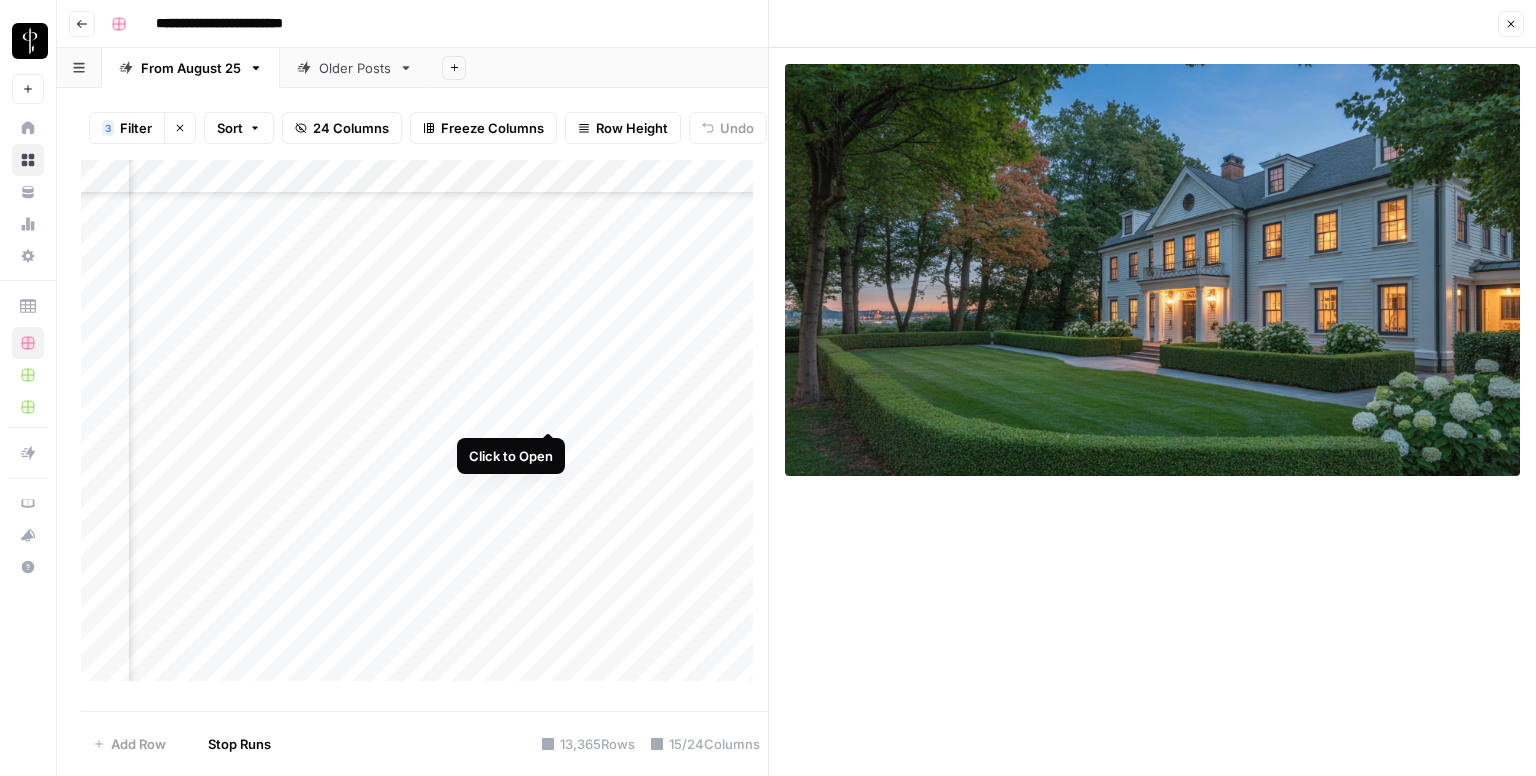 click on "Add Column" at bounding box center (424, 428) 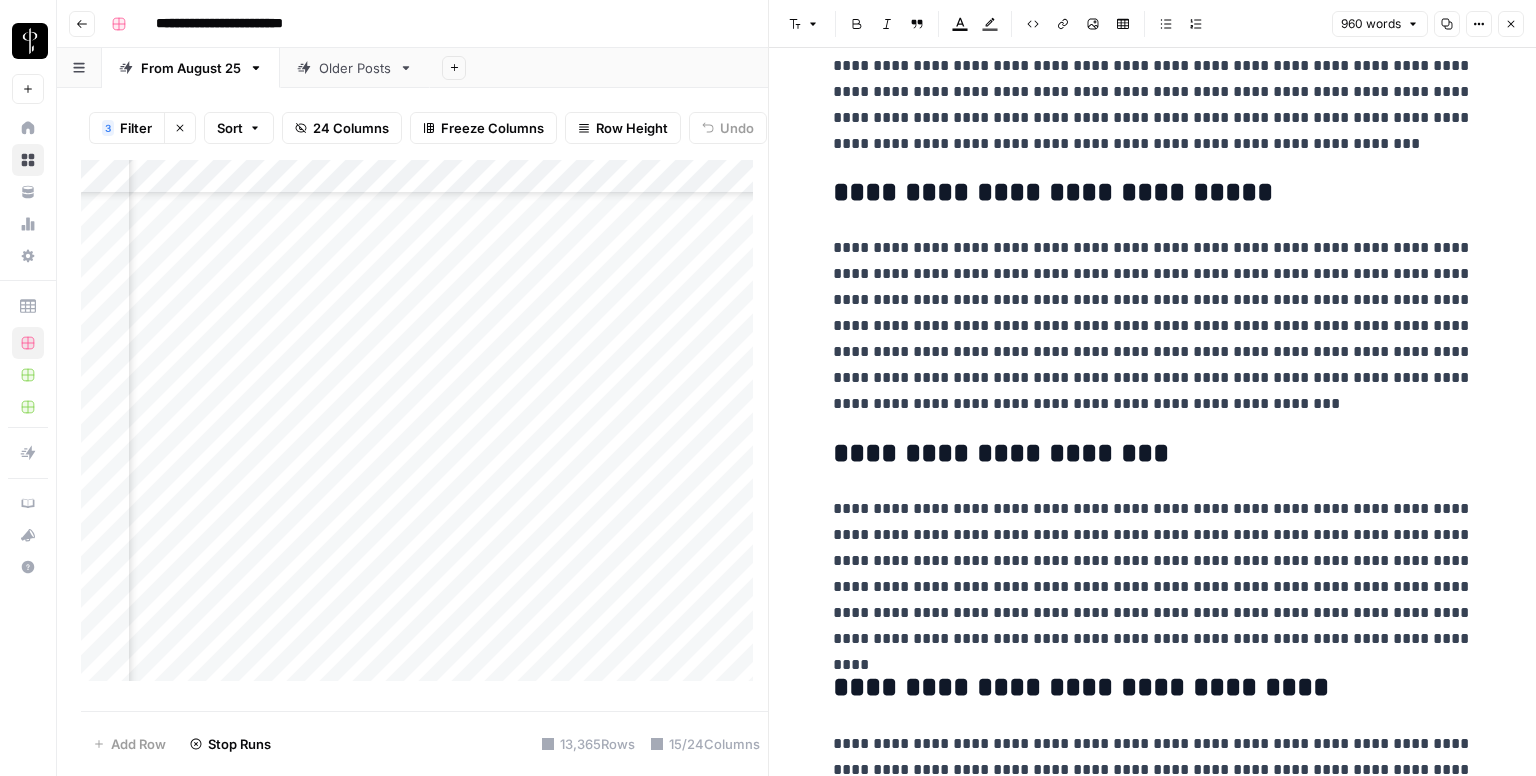 scroll, scrollTop: 2264, scrollLeft: 0, axis: vertical 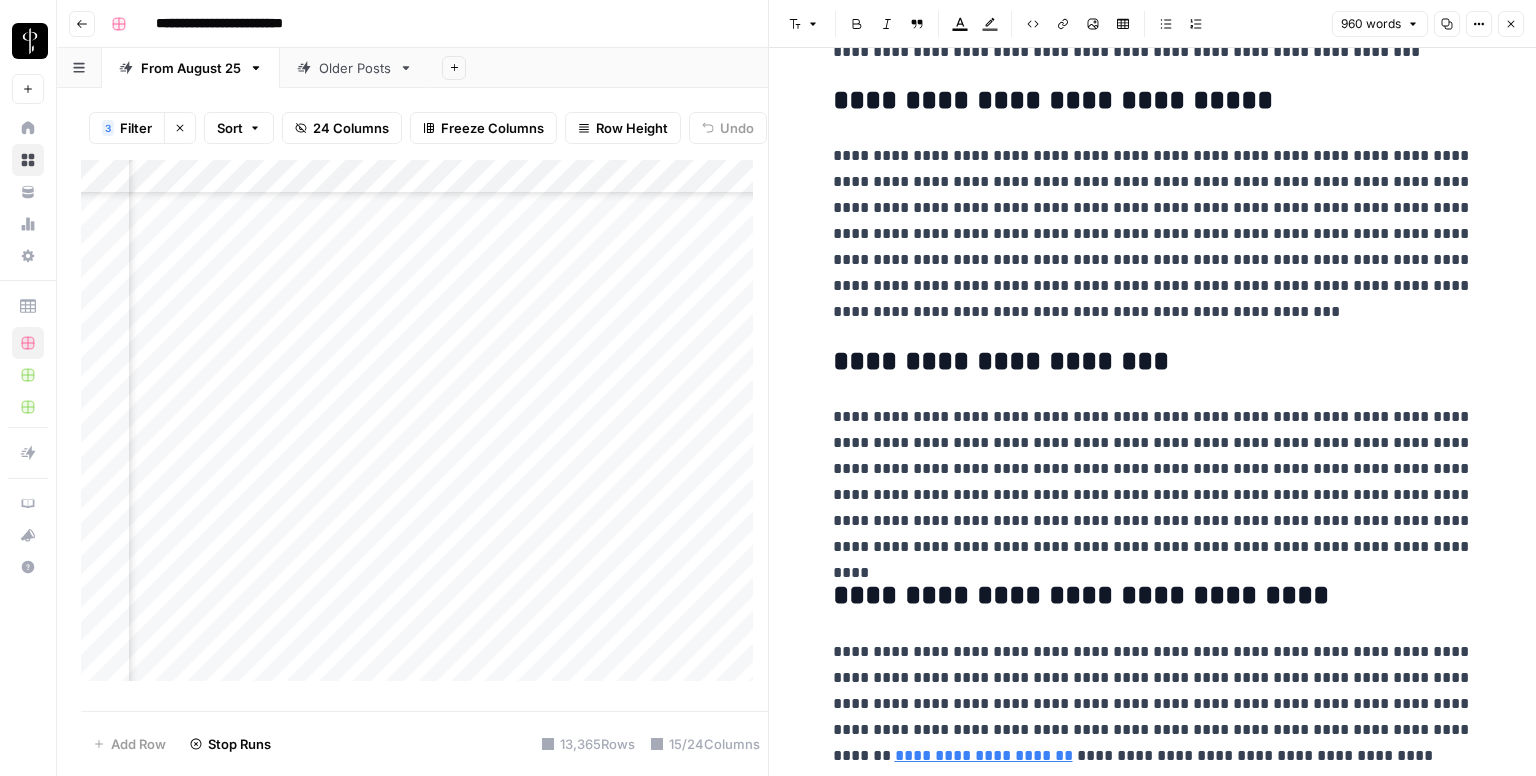 click on "**********" at bounding box center (984, 755) 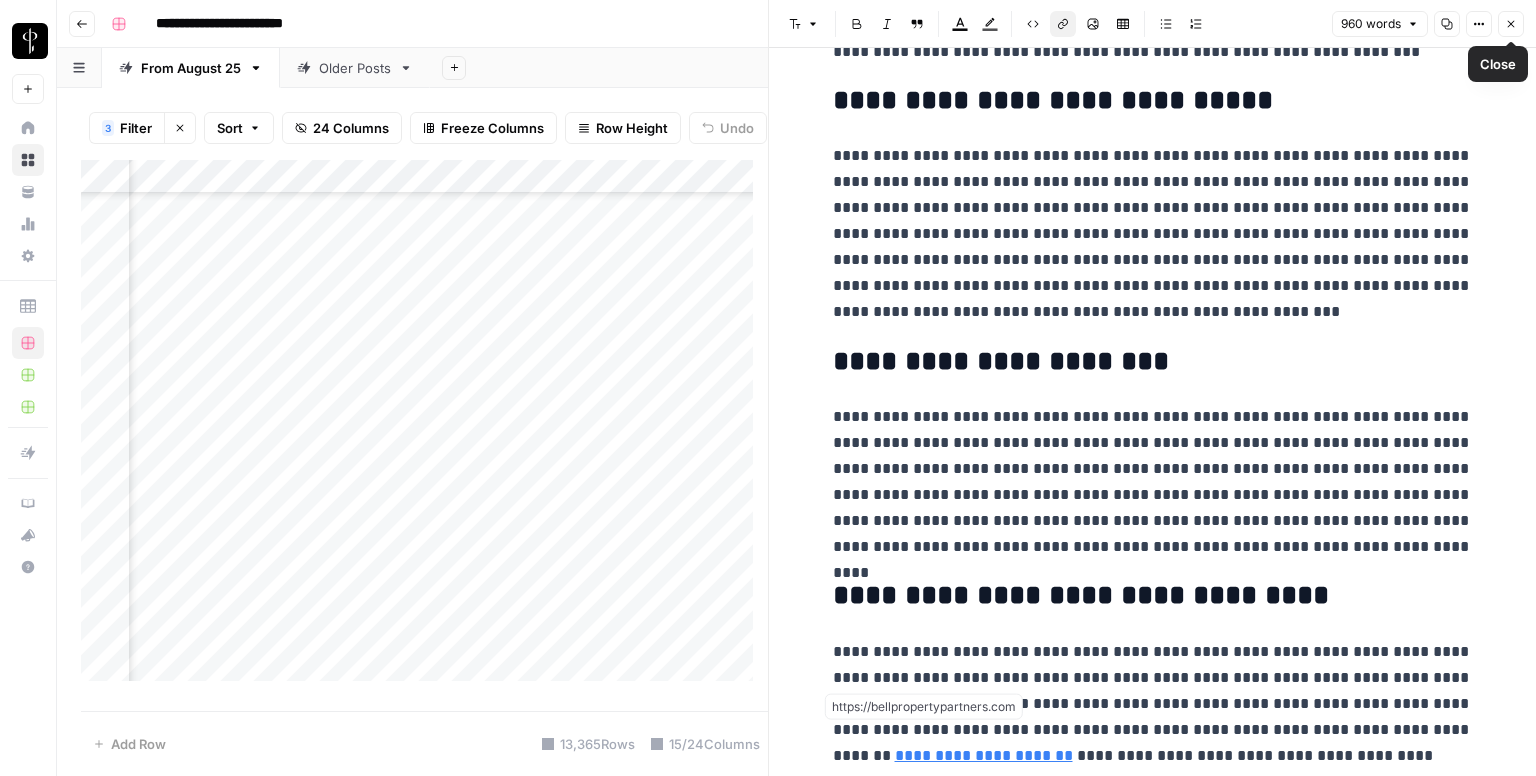 click 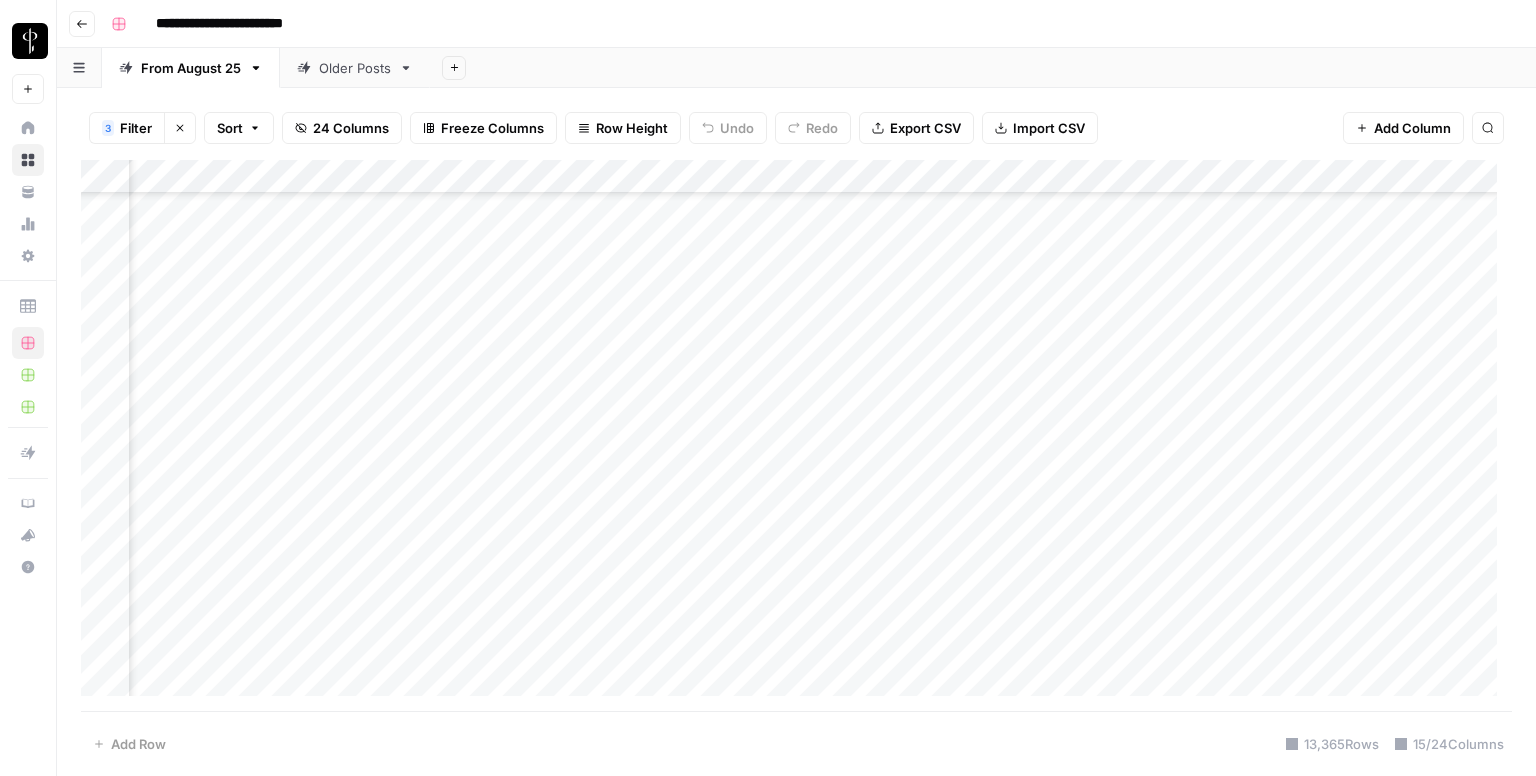 click on "Add Column" at bounding box center (796, 436) 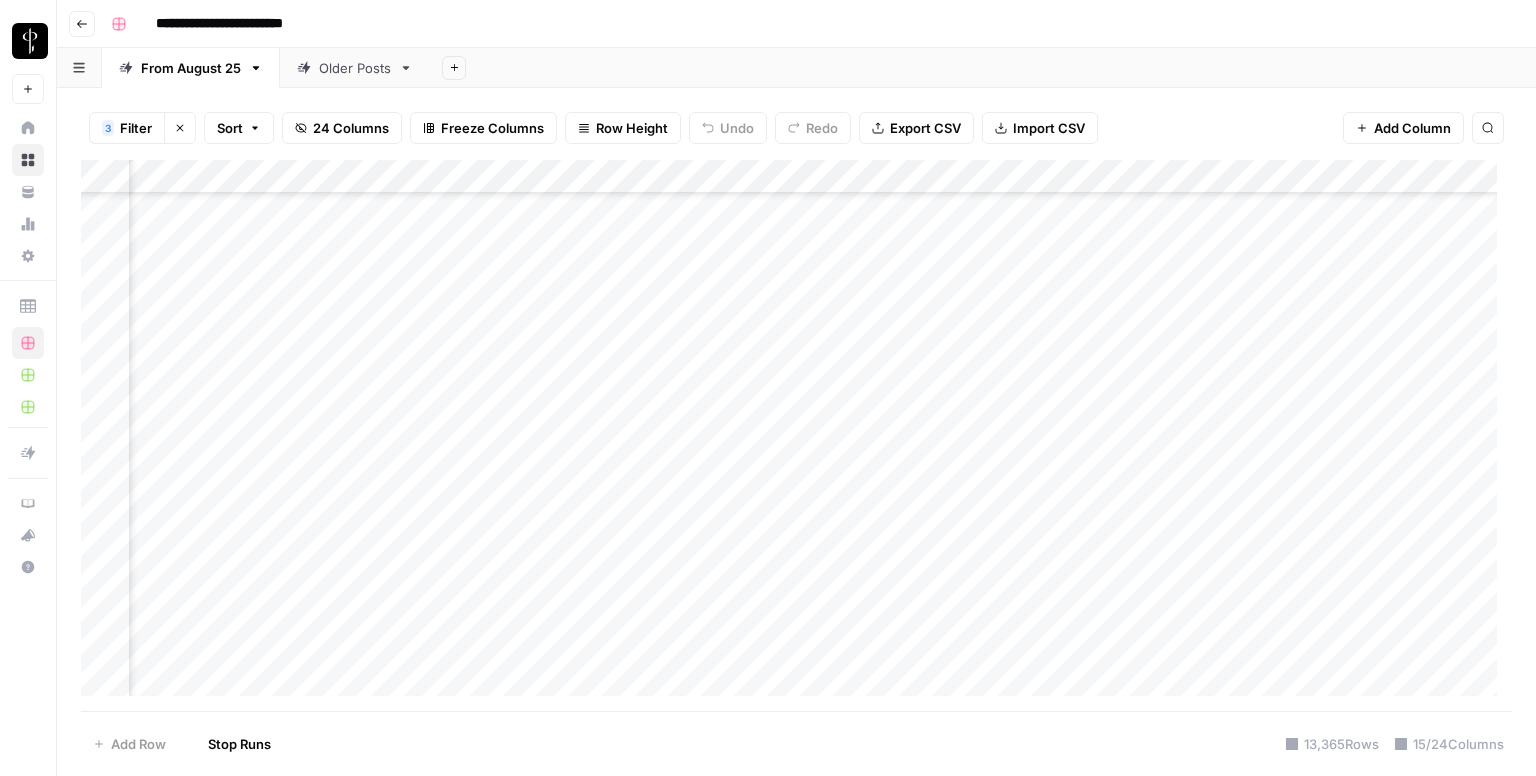 click on "Add Column" at bounding box center (796, 436) 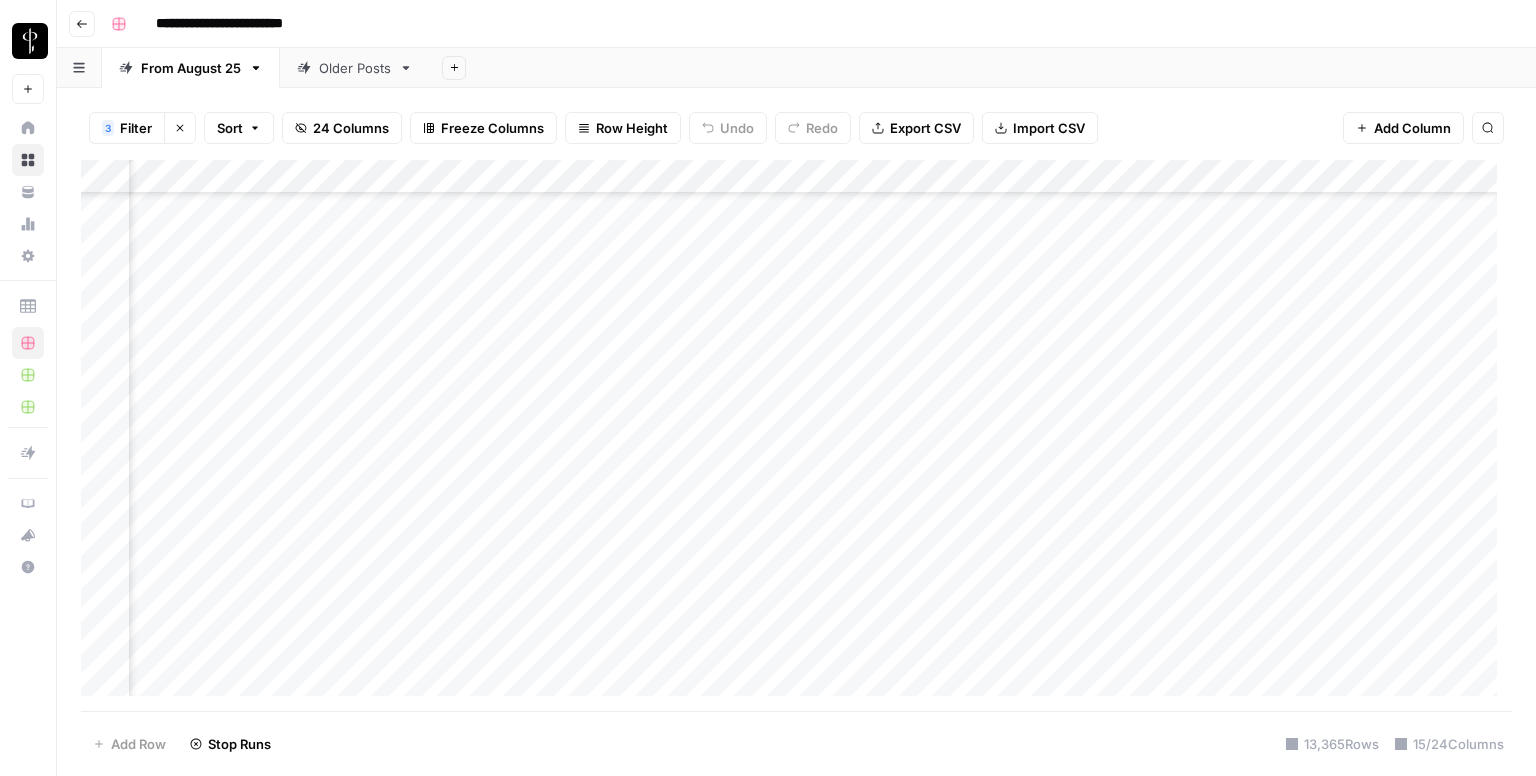 click on "Add Column" at bounding box center [796, 436] 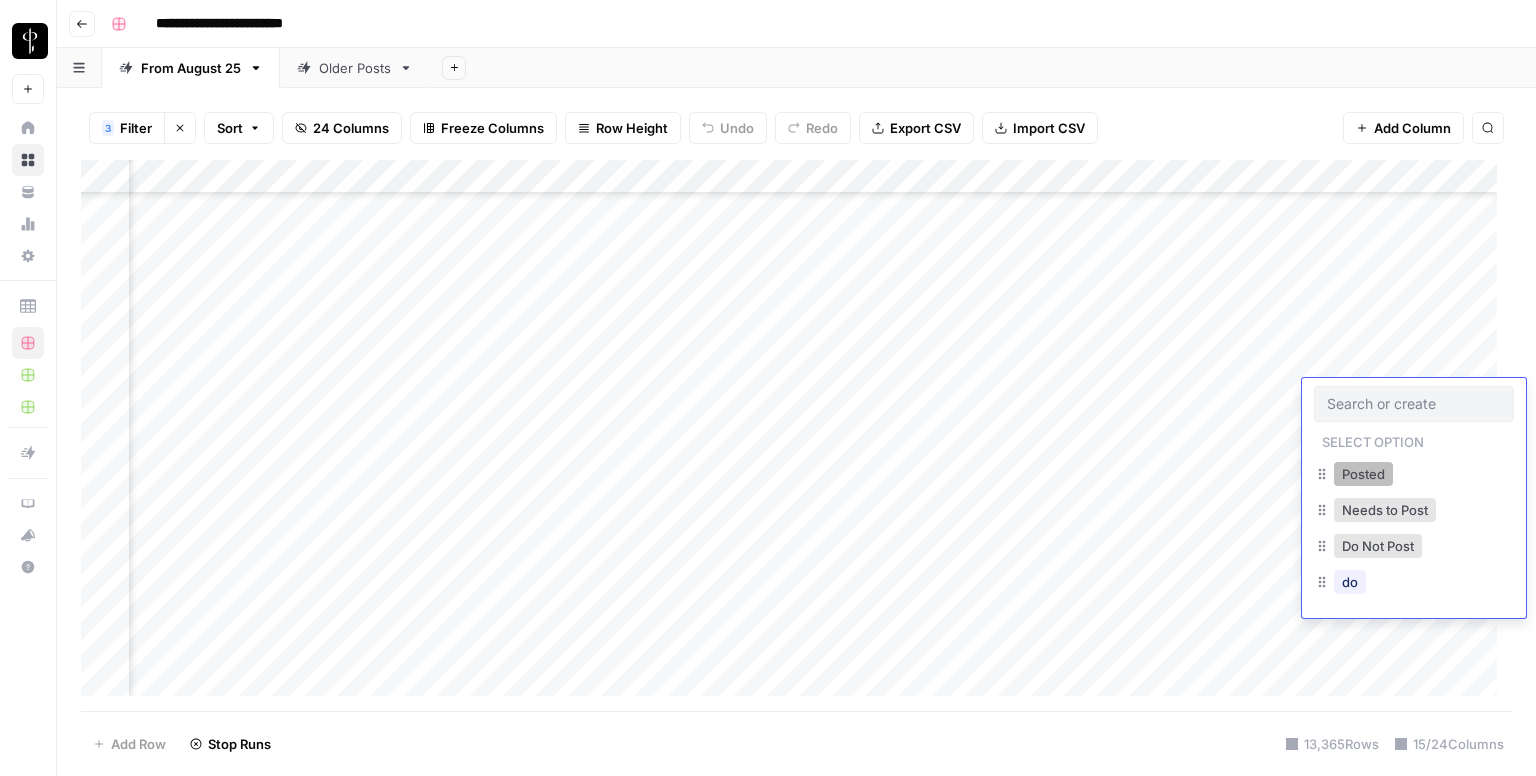 click on "Posted" at bounding box center [1363, 474] 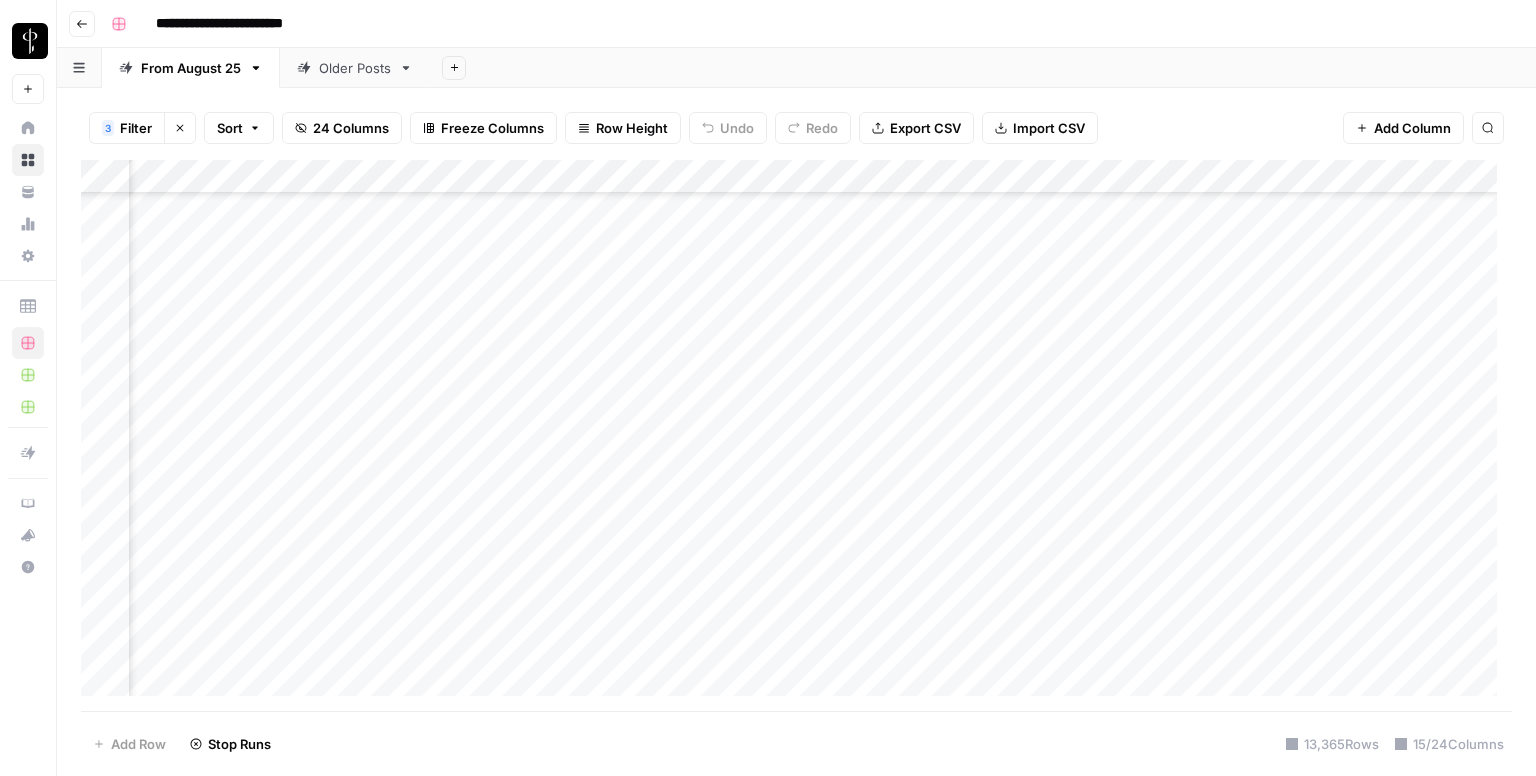 scroll, scrollTop: 3647, scrollLeft: 1264, axis: both 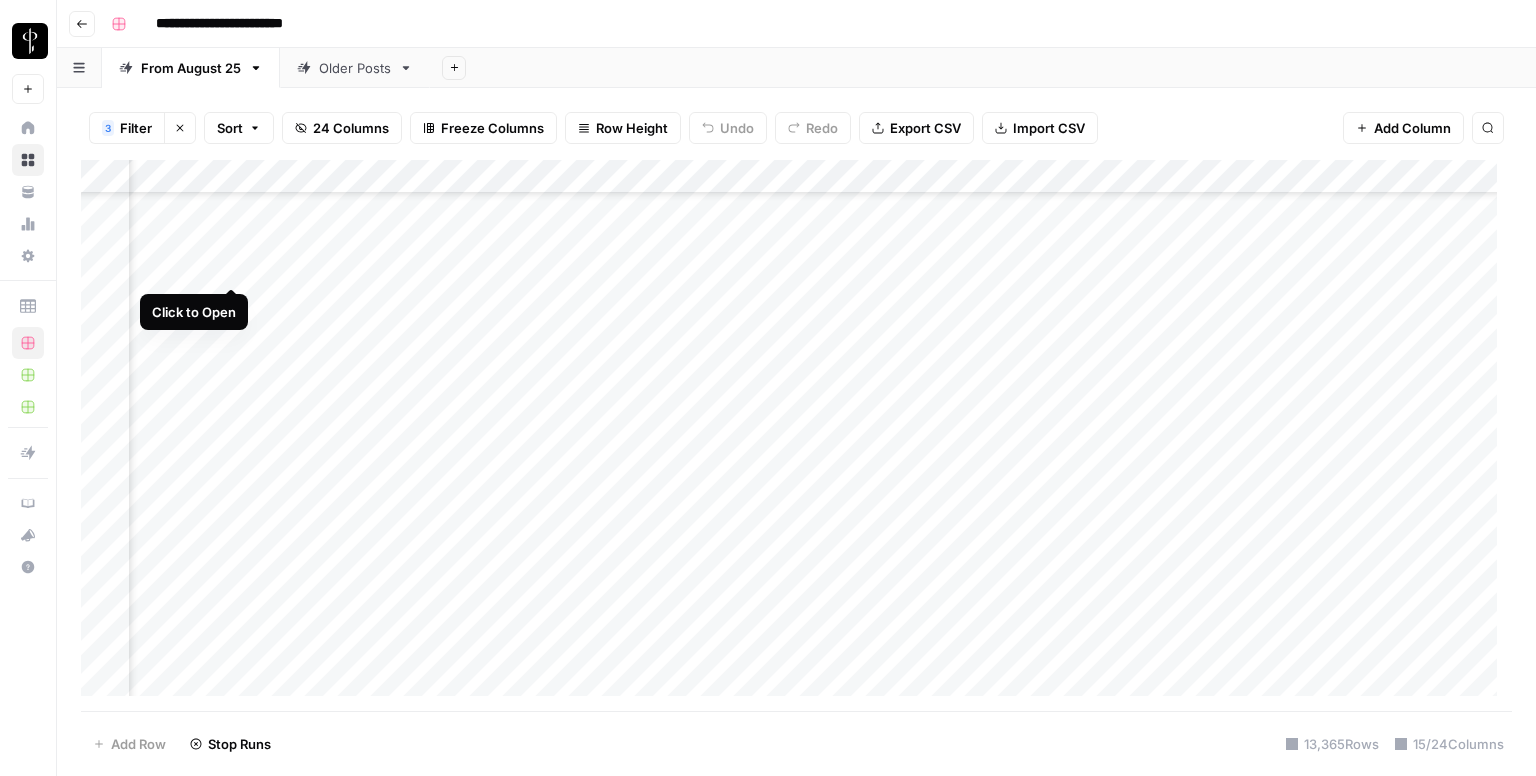 click on "Add Column" at bounding box center (796, 436) 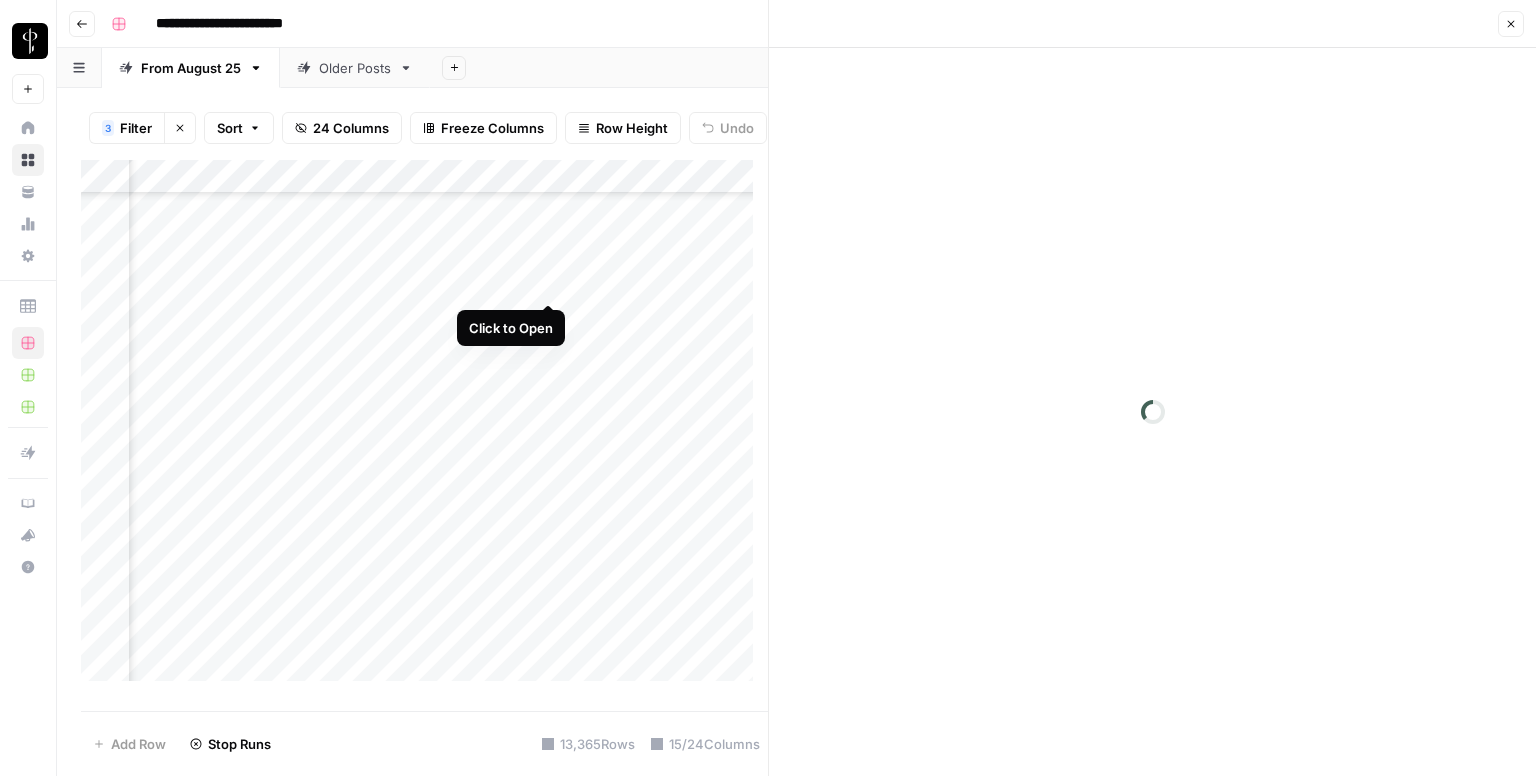 click on "Add Column" at bounding box center [424, 428] 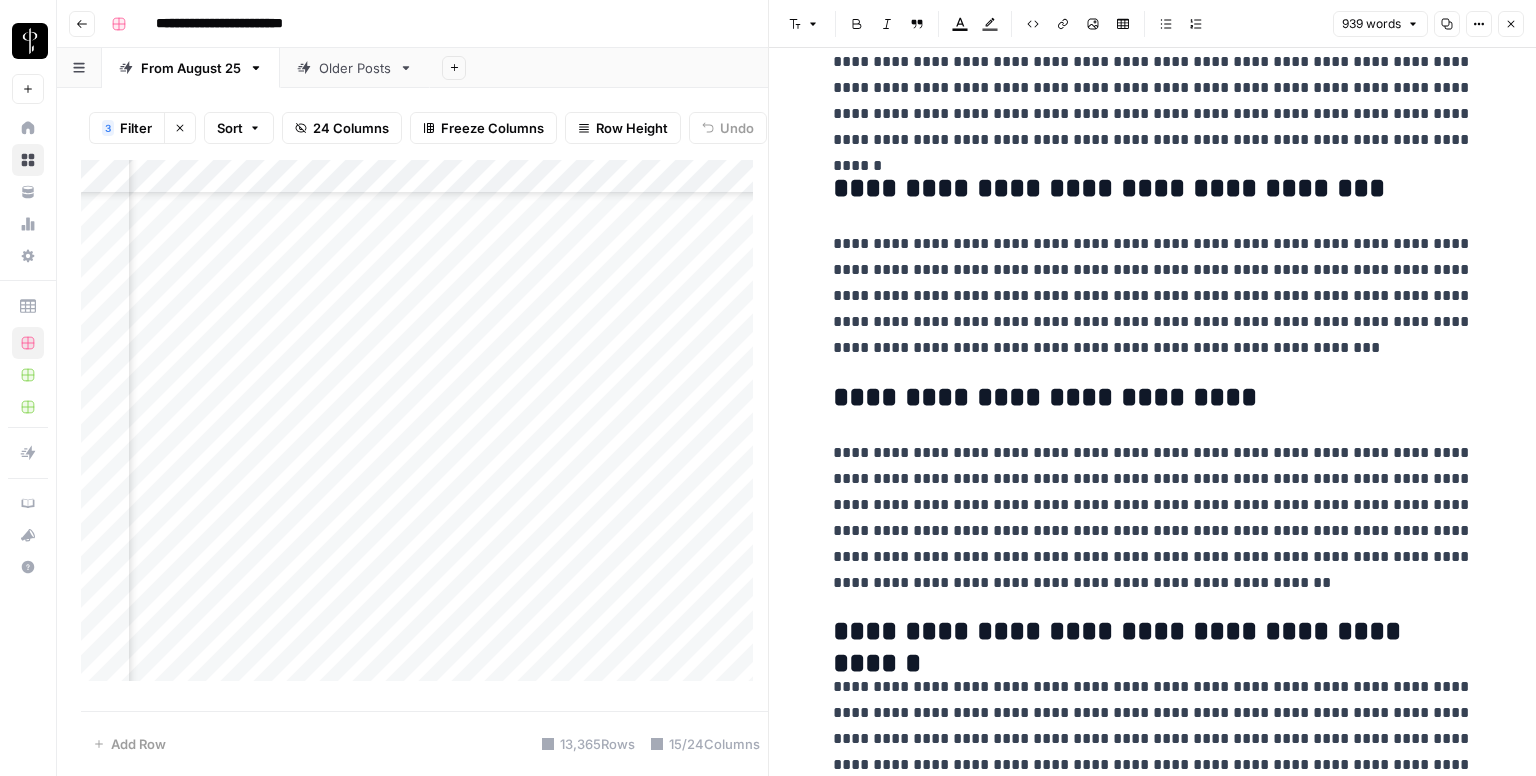 scroll, scrollTop: 2166, scrollLeft: 0, axis: vertical 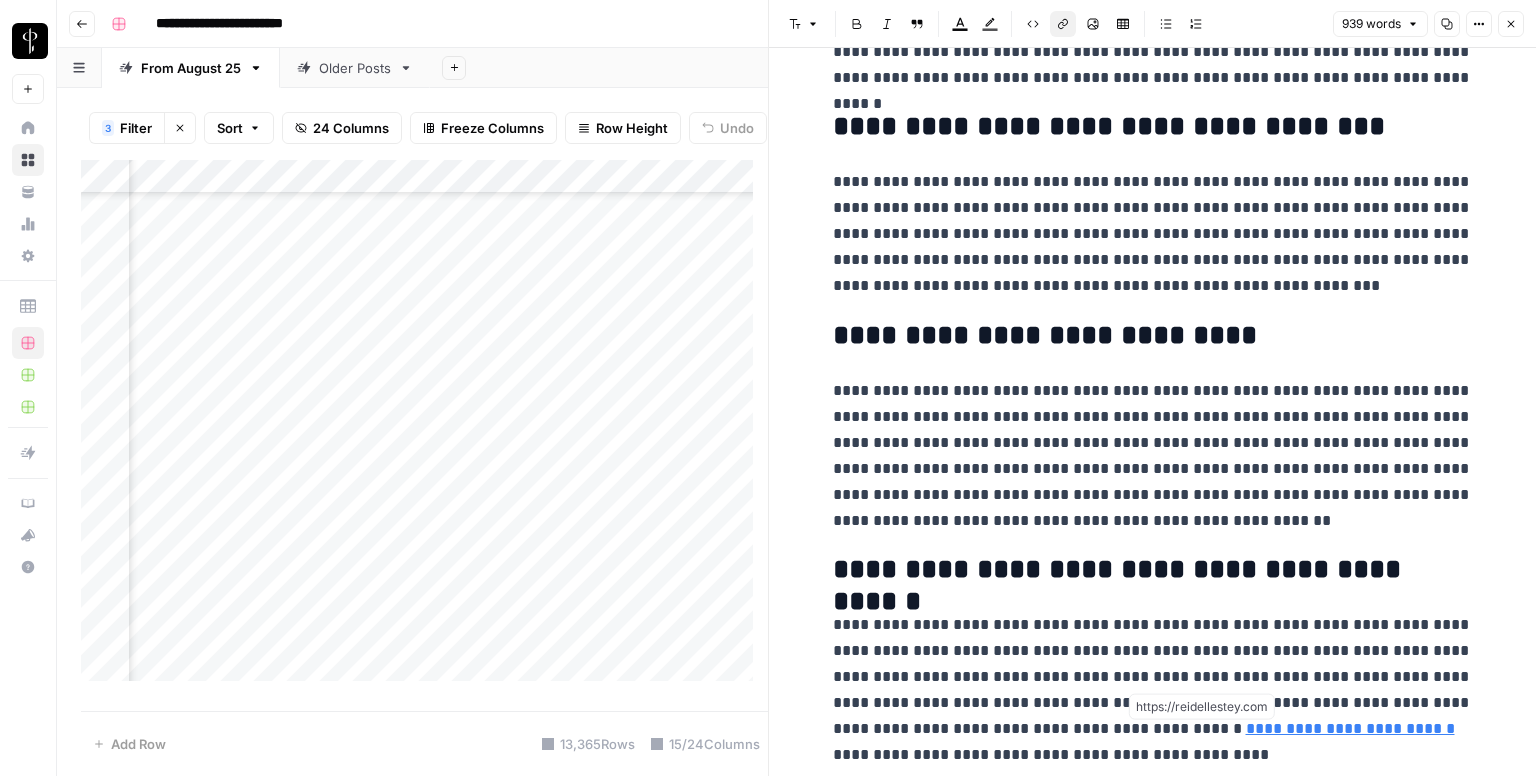 click on "**********" at bounding box center [1350, 728] 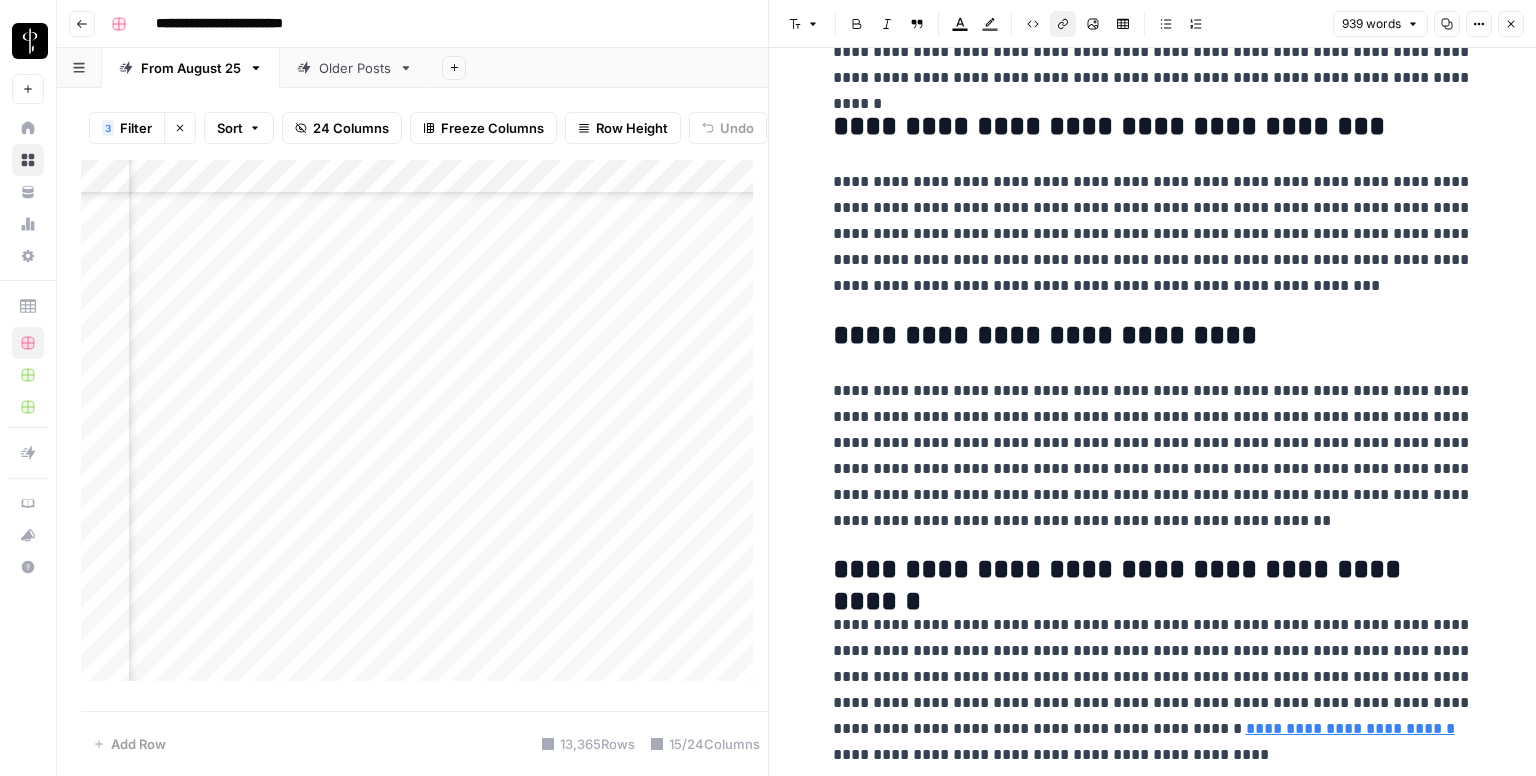 click 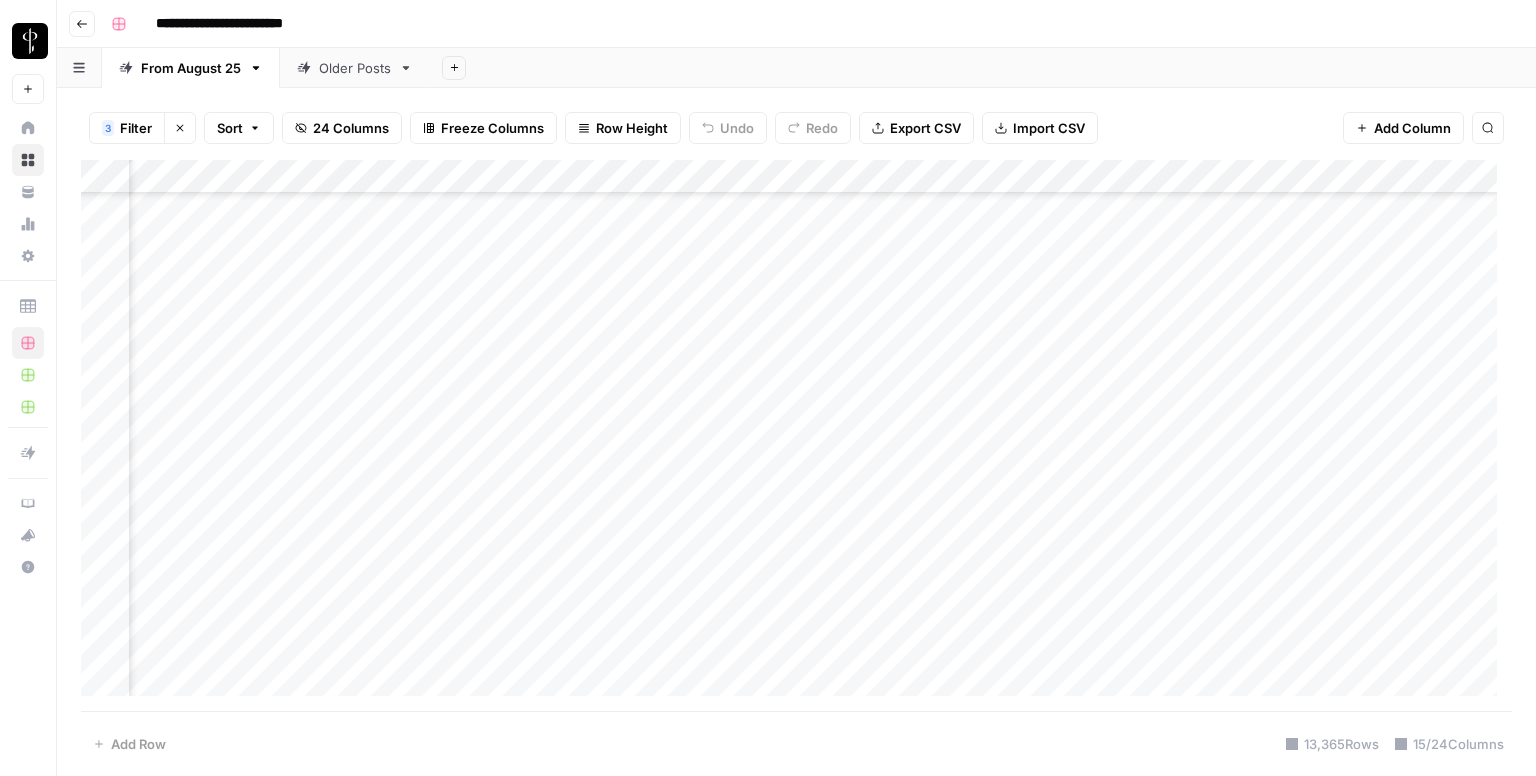 click on "Add Column" at bounding box center (796, 436) 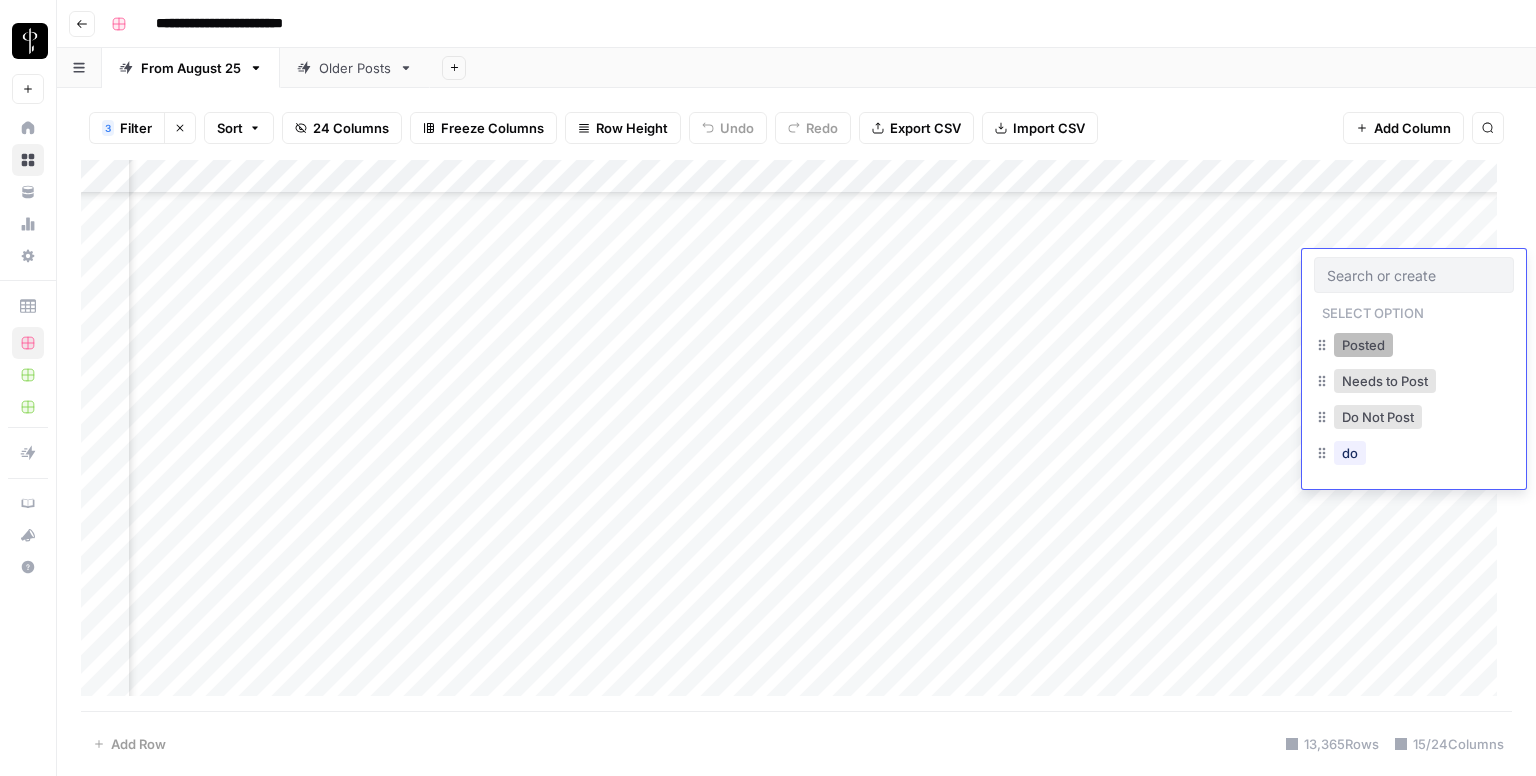 click on "Posted" at bounding box center (1363, 345) 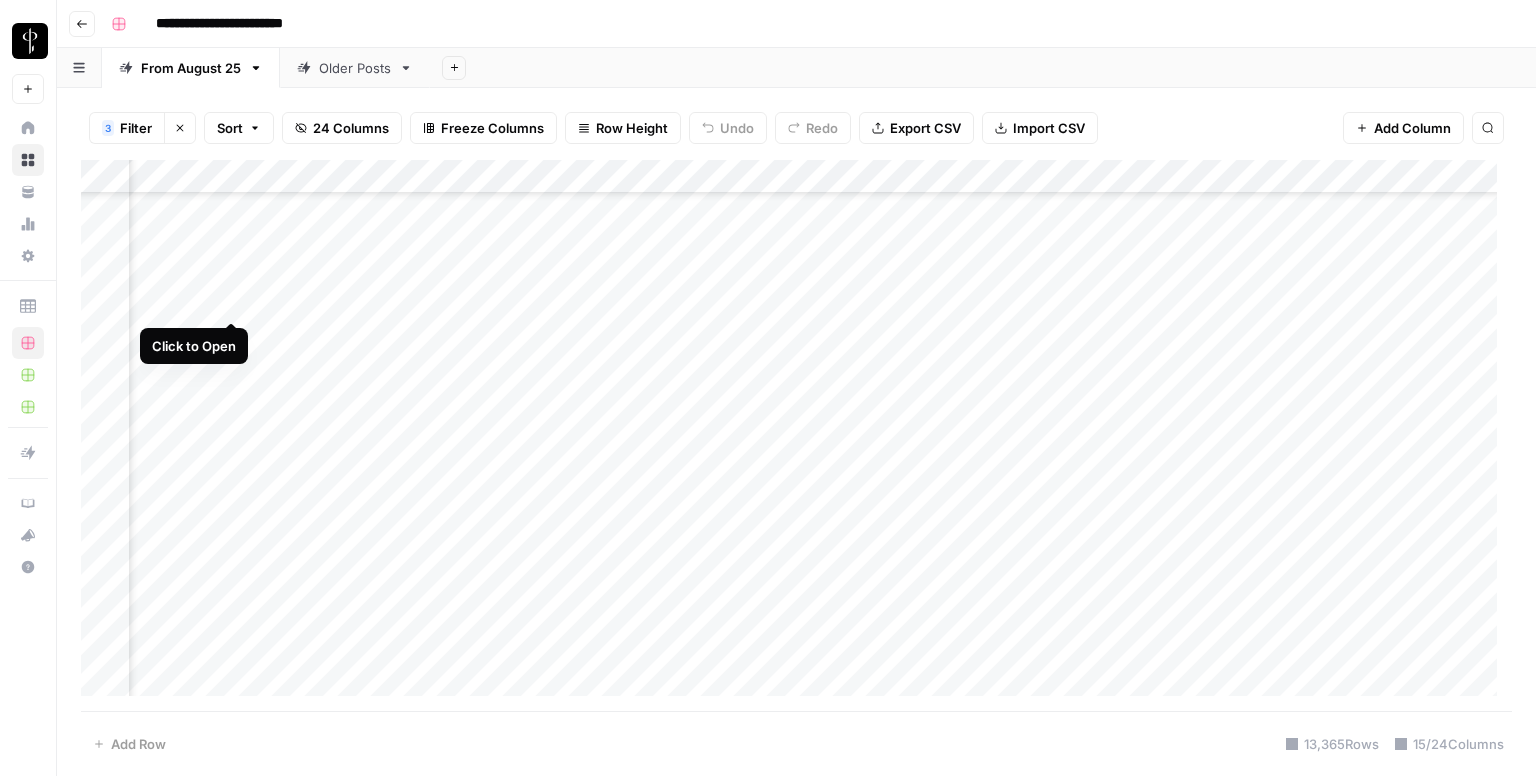 click on "Add Column" at bounding box center [796, 436] 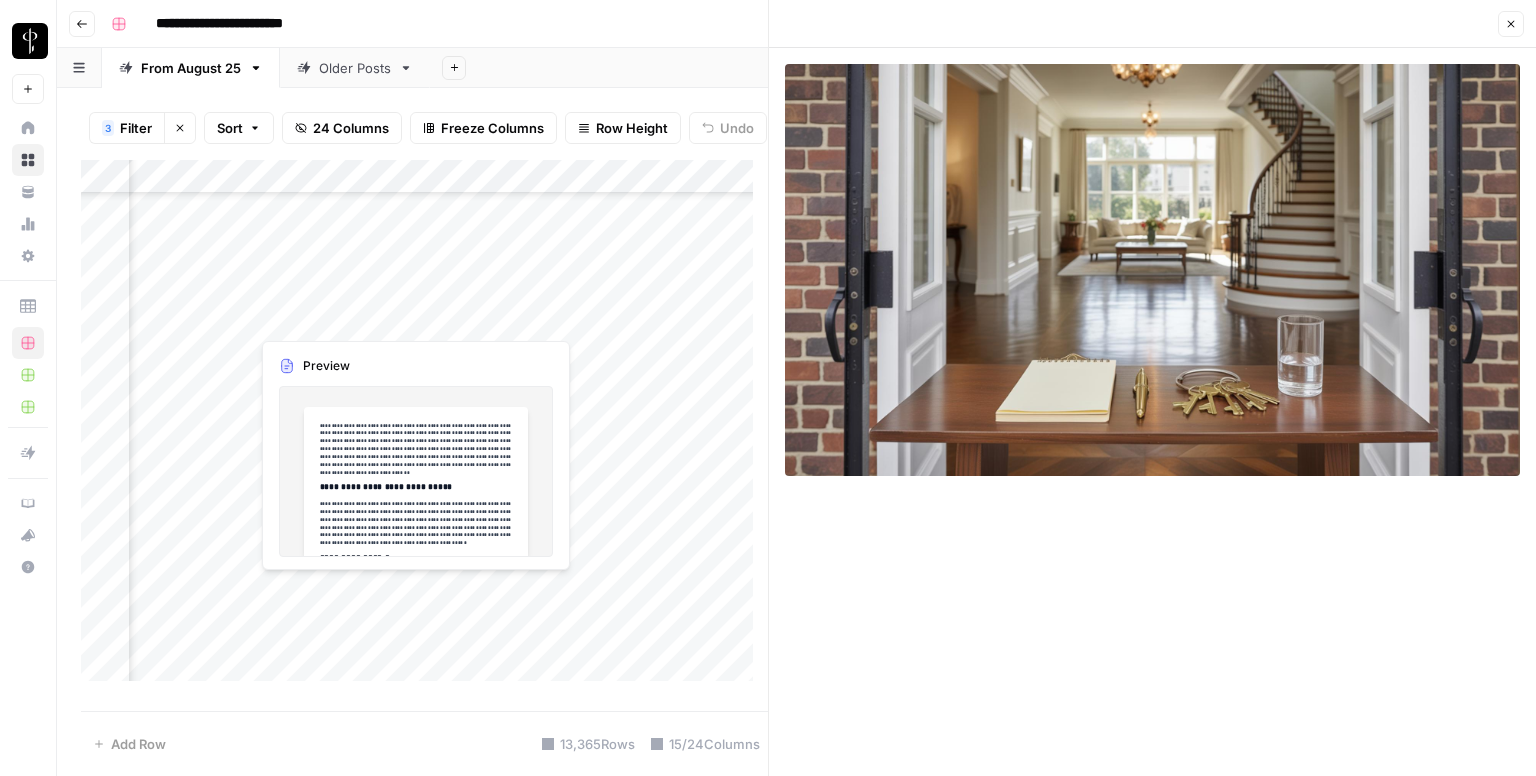 click on "Add Column" at bounding box center [424, 428] 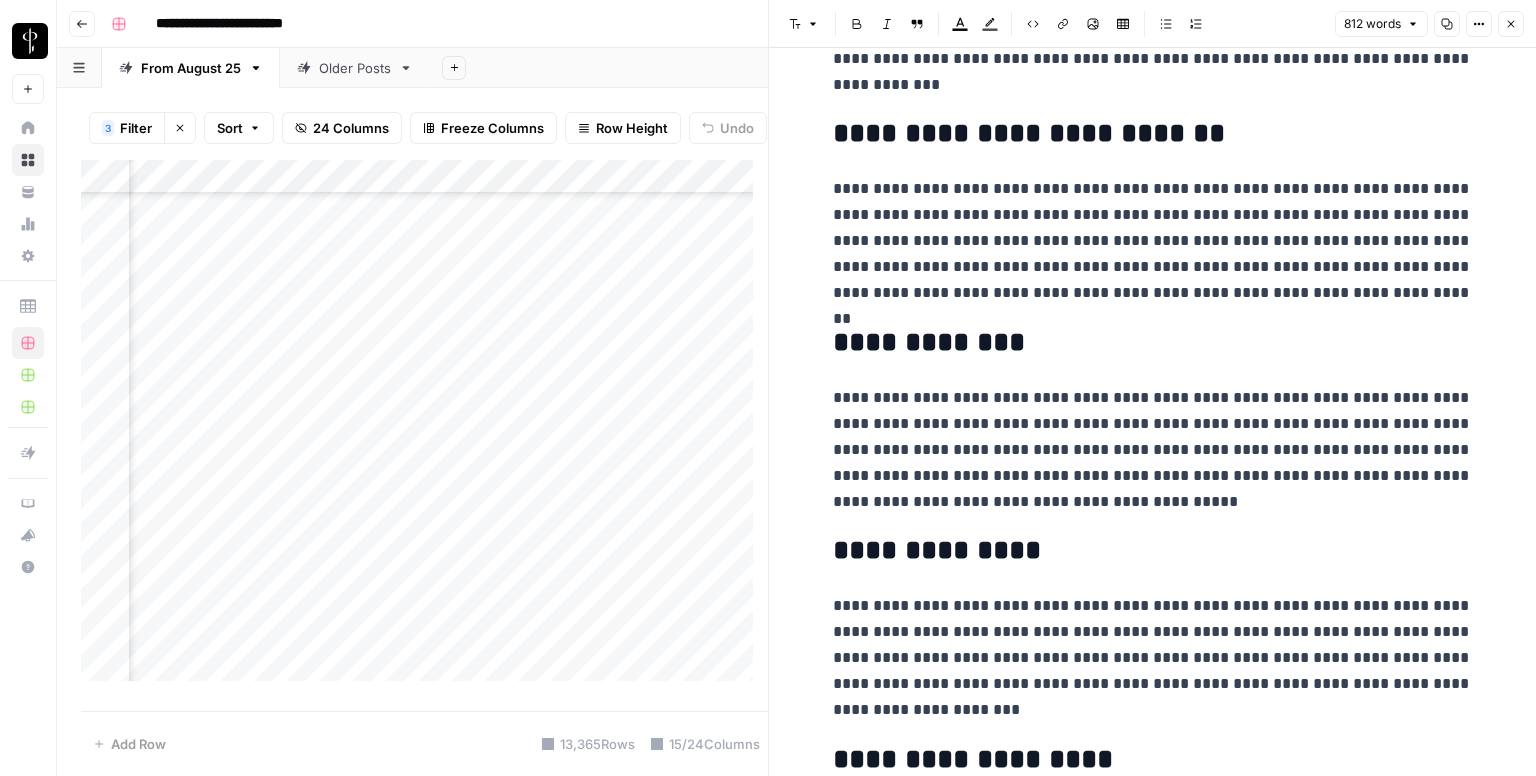 scroll, scrollTop: 1926, scrollLeft: 0, axis: vertical 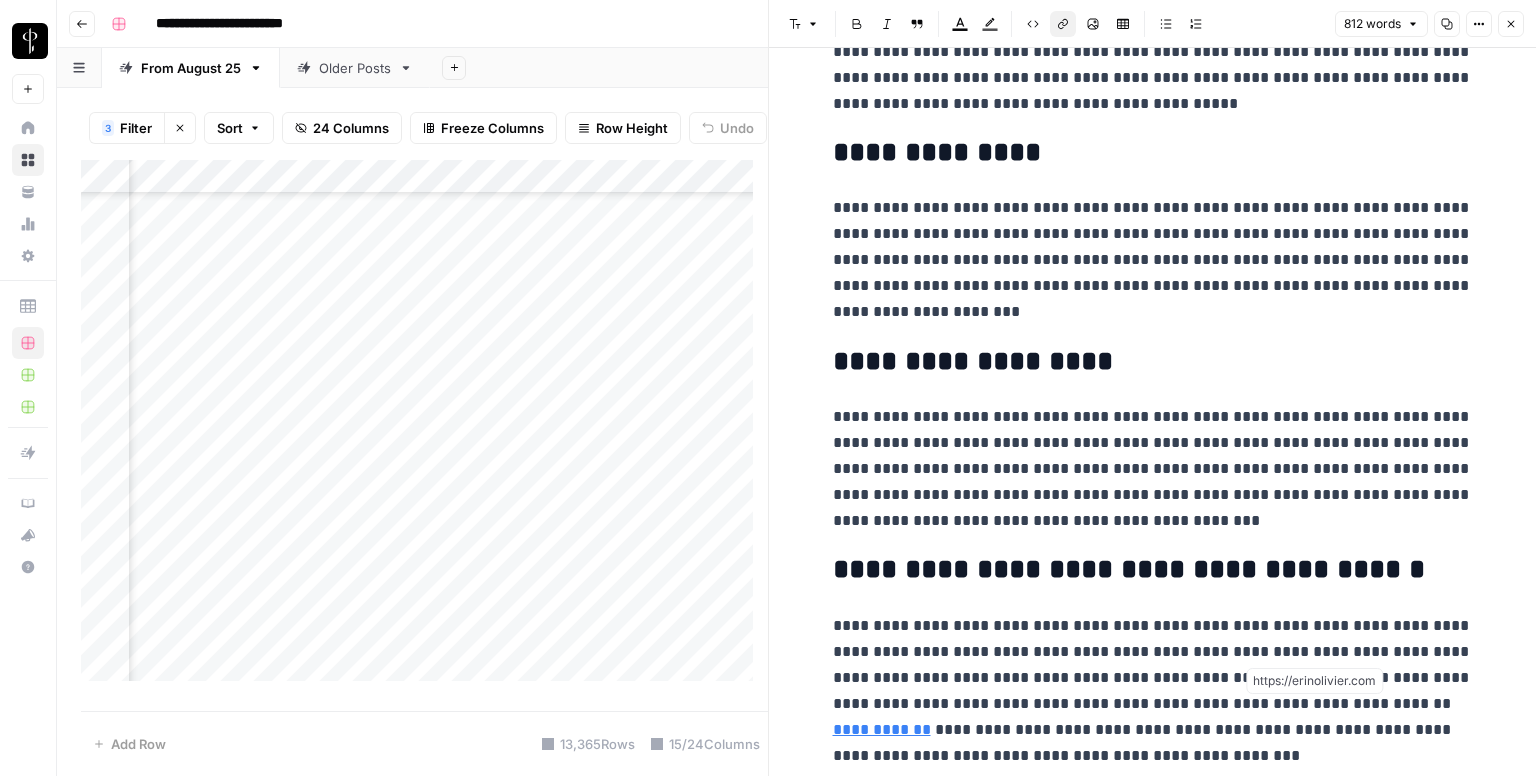 click on "**********" at bounding box center [882, 729] 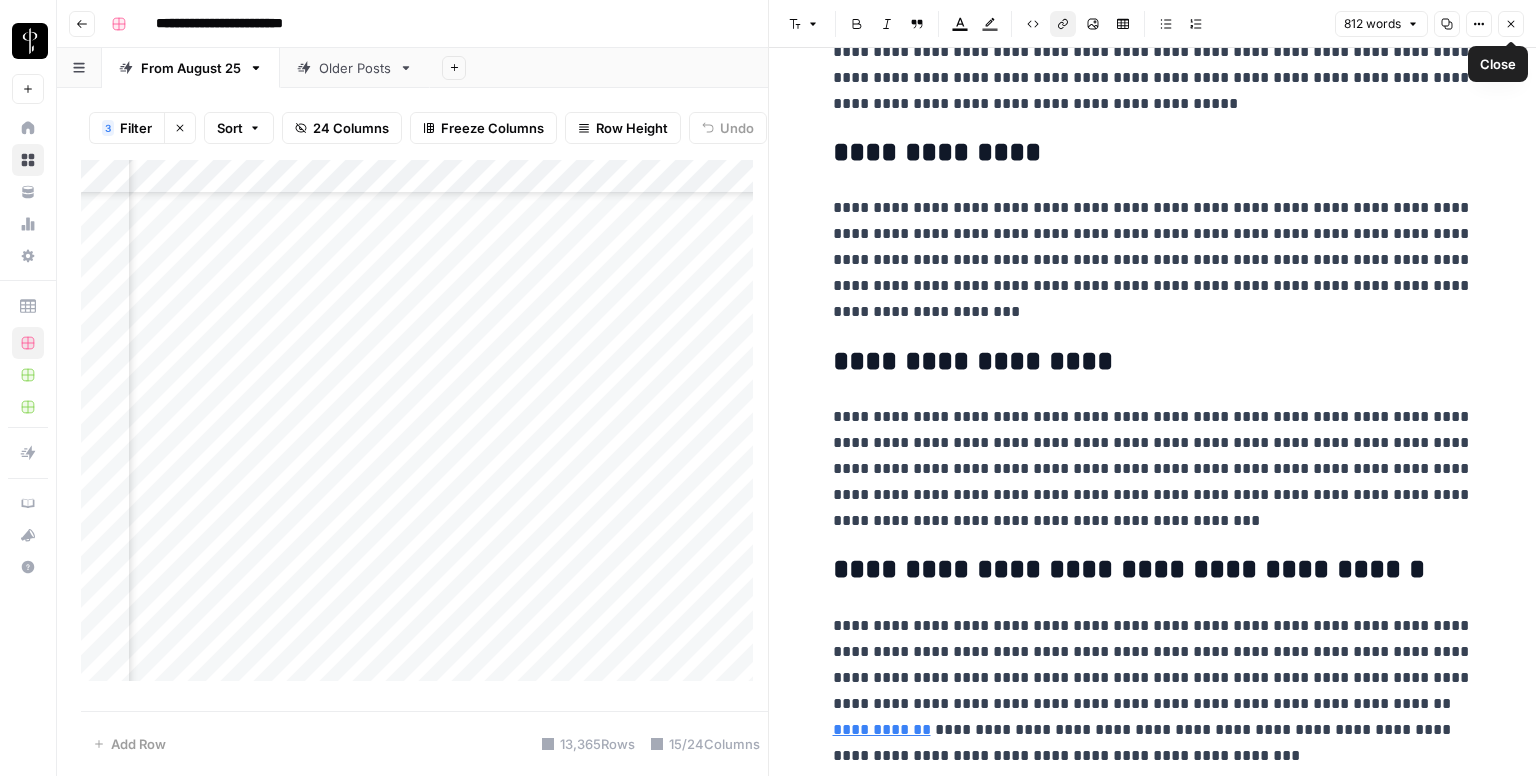 click on "Close" at bounding box center [1511, 24] 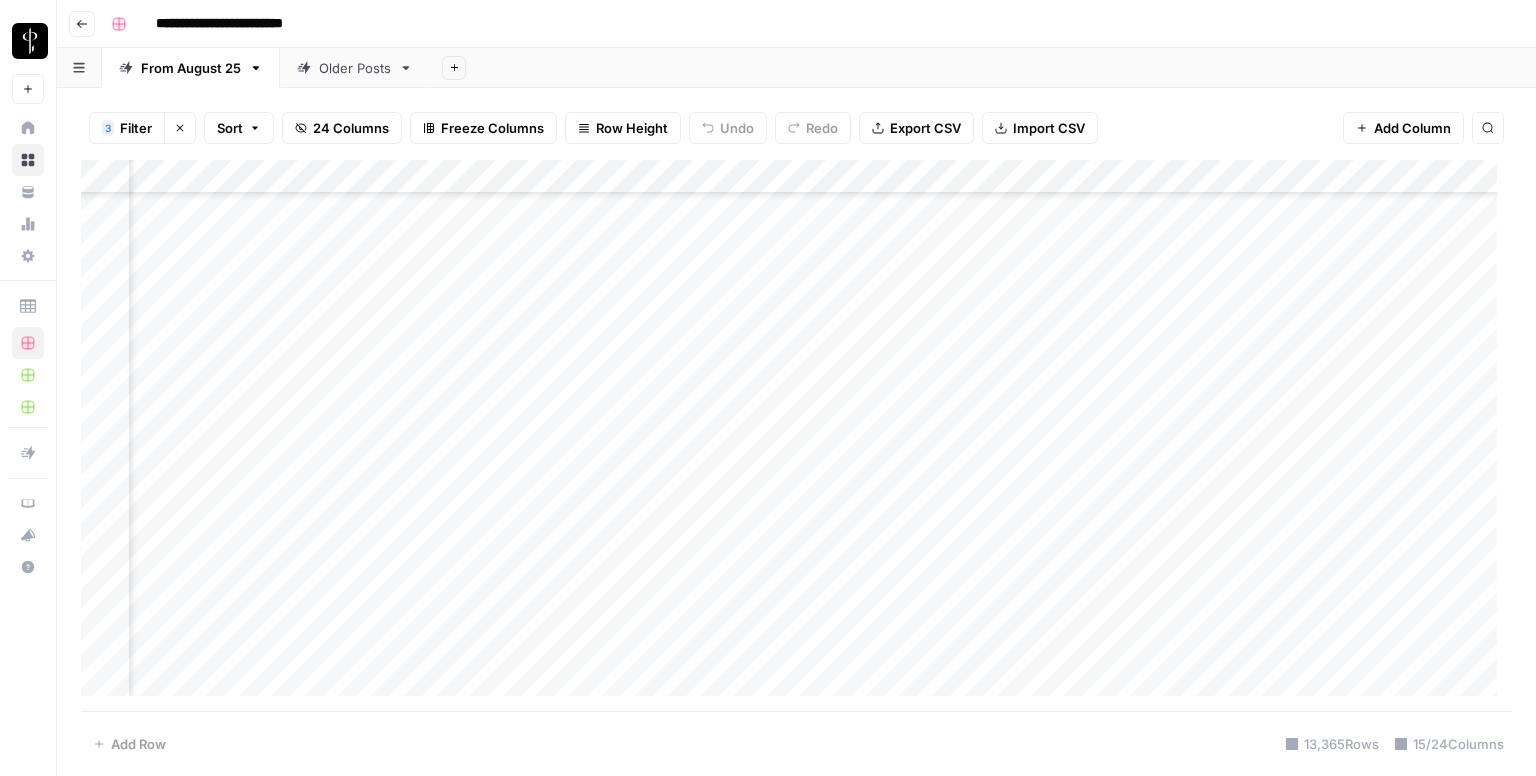 click on "Add Column" at bounding box center (796, 436) 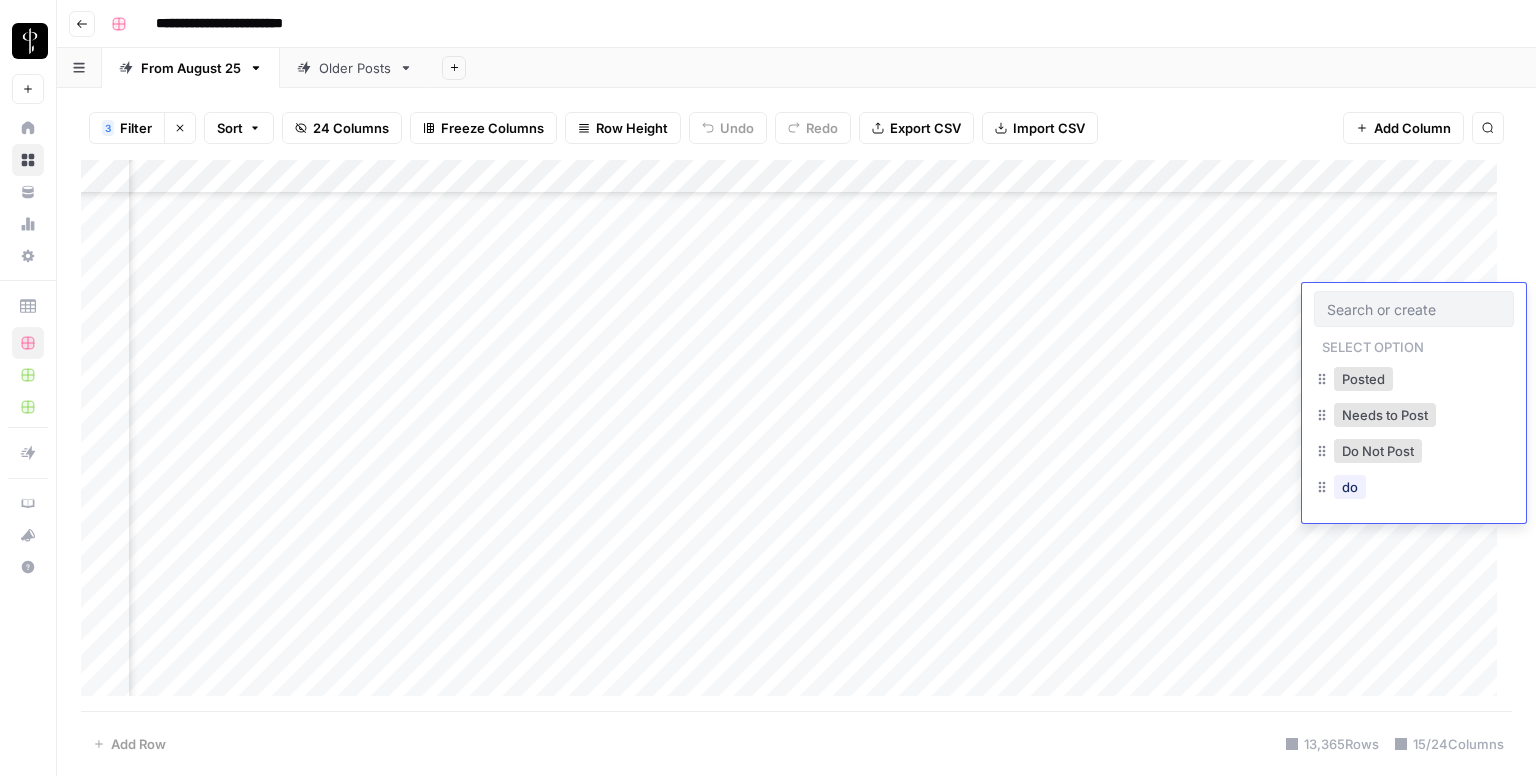 click at bounding box center (1414, 309) 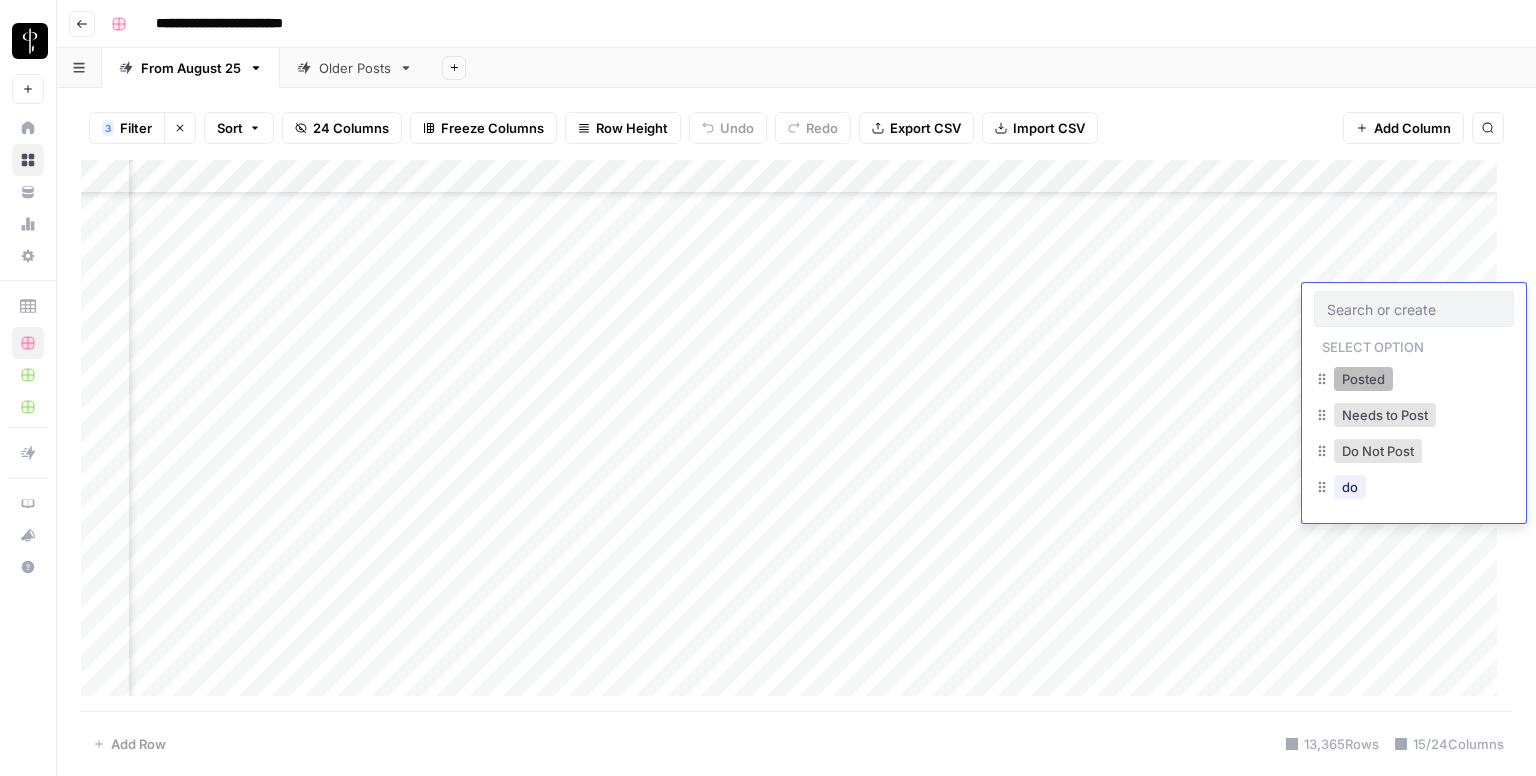 click on "Posted" at bounding box center [1363, 379] 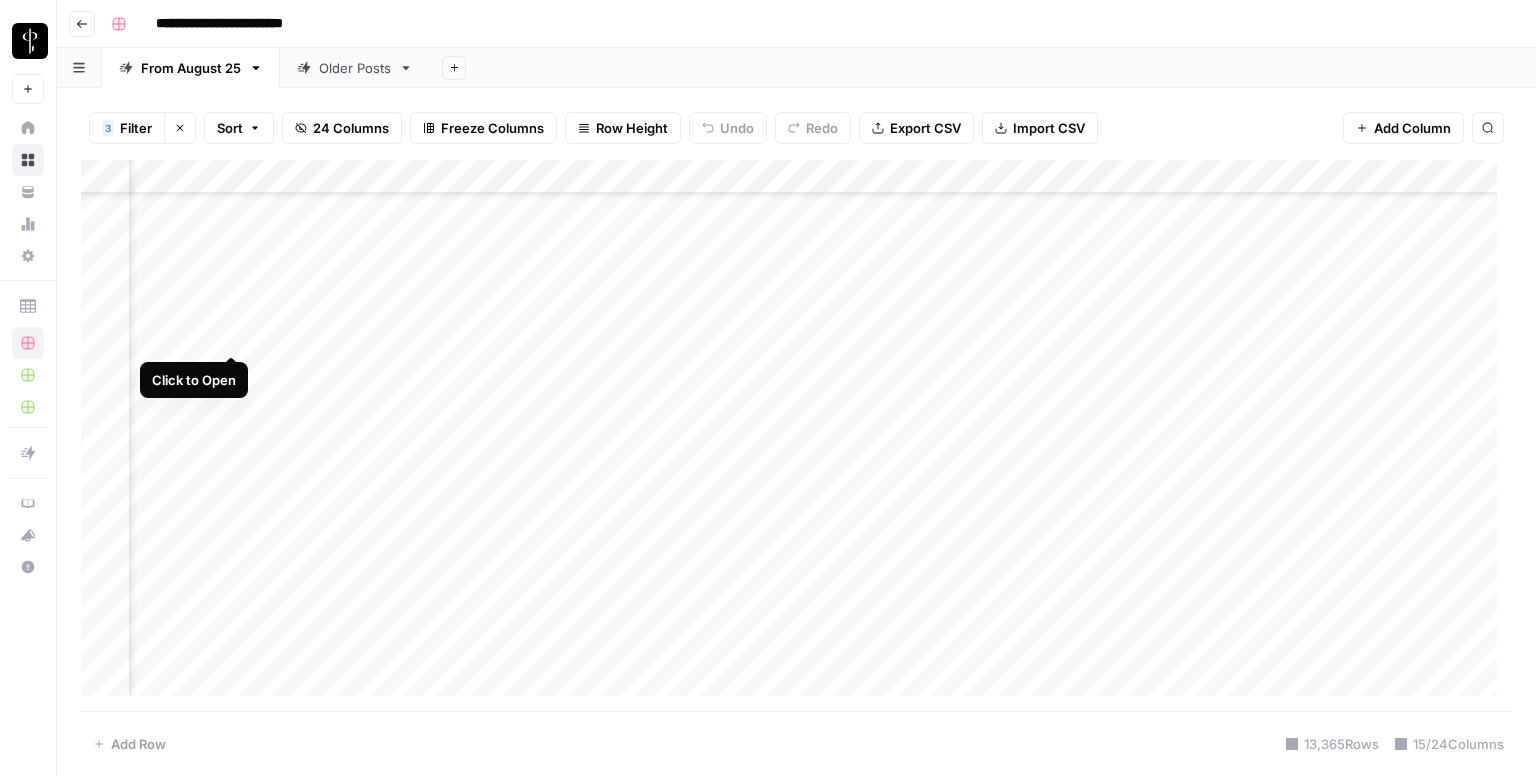 click on "Add Column" at bounding box center (796, 436) 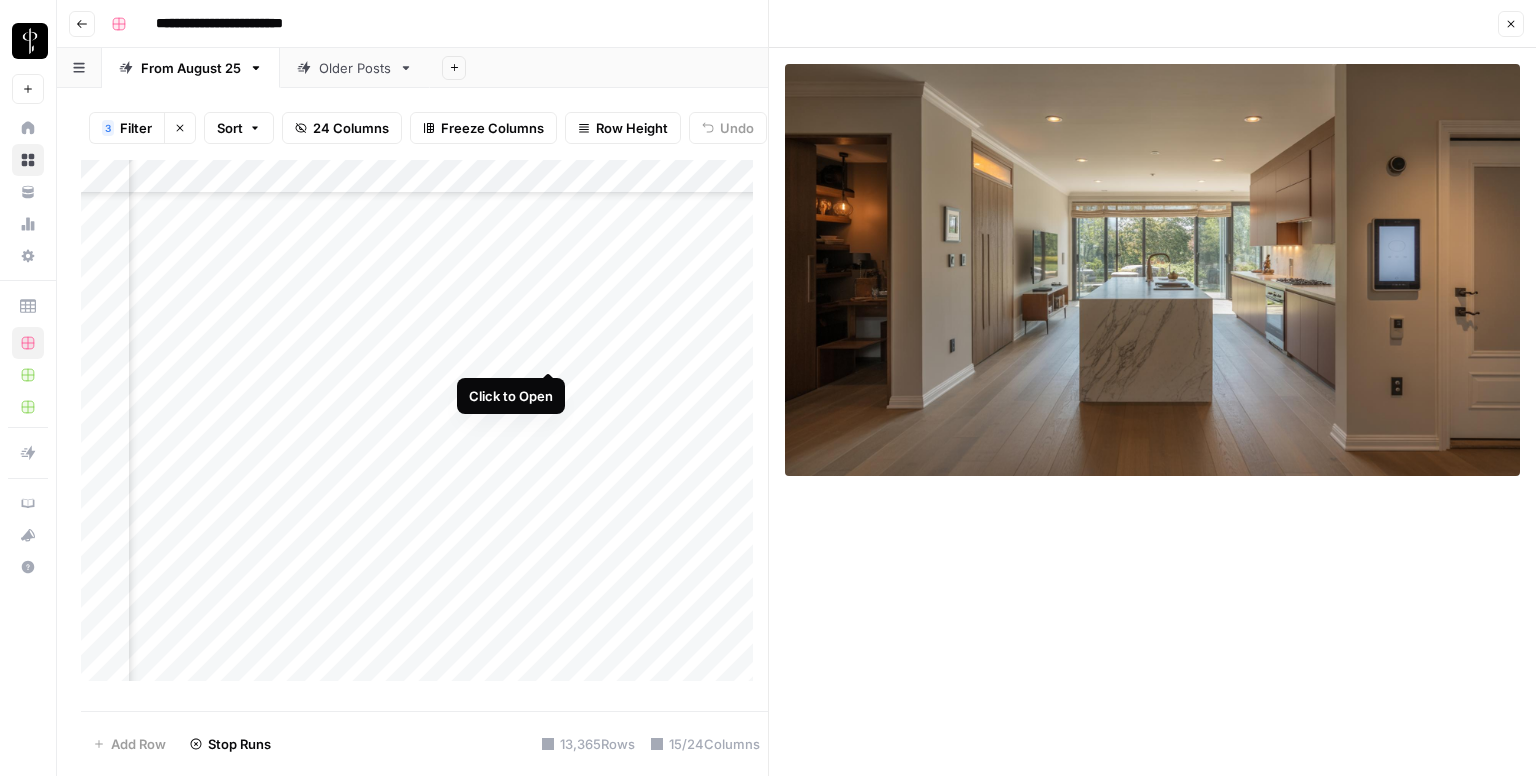 click on "Add Column" at bounding box center (424, 428) 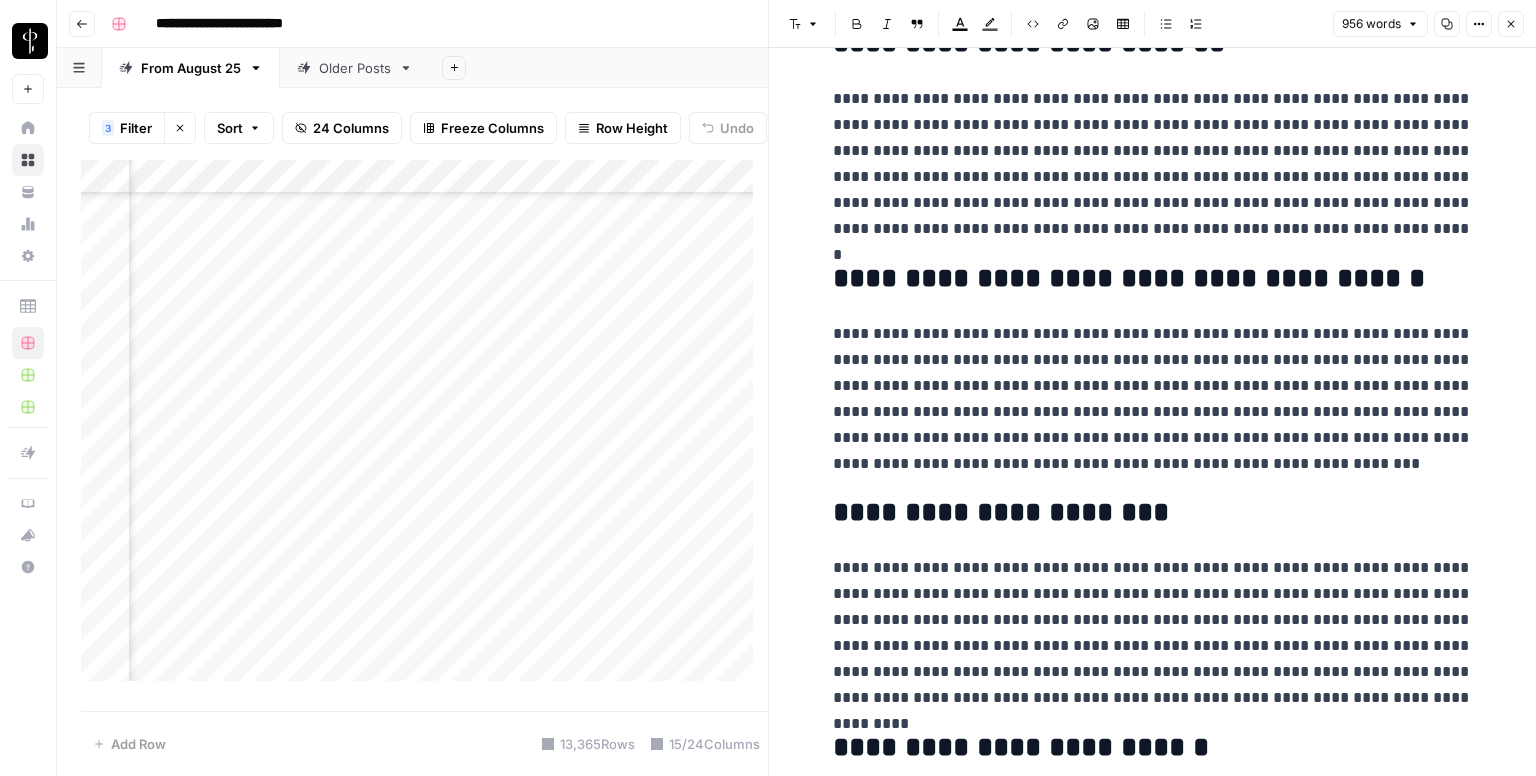 scroll, scrollTop: 2238, scrollLeft: 0, axis: vertical 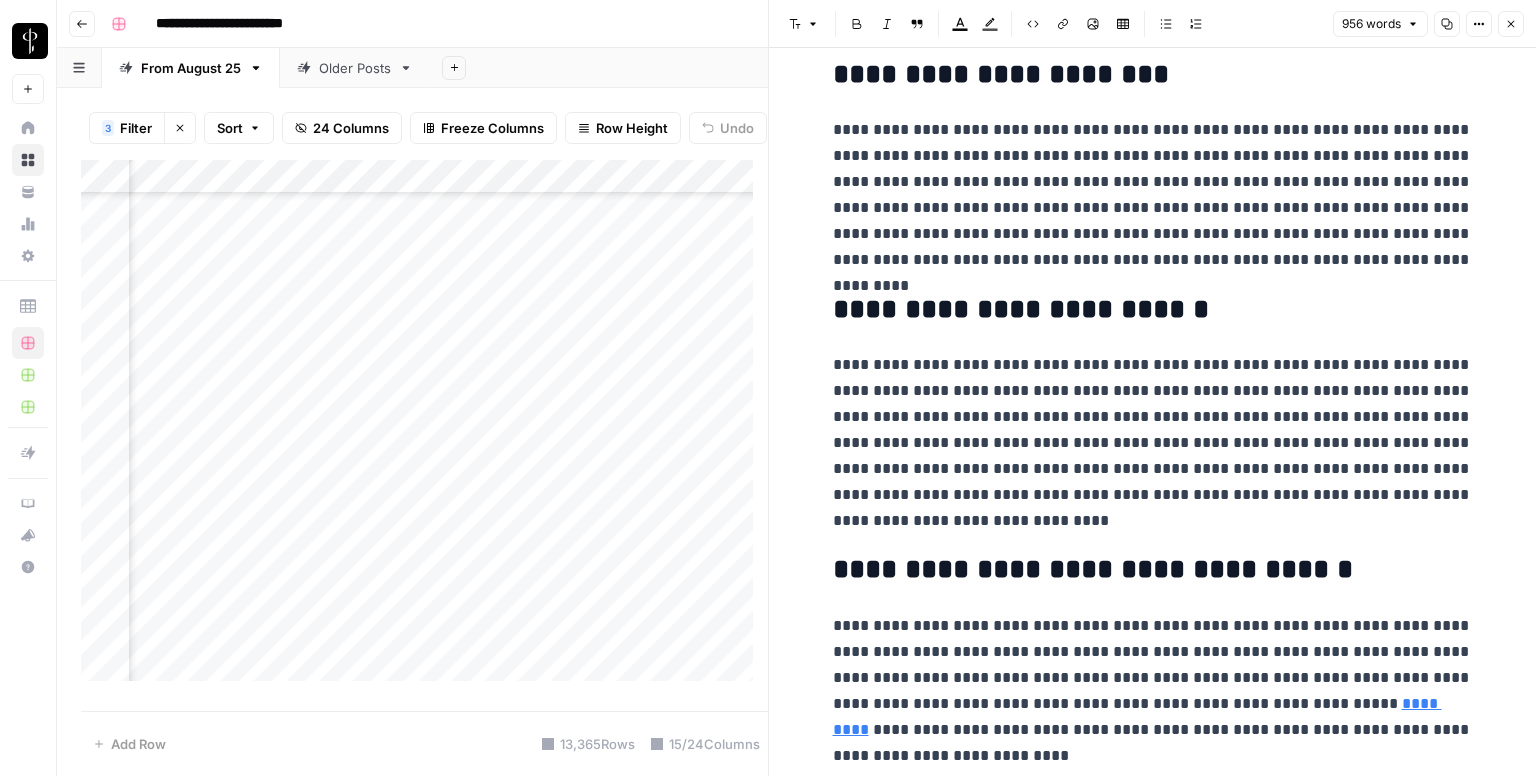 click on "**********" at bounding box center [1153, 691] 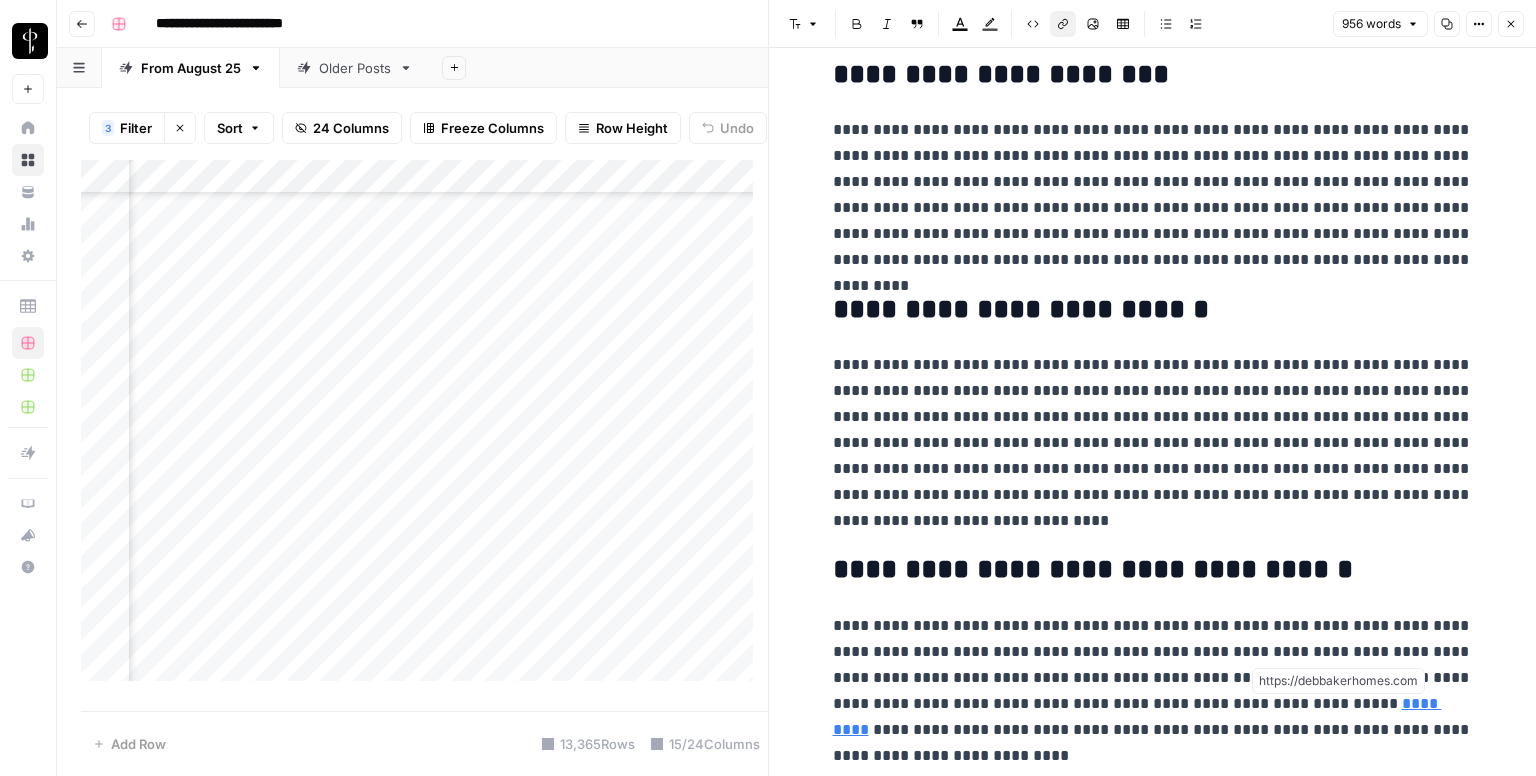 click on "*********" at bounding box center (1137, 716) 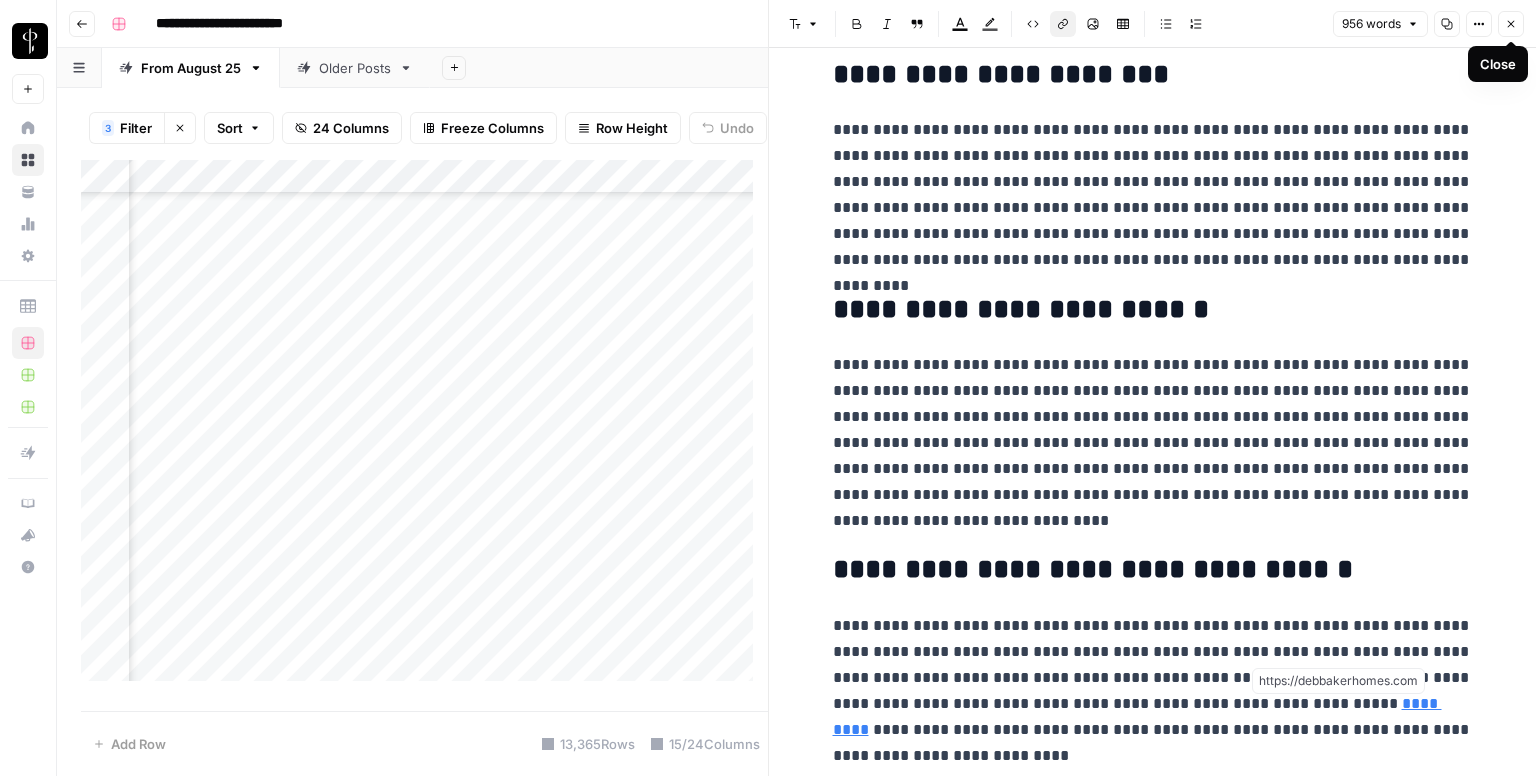 click 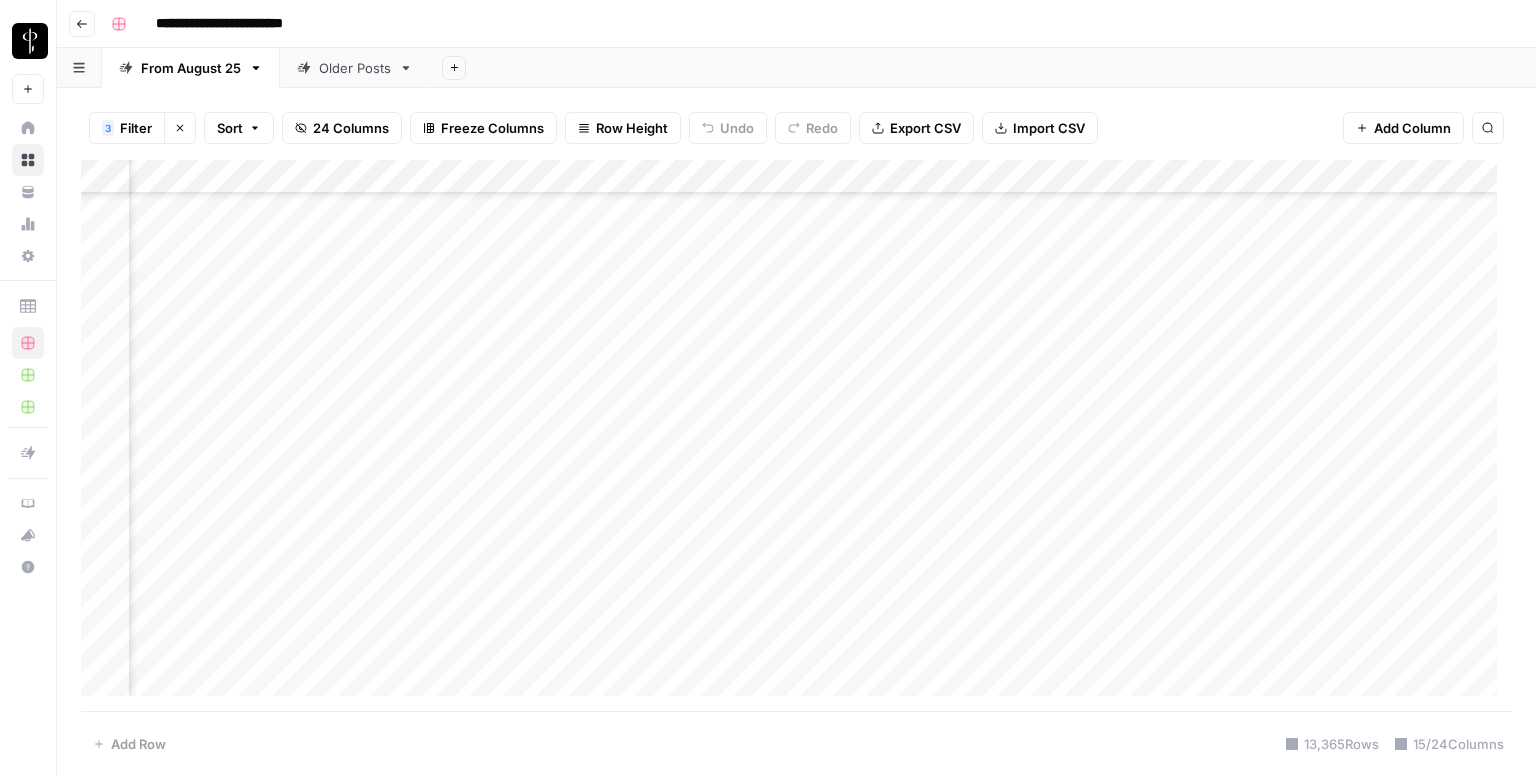 click on "Add Column" at bounding box center (796, 436) 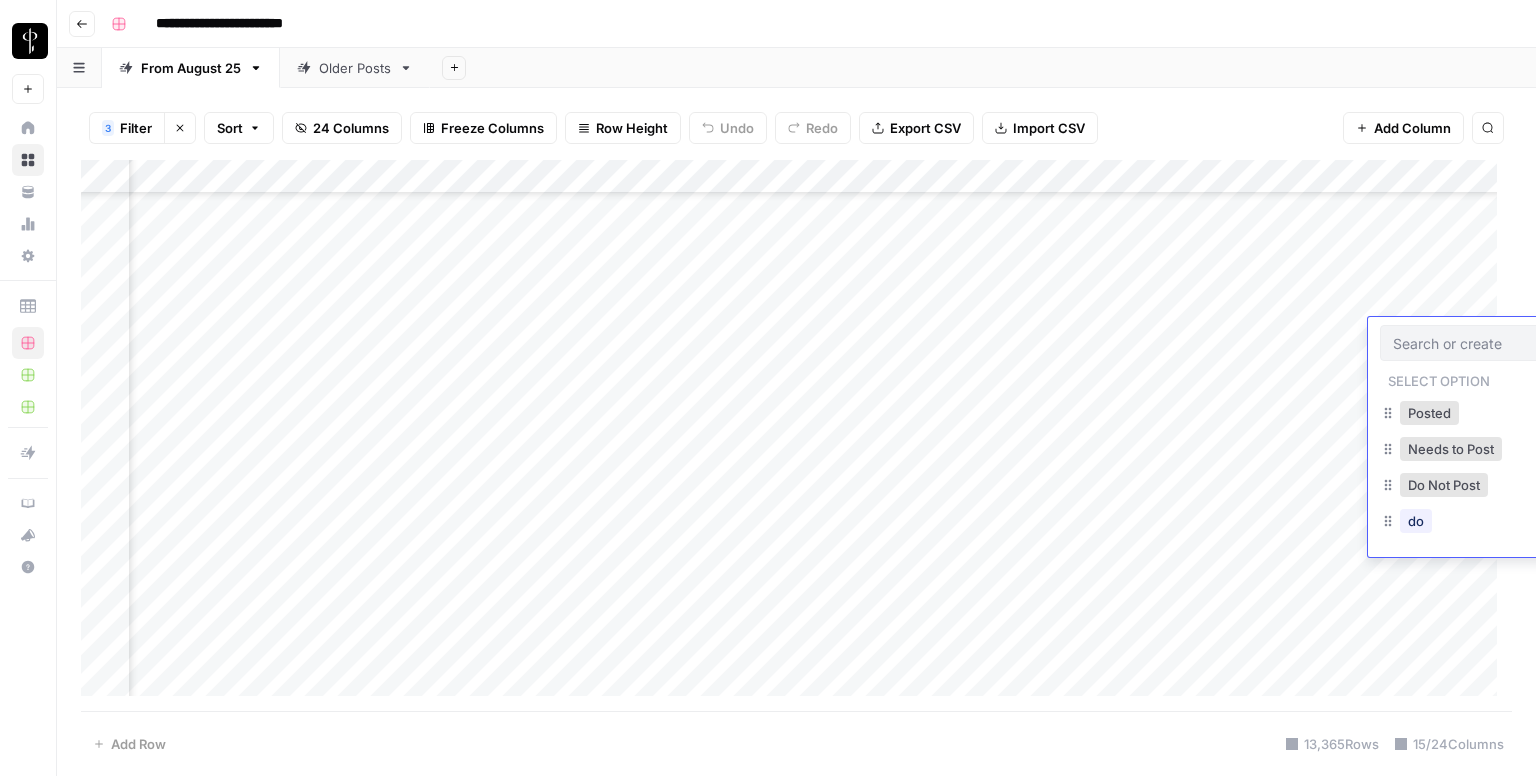 click at bounding box center [1480, 343] 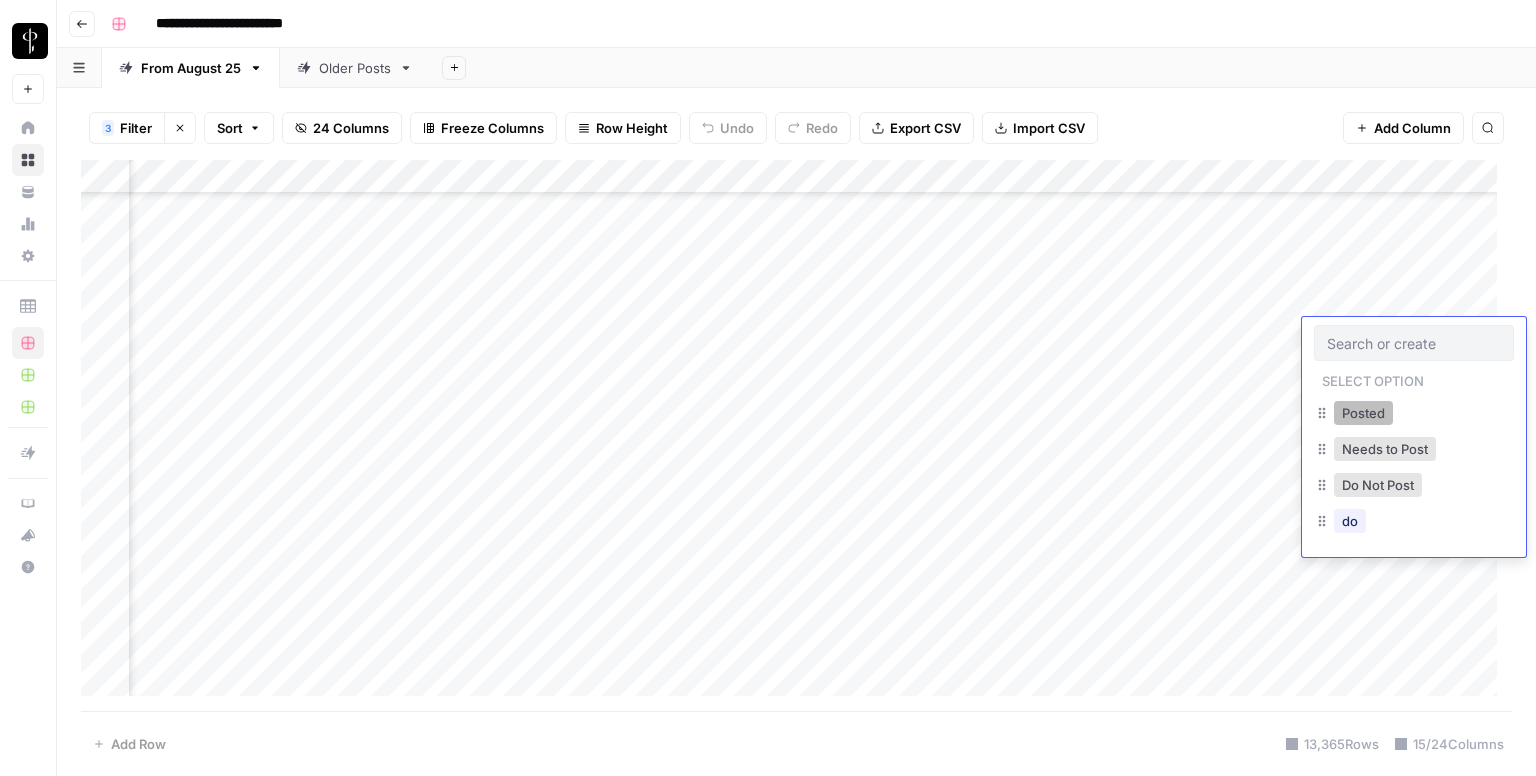 click on "Posted" at bounding box center (1363, 413) 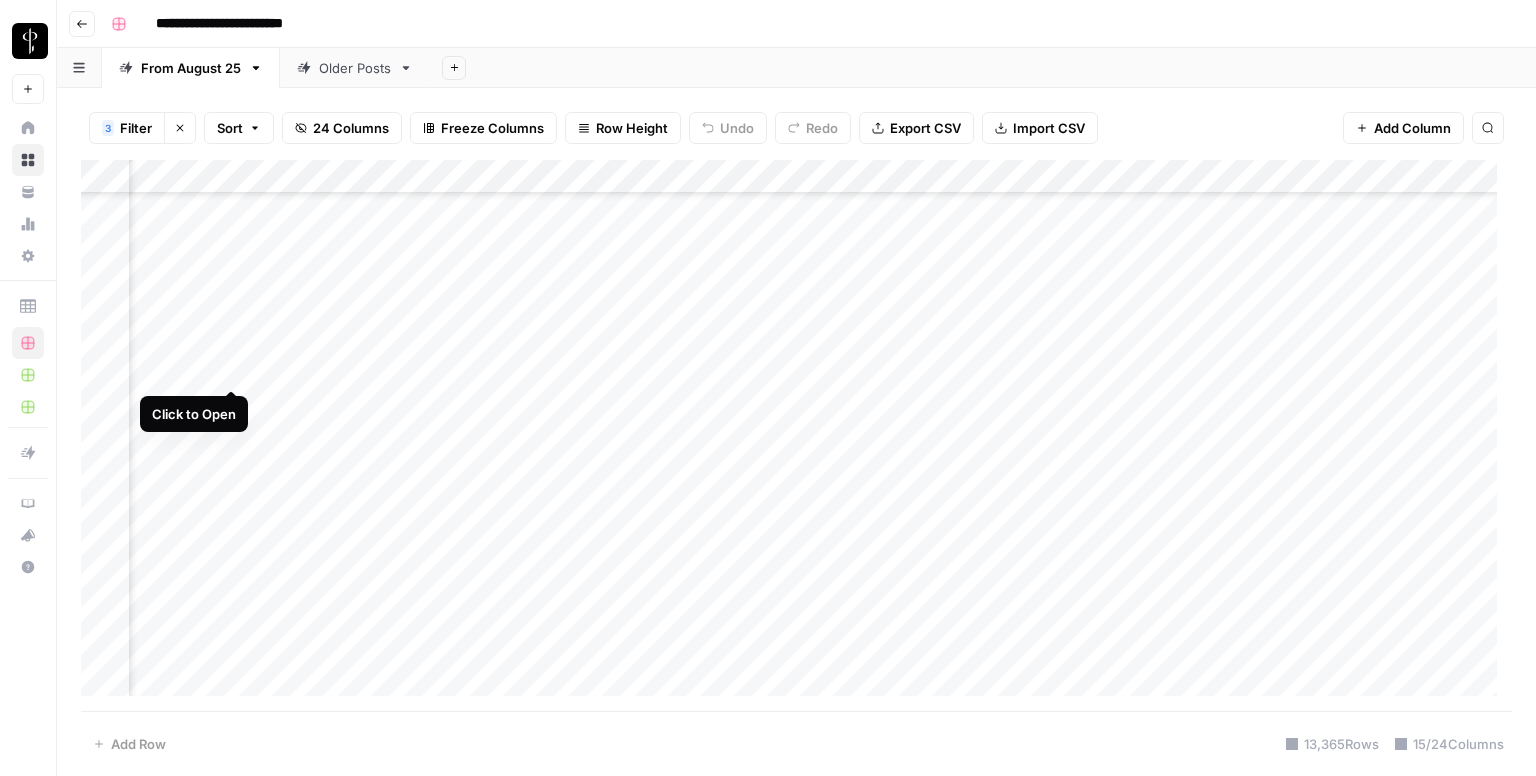 click on "Add Column" at bounding box center [796, 436] 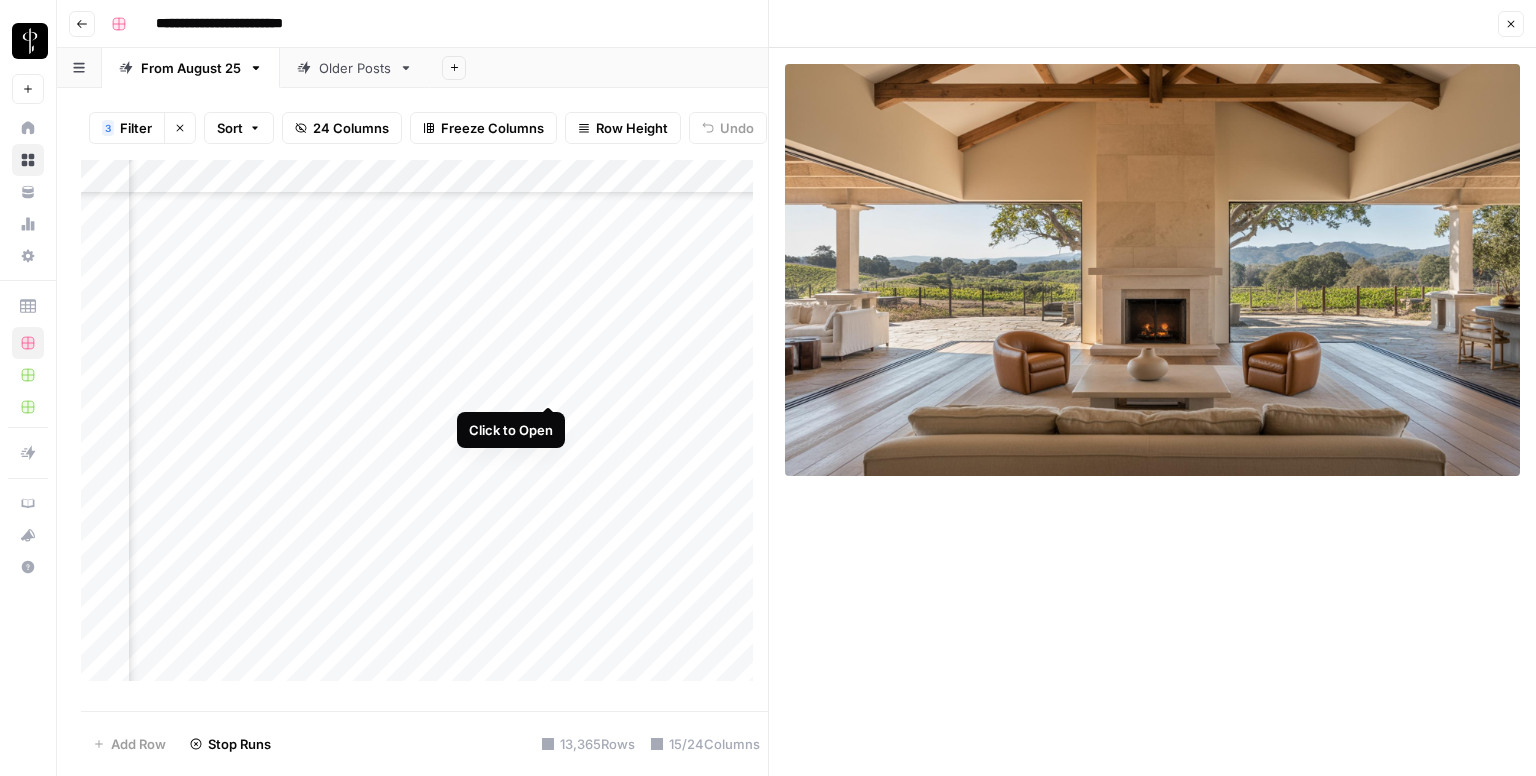 click on "Add Column" at bounding box center [424, 428] 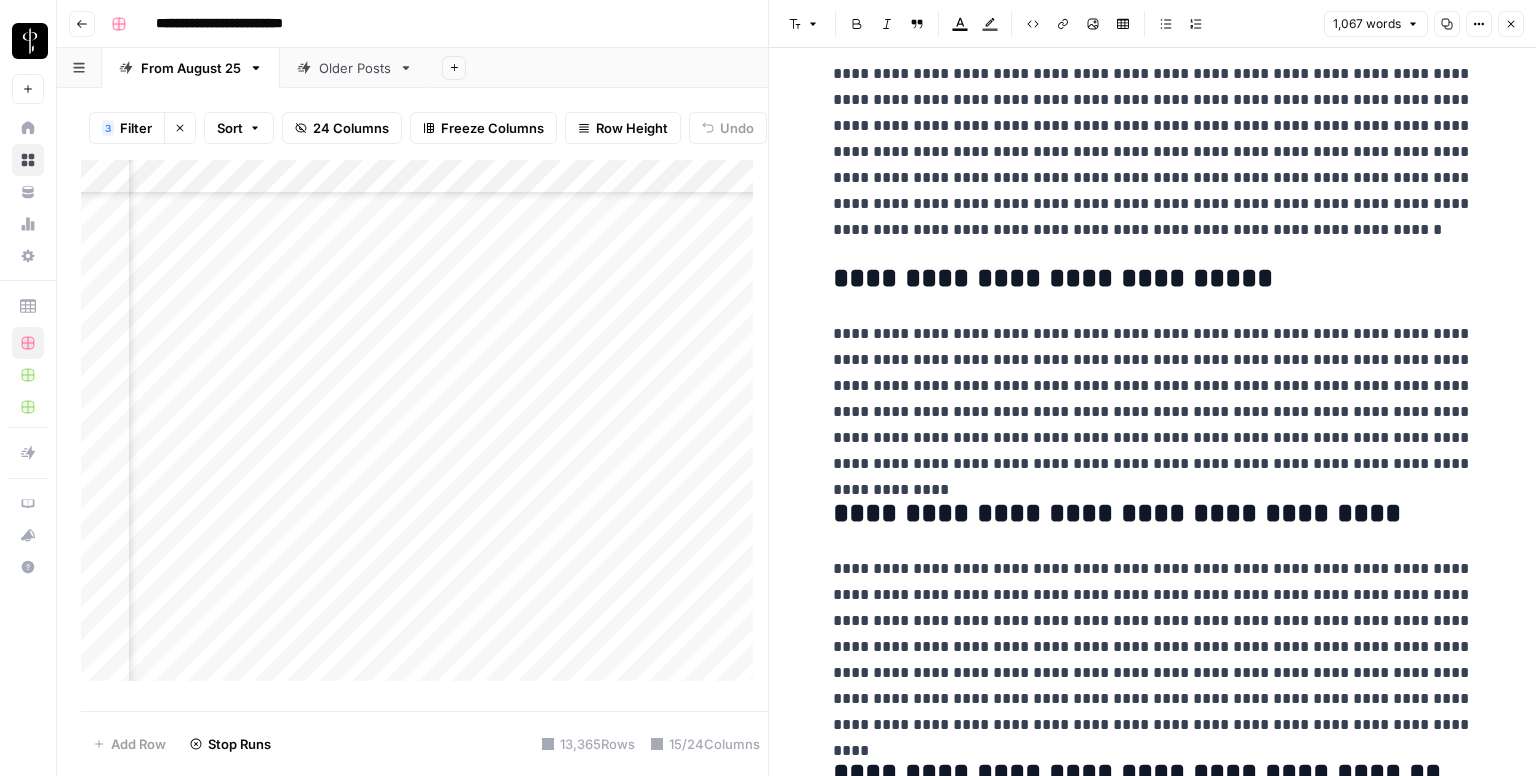 scroll, scrollTop: 2296, scrollLeft: 0, axis: vertical 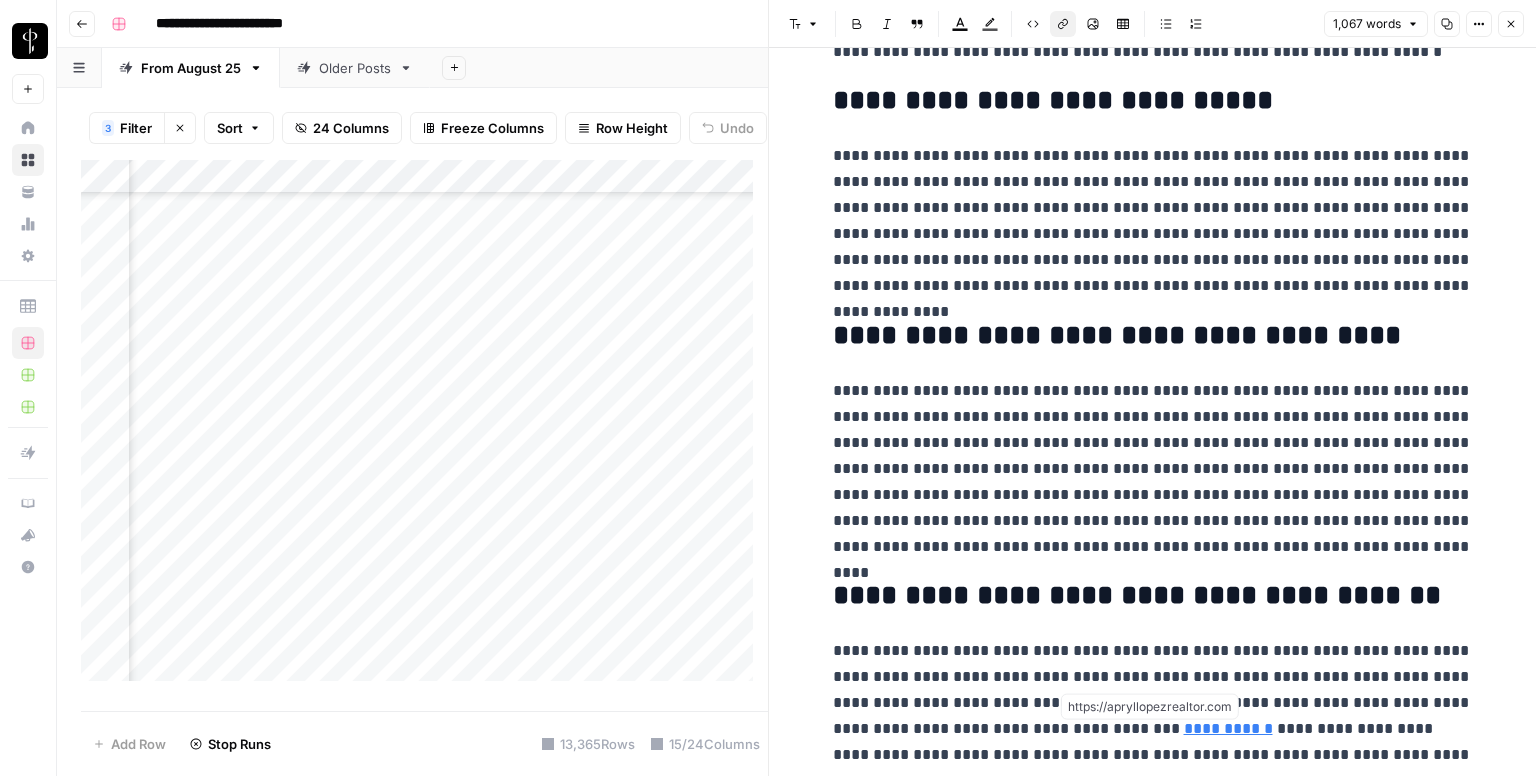 click on "**********" at bounding box center (1228, 728) 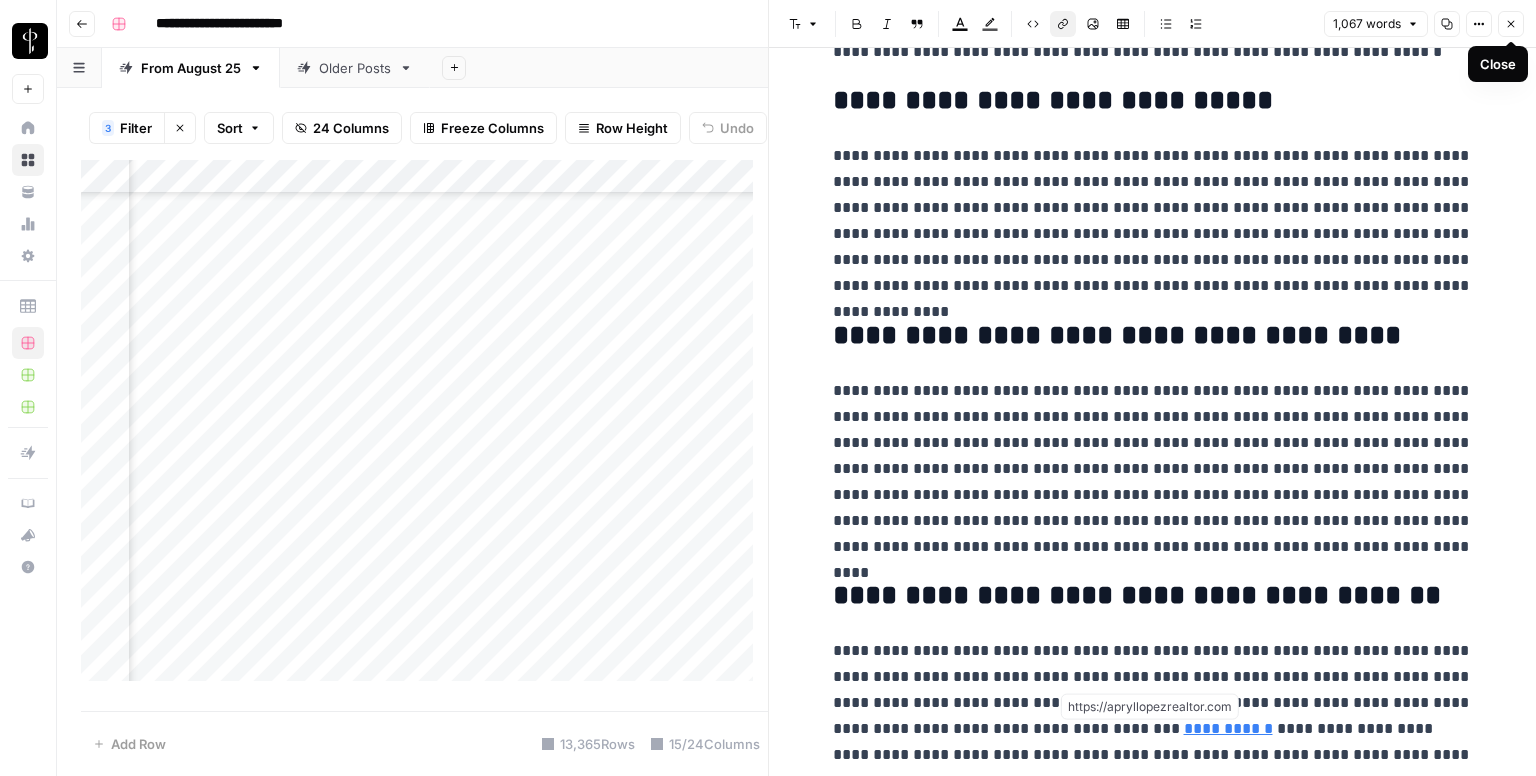 click 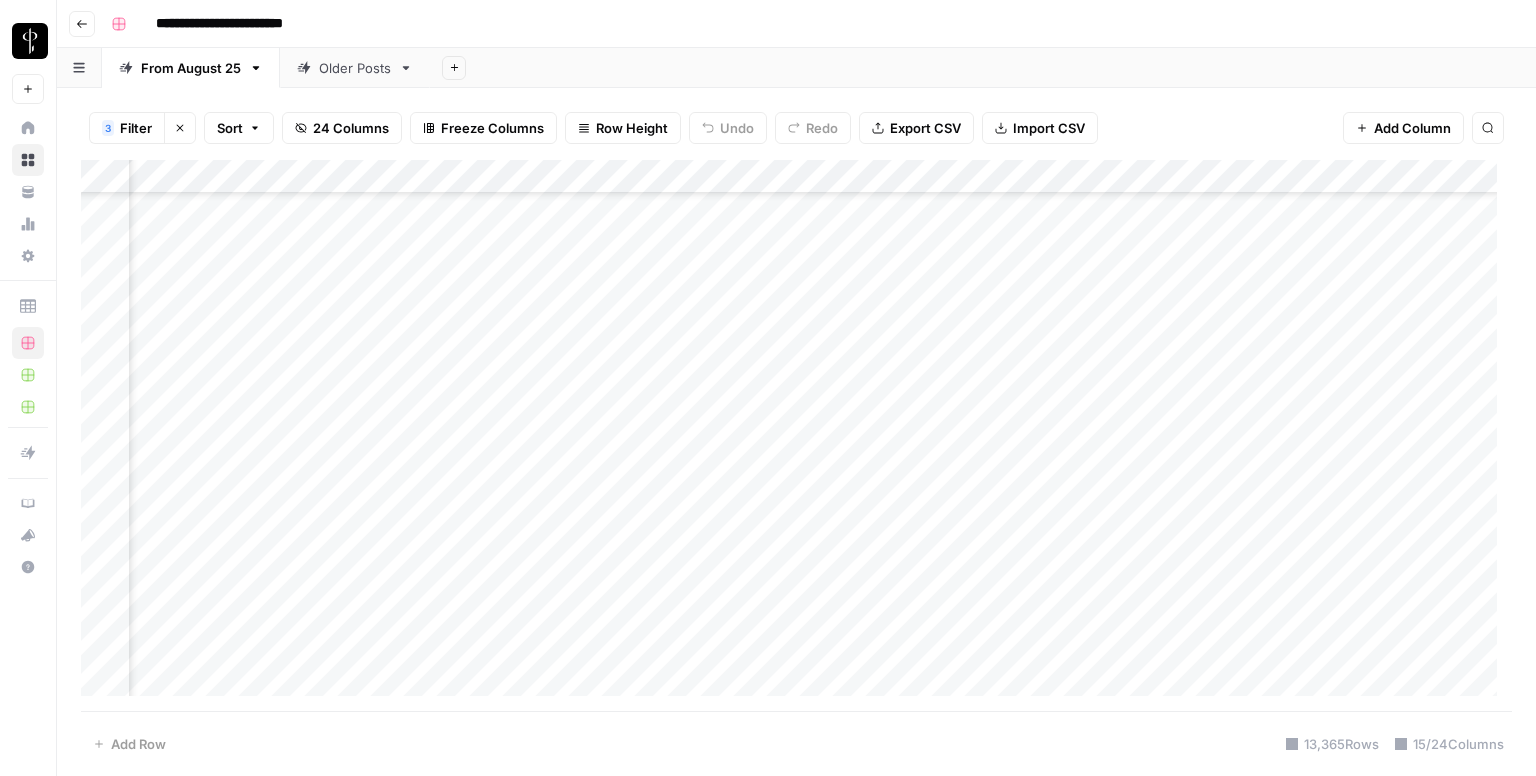 click on "Add Column" at bounding box center (796, 436) 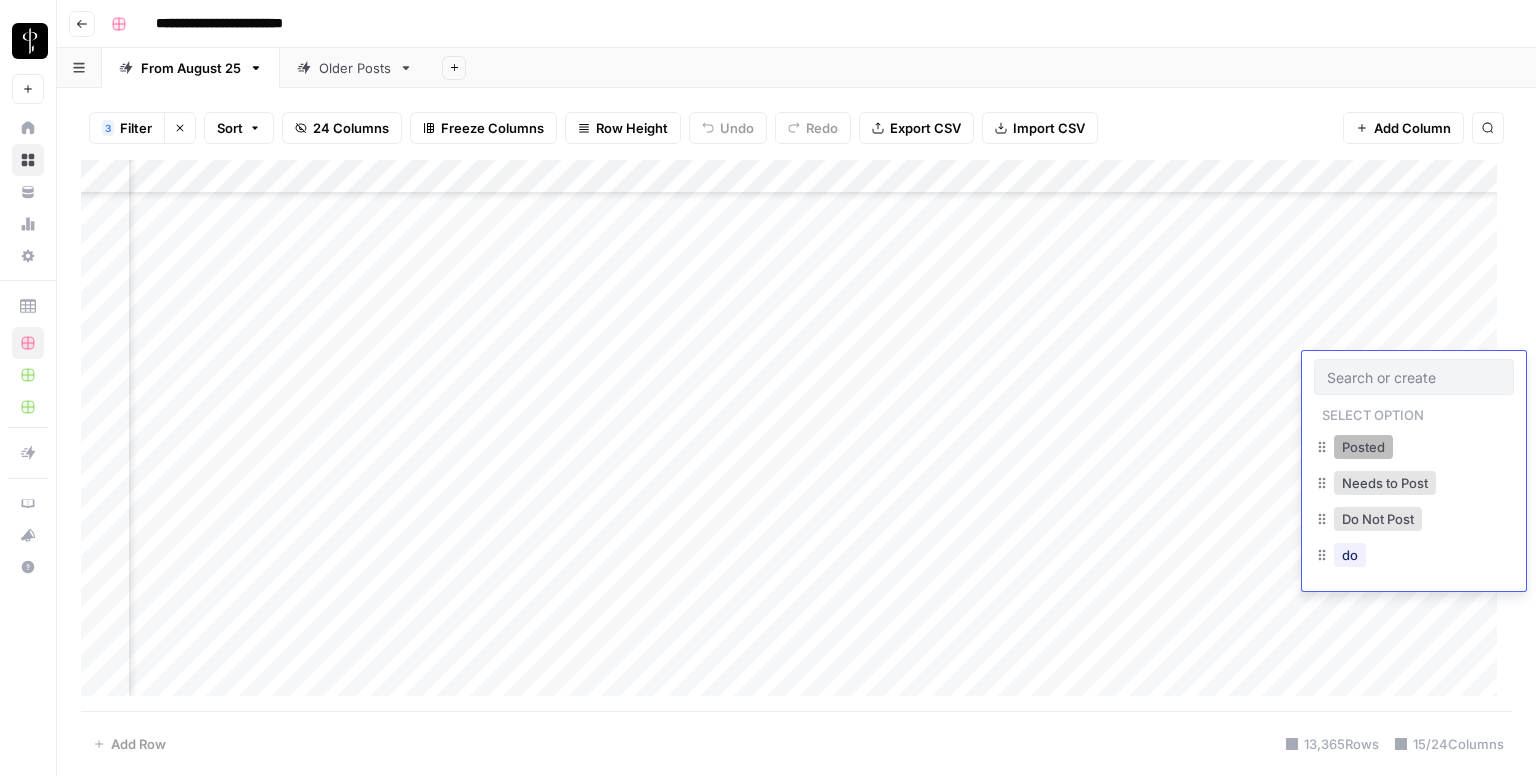 click on "Posted" at bounding box center [1363, 447] 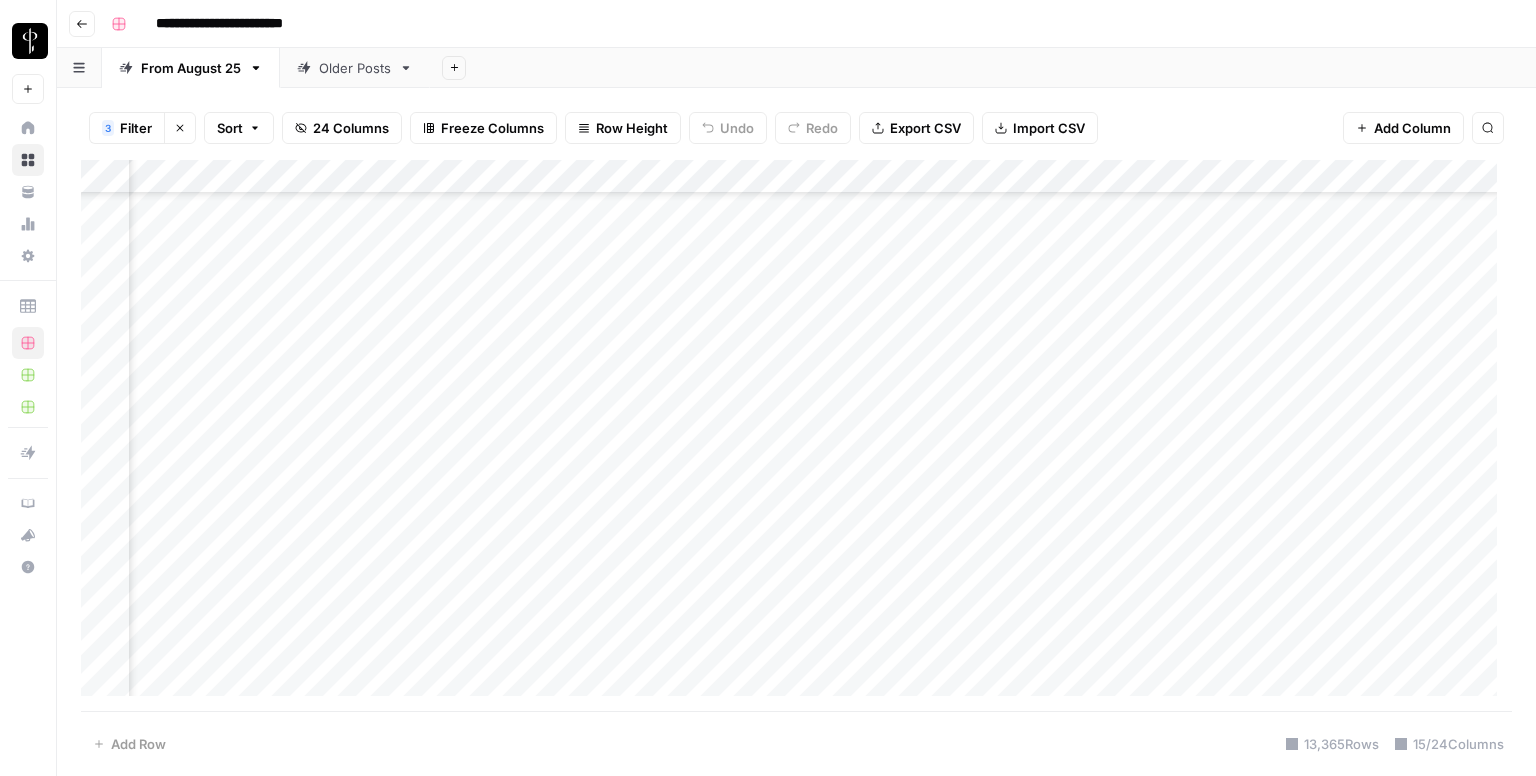 scroll, scrollTop: 3796, scrollLeft: 1264, axis: both 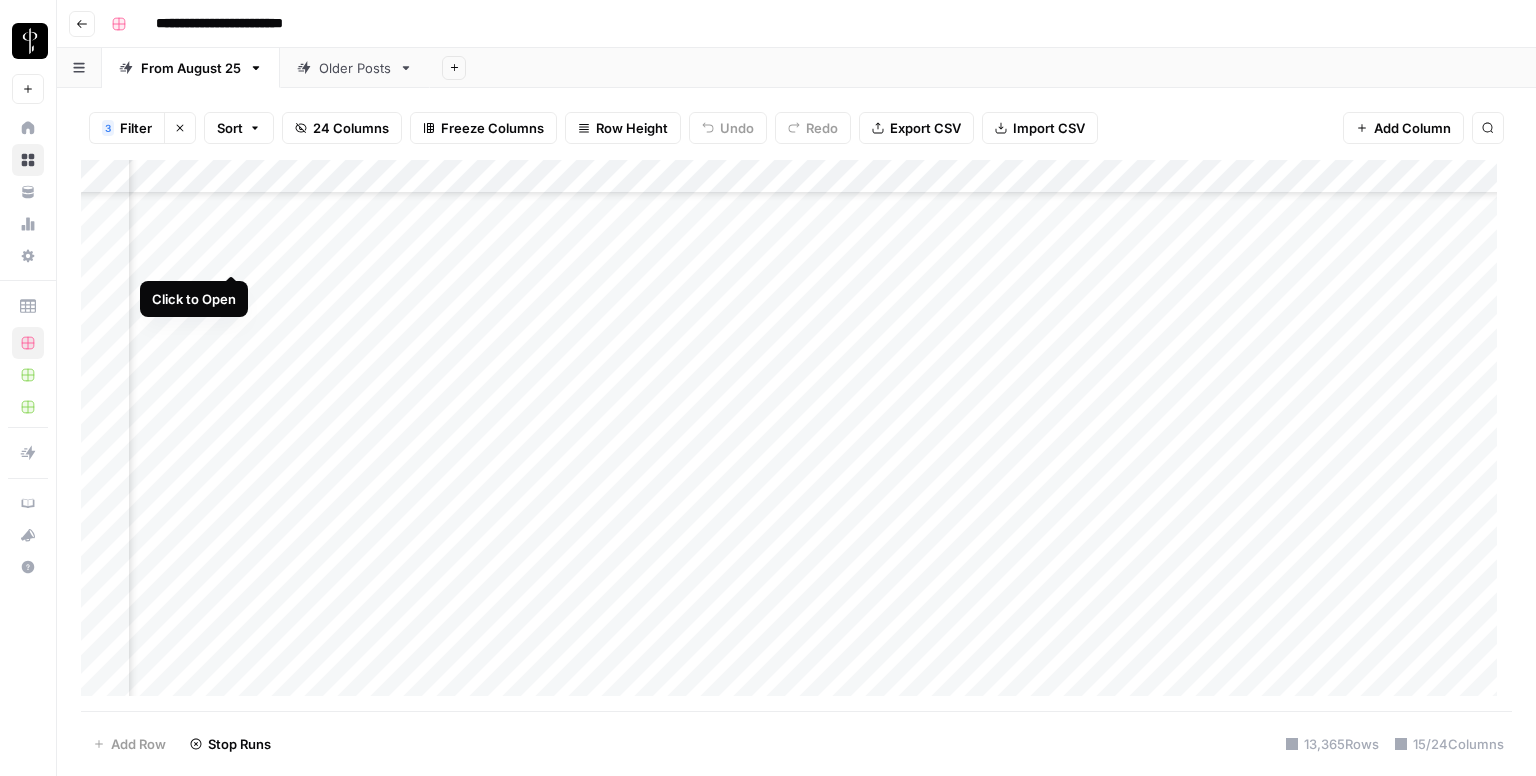 click on "Add Column" at bounding box center (796, 436) 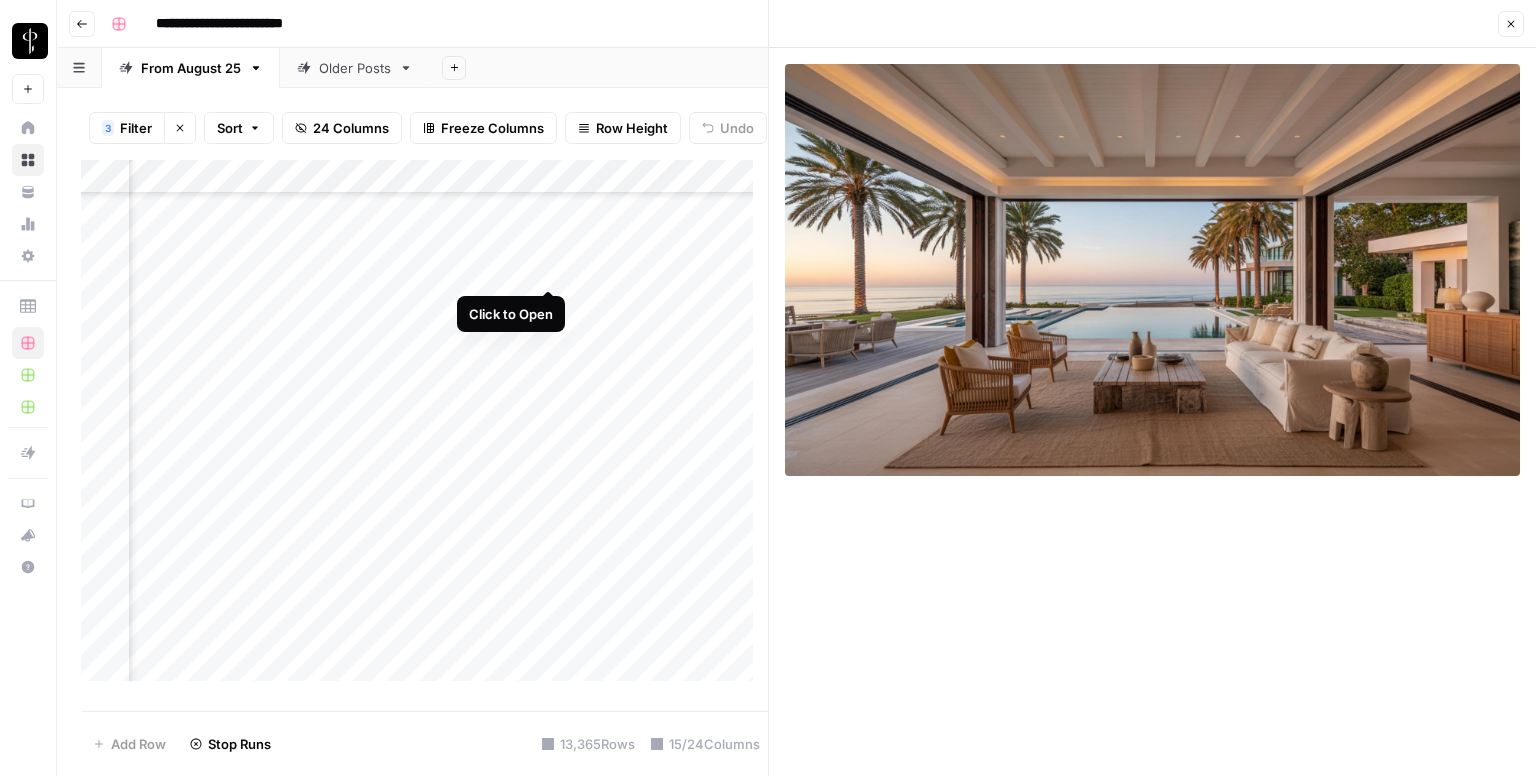 click on "Add Column" at bounding box center (424, 428) 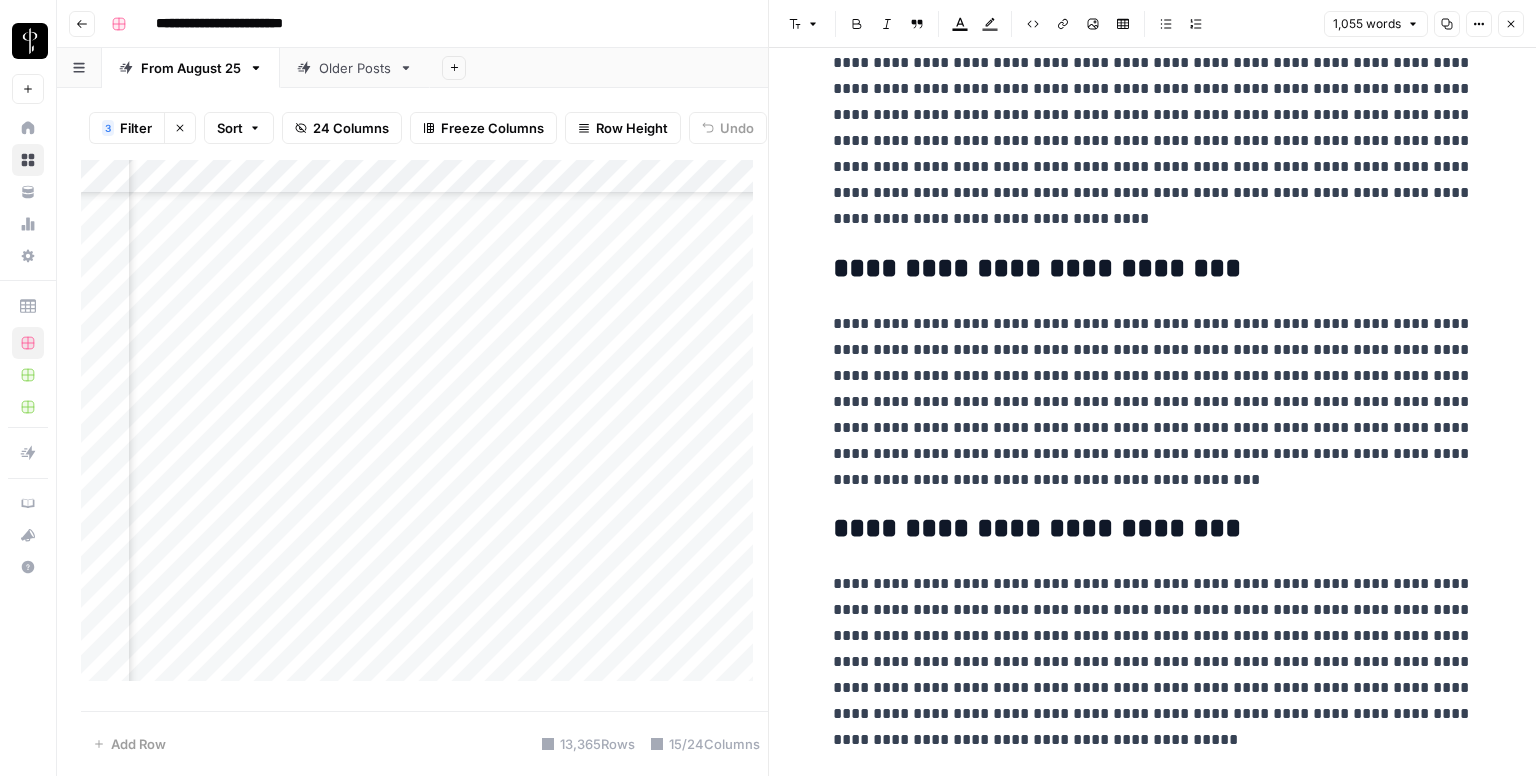 scroll, scrollTop: 2446, scrollLeft: 0, axis: vertical 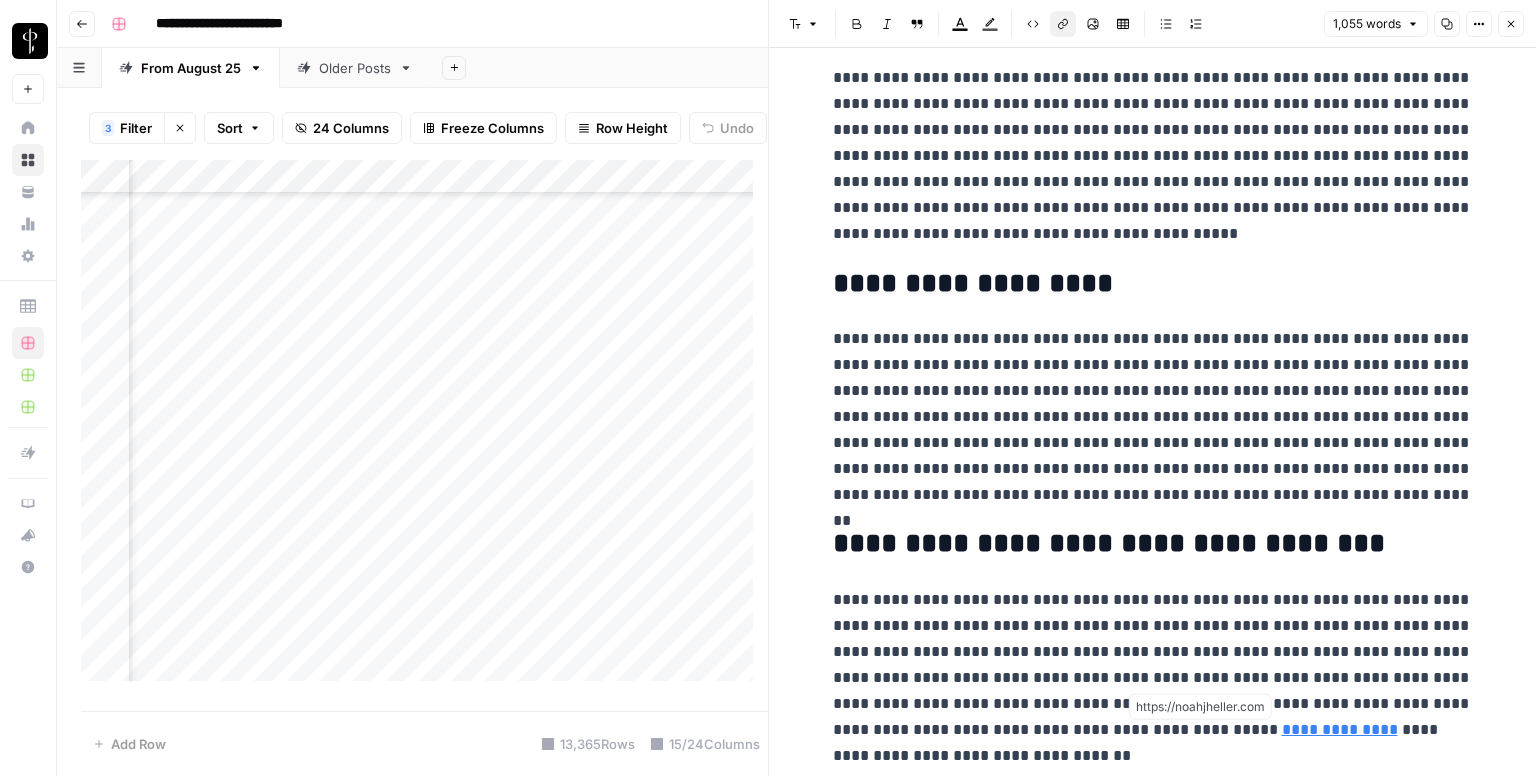click on "**********" at bounding box center [1340, 729] 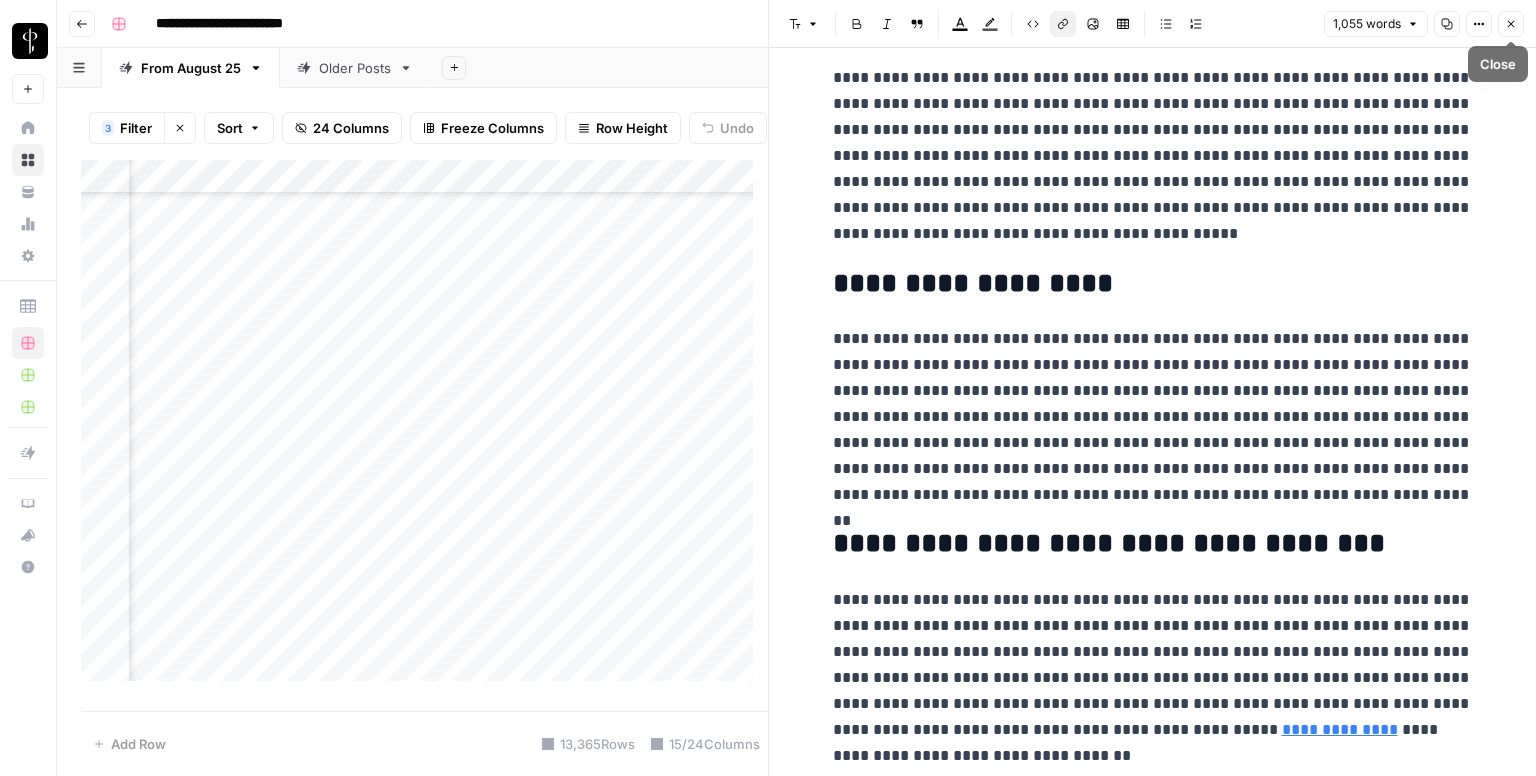 click 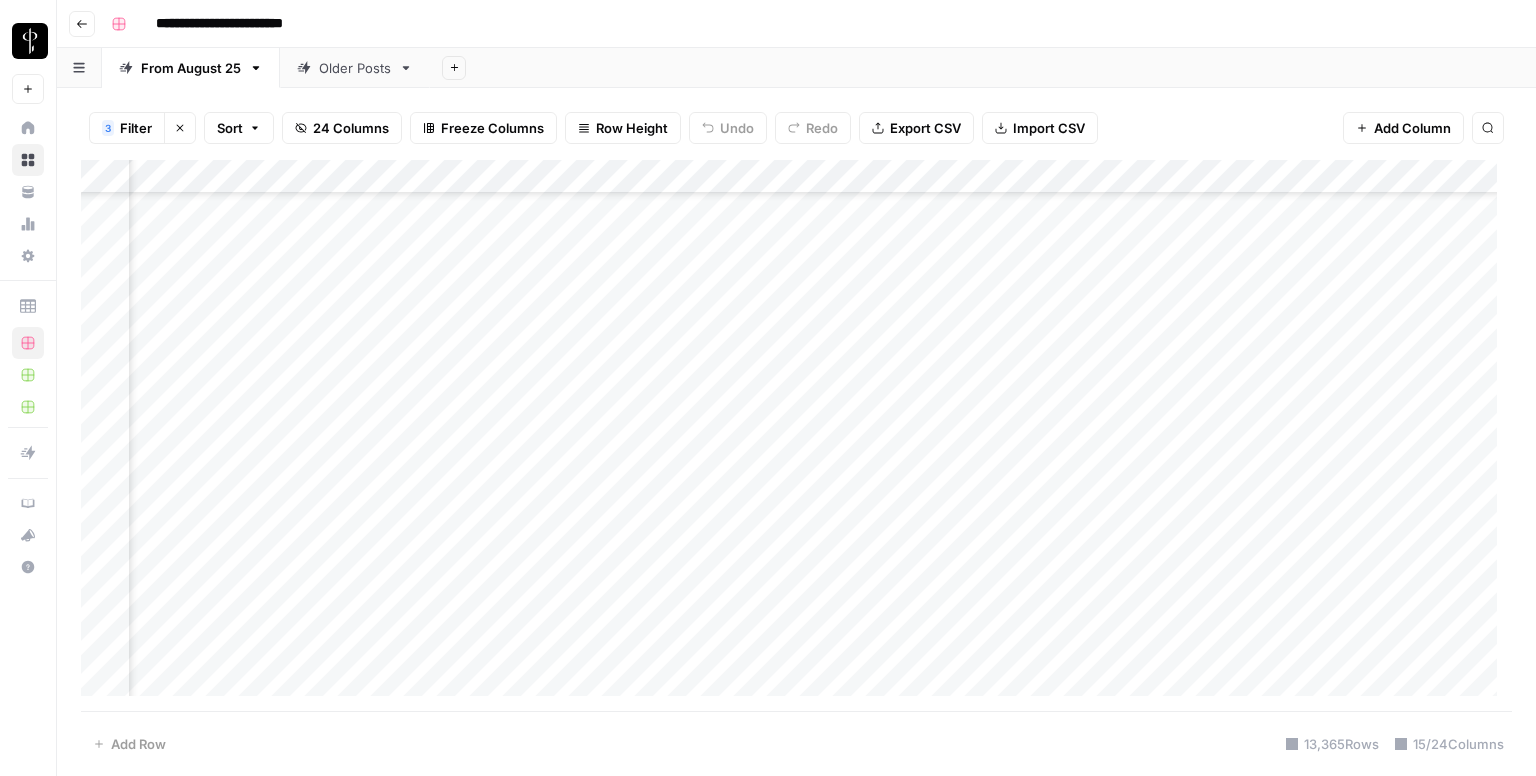 click on "Add Column" at bounding box center [796, 436] 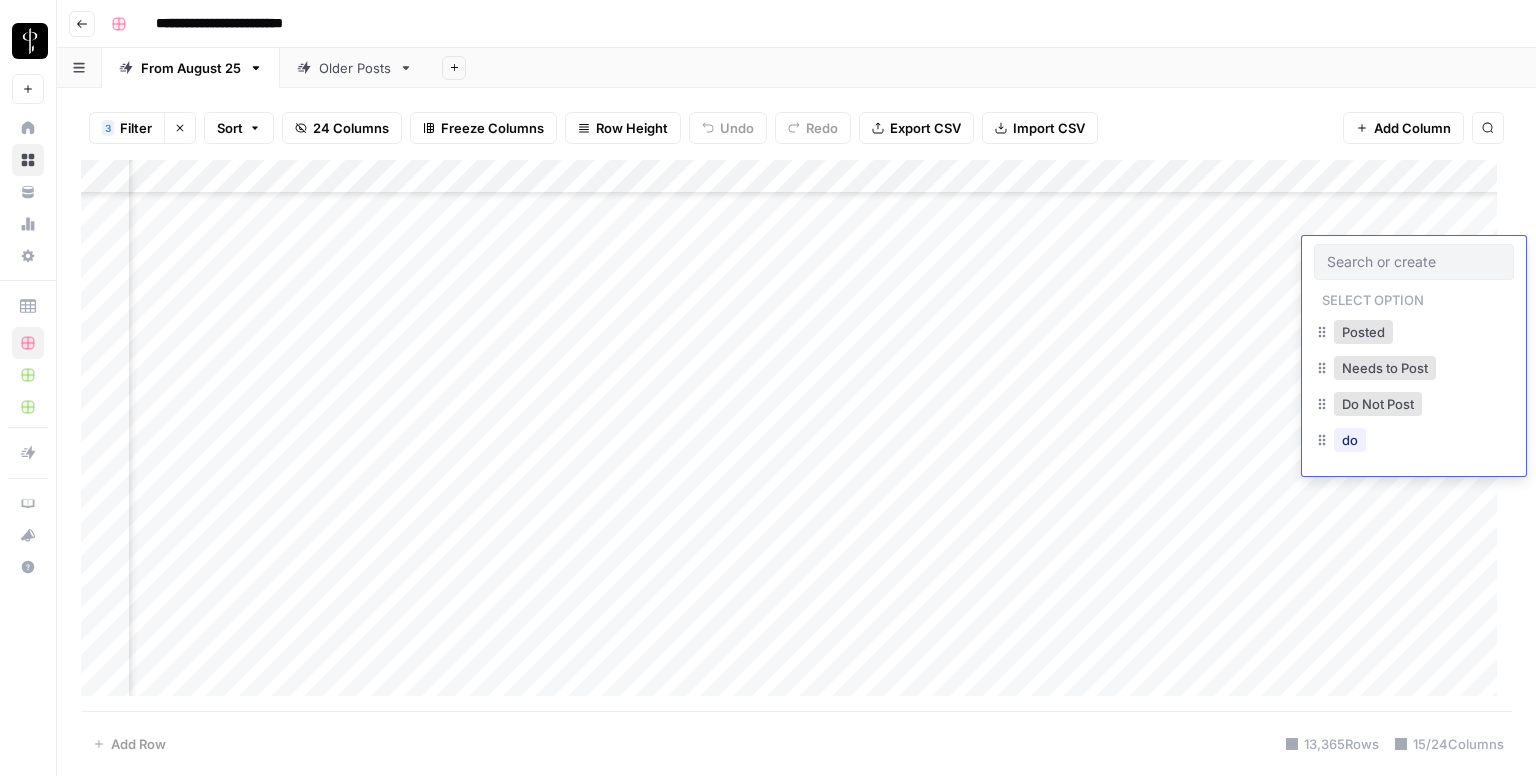 click at bounding box center (1414, 262) 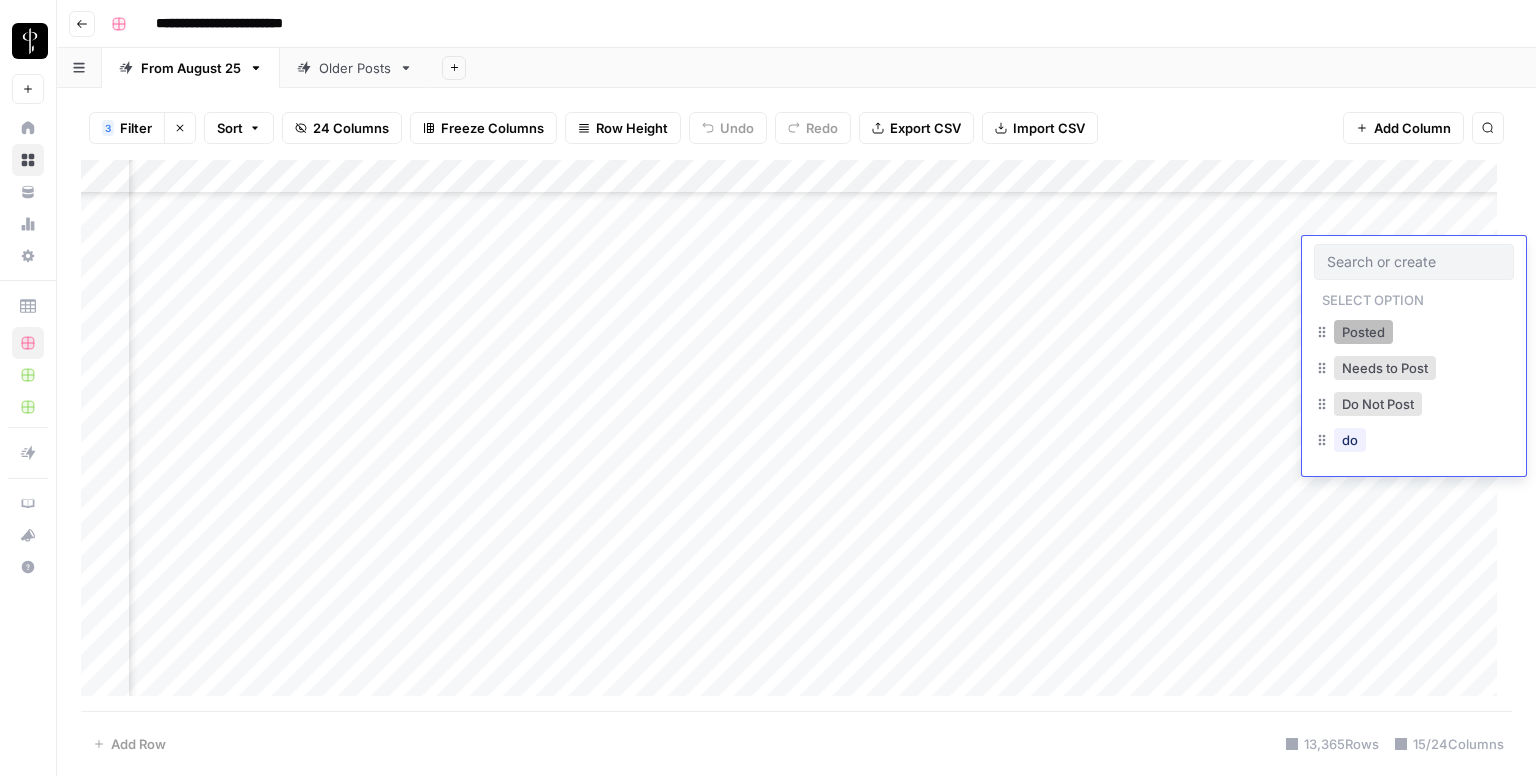 click on "Posted" at bounding box center [1363, 332] 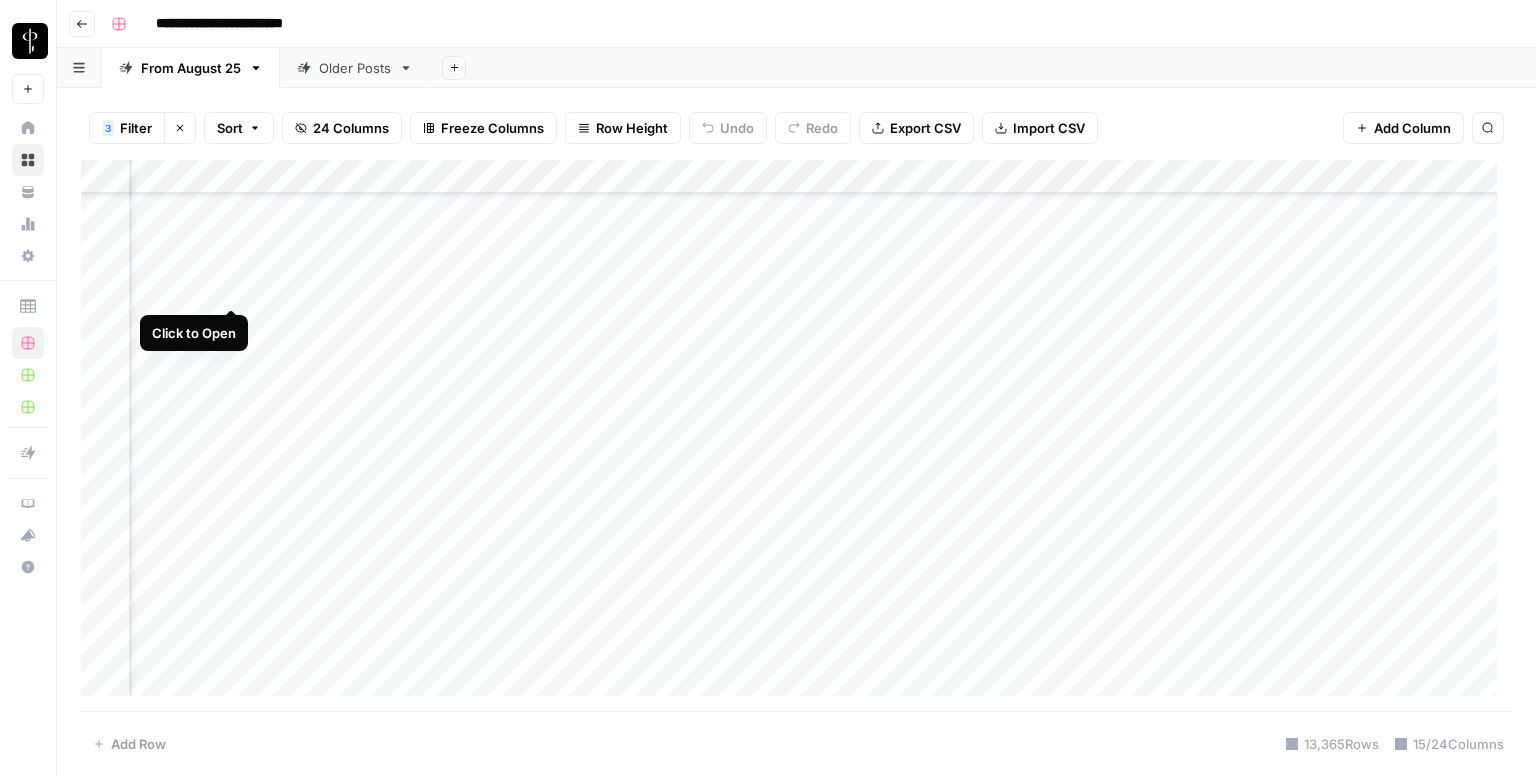 click on "Add Column" at bounding box center [796, 436] 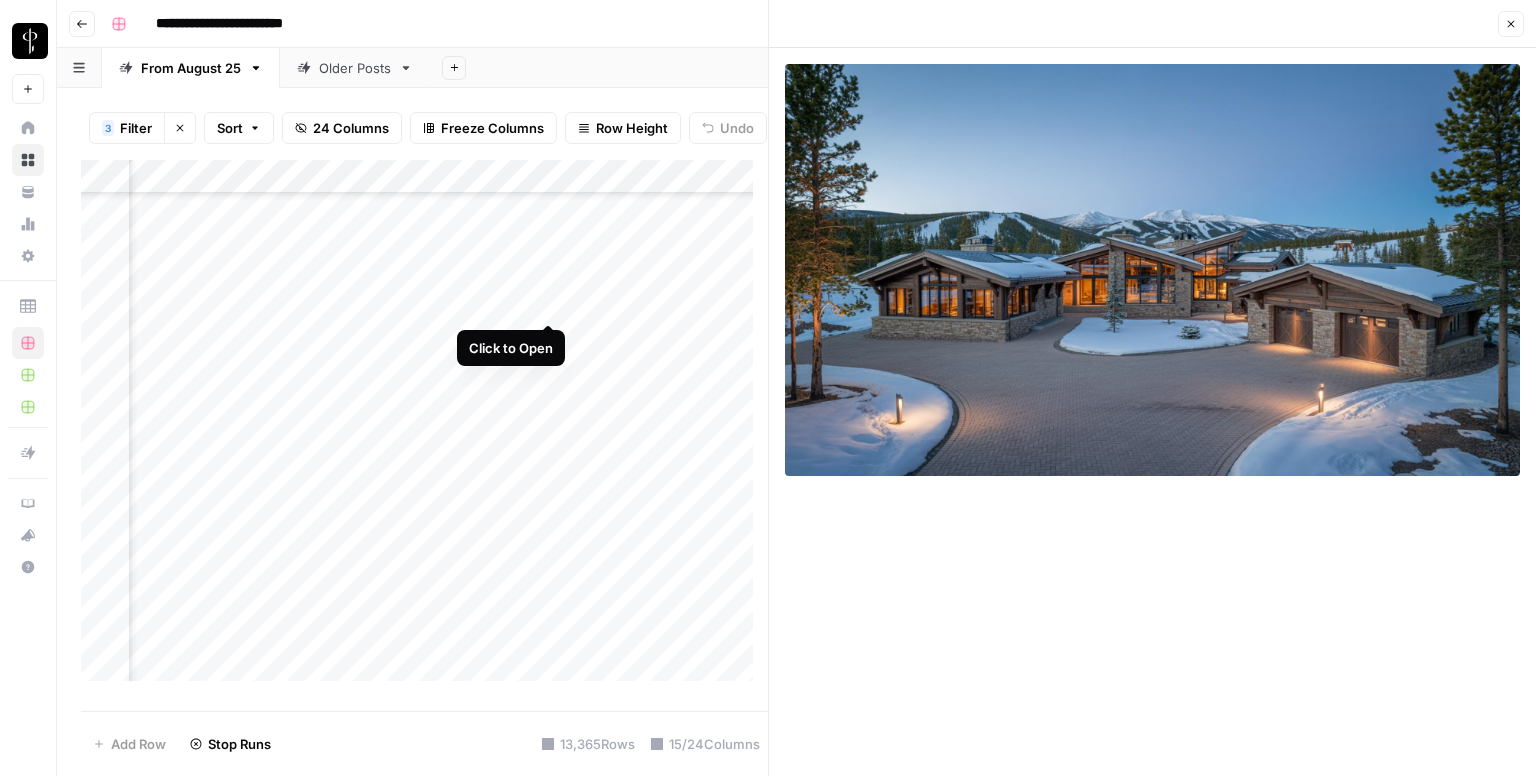 click on "Add Column" at bounding box center (424, 428) 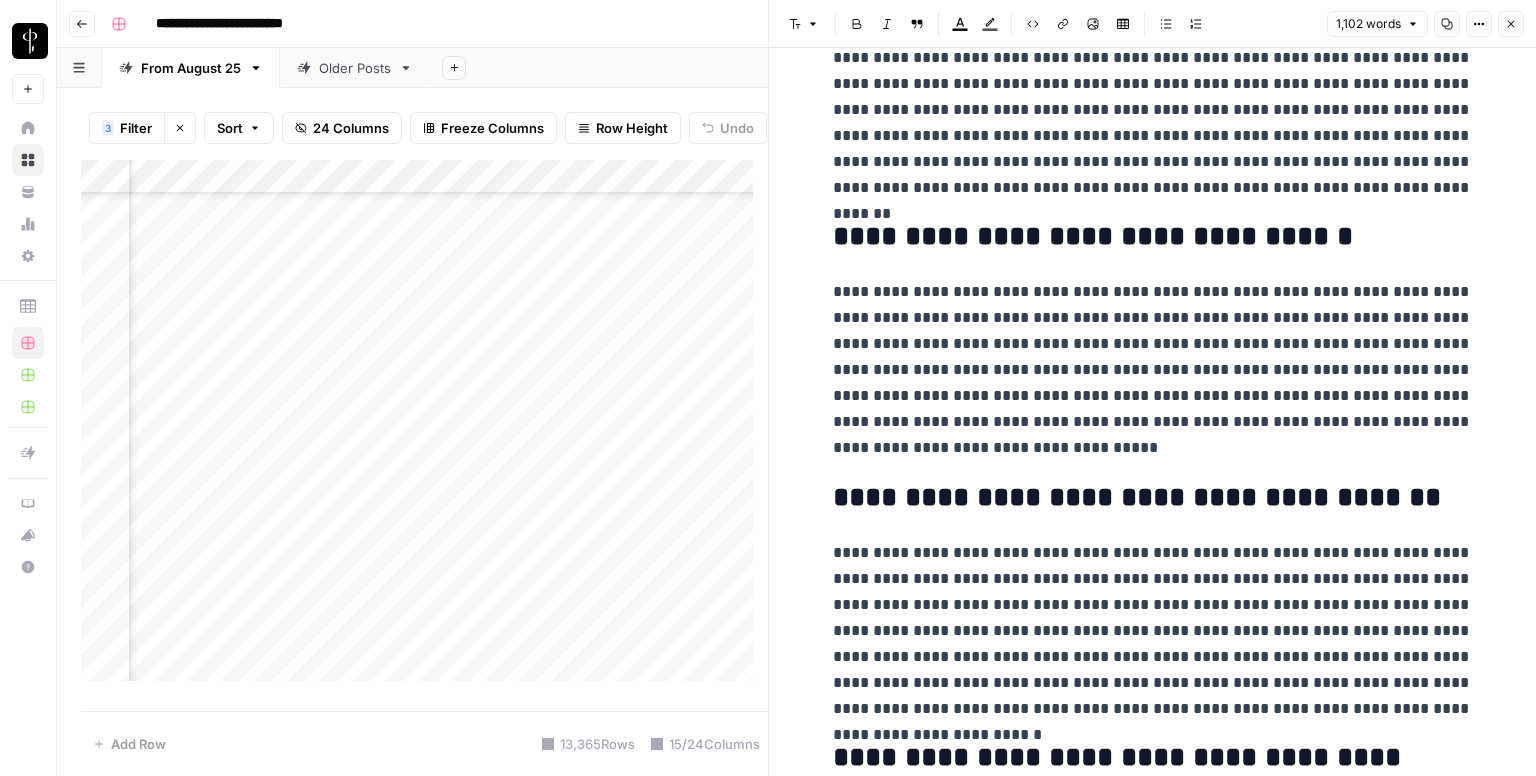 scroll, scrollTop: 2452, scrollLeft: 0, axis: vertical 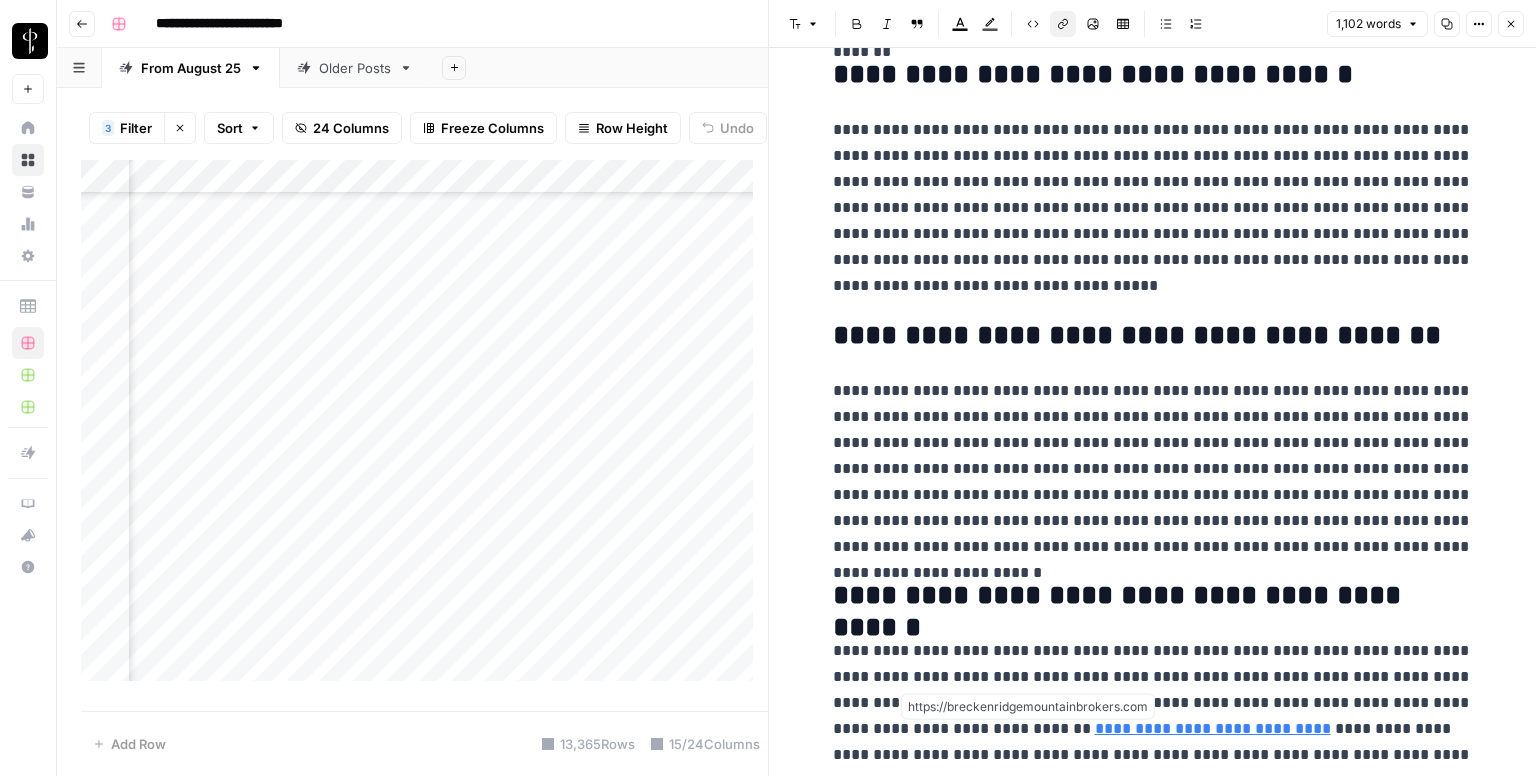 click on "**********" at bounding box center [1213, 728] 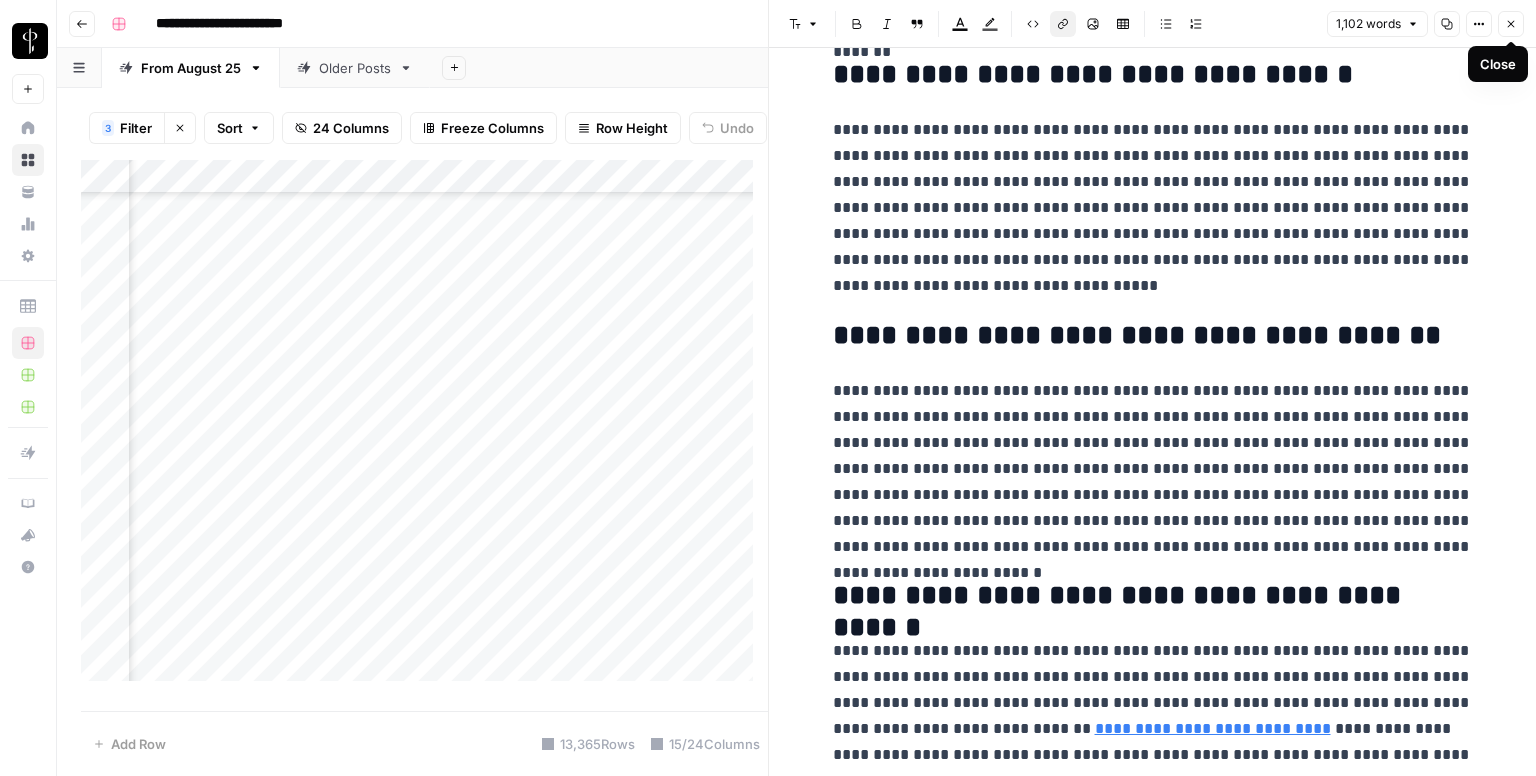 click on "Close" at bounding box center [1516, 24] 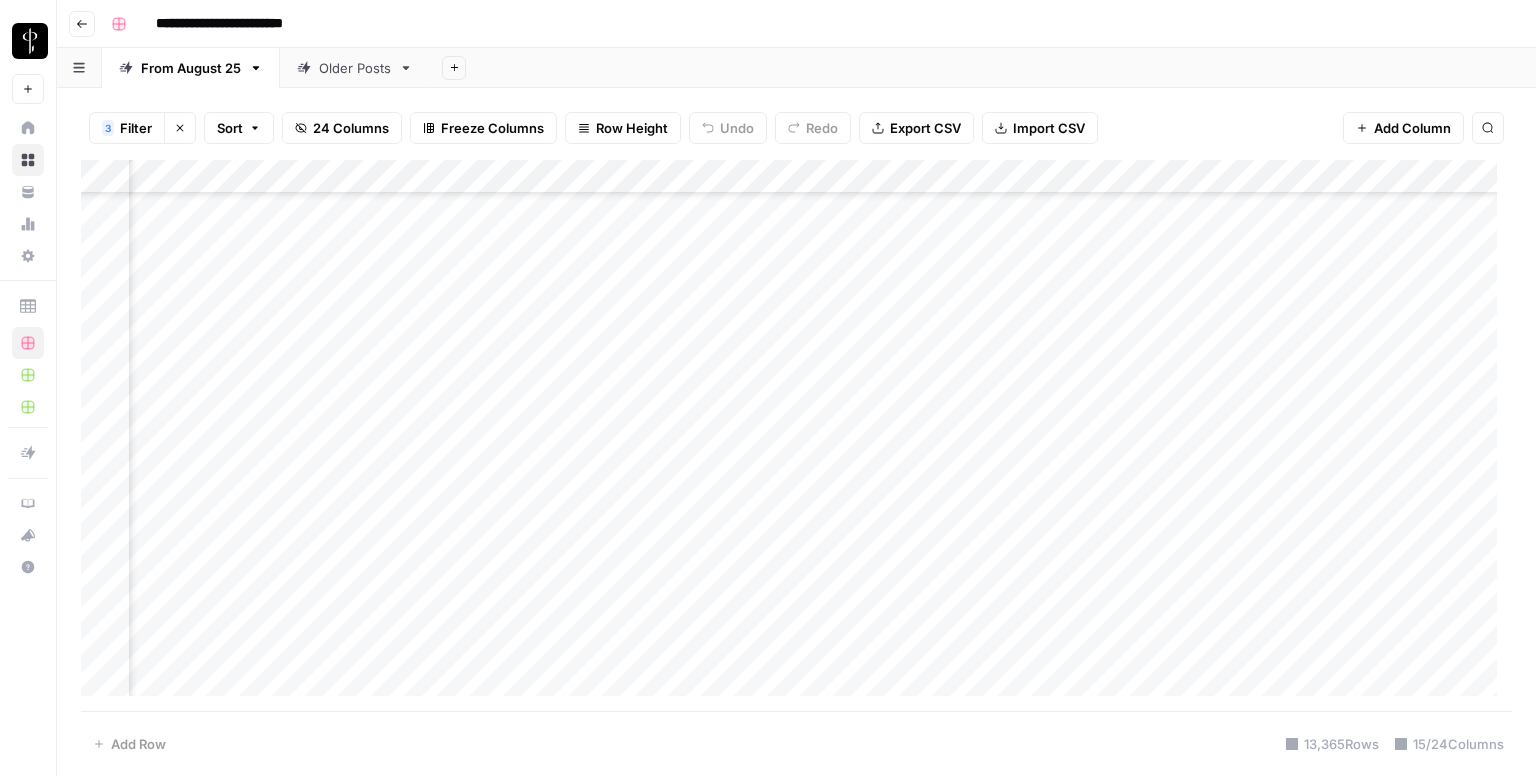 click on "Add Column" at bounding box center [796, 436] 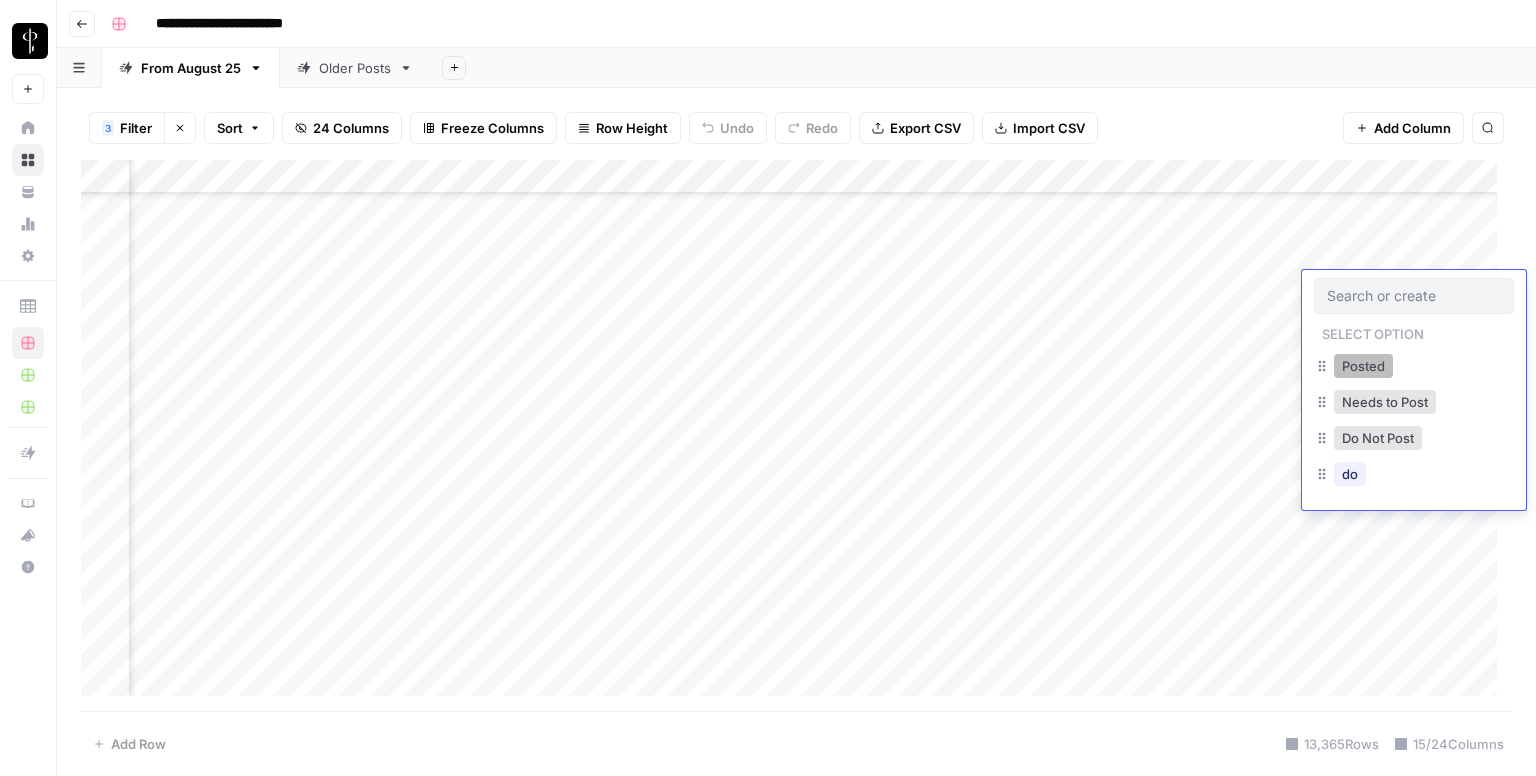 click on "Posted" at bounding box center [1363, 366] 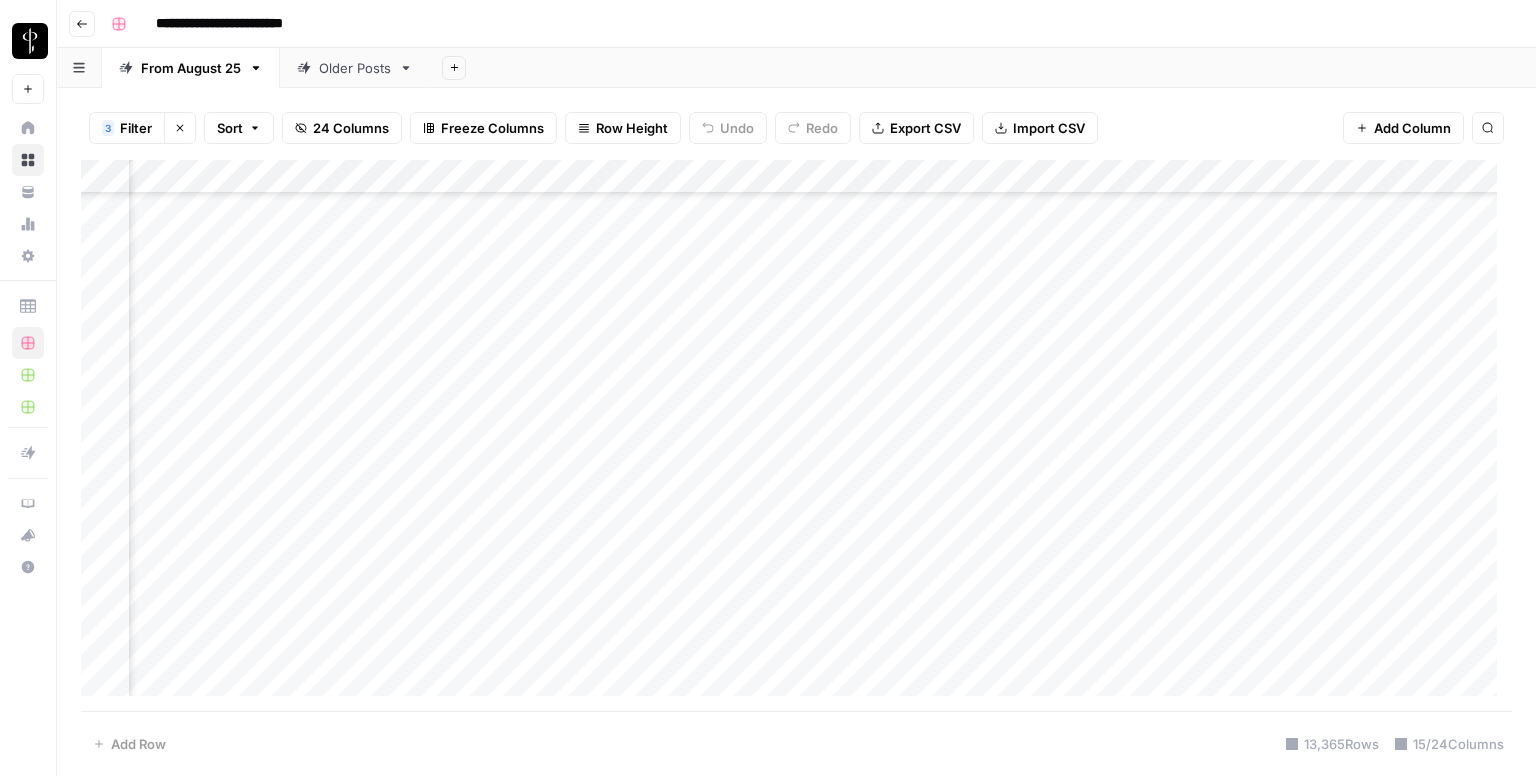 click on "Add Column" at bounding box center [796, 436] 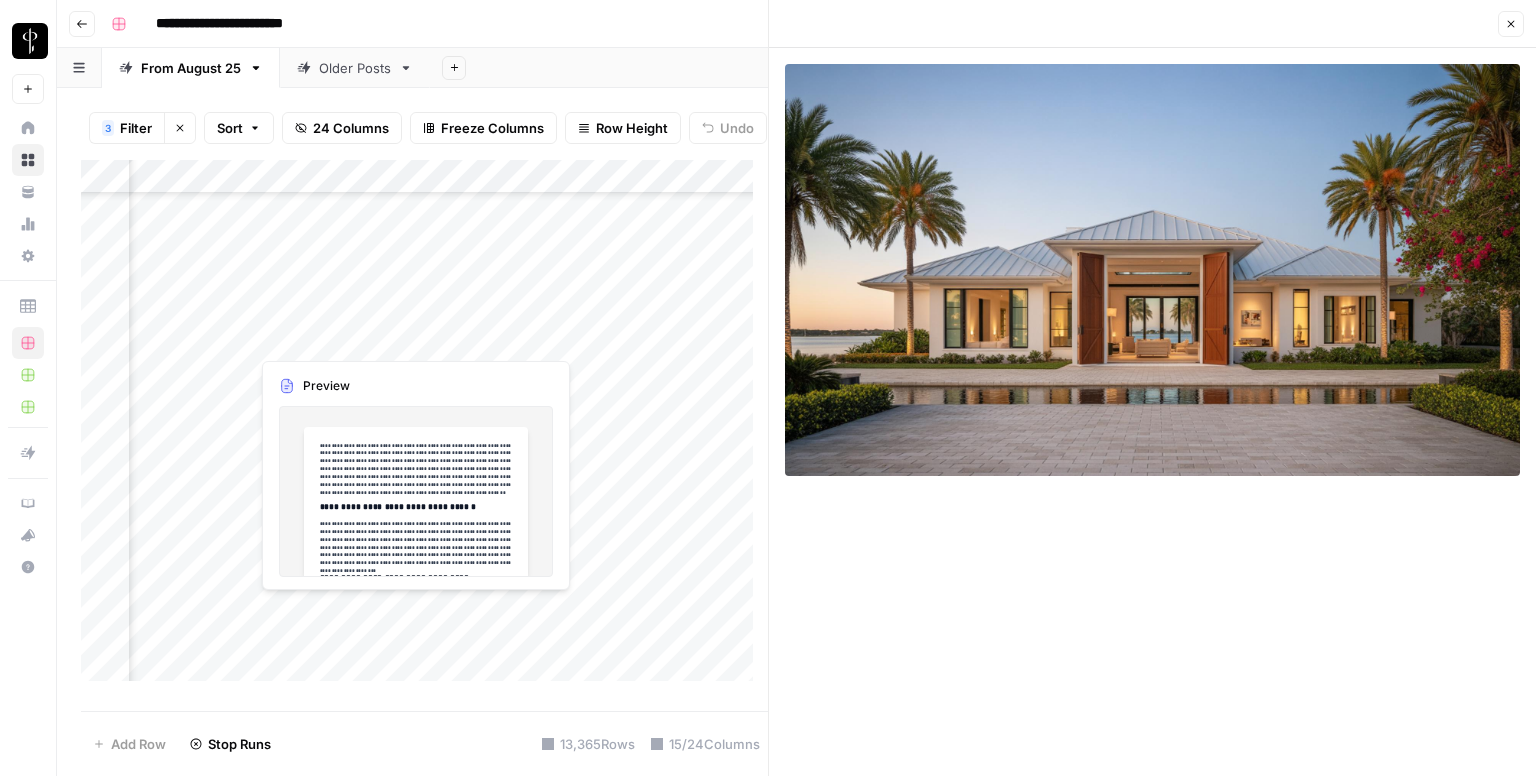 click on "Add Column" at bounding box center [424, 428] 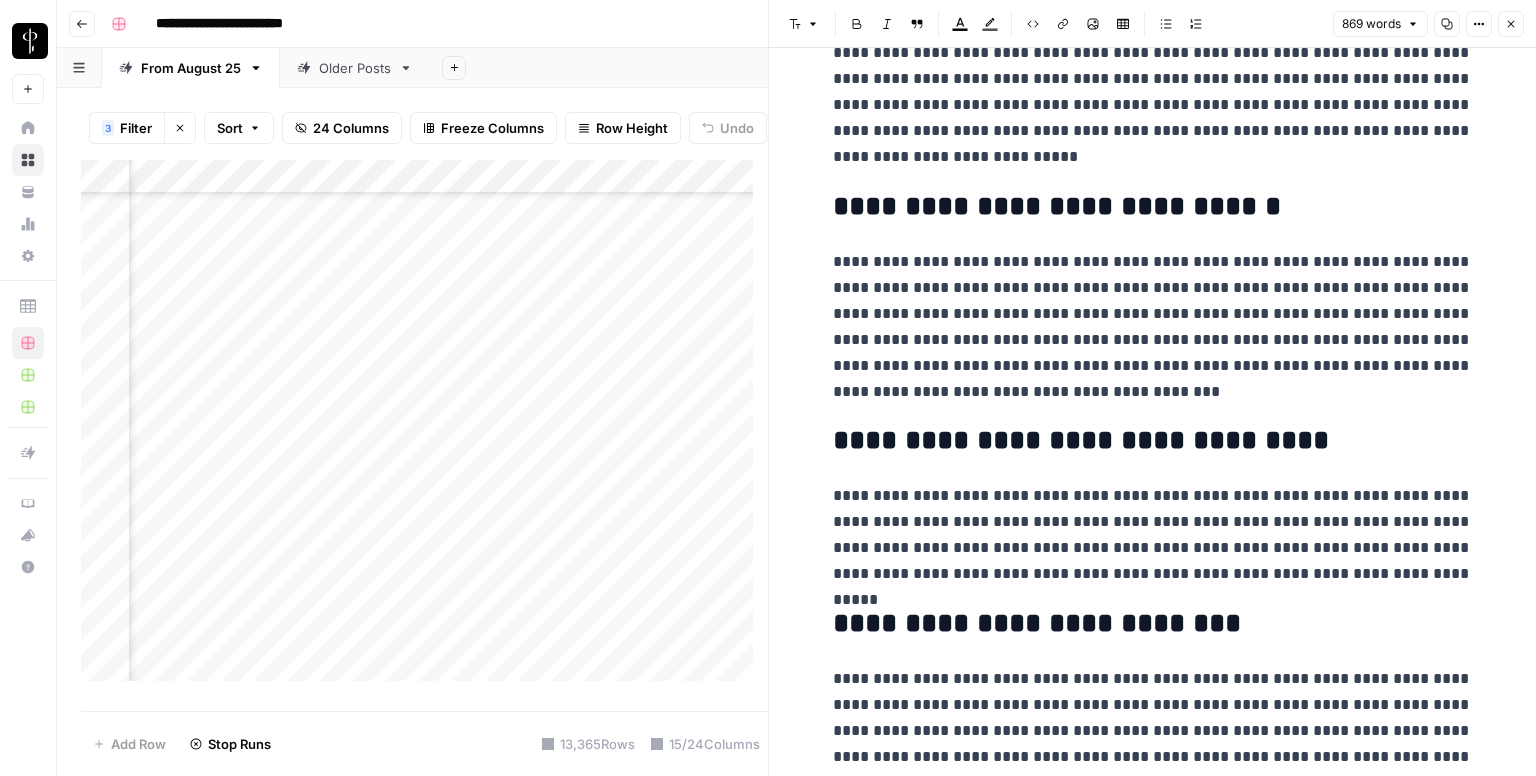 scroll, scrollTop: 1926, scrollLeft: 0, axis: vertical 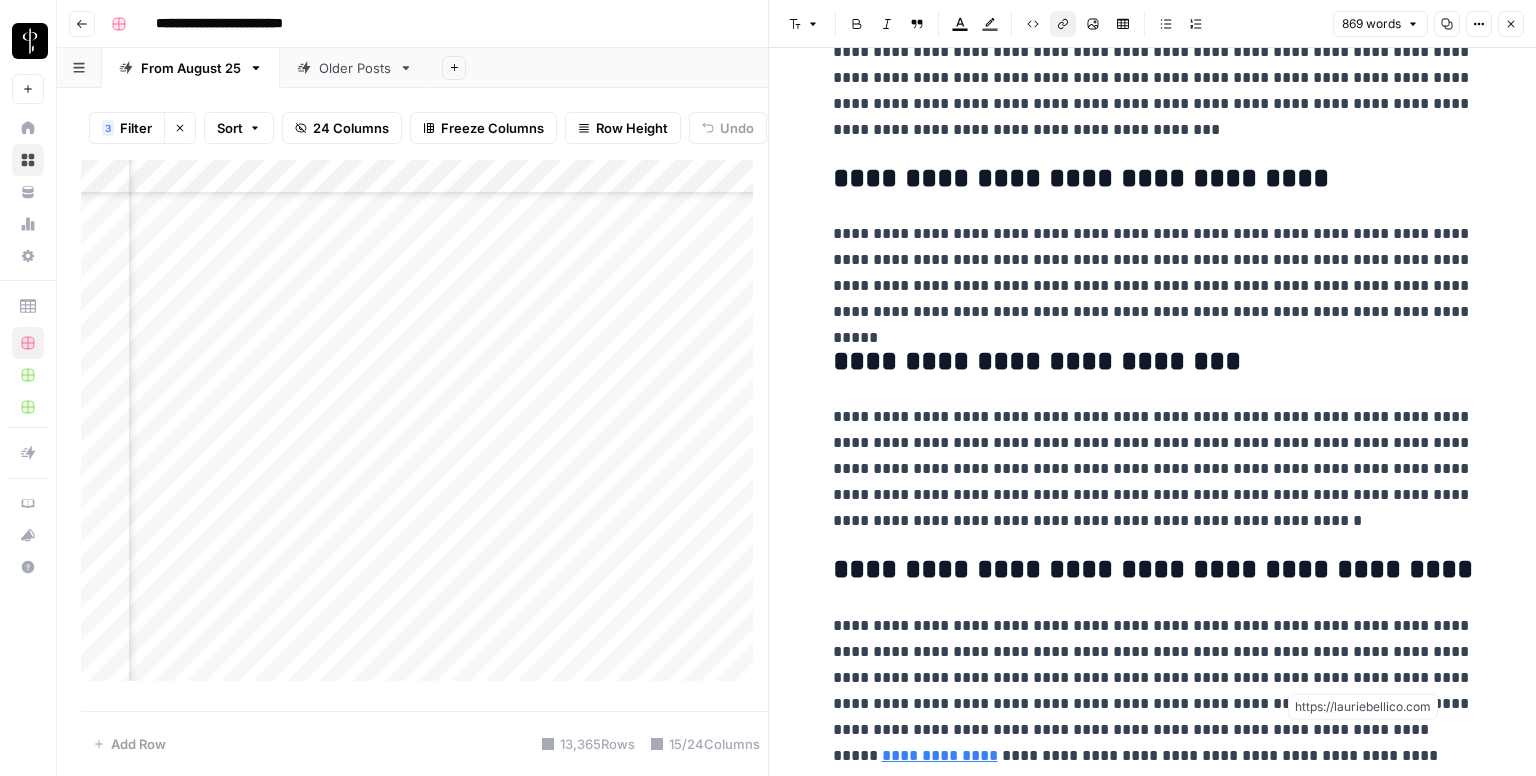 click on "**********" at bounding box center (940, 755) 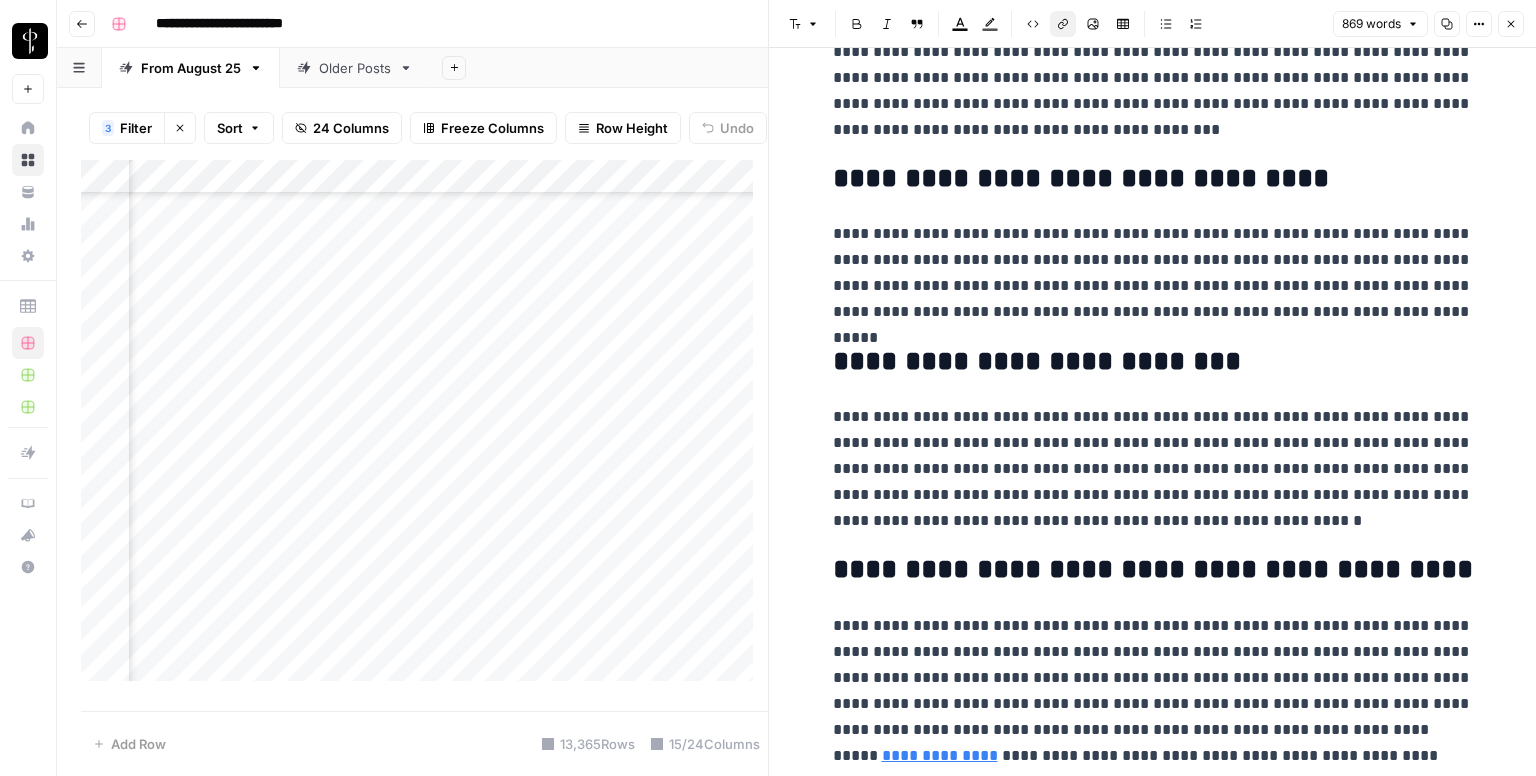 click 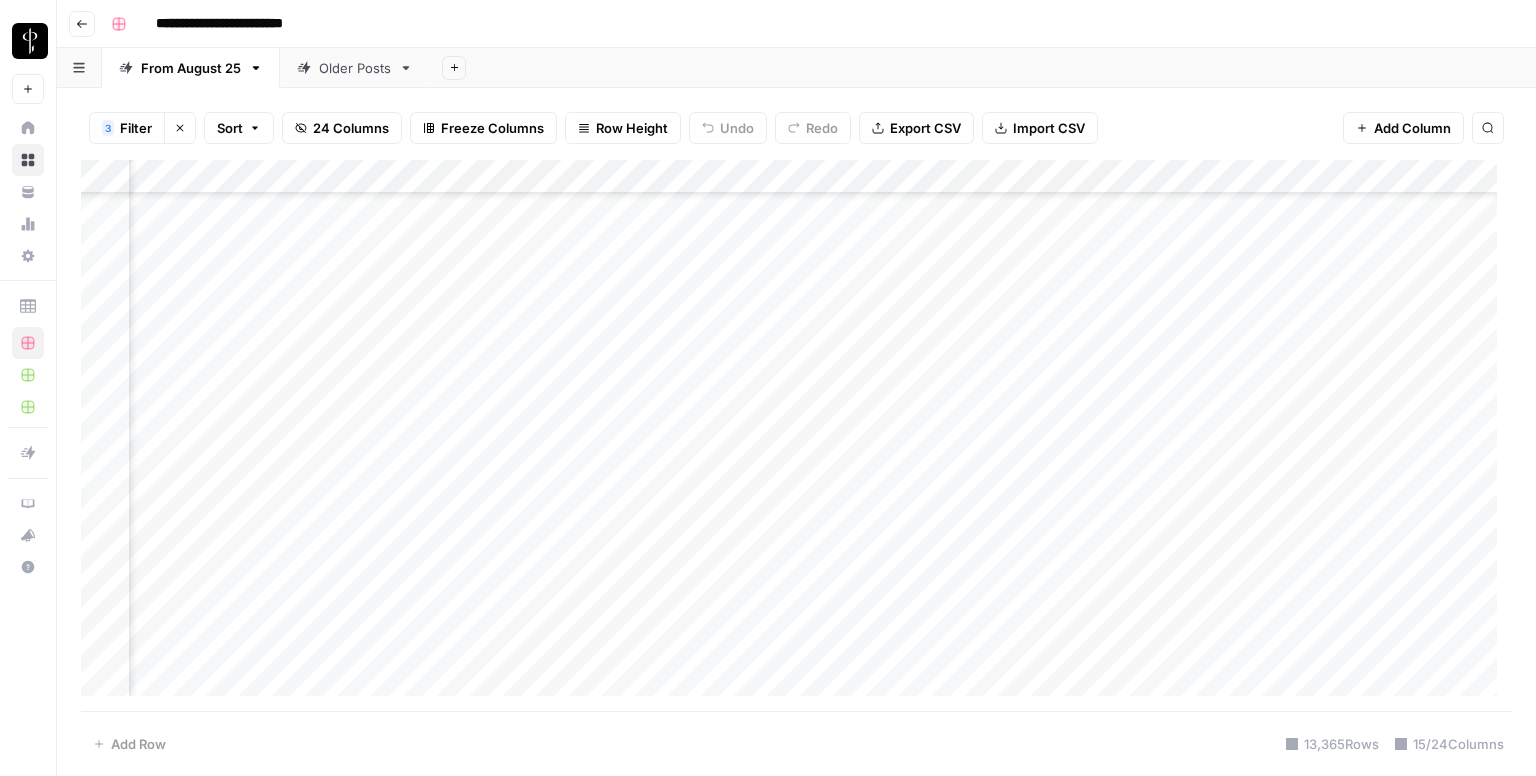 click on "Add Column" at bounding box center (796, 436) 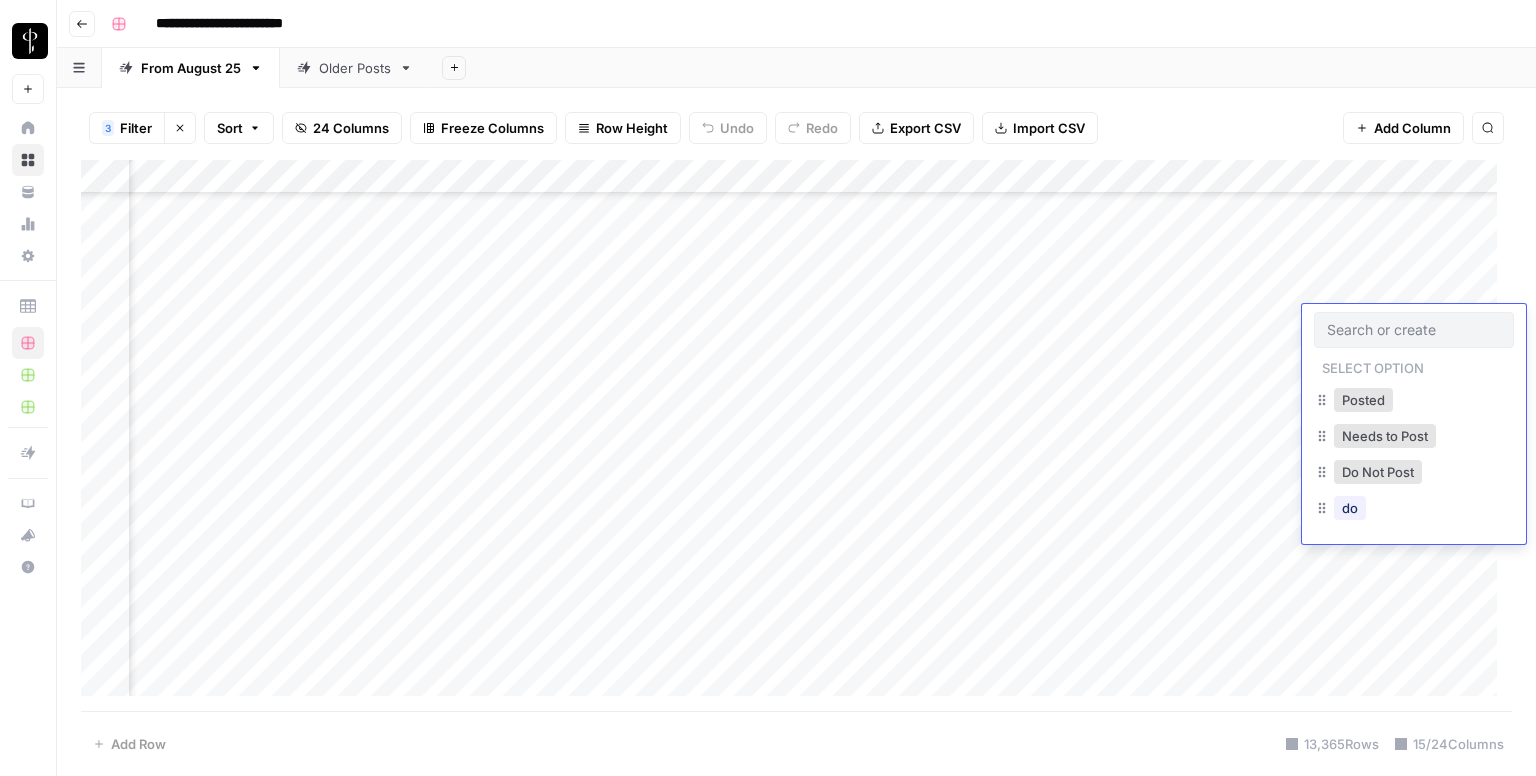 click at bounding box center [1414, 330] 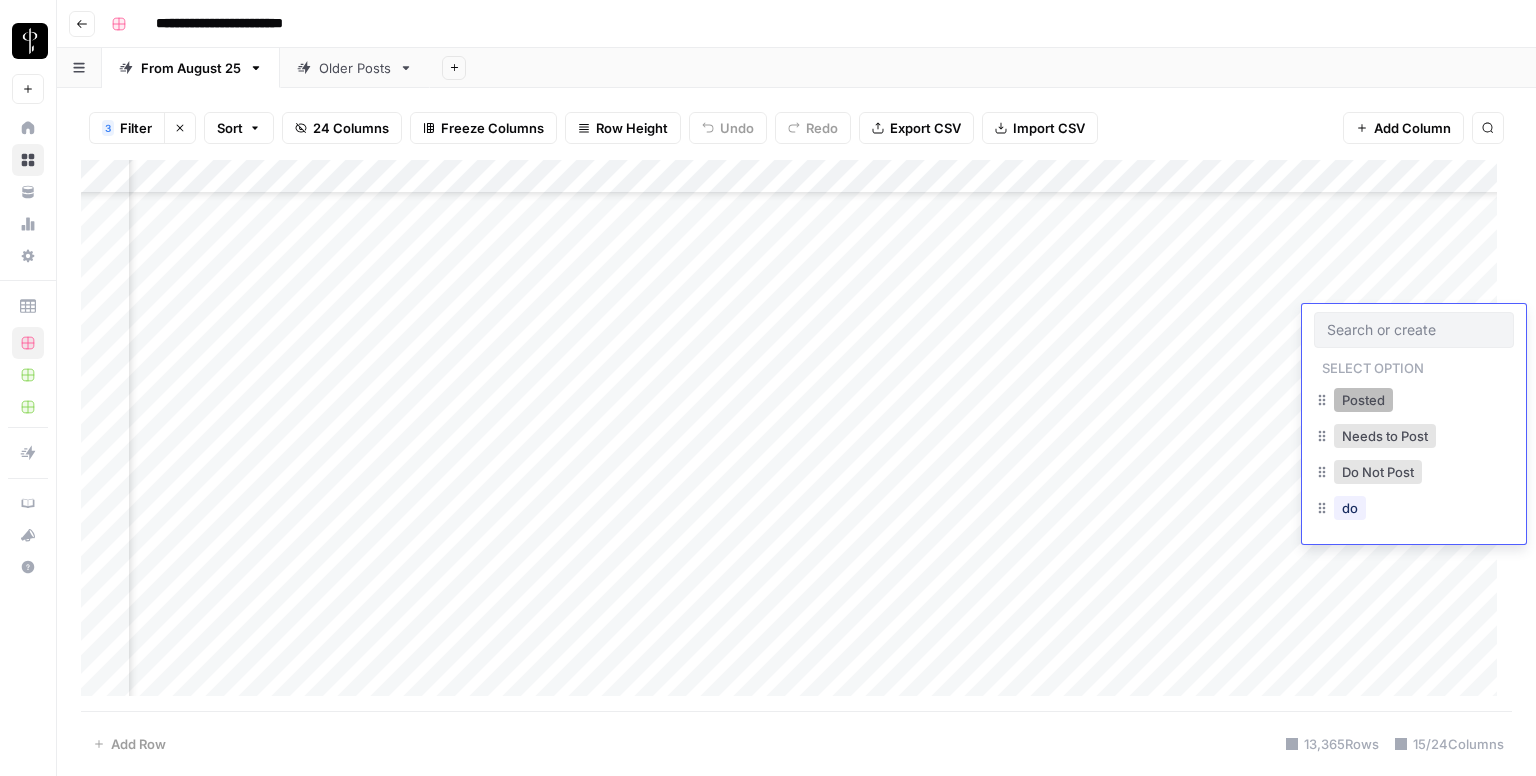 click on "Posted" at bounding box center [1363, 400] 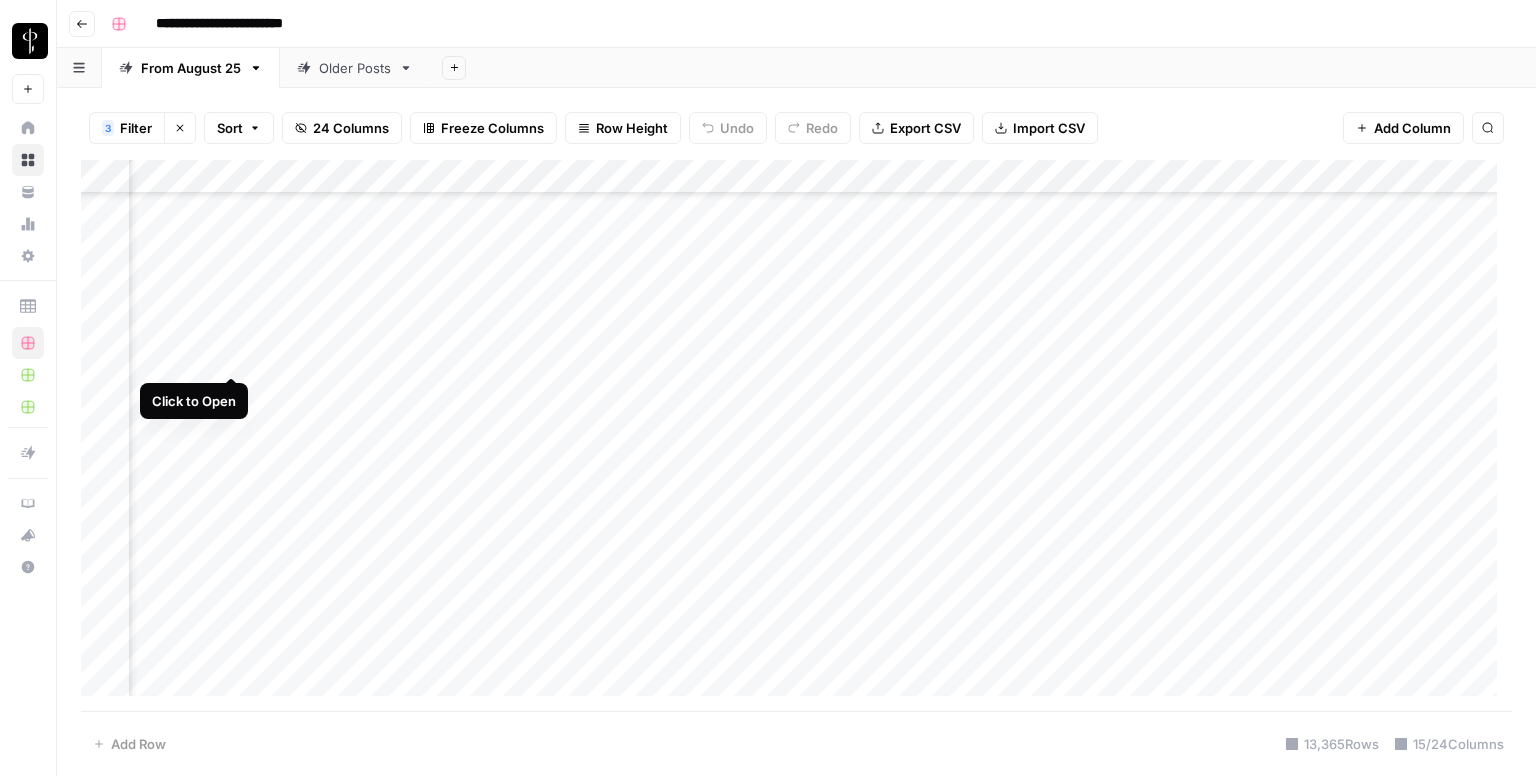 click on "Add Column" at bounding box center [796, 436] 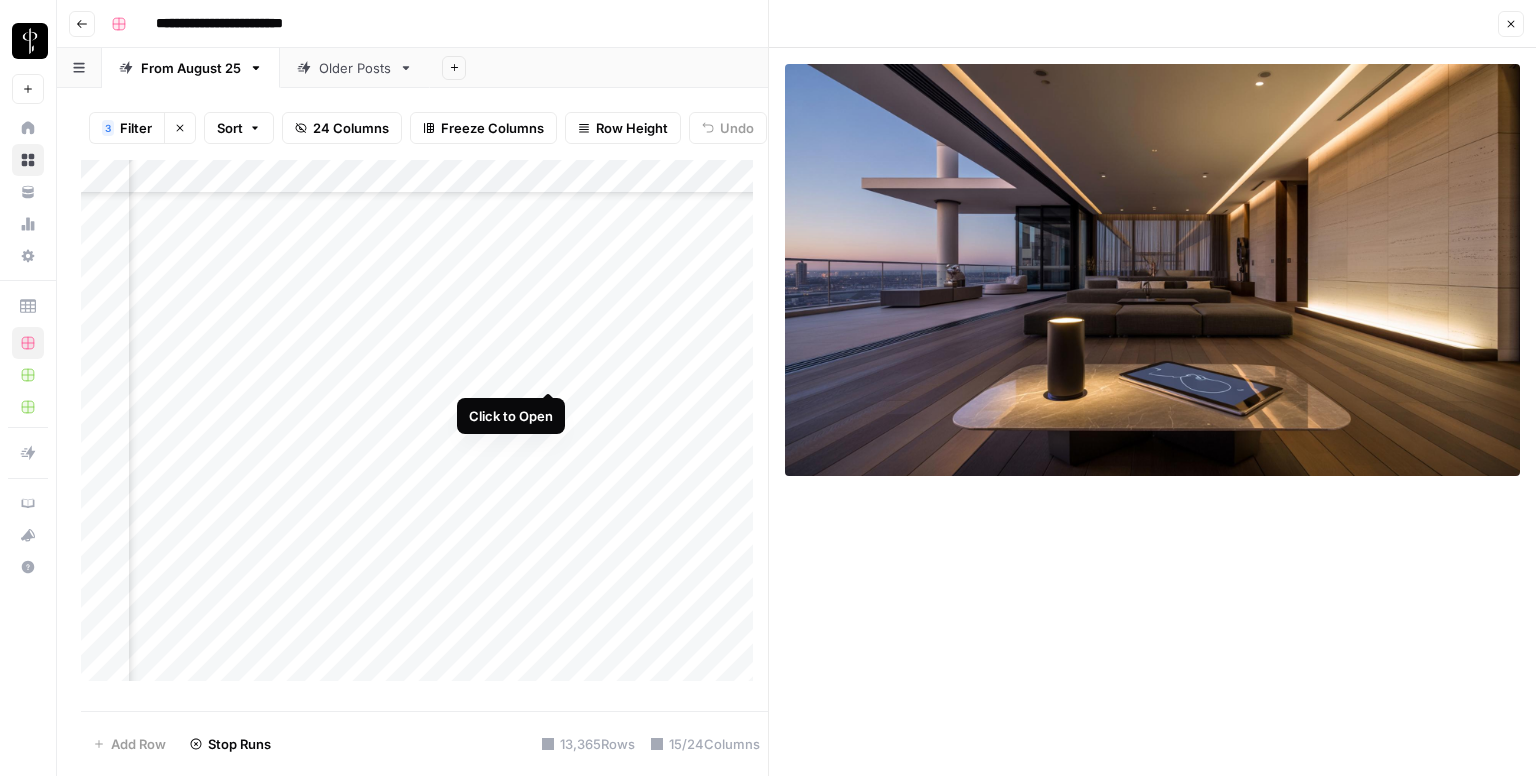 click on "Add Column" at bounding box center (424, 428) 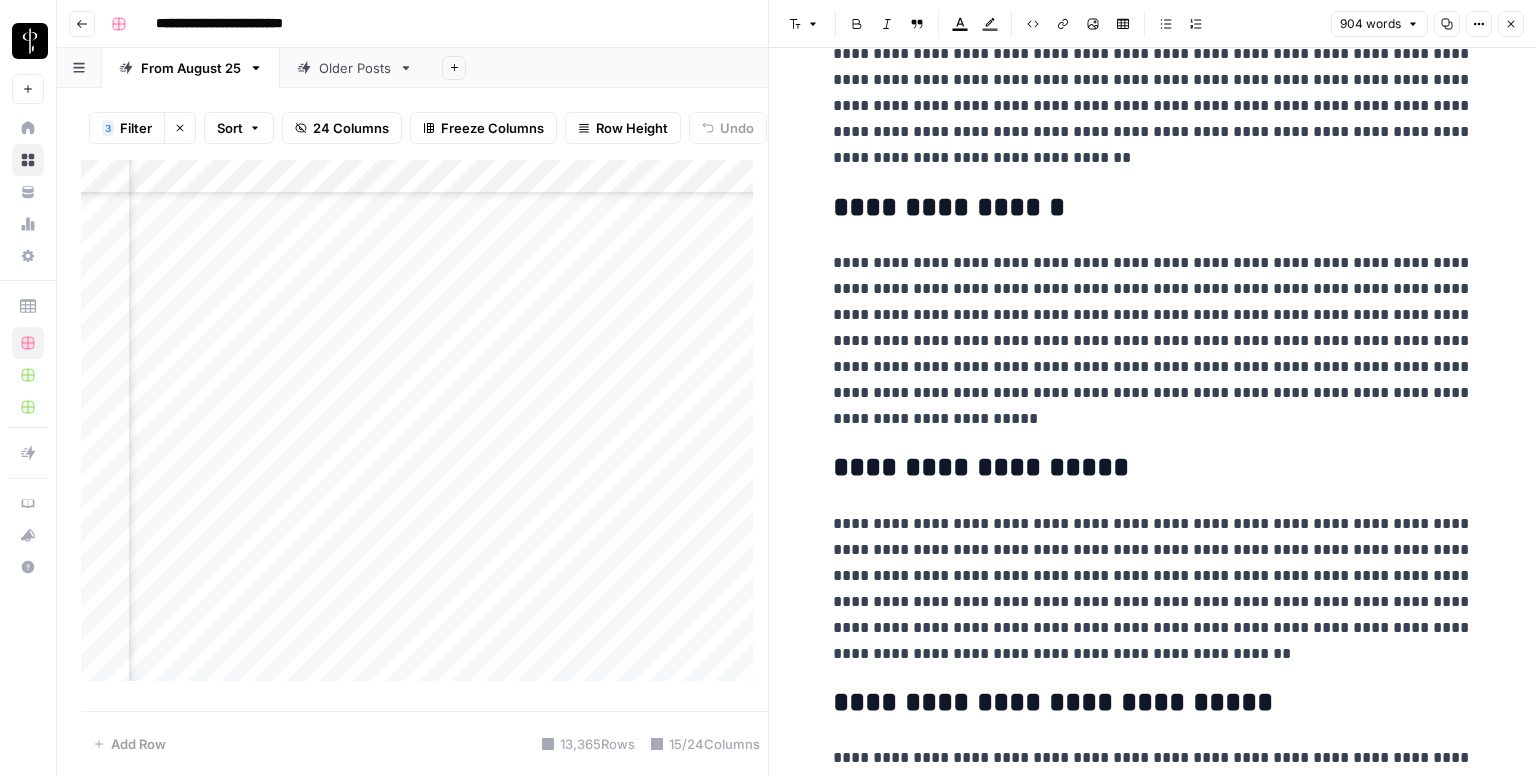 scroll, scrollTop: 2290, scrollLeft: 0, axis: vertical 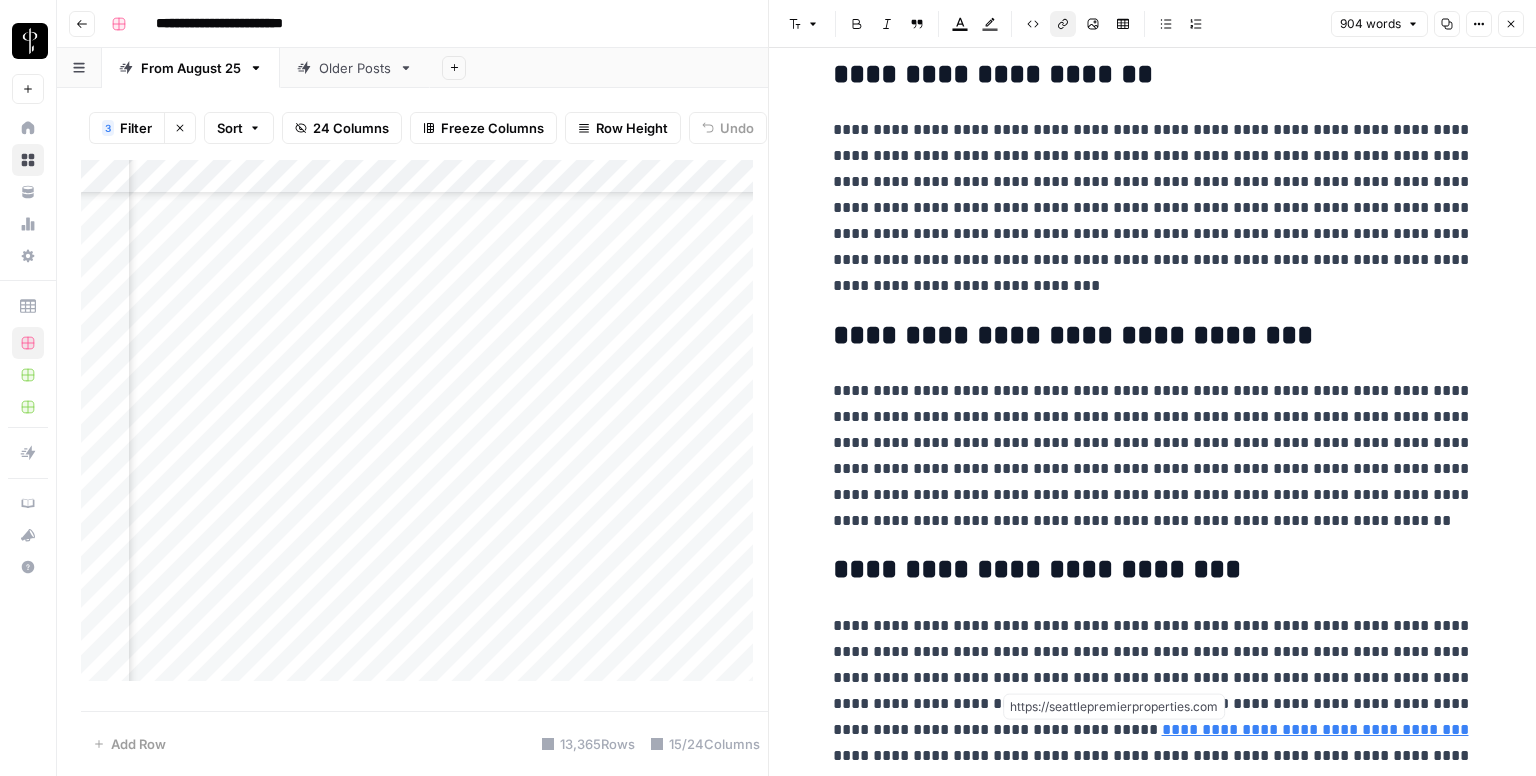 click on "**********" at bounding box center (1315, 729) 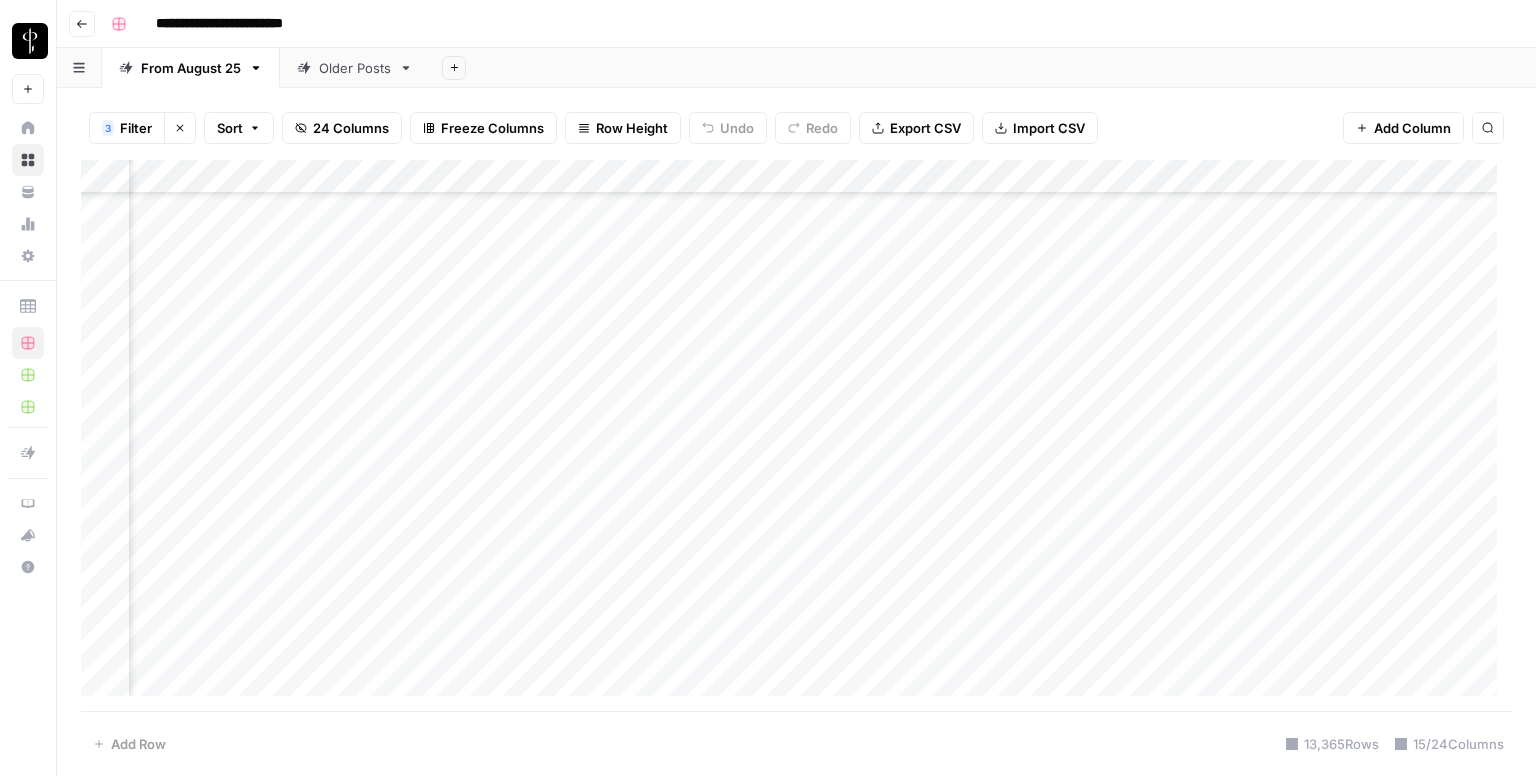 click on "Add Column" at bounding box center (796, 436) 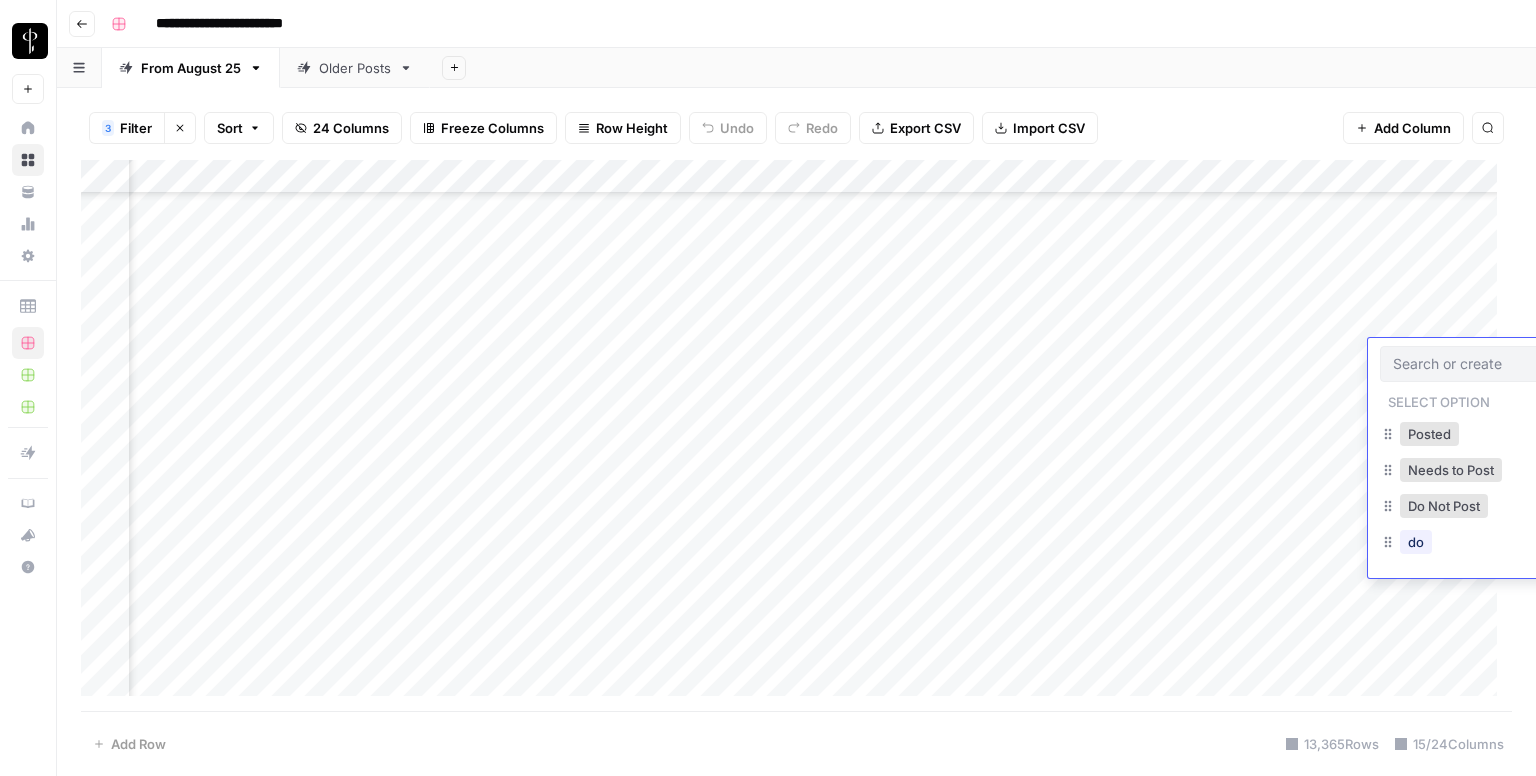 click at bounding box center [1480, 364] 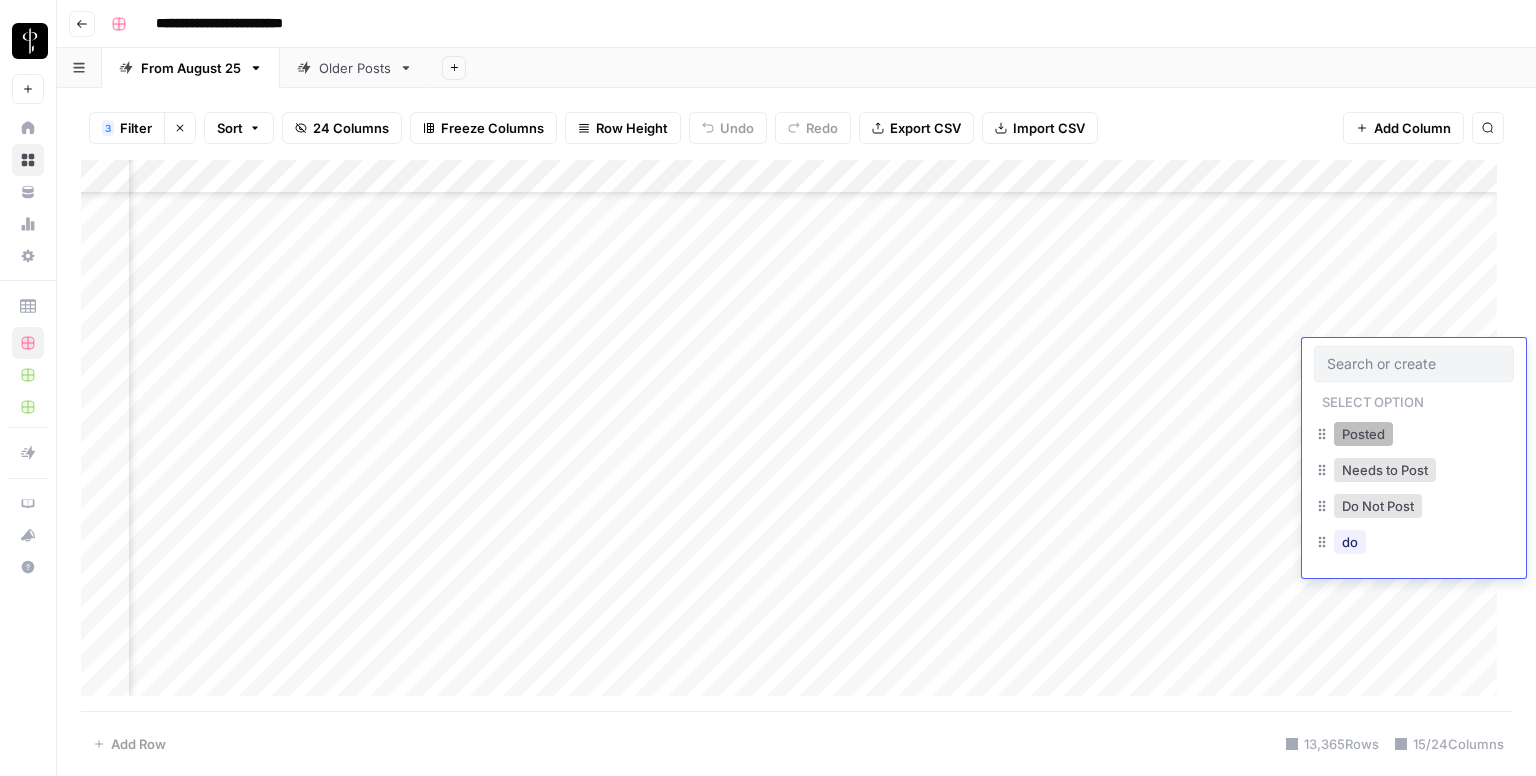 click on "Posted" at bounding box center (1363, 434) 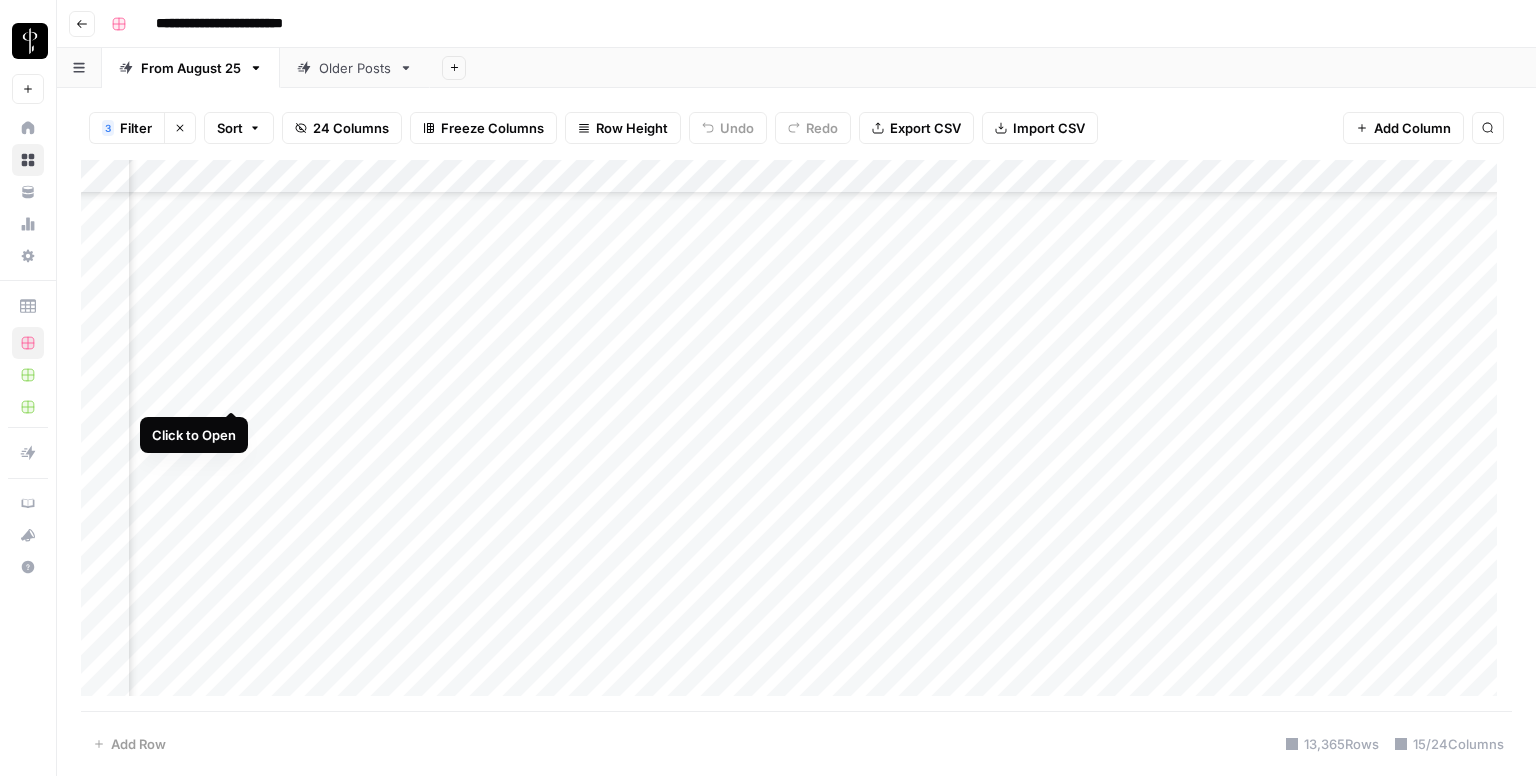 click on "Add Column" at bounding box center [796, 436] 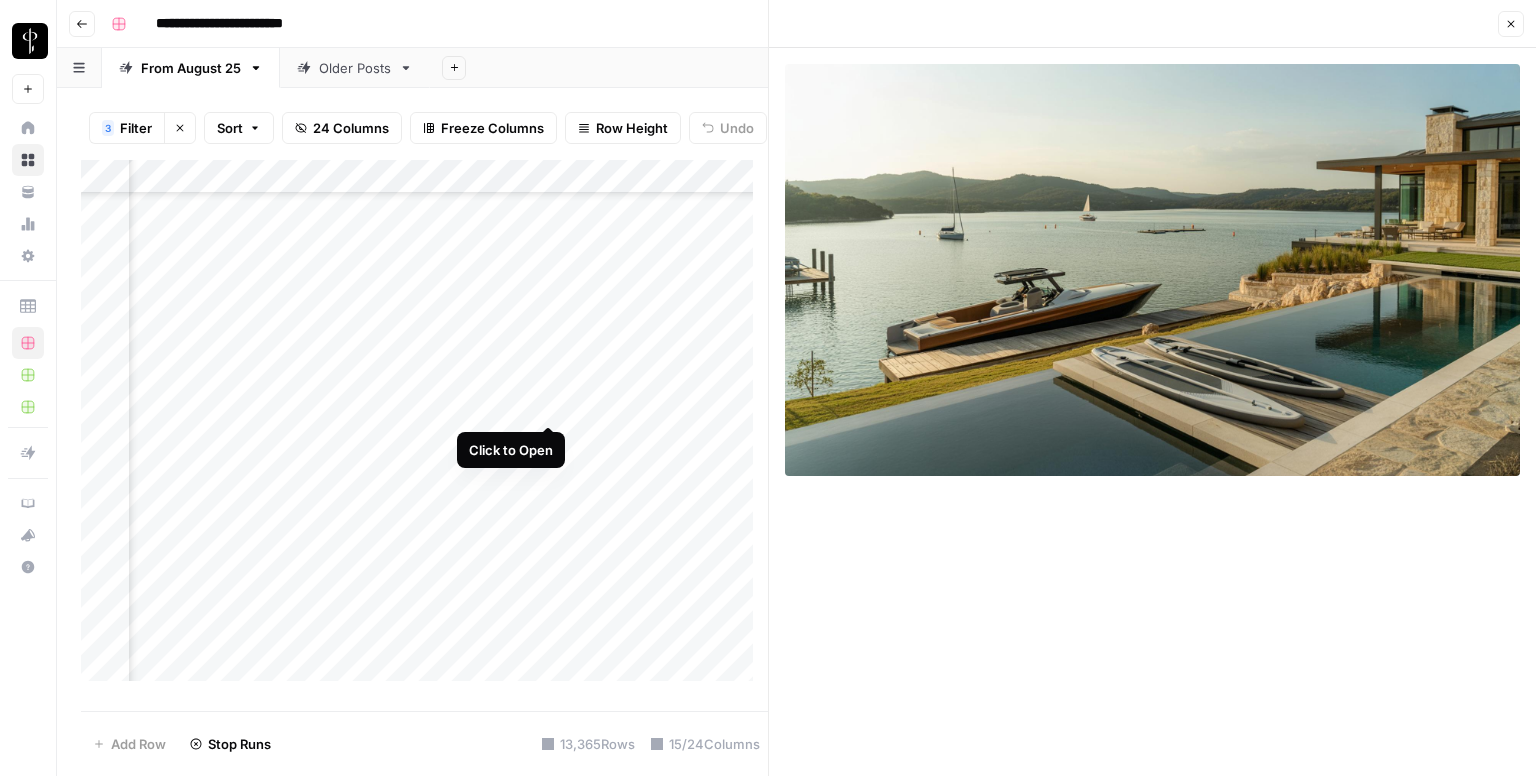 click on "Add Column" at bounding box center (424, 428) 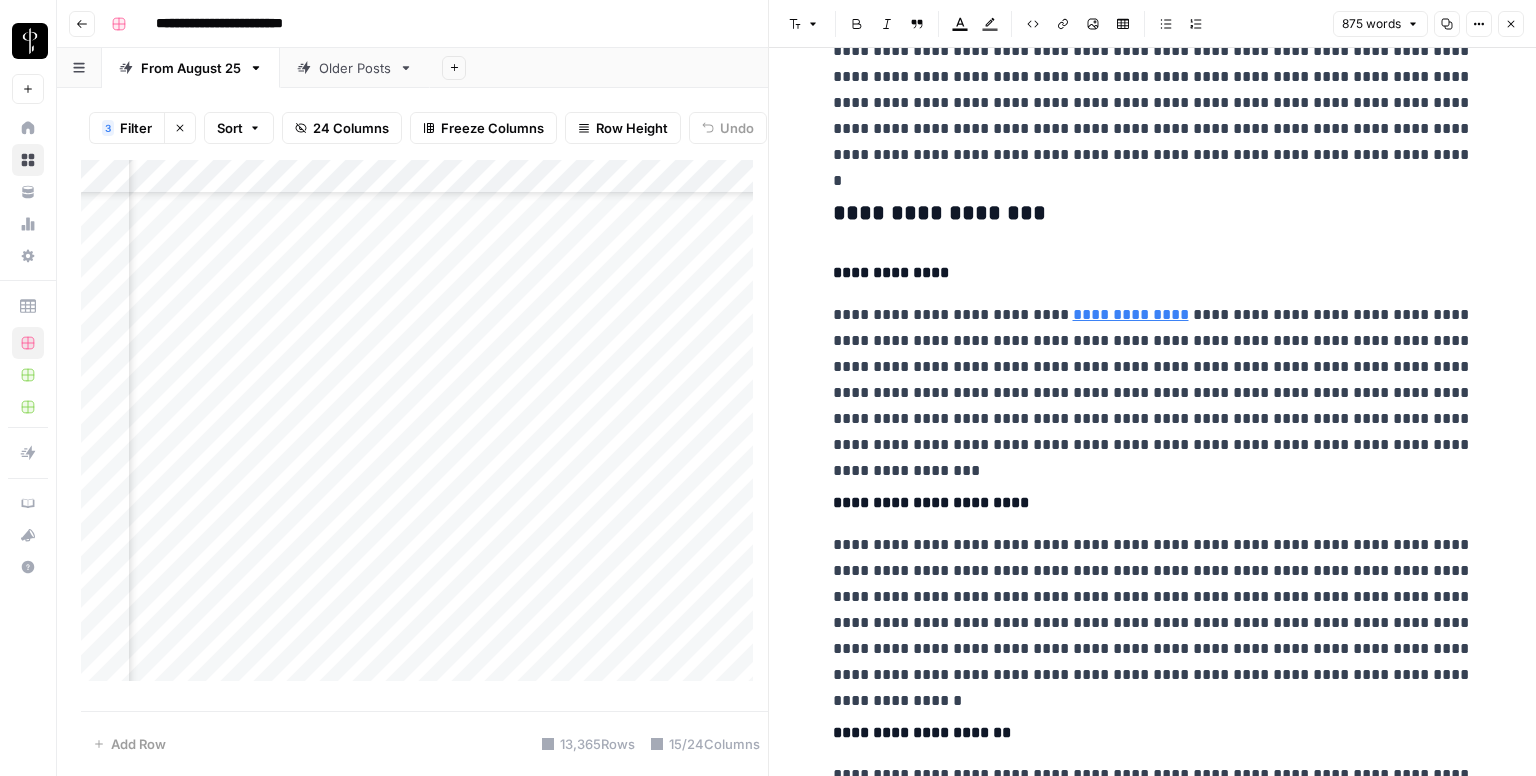 scroll, scrollTop: 74, scrollLeft: 0, axis: vertical 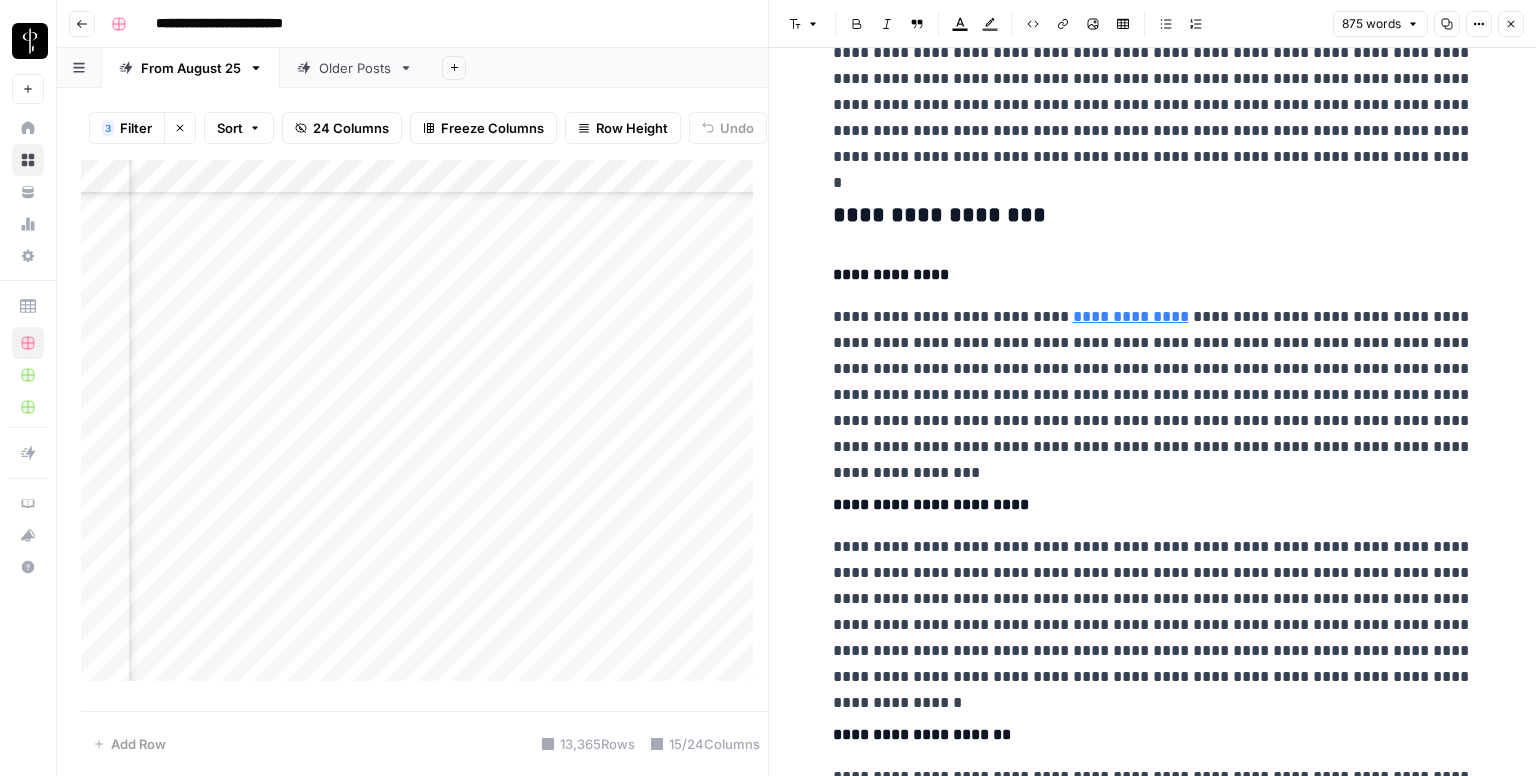 click on "**********" at bounding box center (1153, 216) 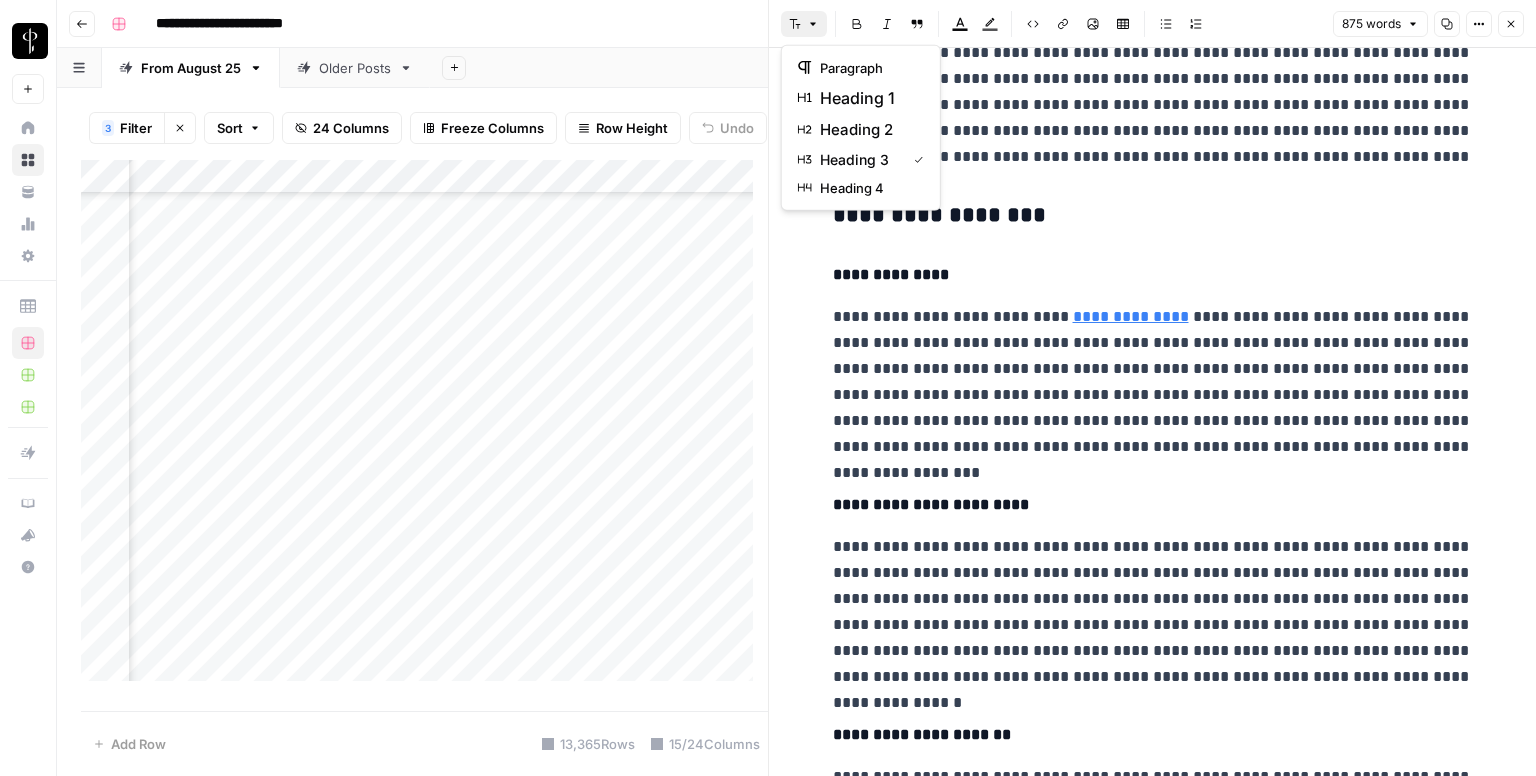 click on "Font style" at bounding box center (804, 24) 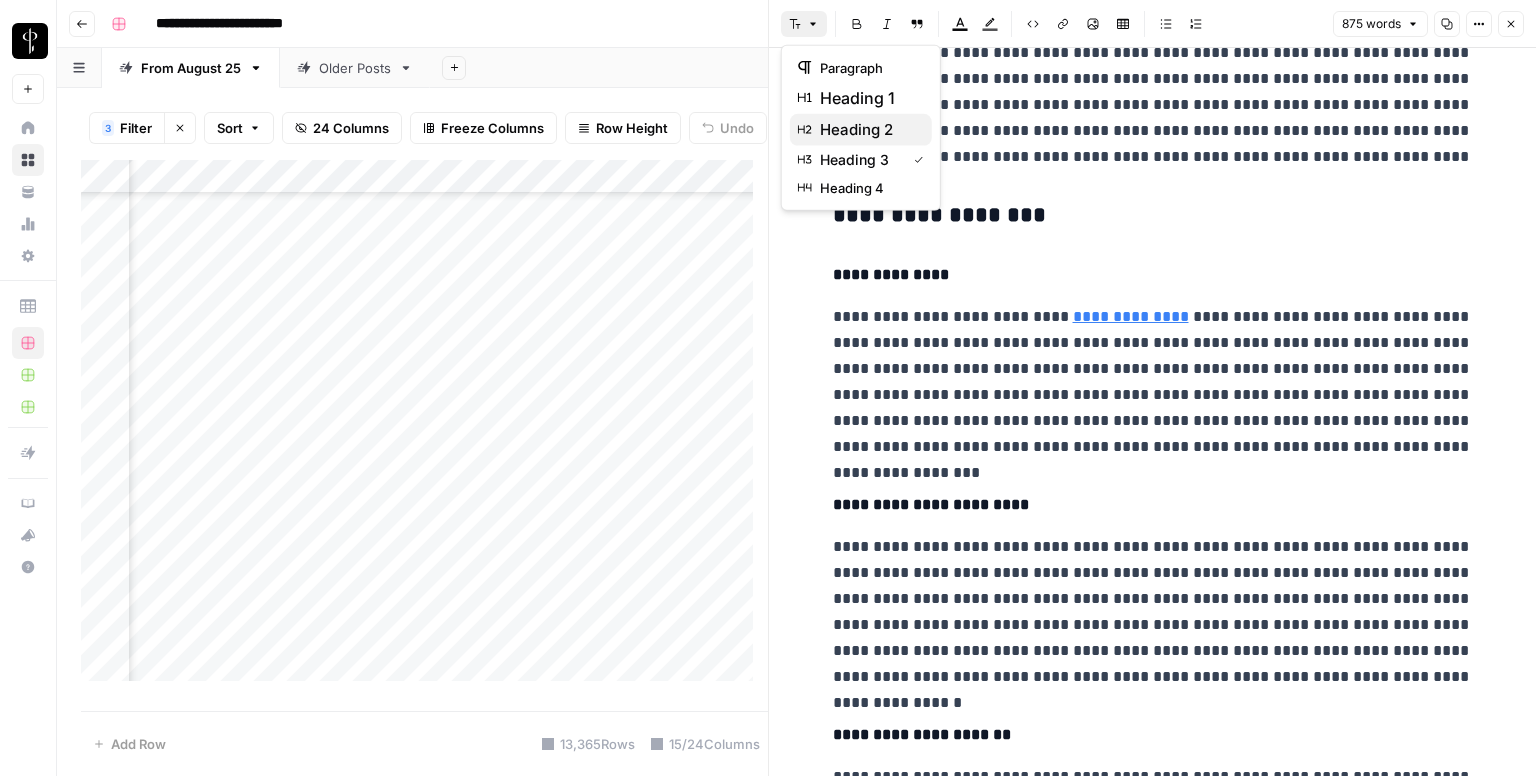 click on "heading 2" at bounding box center [868, 130] 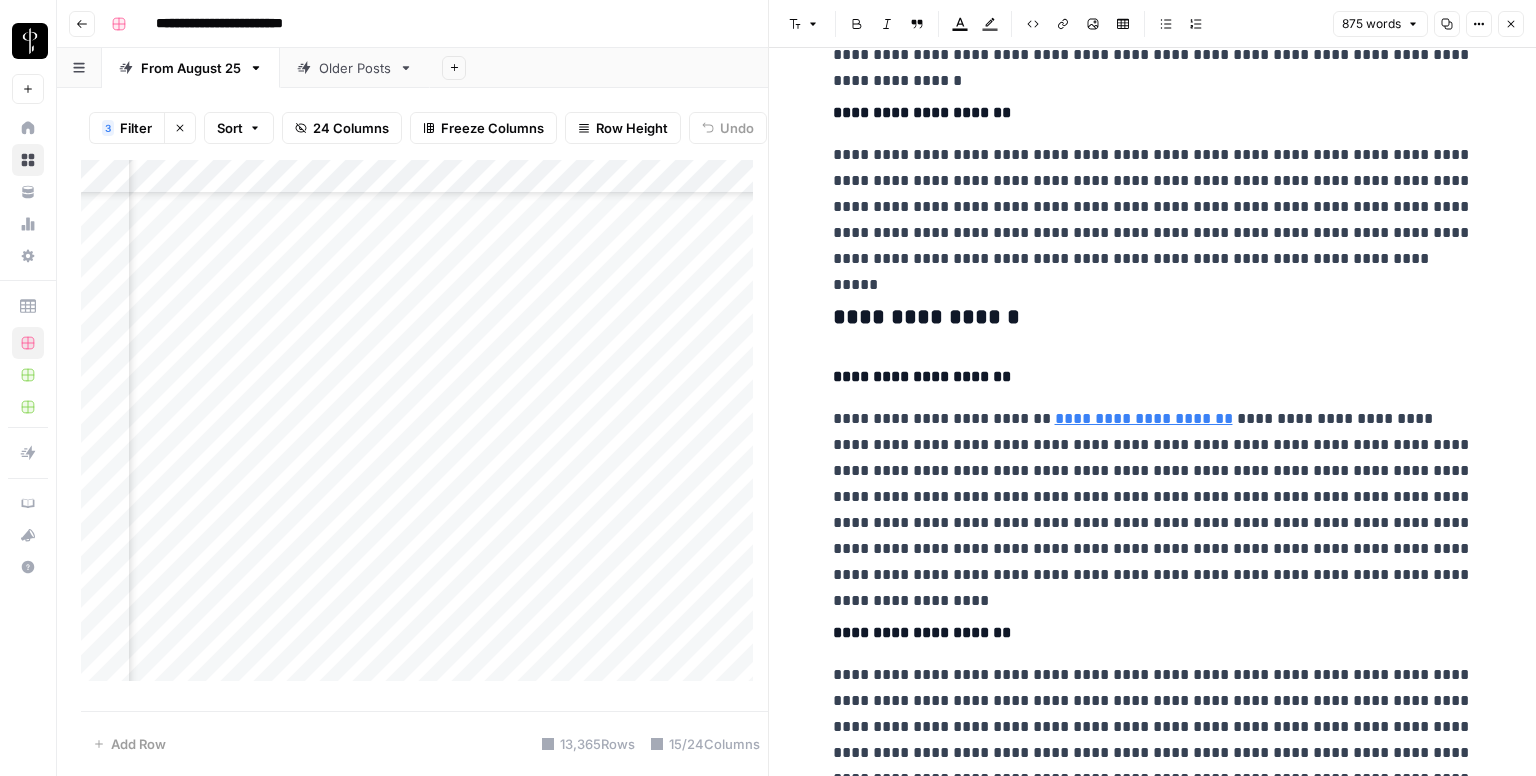 scroll, scrollTop: 704, scrollLeft: 0, axis: vertical 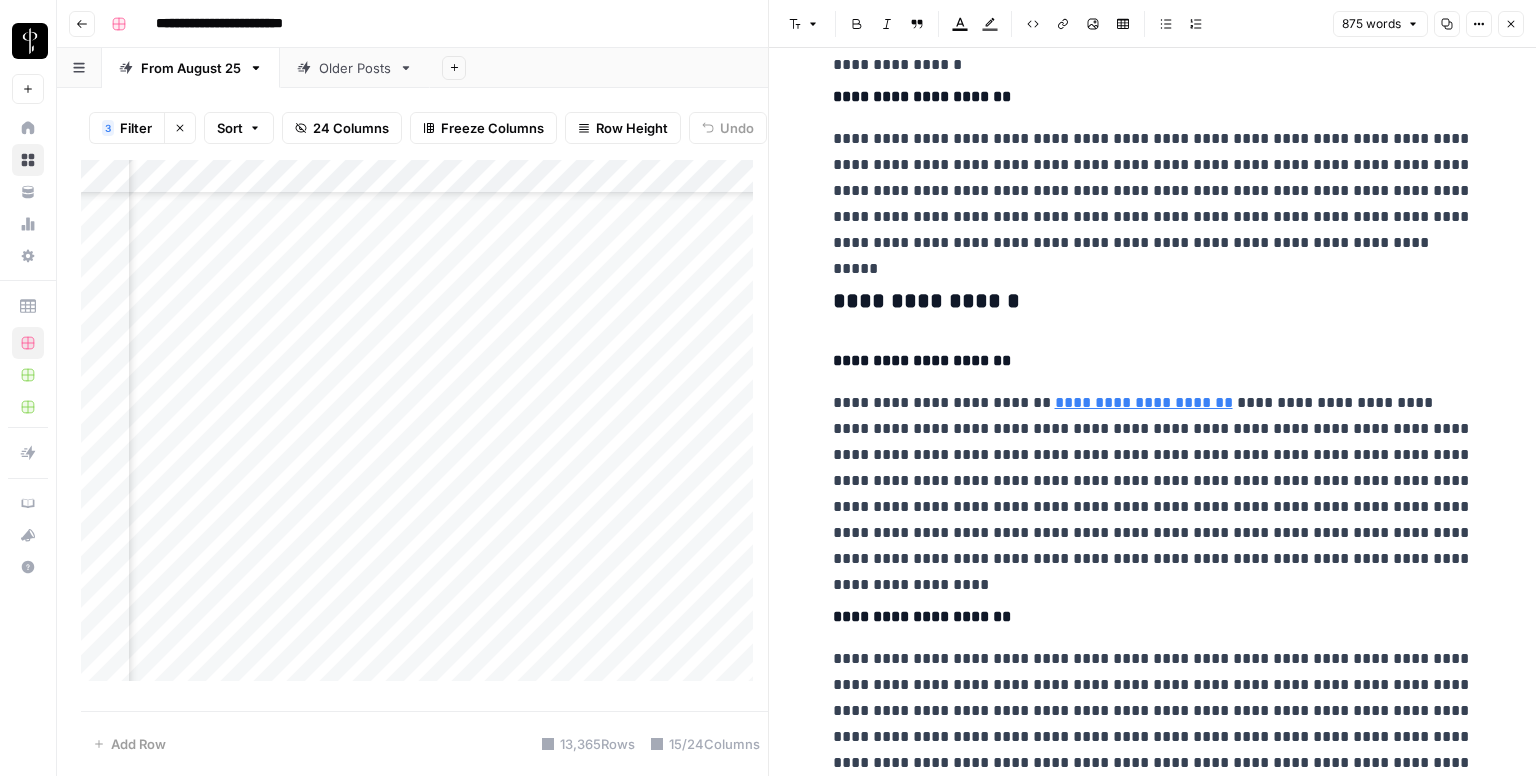 click on "**********" at bounding box center [1153, 682] 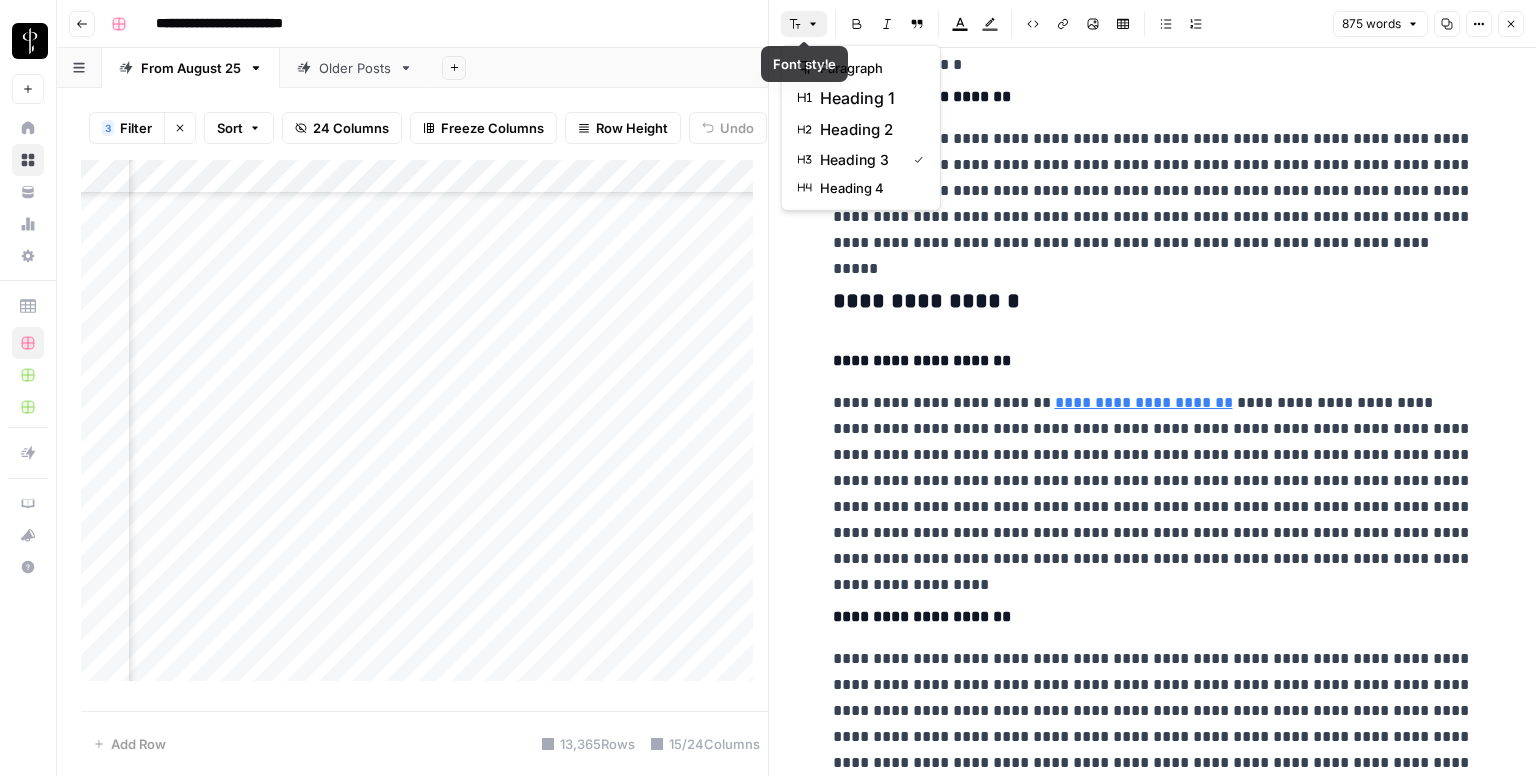 click 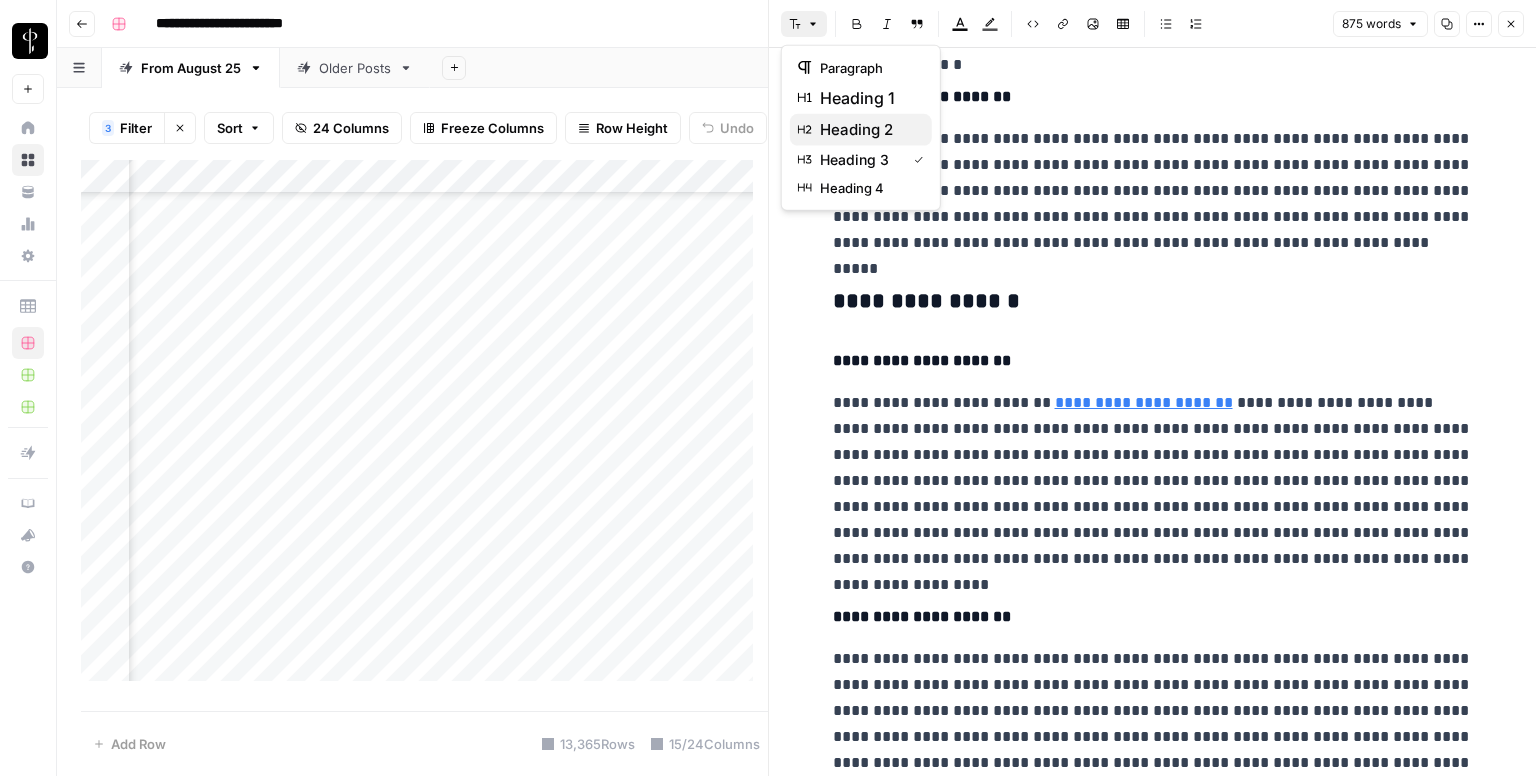 click on "heading 2" at bounding box center [868, 130] 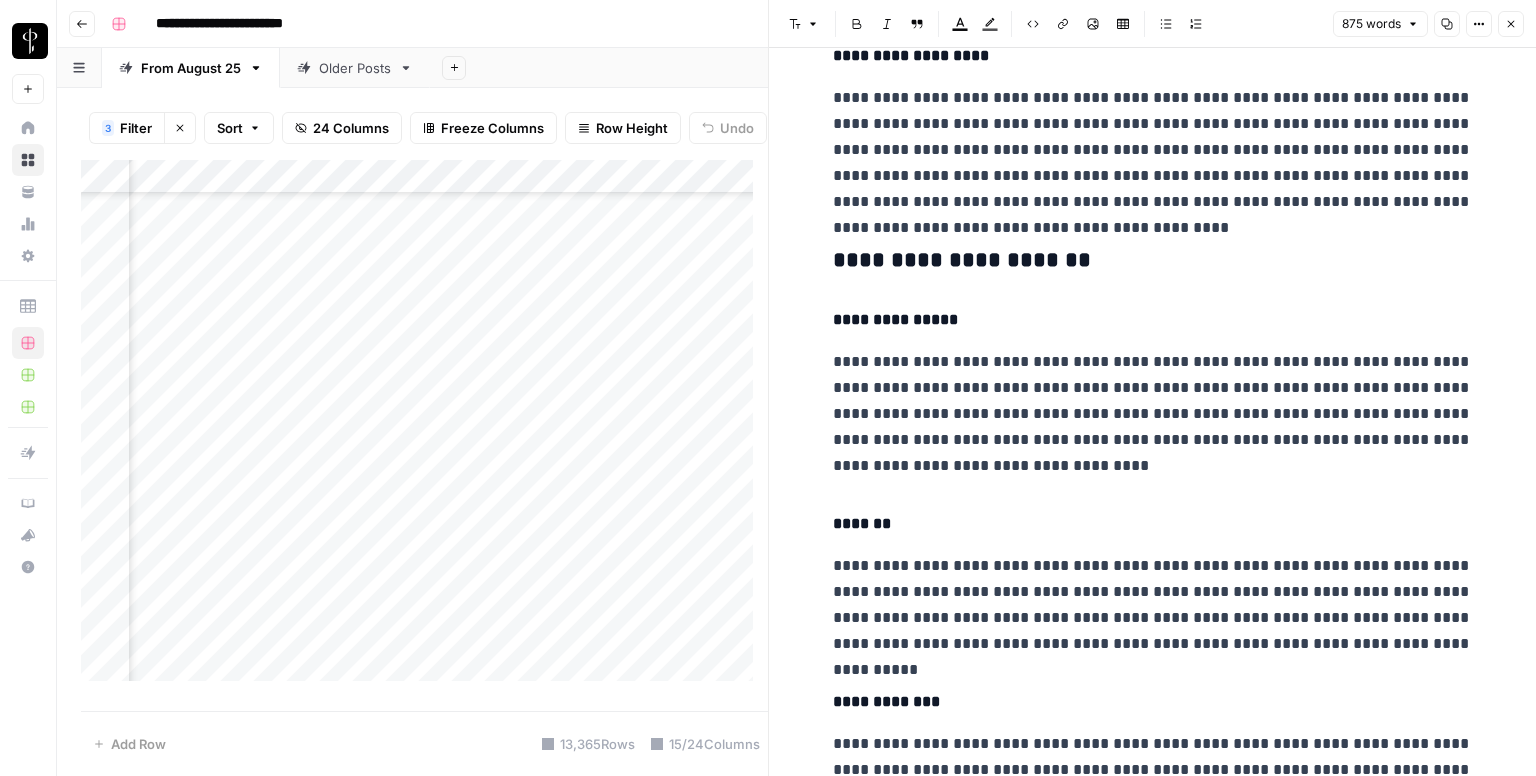 scroll, scrollTop: 1460, scrollLeft: 0, axis: vertical 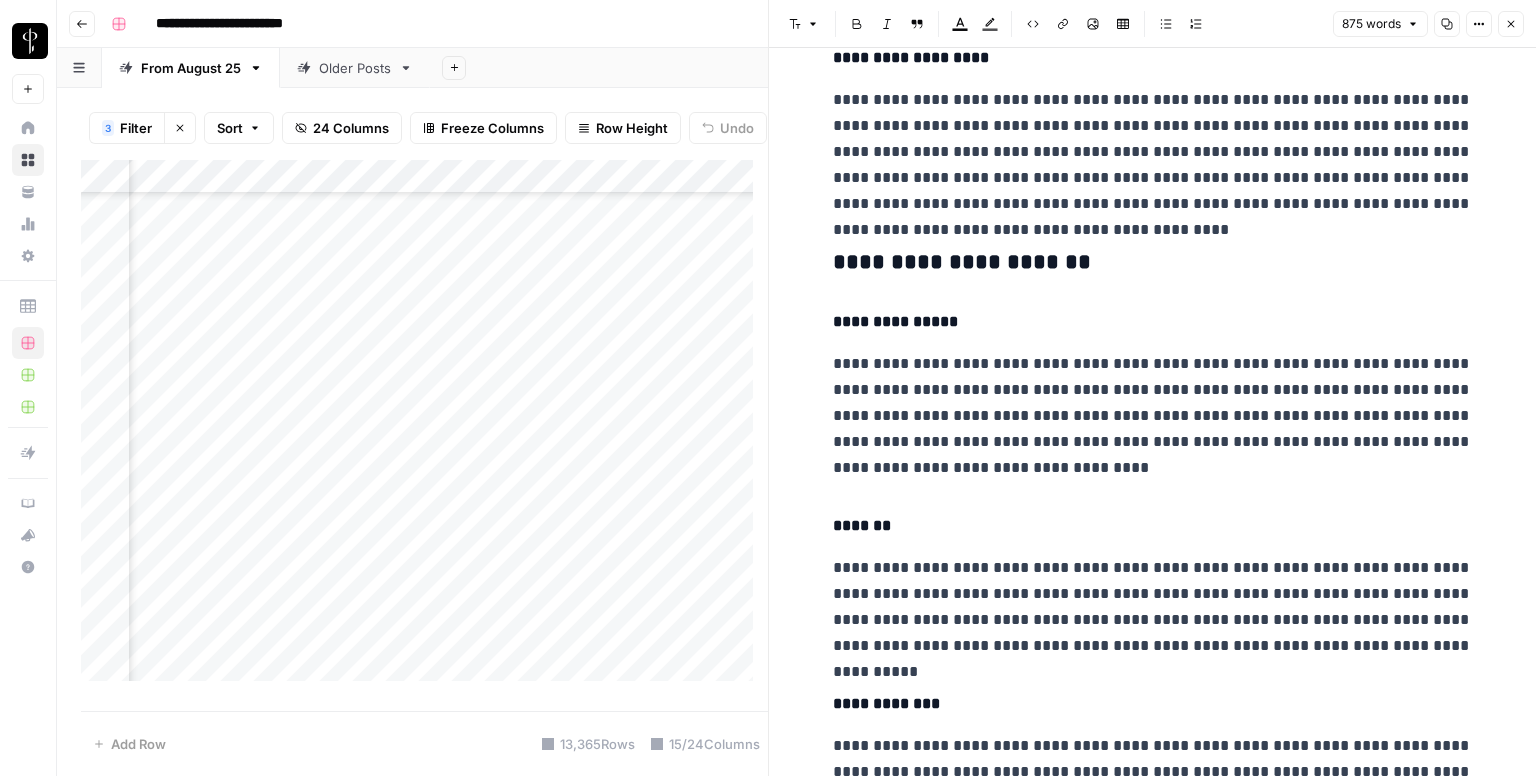 click on "**********" at bounding box center (1153, 263) 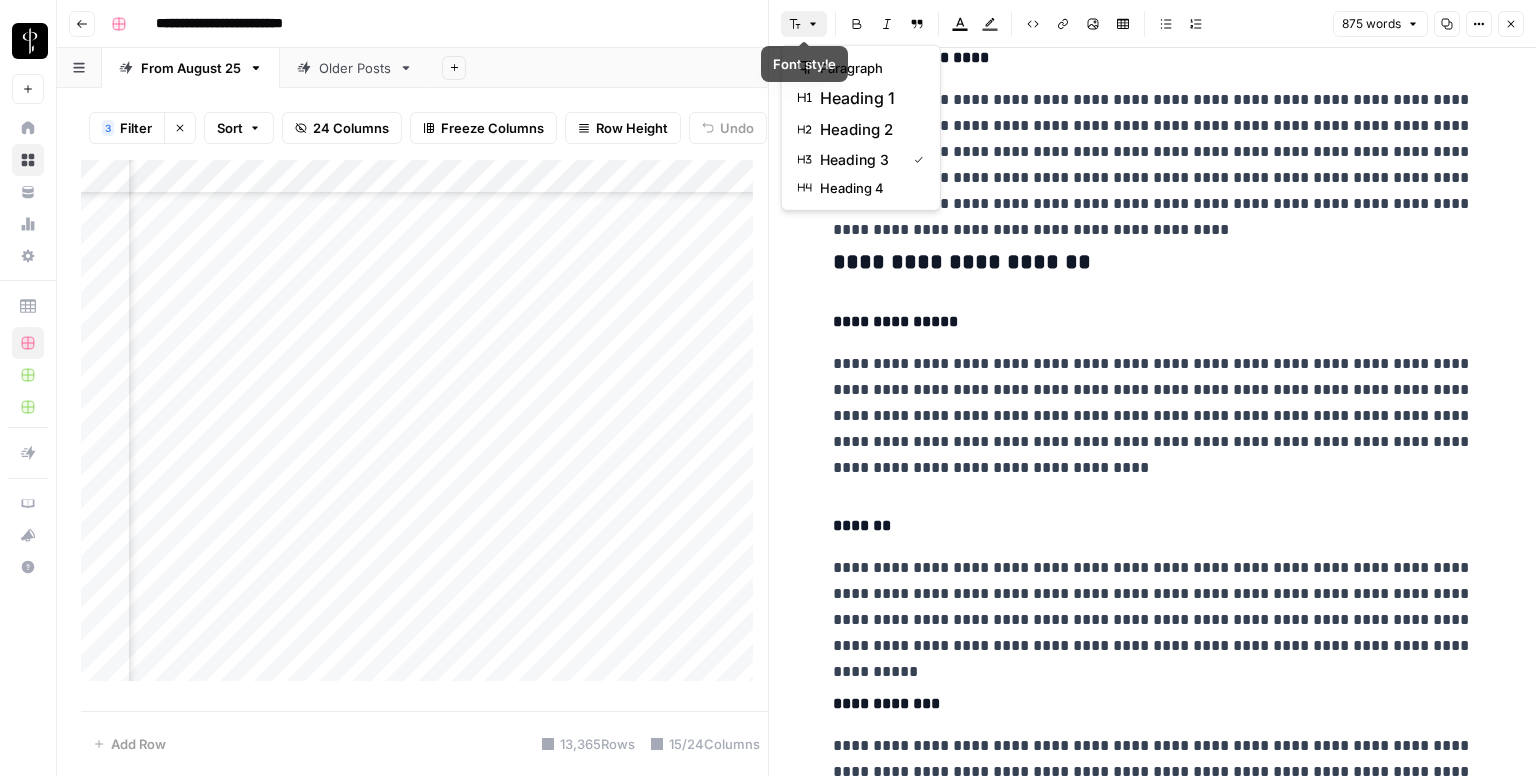 click on "Font style" at bounding box center [804, 24] 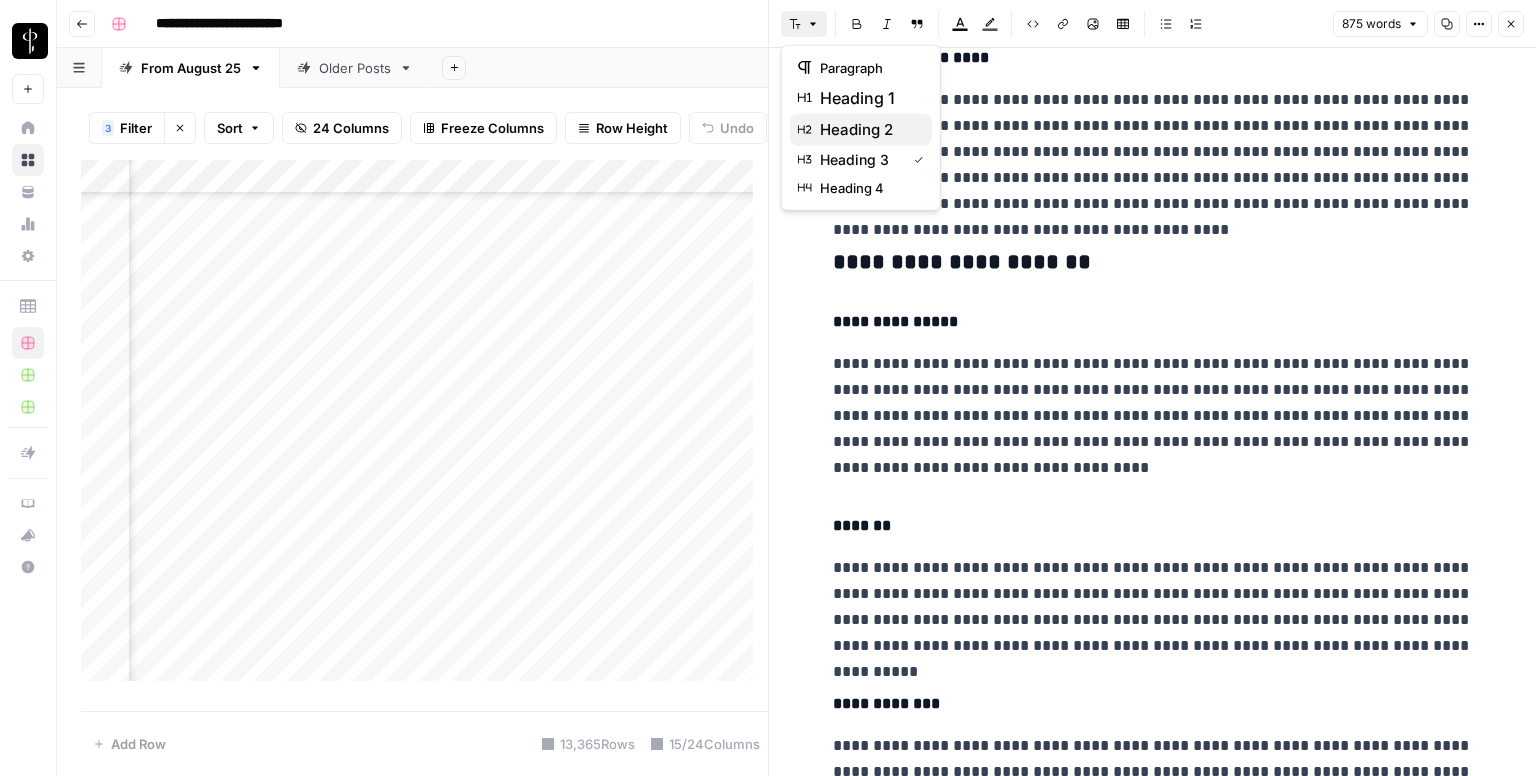 click on "heading 2" at bounding box center (868, 130) 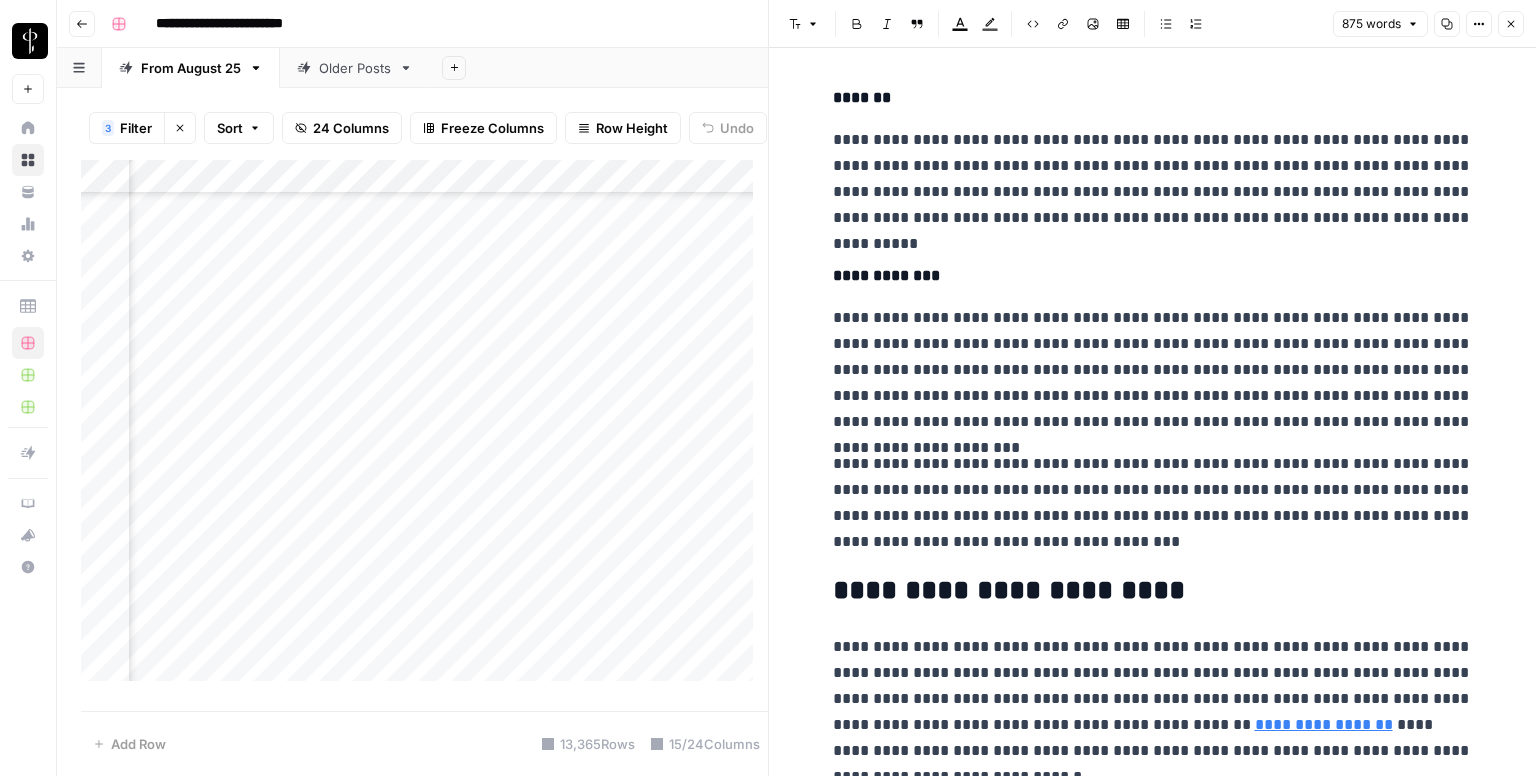 scroll, scrollTop: 1901, scrollLeft: 0, axis: vertical 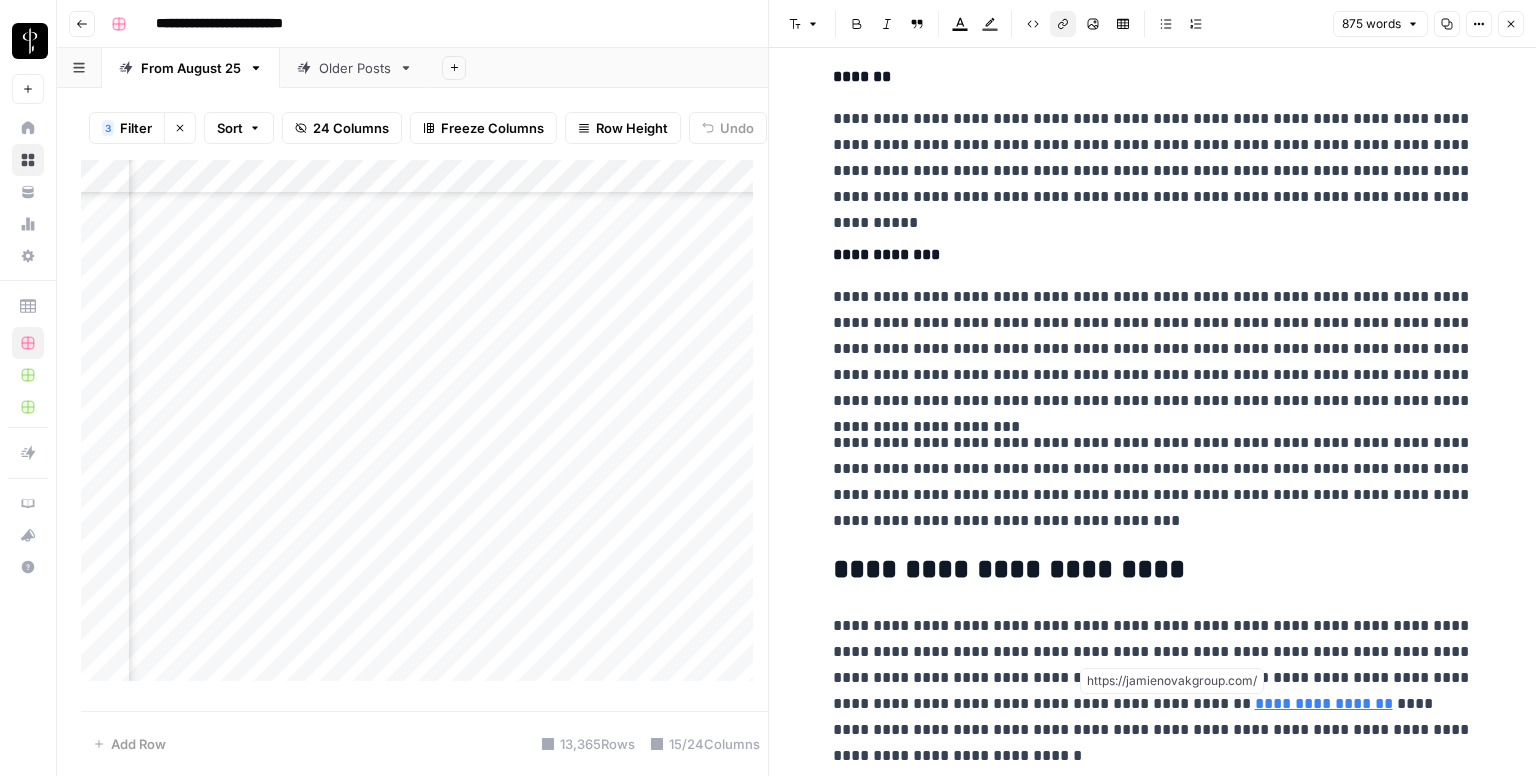 click on "**********" at bounding box center [1324, 703] 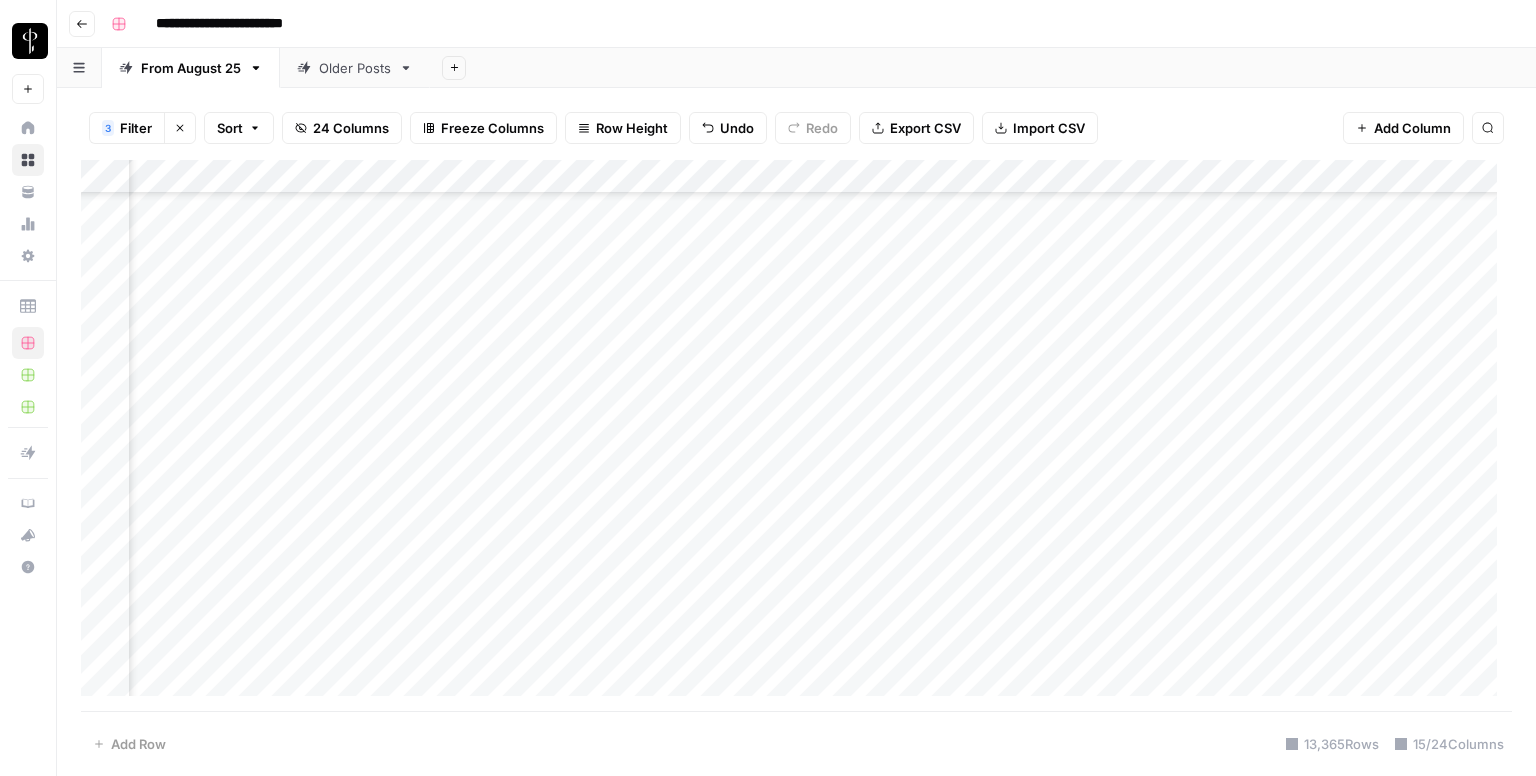 click on "Add Column" at bounding box center [796, 436] 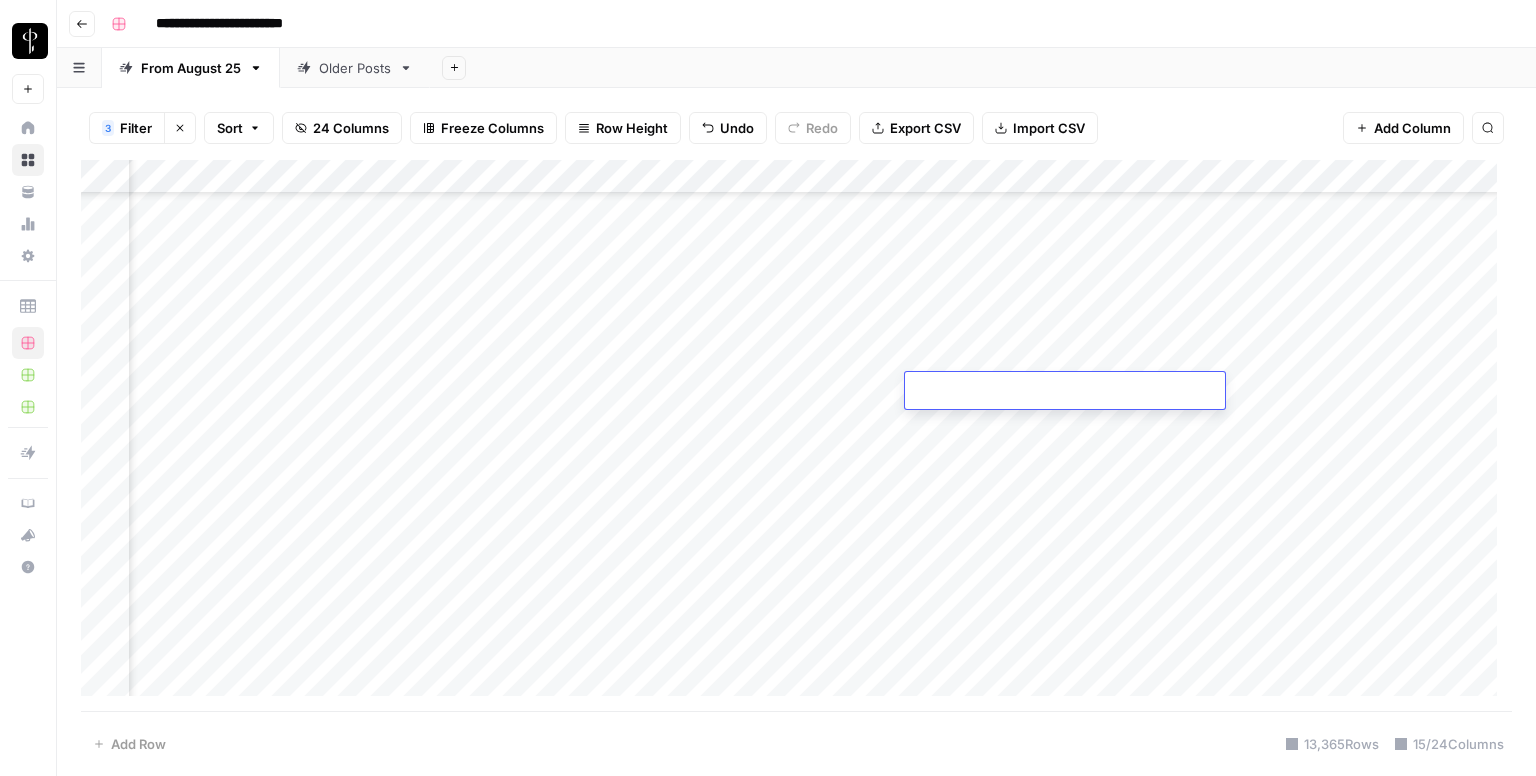 click at bounding box center [1065, 392] 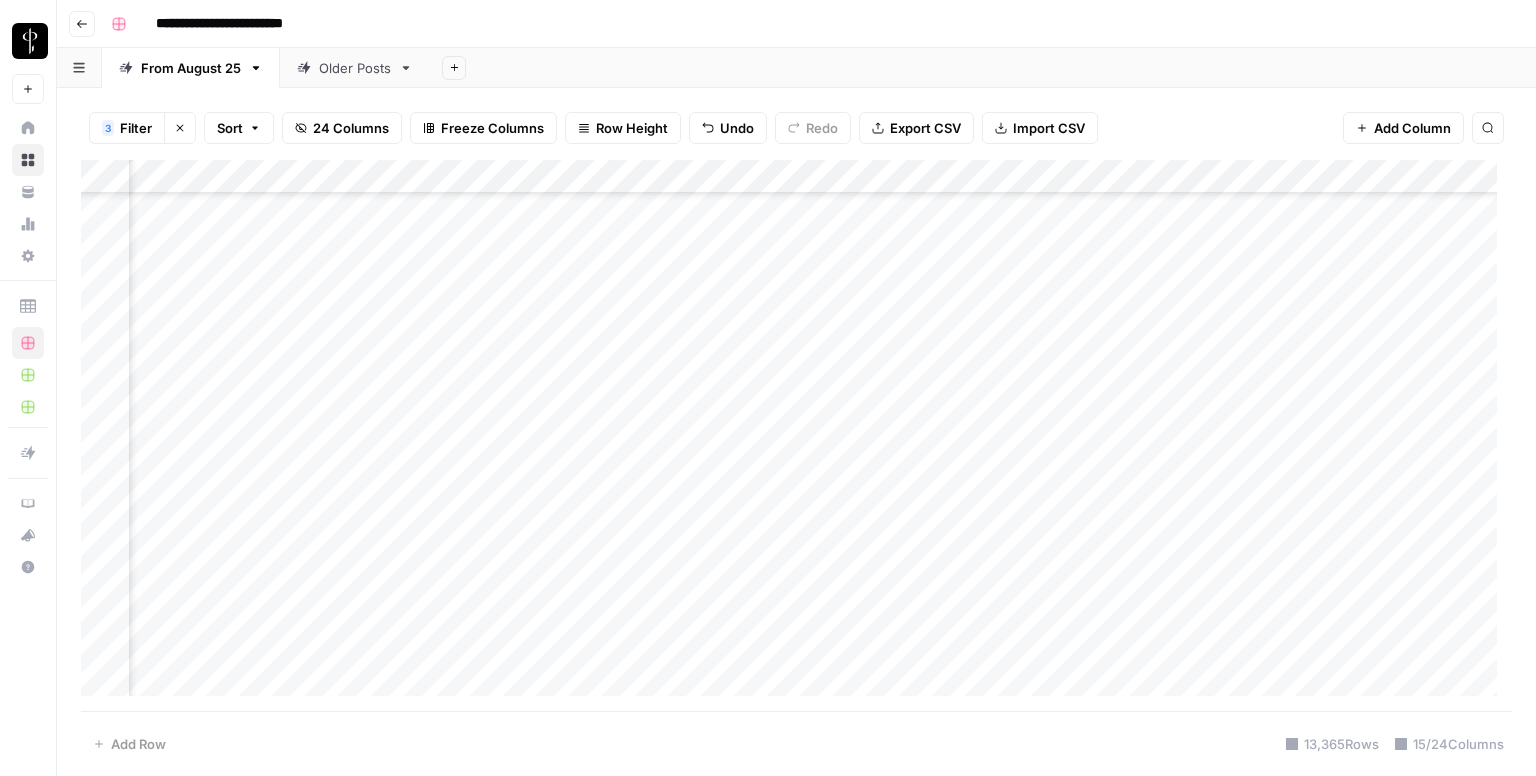 click on "Add Column" at bounding box center (796, 436) 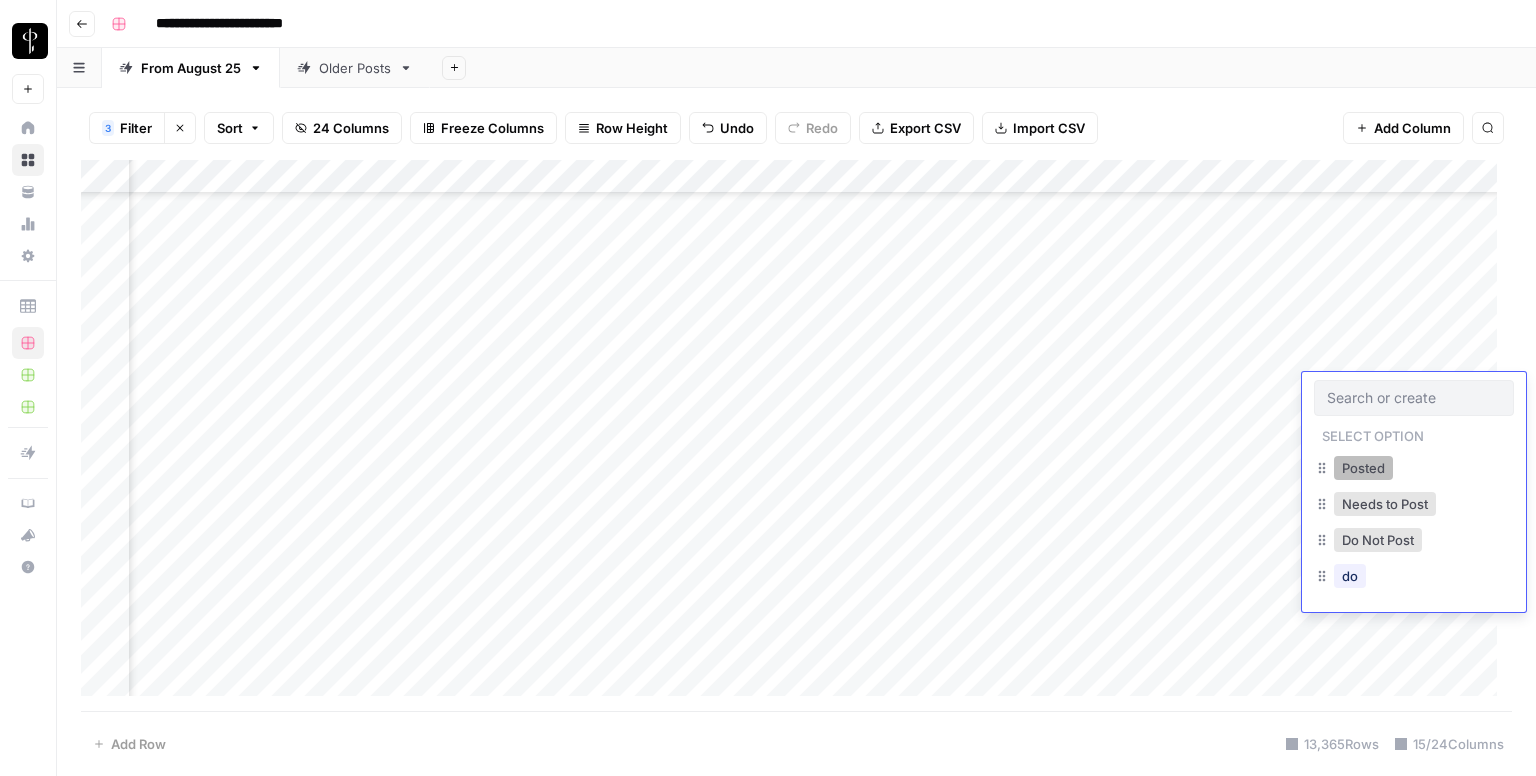 click on "Posted" at bounding box center (1363, 468) 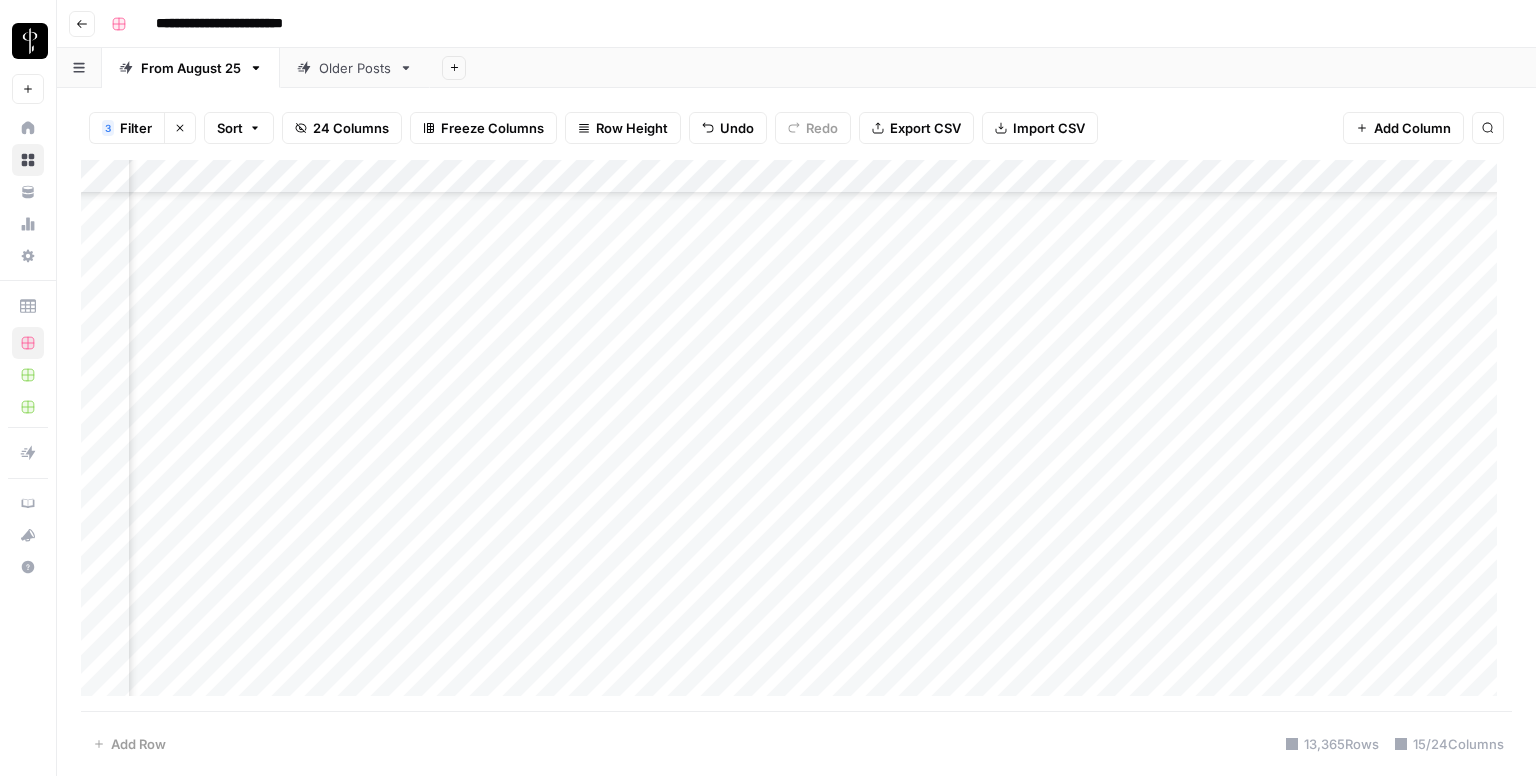 scroll, scrollTop: 3972, scrollLeft: 1264, axis: both 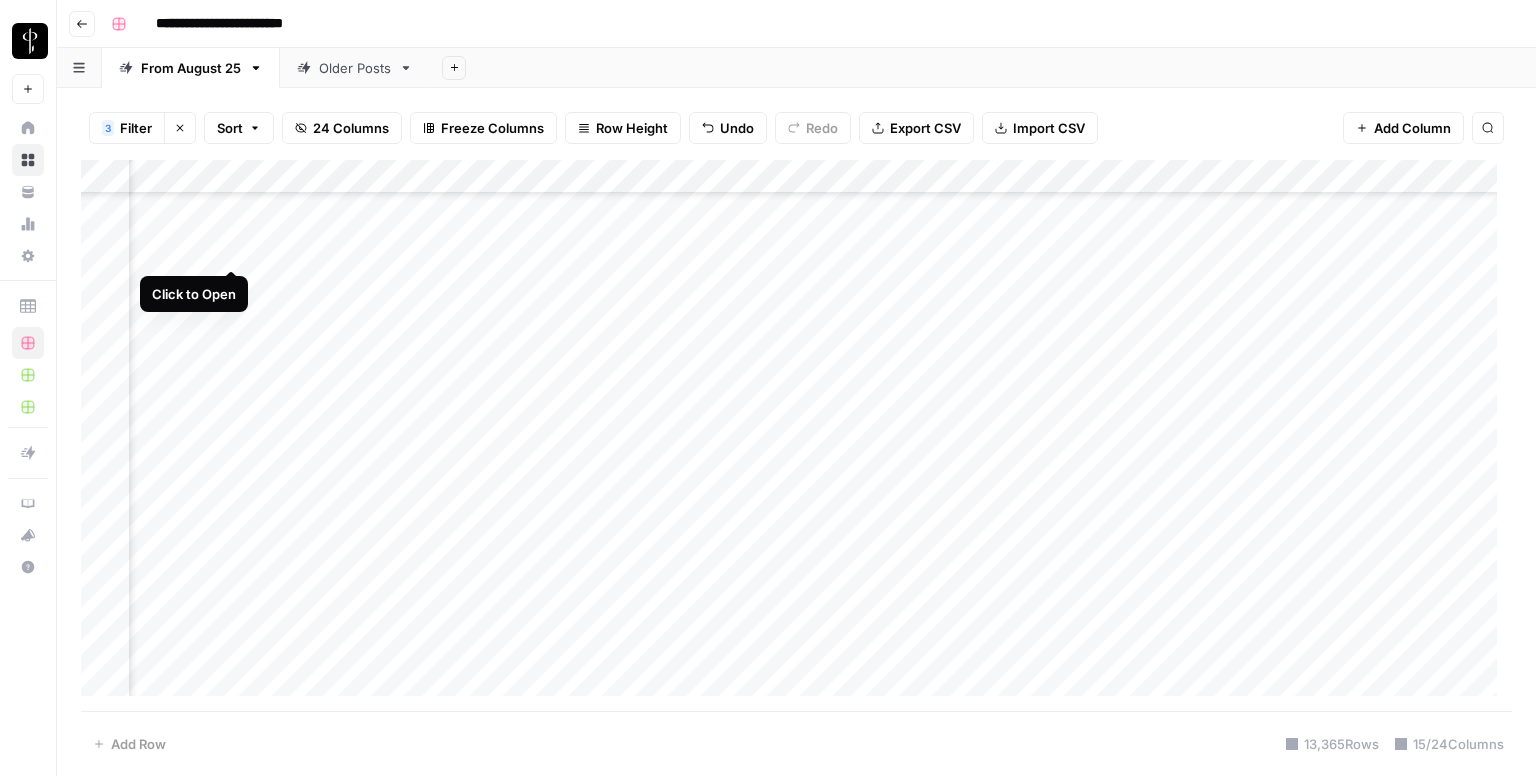 click on "Add Column" at bounding box center (796, 436) 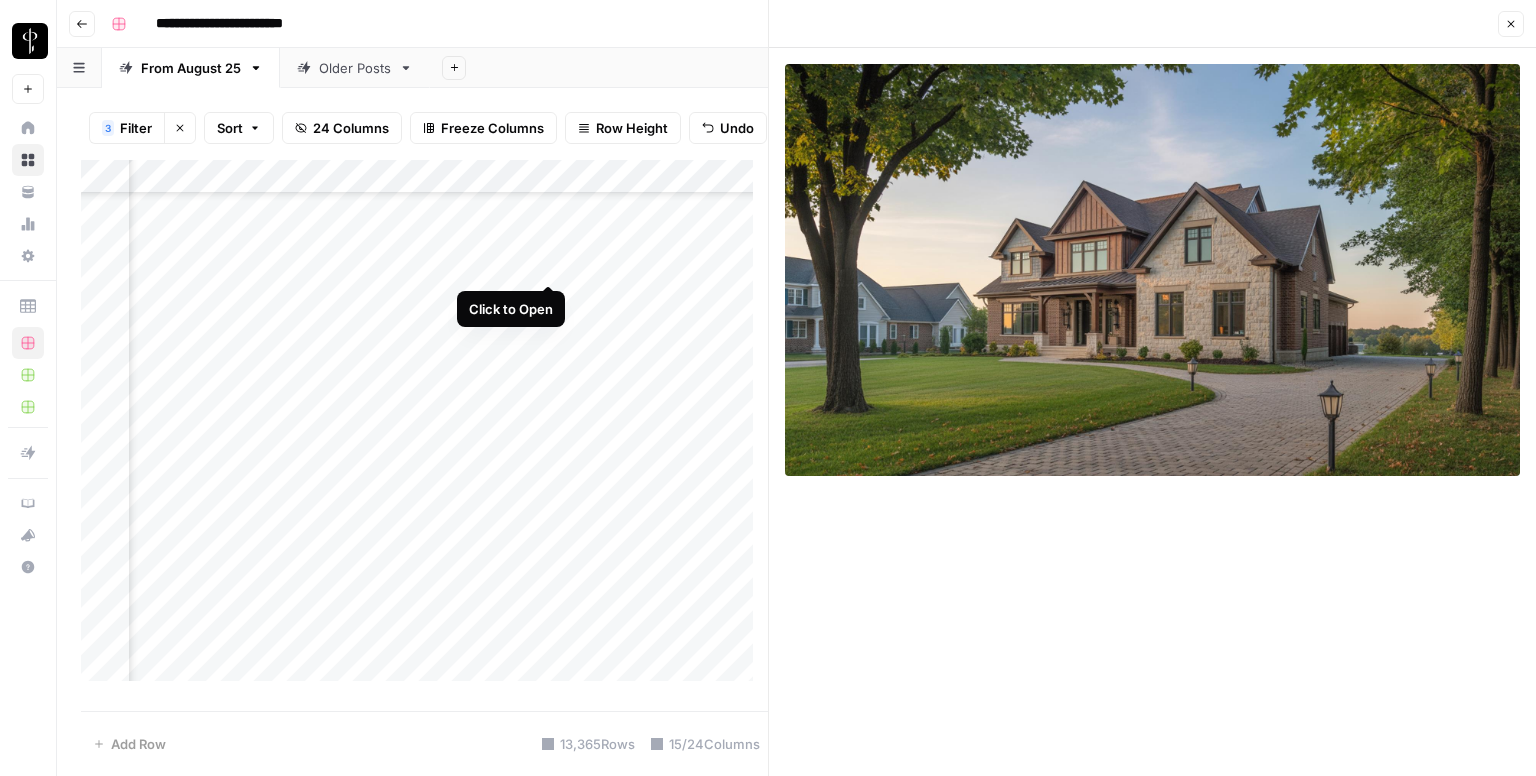 click on "Add Column" at bounding box center (424, 428) 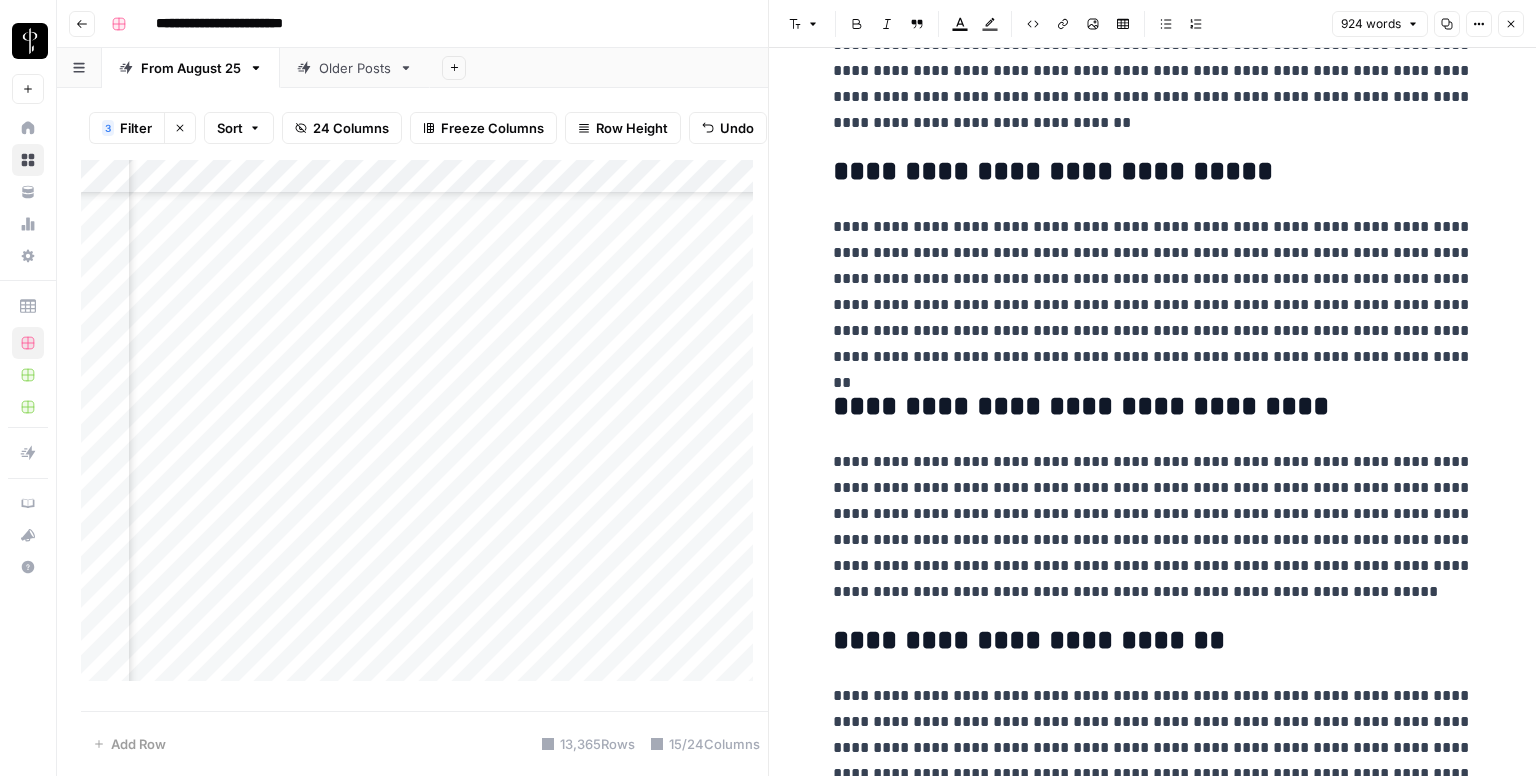scroll, scrollTop: 2186, scrollLeft: 0, axis: vertical 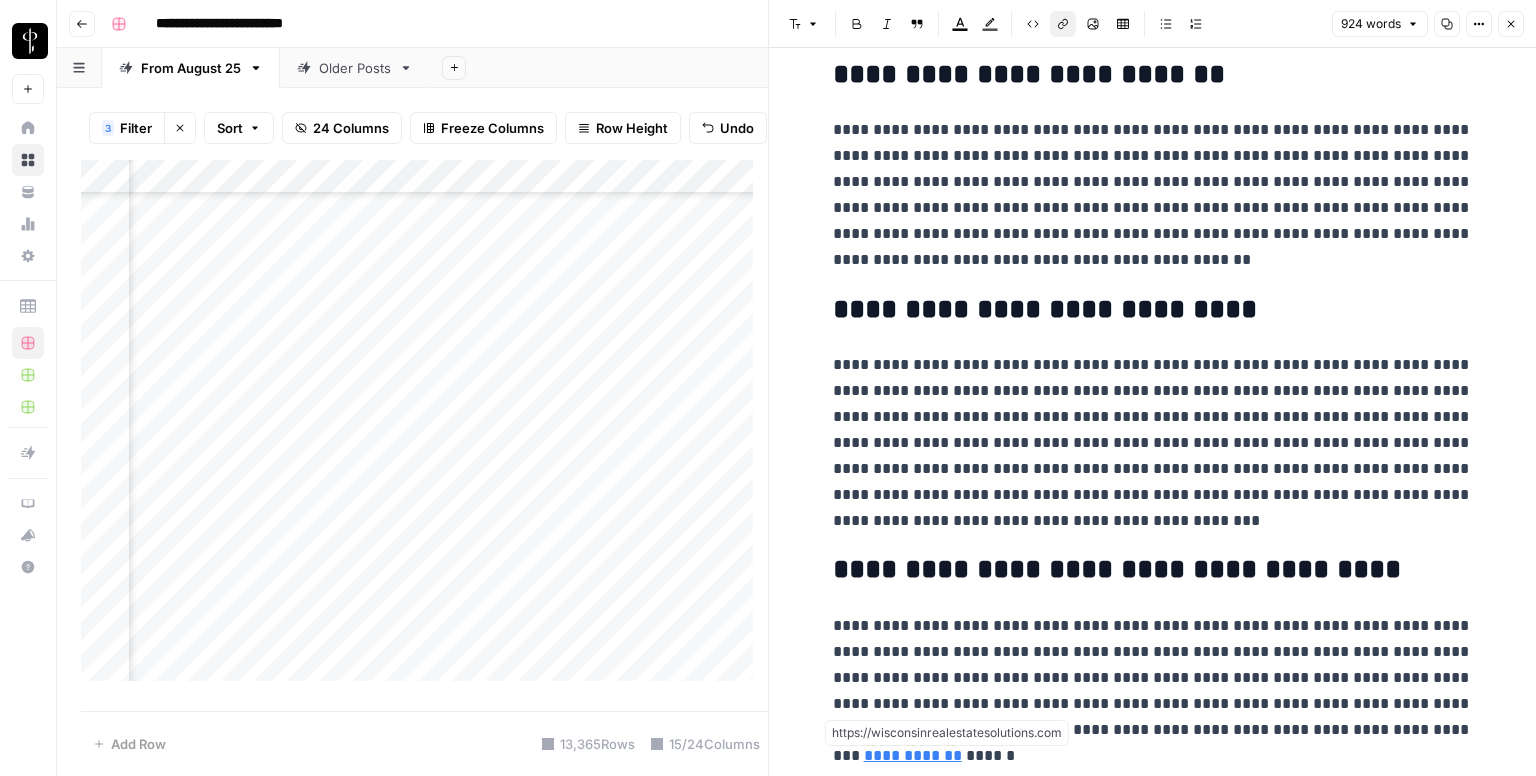 click on "**********" at bounding box center (913, 755) 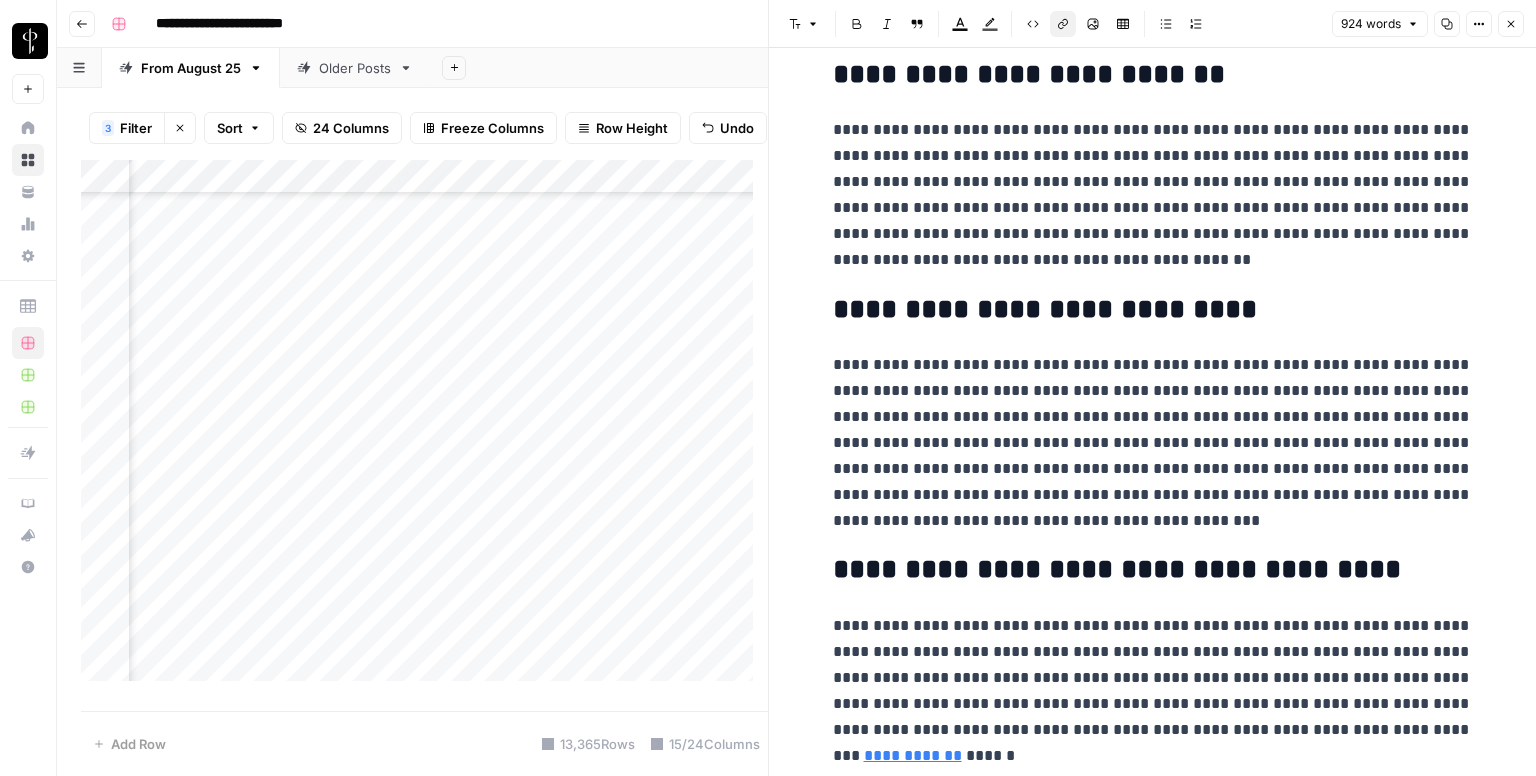 click 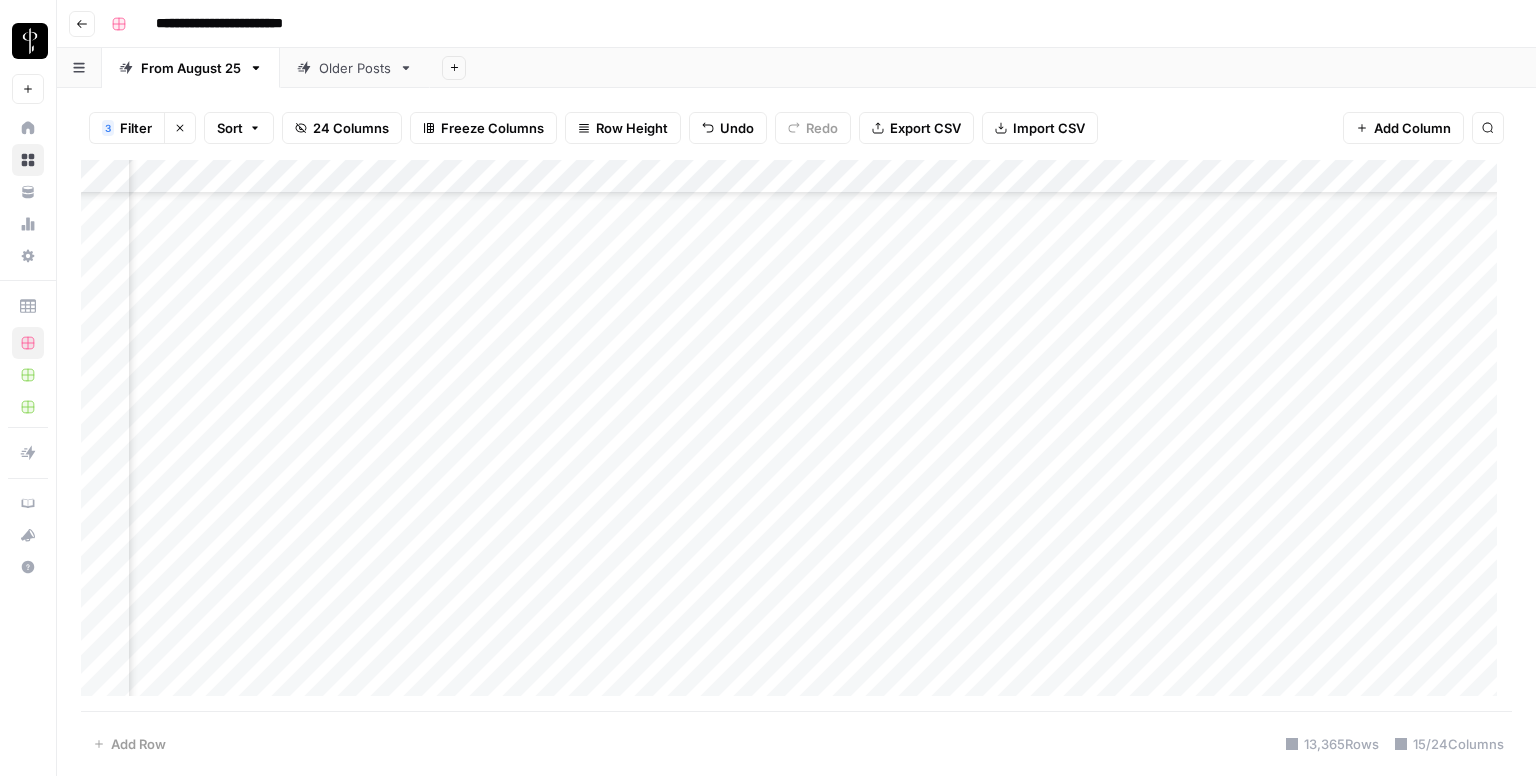 click on "Add Column" at bounding box center [796, 436] 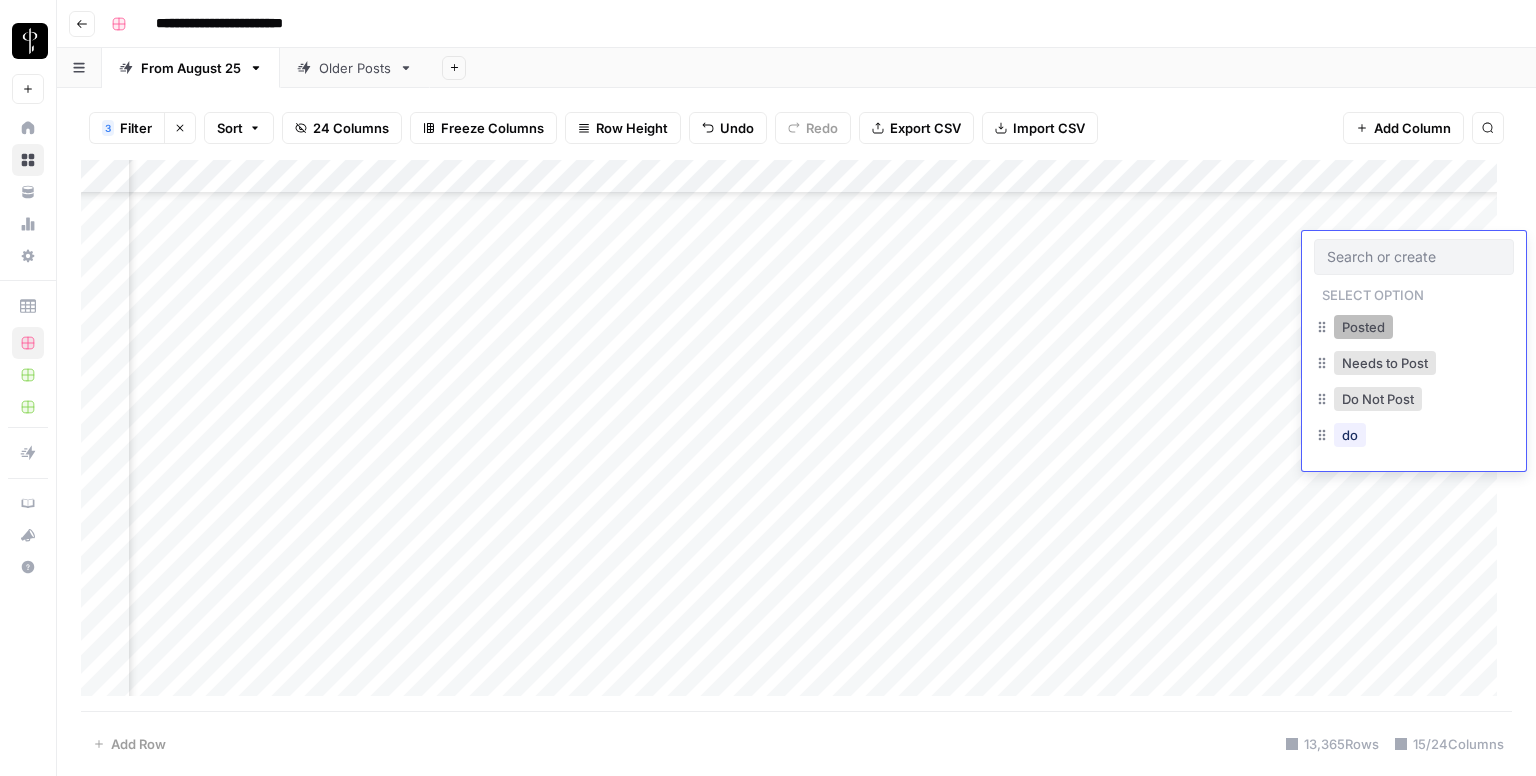 click on "Posted" at bounding box center [1363, 327] 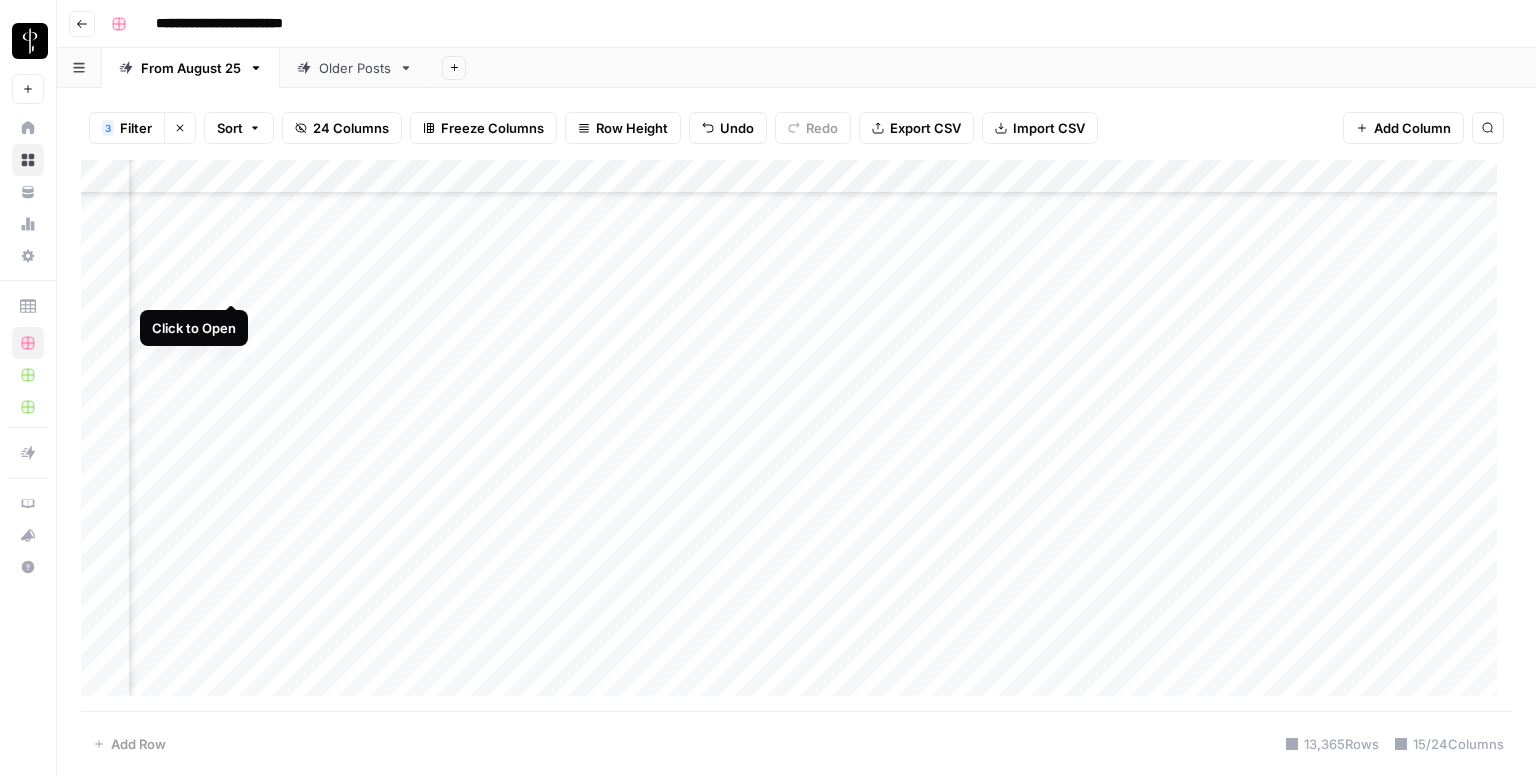 click on "Add Column" at bounding box center (796, 436) 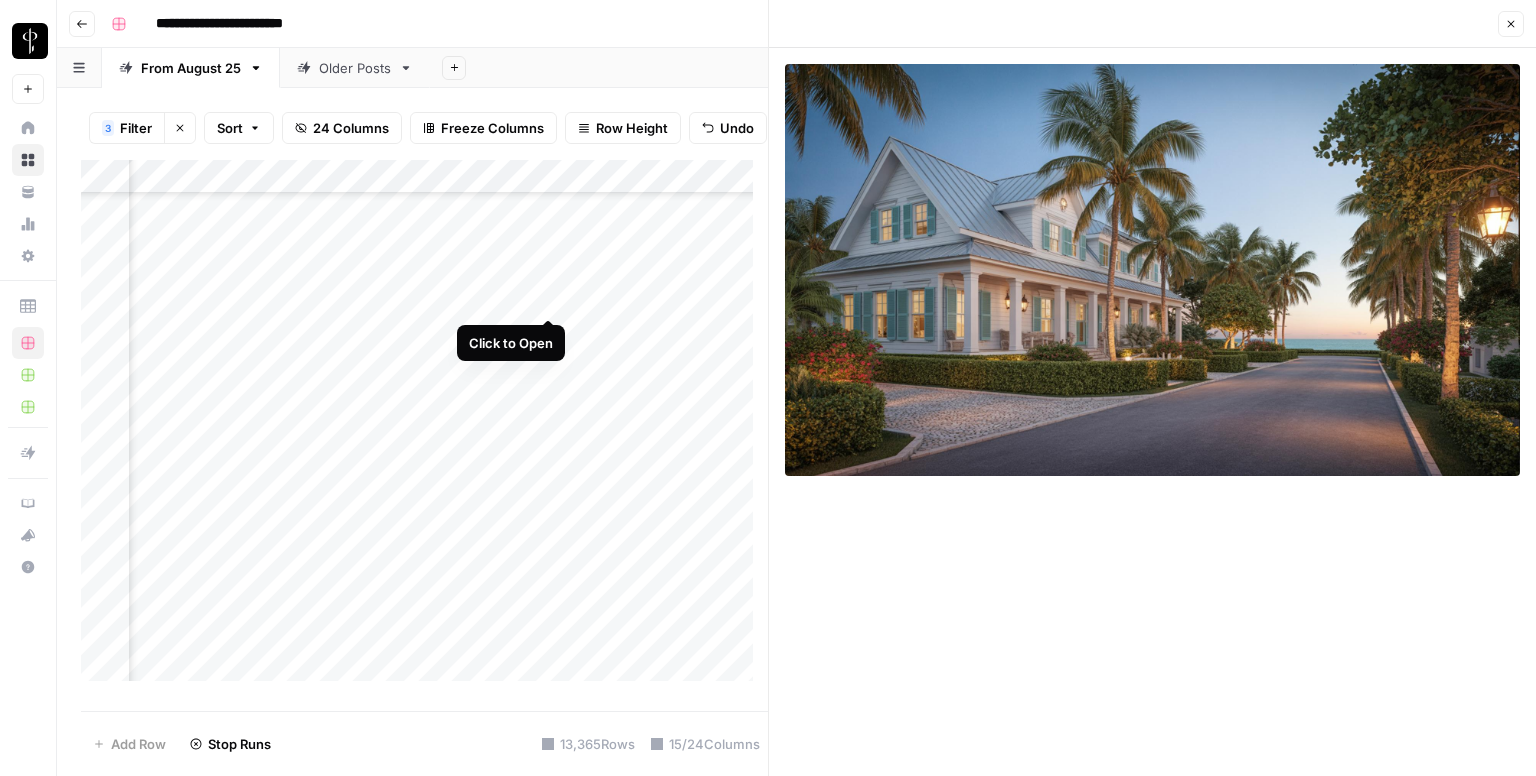 click on "Add Column" at bounding box center [424, 428] 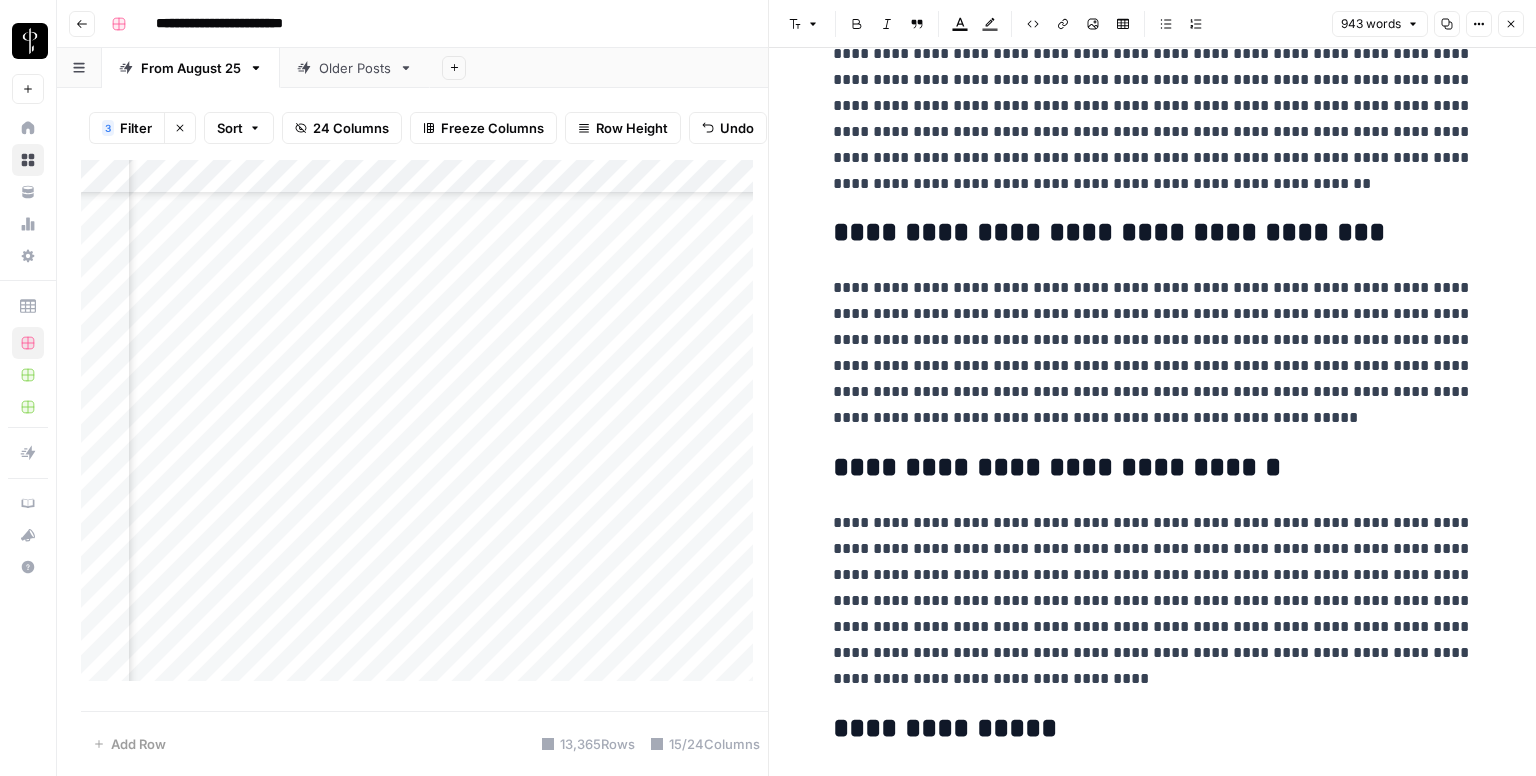 scroll, scrollTop: 2166, scrollLeft: 0, axis: vertical 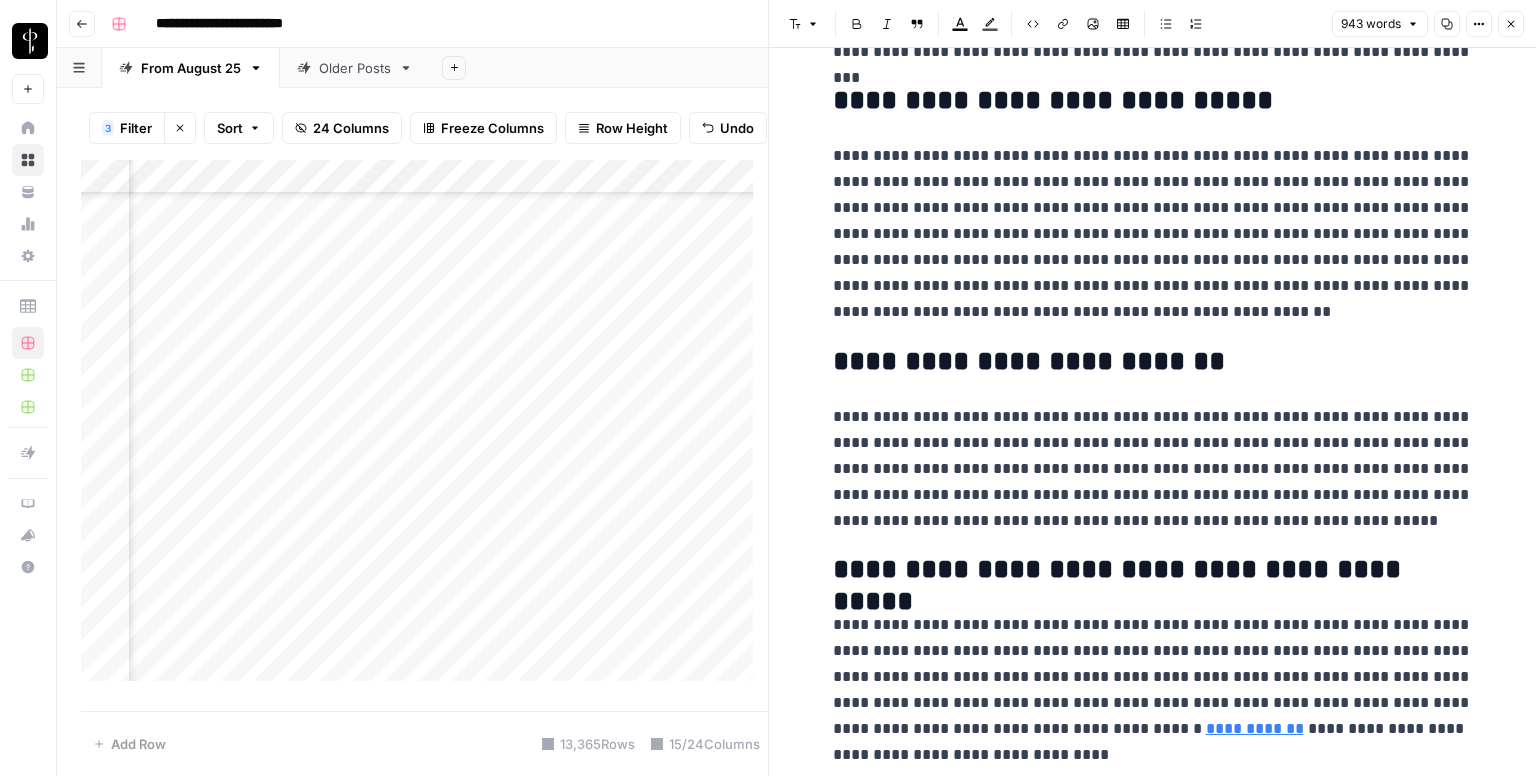 click on "**********" at bounding box center [1255, 728] 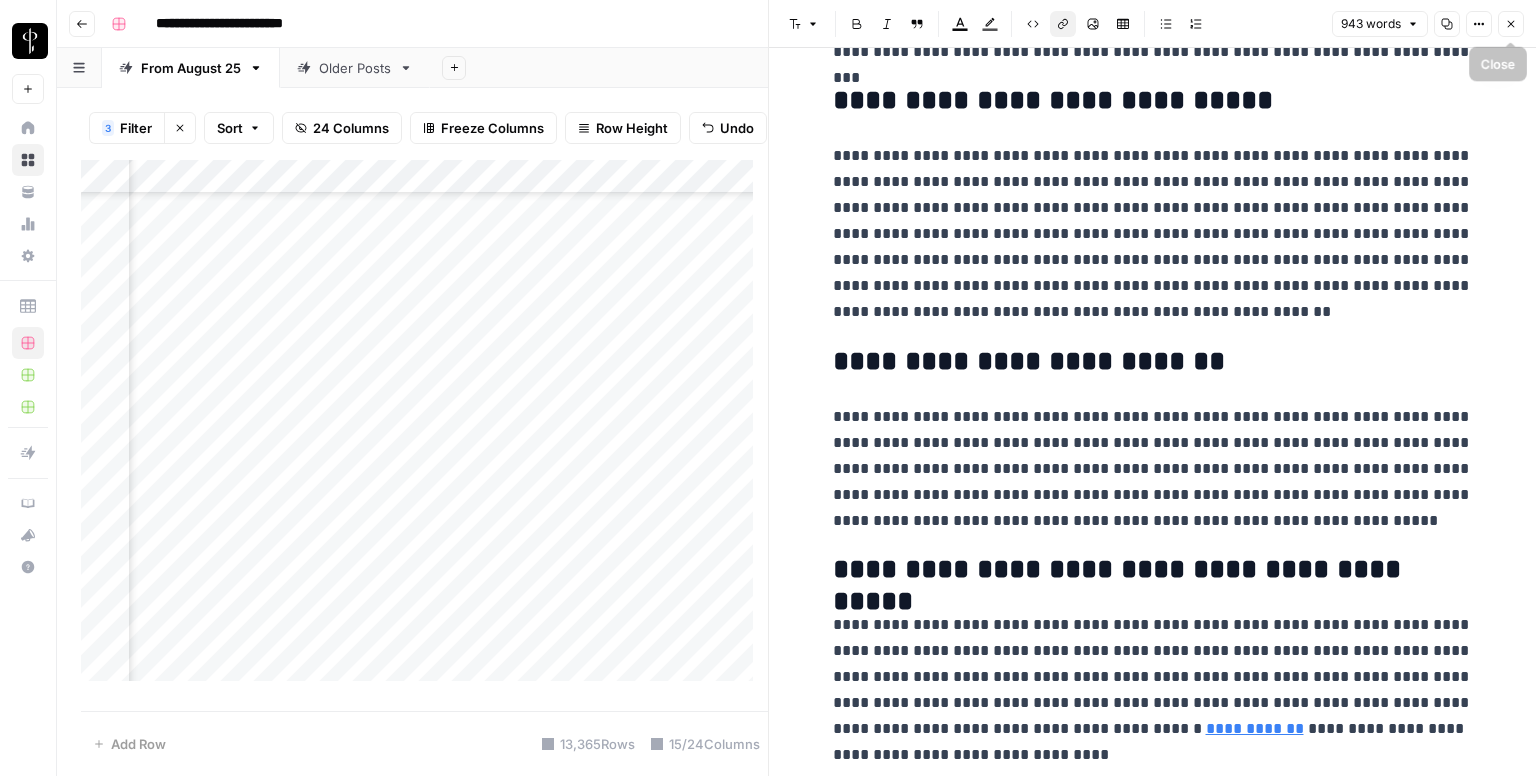 click 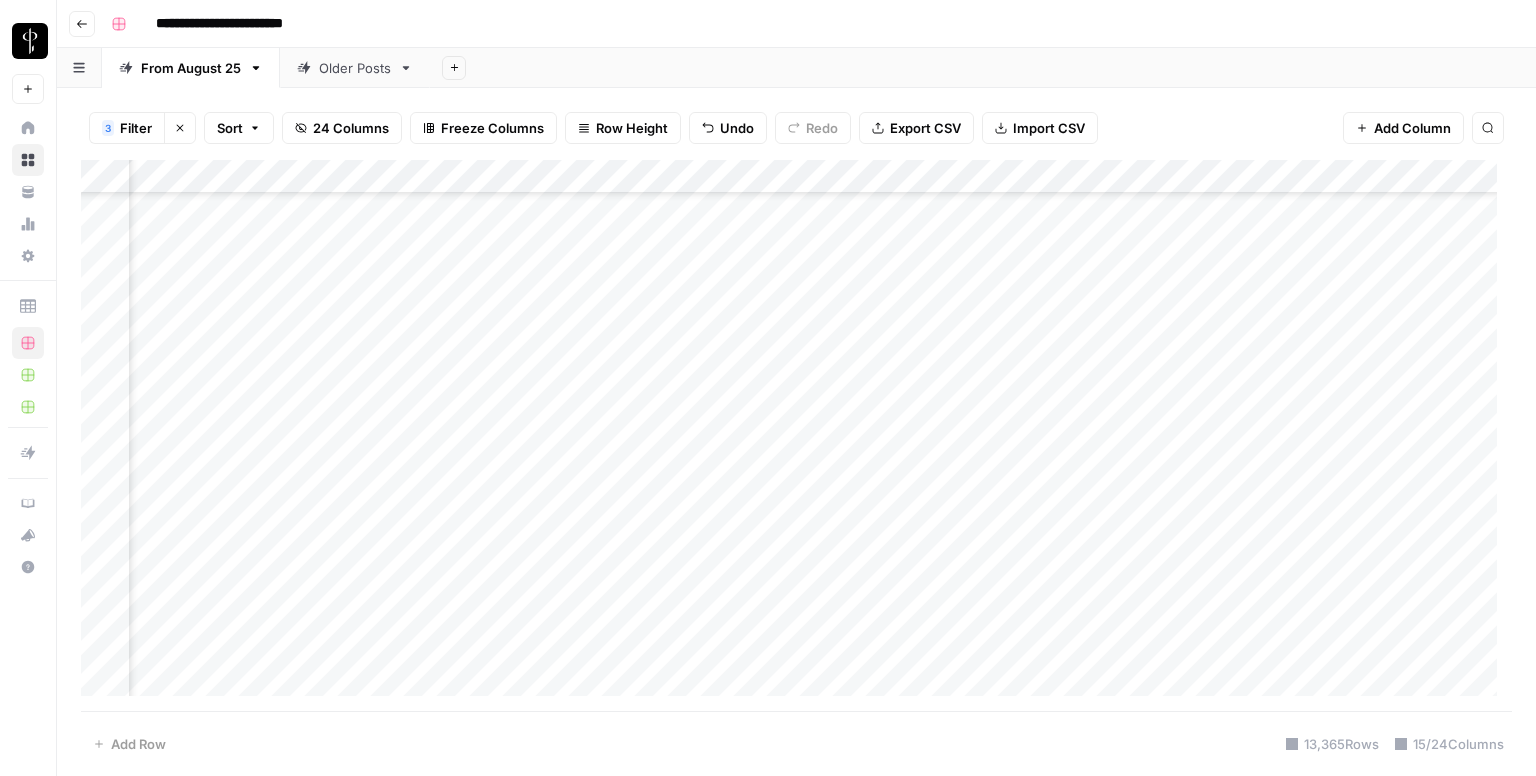 click on "Add Column" at bounding box center [796, 436] 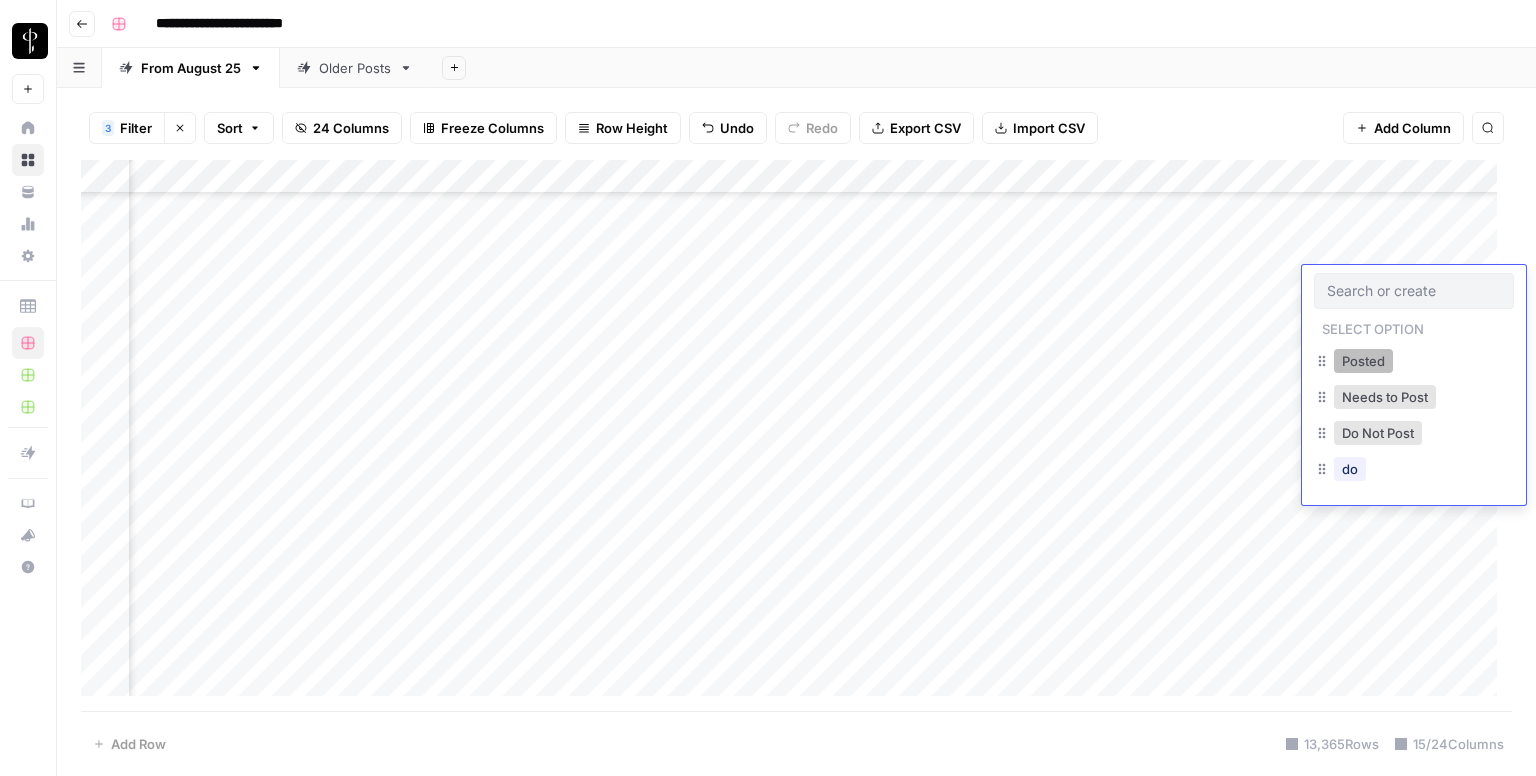 click on "Posted" at bounding box center [1363, 361] 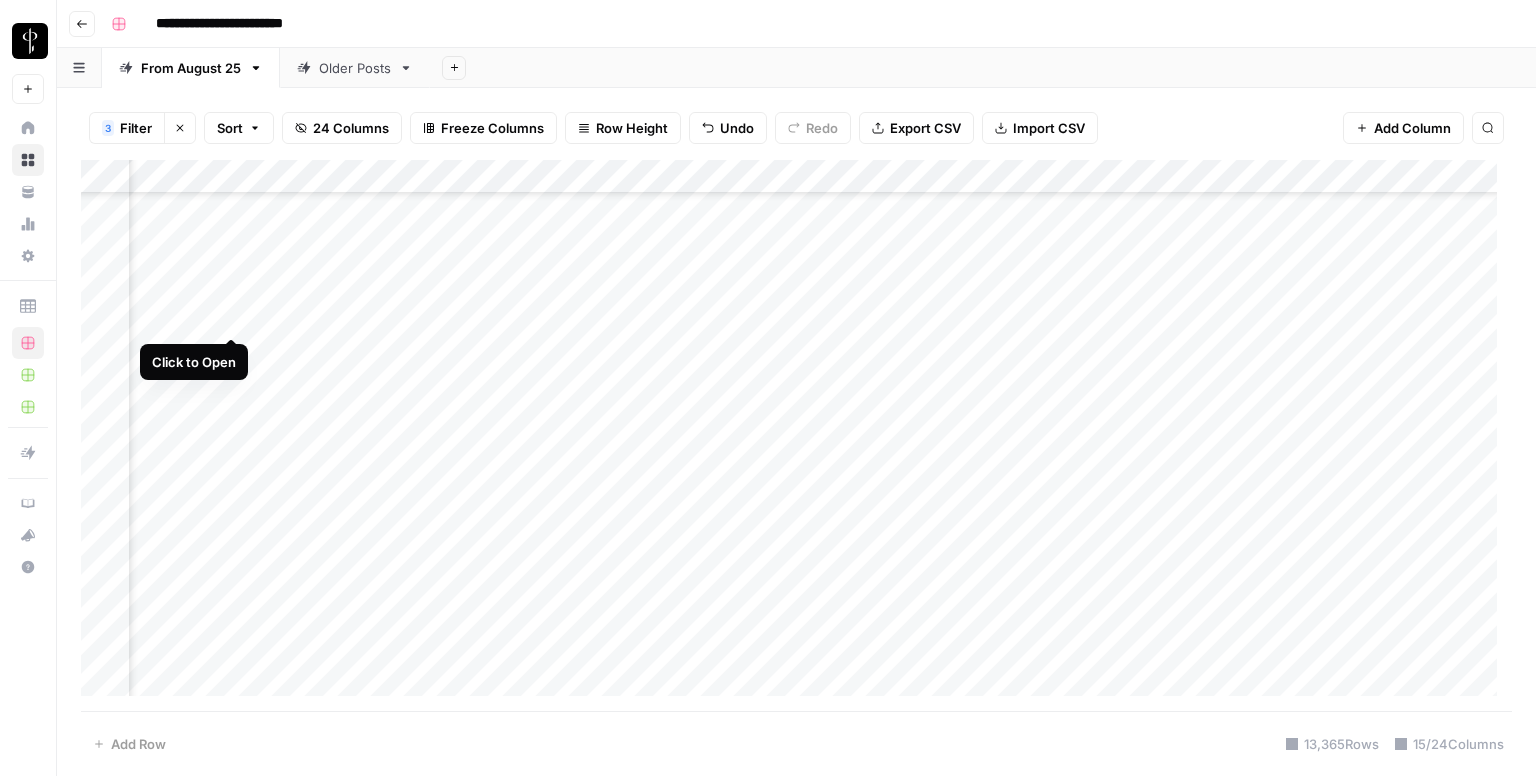 click on "Add Column" at bounding box center (796, 436) 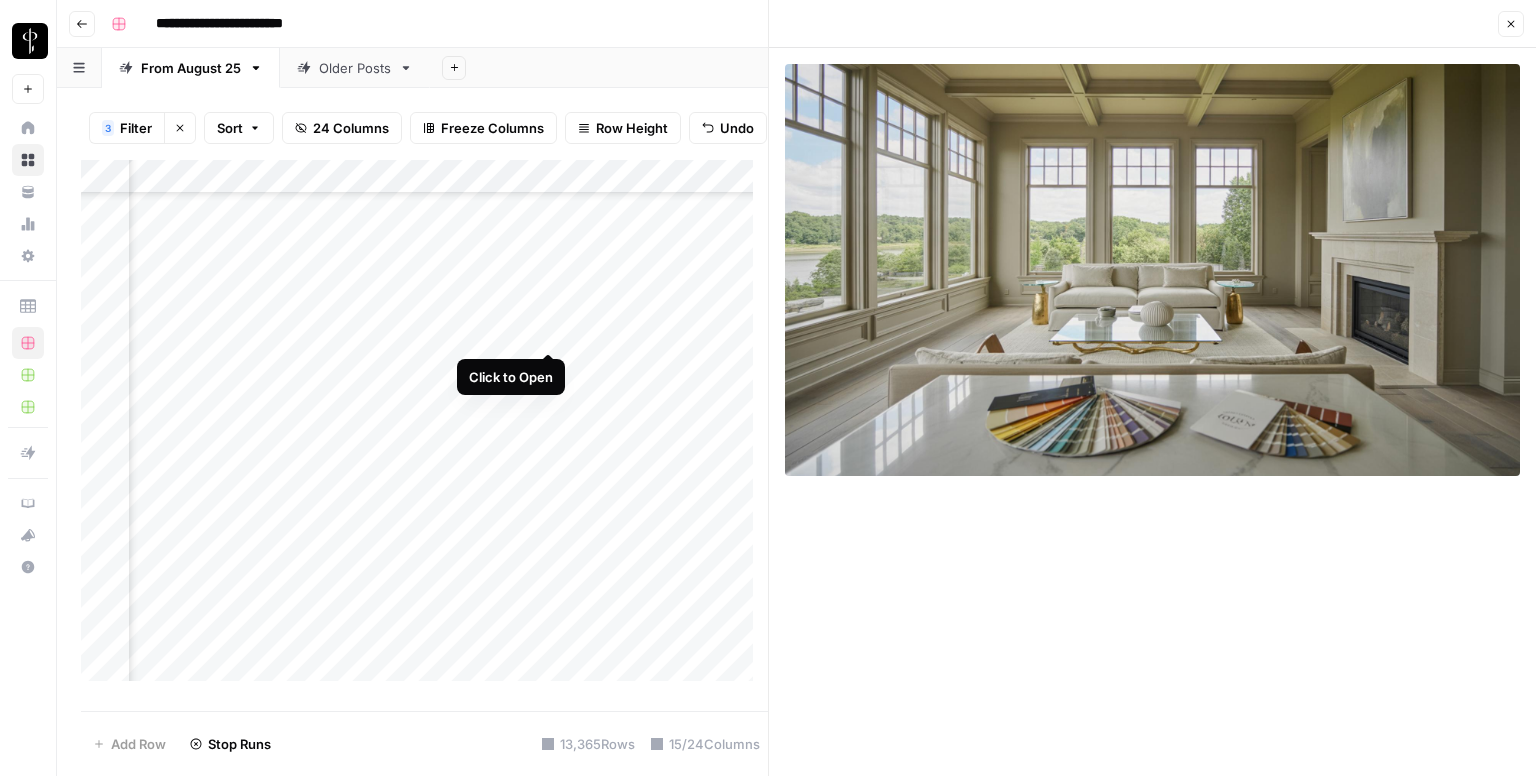 click on "Add Column" at bounding box center (424, 428) 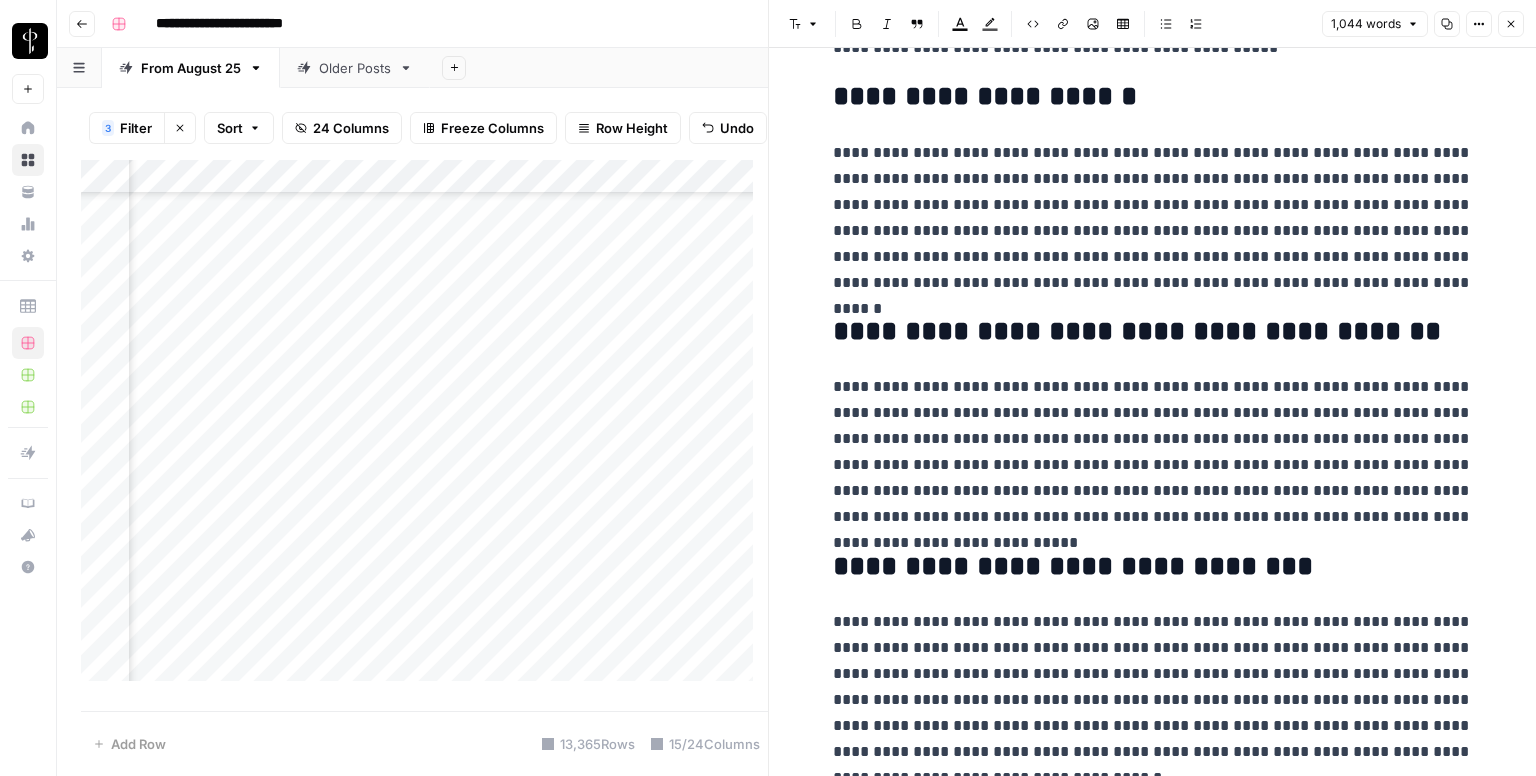 scroll, scrollTop: 2296, scrollLeft: 0, axis: vertical 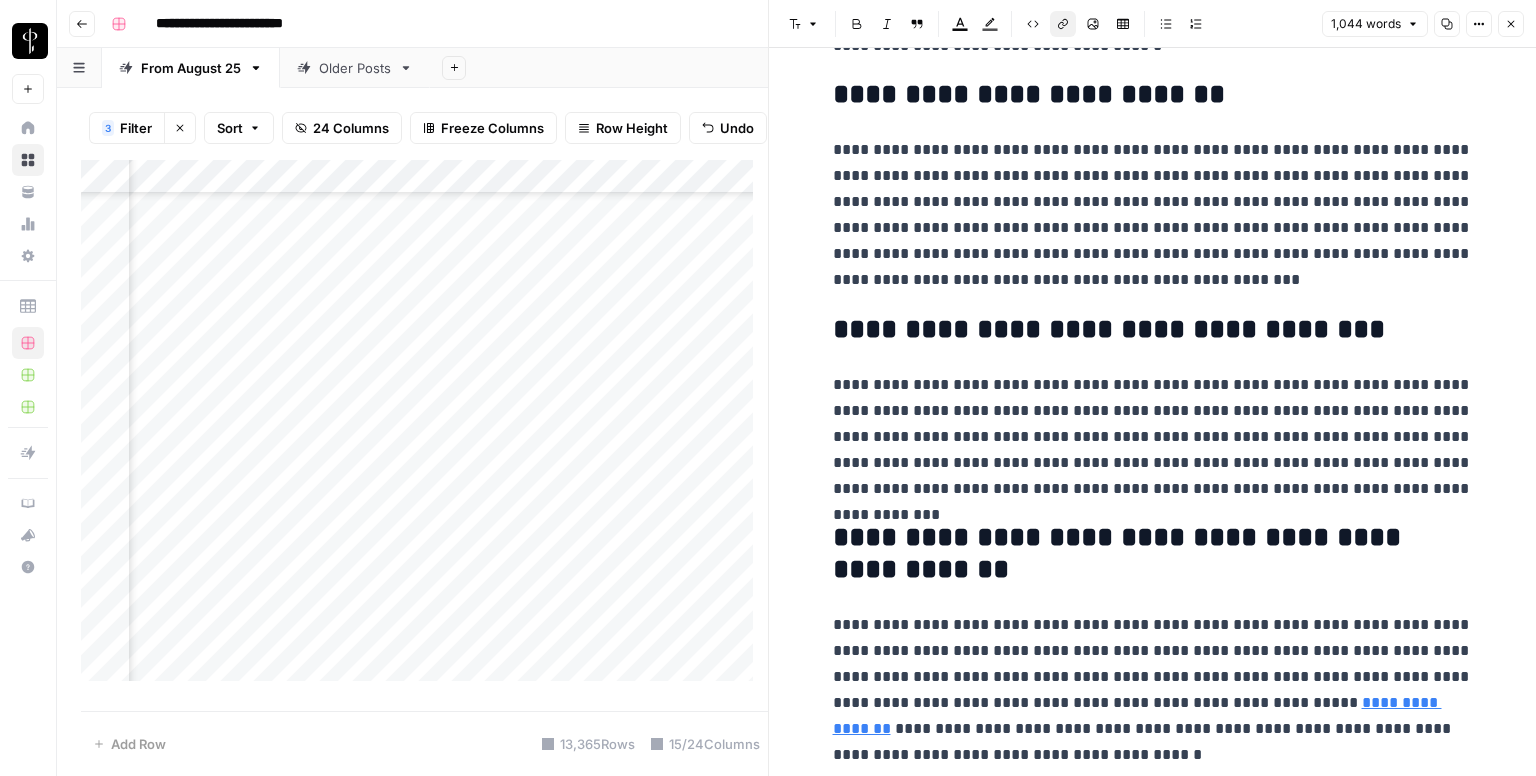 click on "**********" at bounding box center [1137, 715] 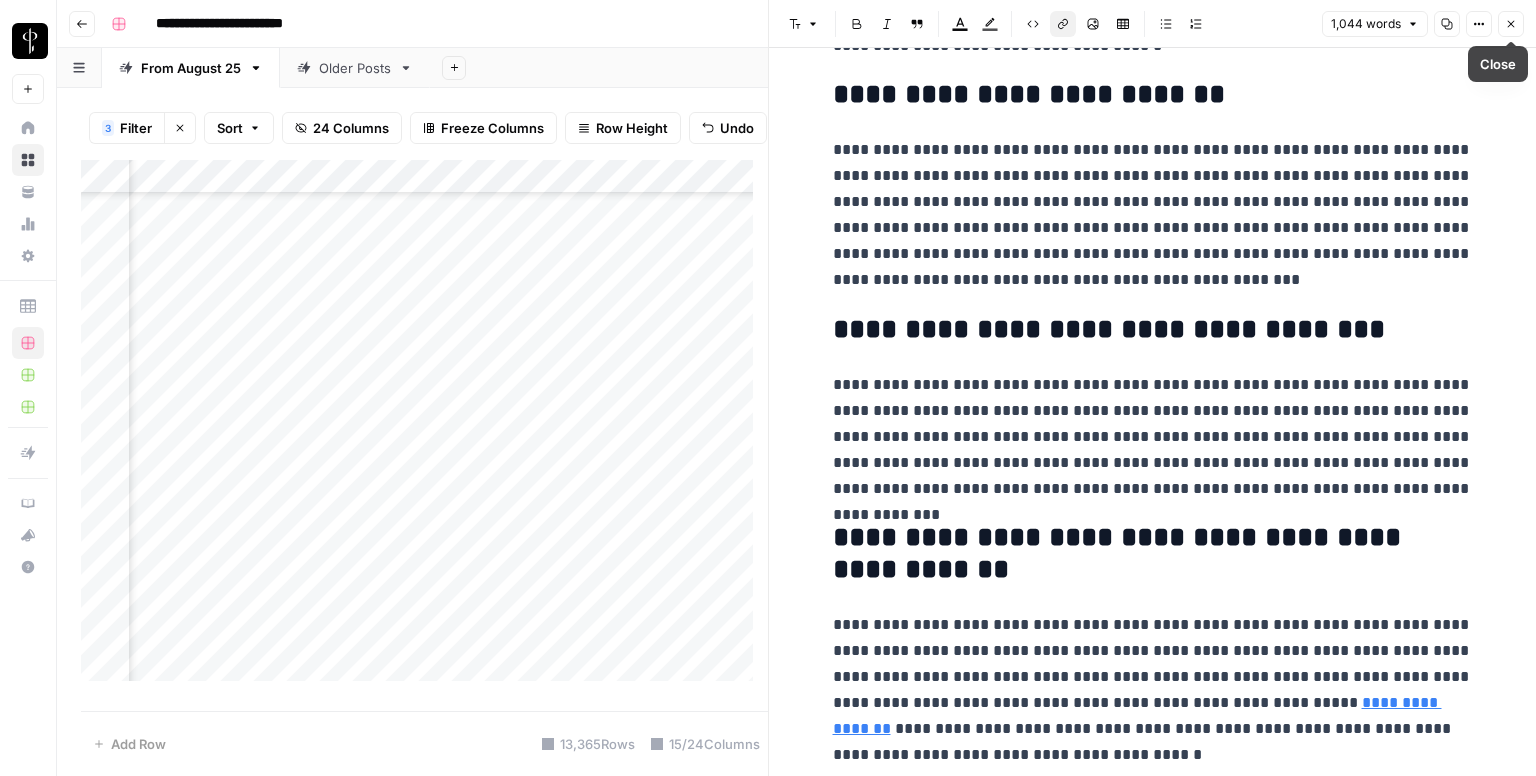 click 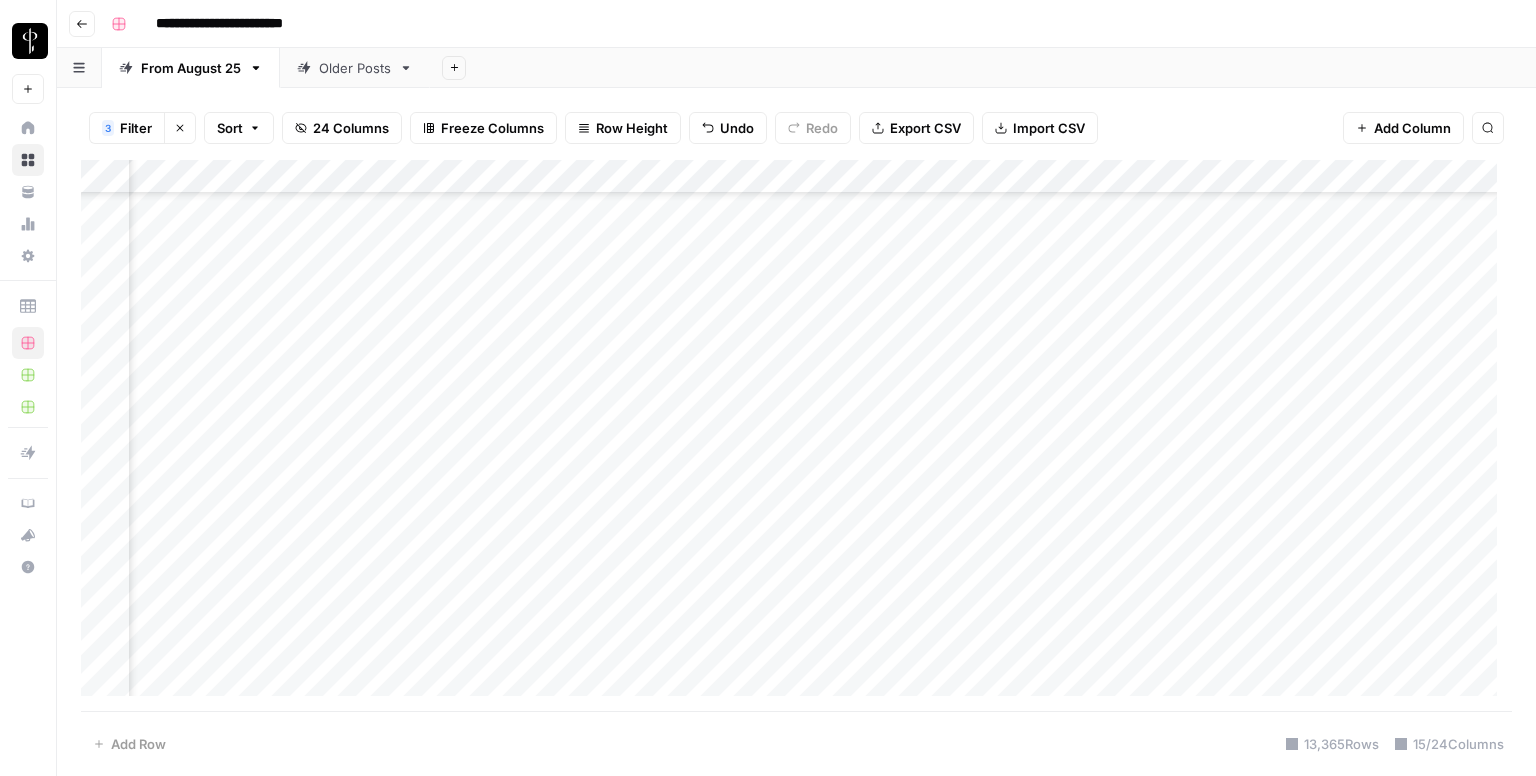 click on "Add Column" at bounding box center [796, 436] 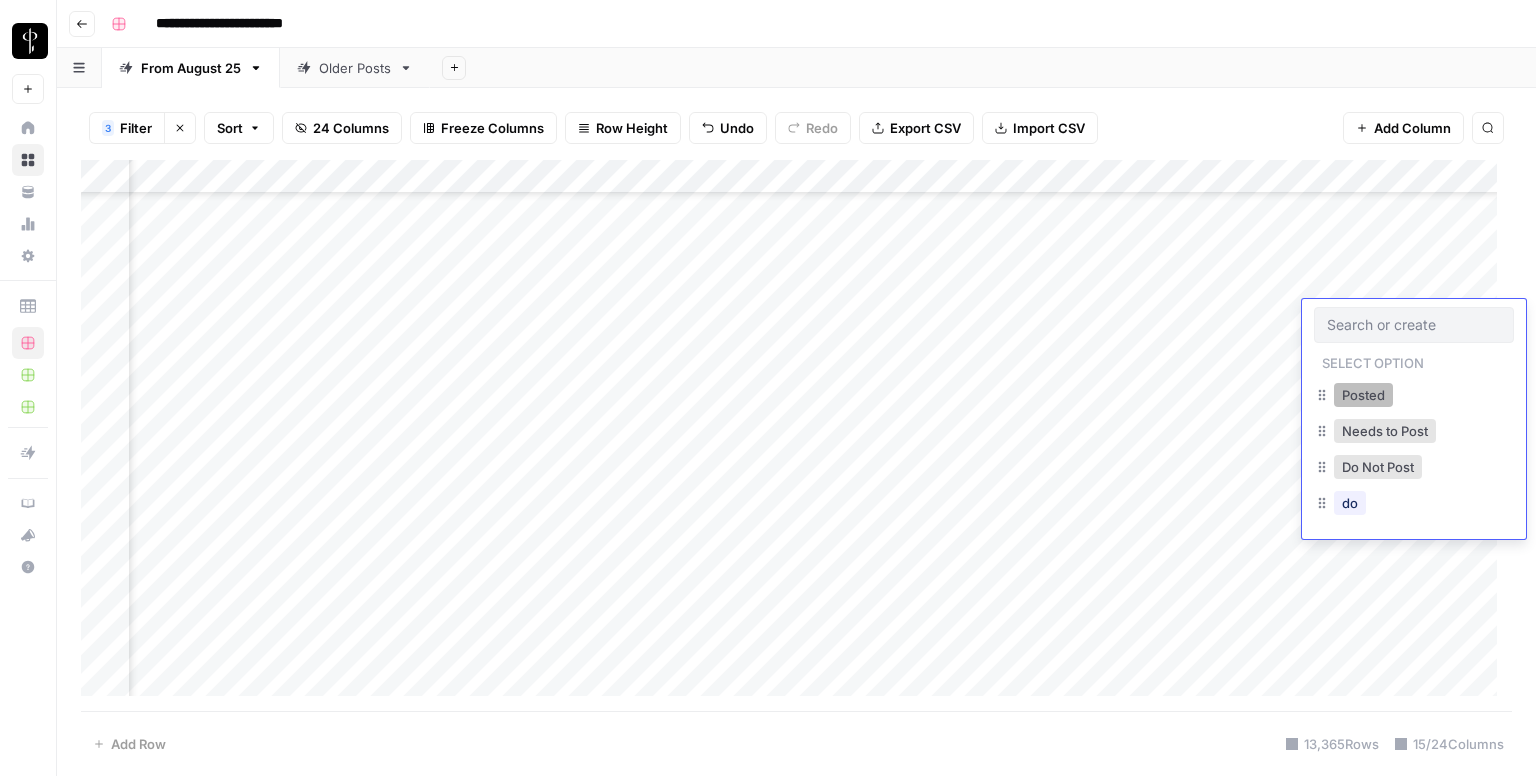 click on "Posted" at bounding box center (1363, 395) 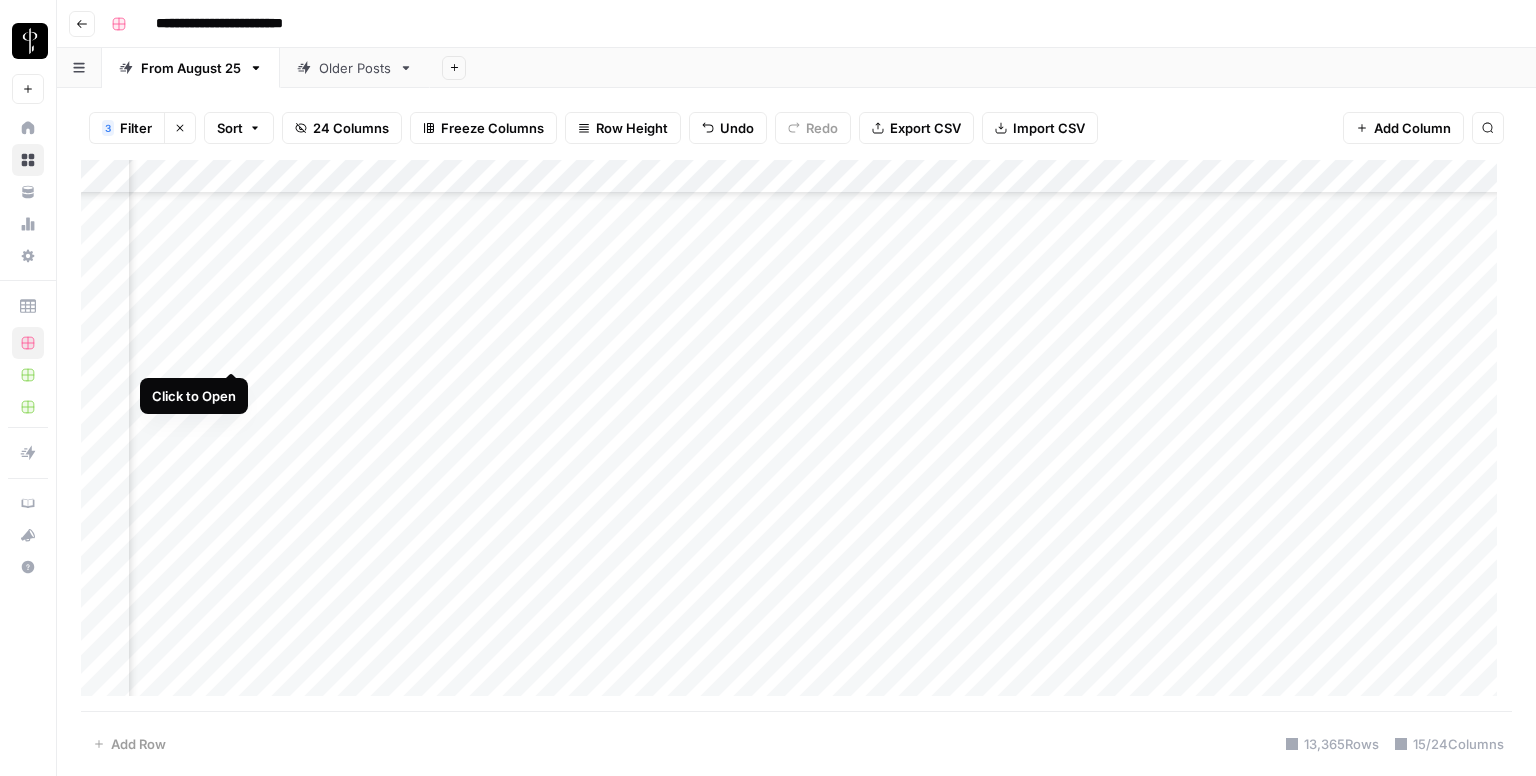 click on "Add Column" at bounding box center [796, 436] 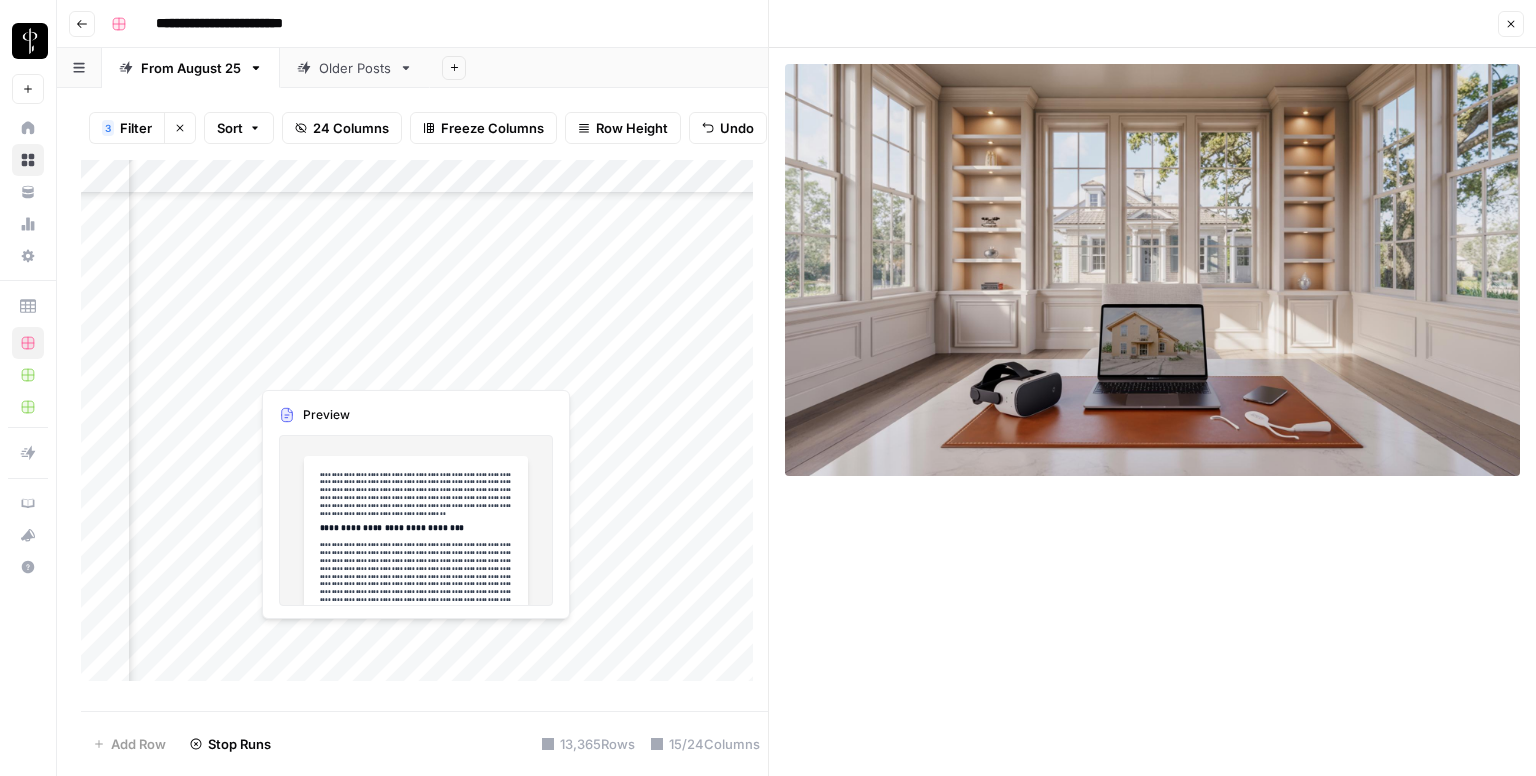 click on "Add Column" at bounding box center (424, 428) 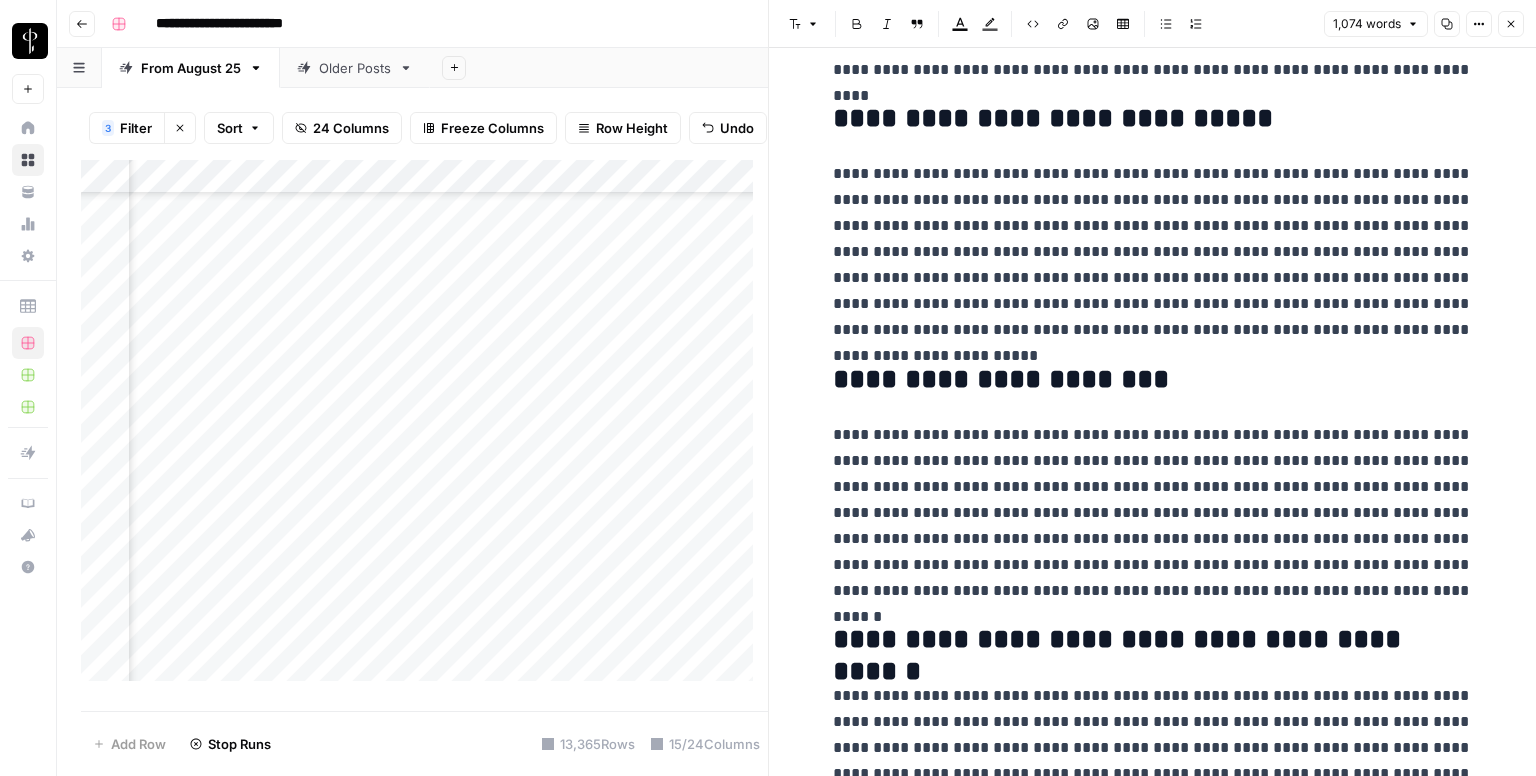 scroll, scrollTop: 2550, scrollLeft: 0, axis: vertical 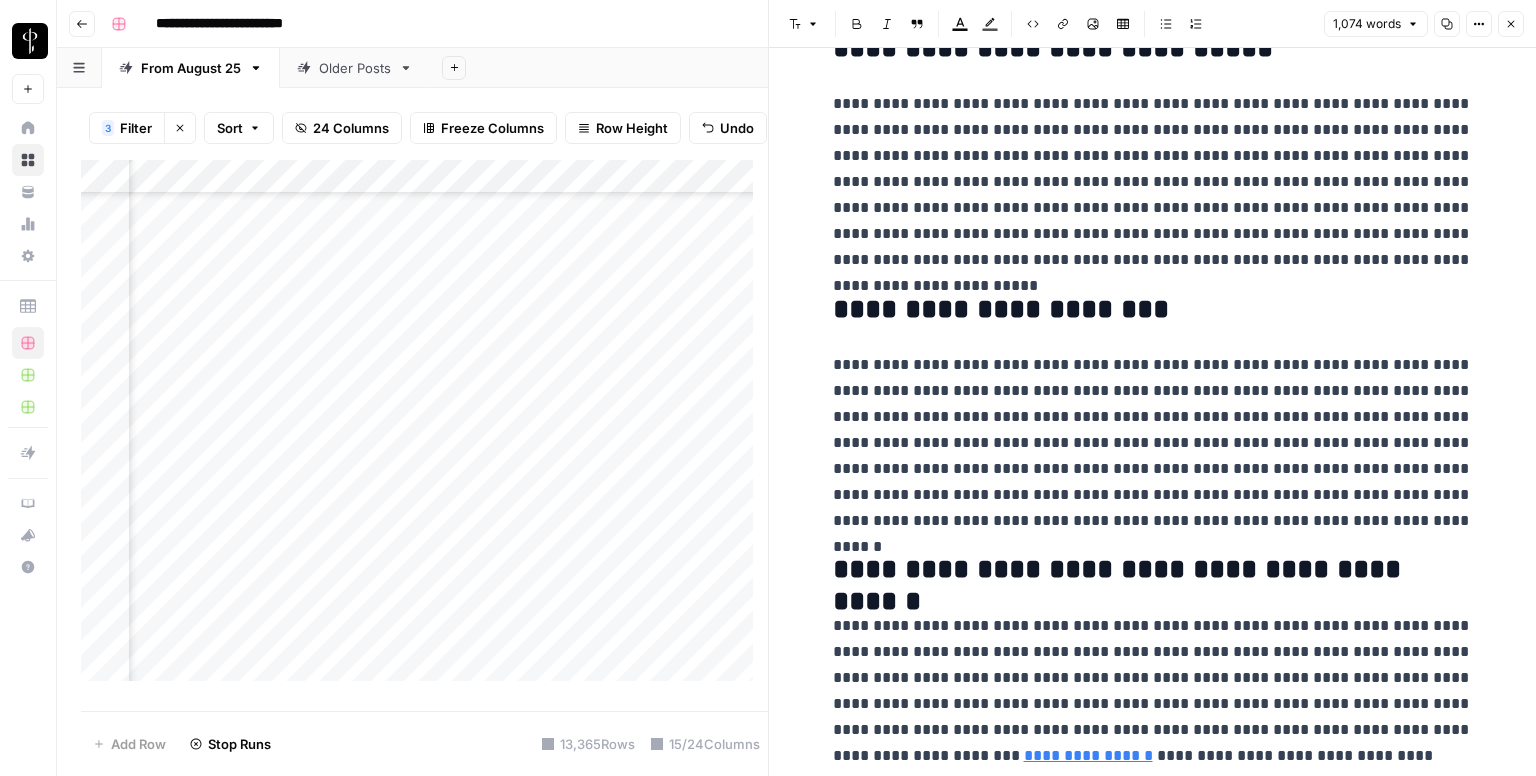 click on "**********" at bounding box center [1088, 755] 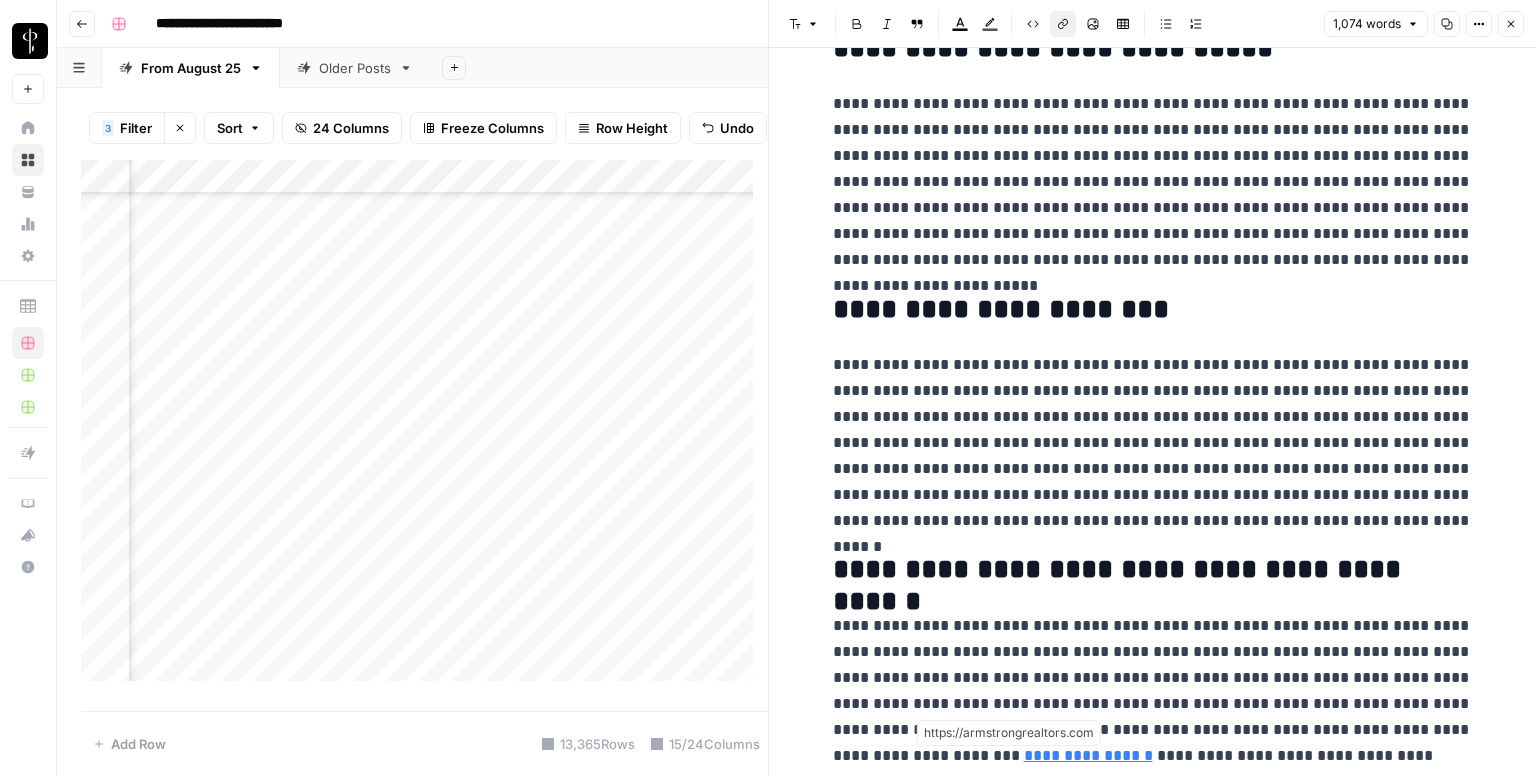 click 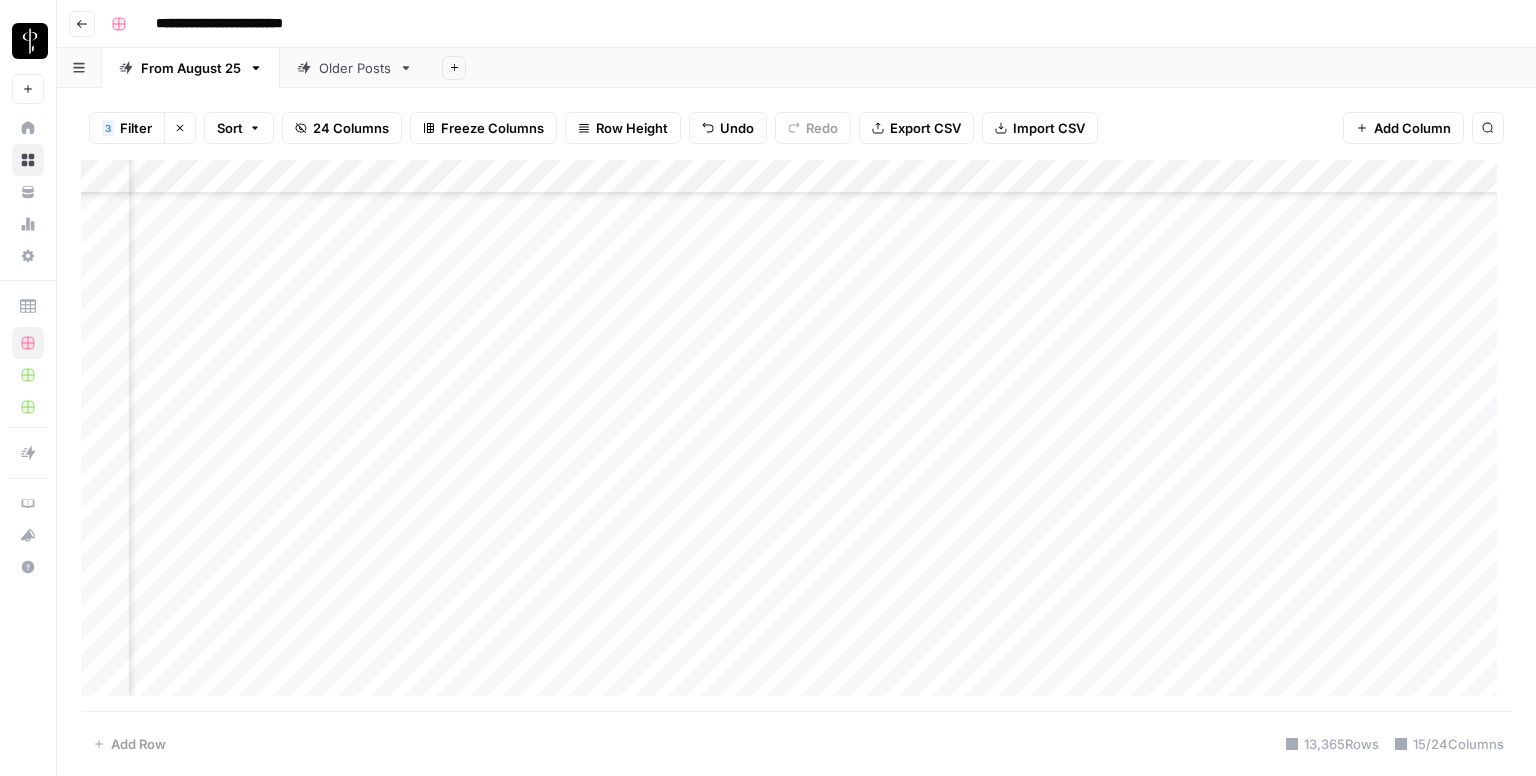 click on "Add Column" at bounding box center [796, 436] 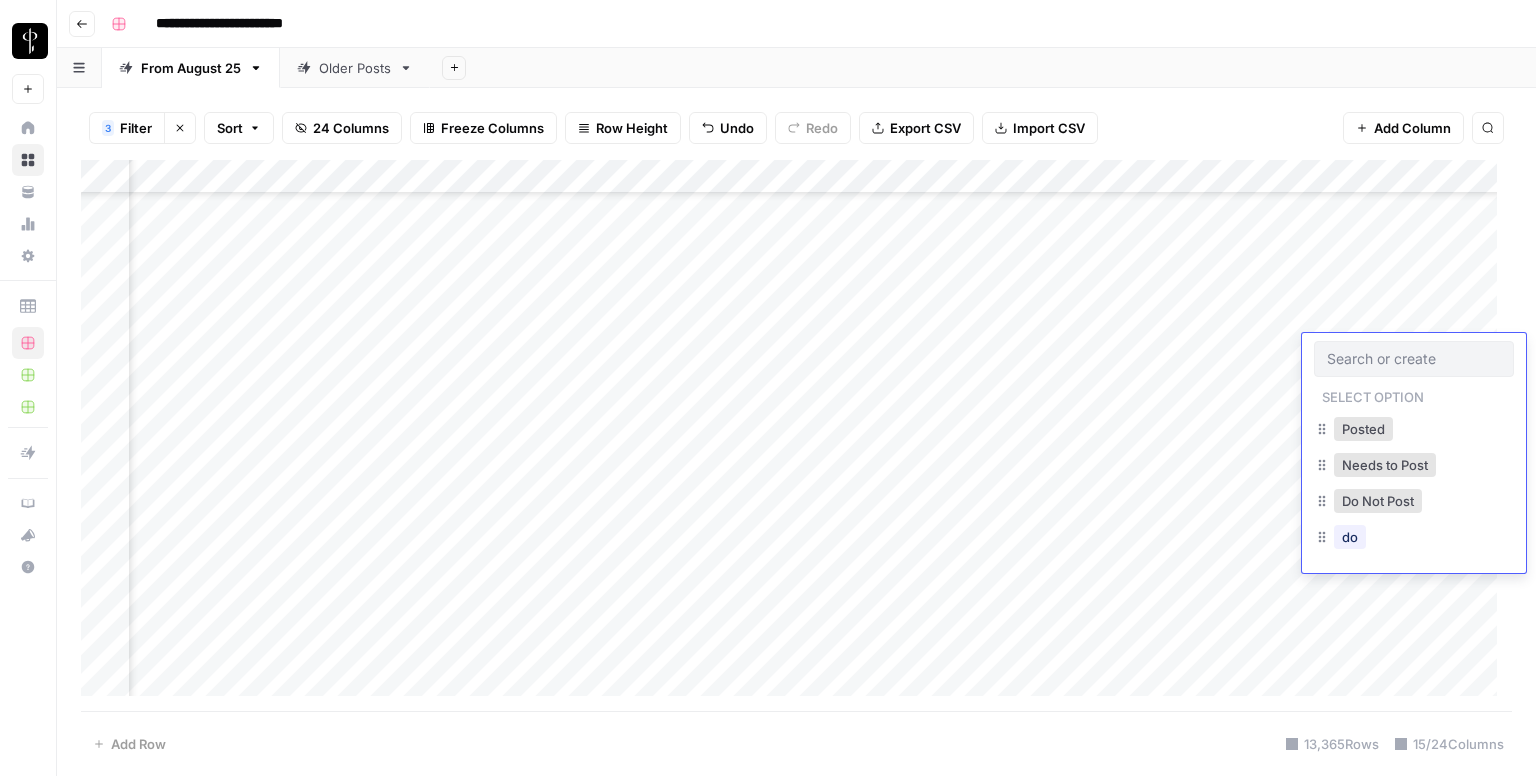 click at bounding box center (1414, 359) 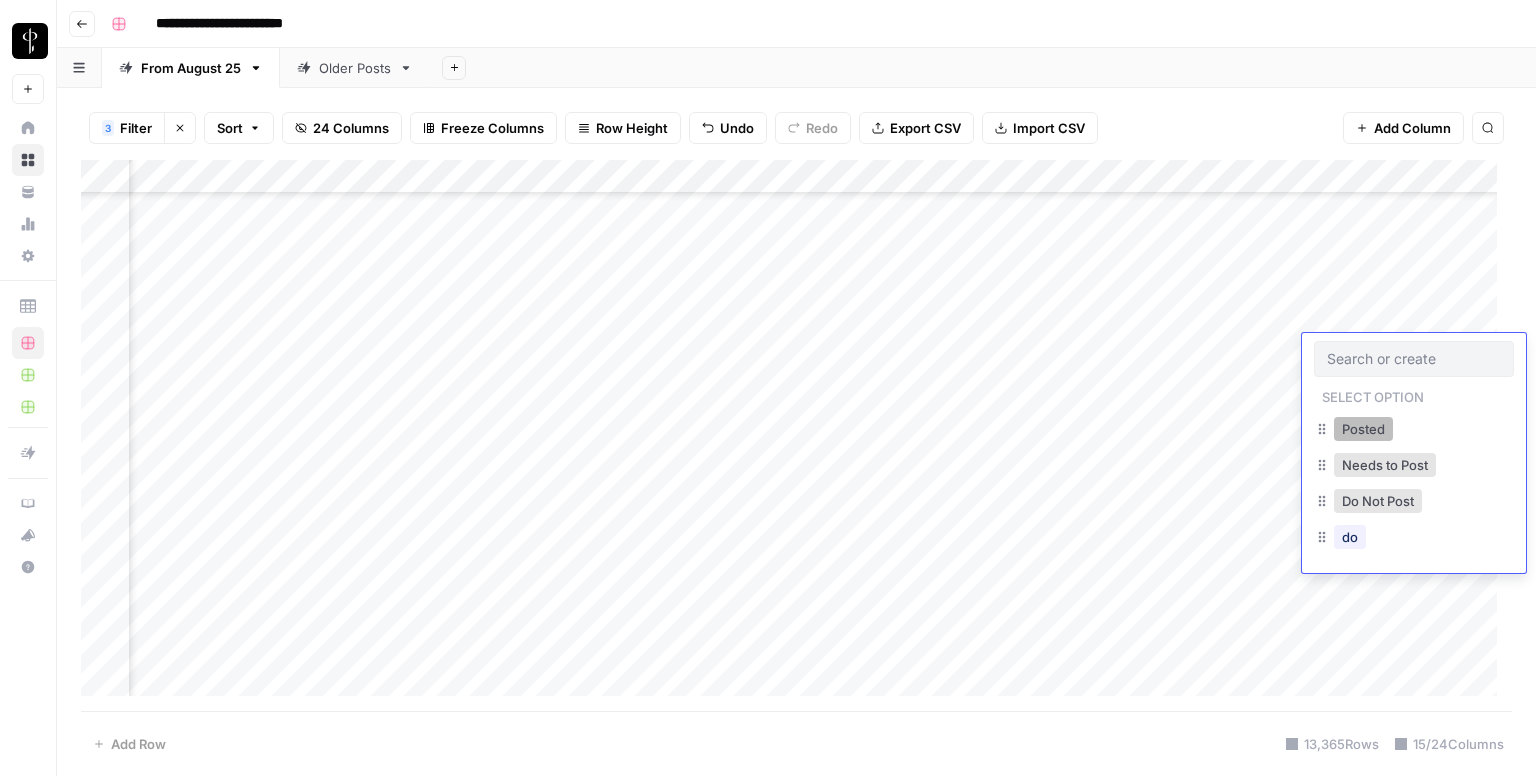 click on "Posted" at bounding box center (1363, 429) 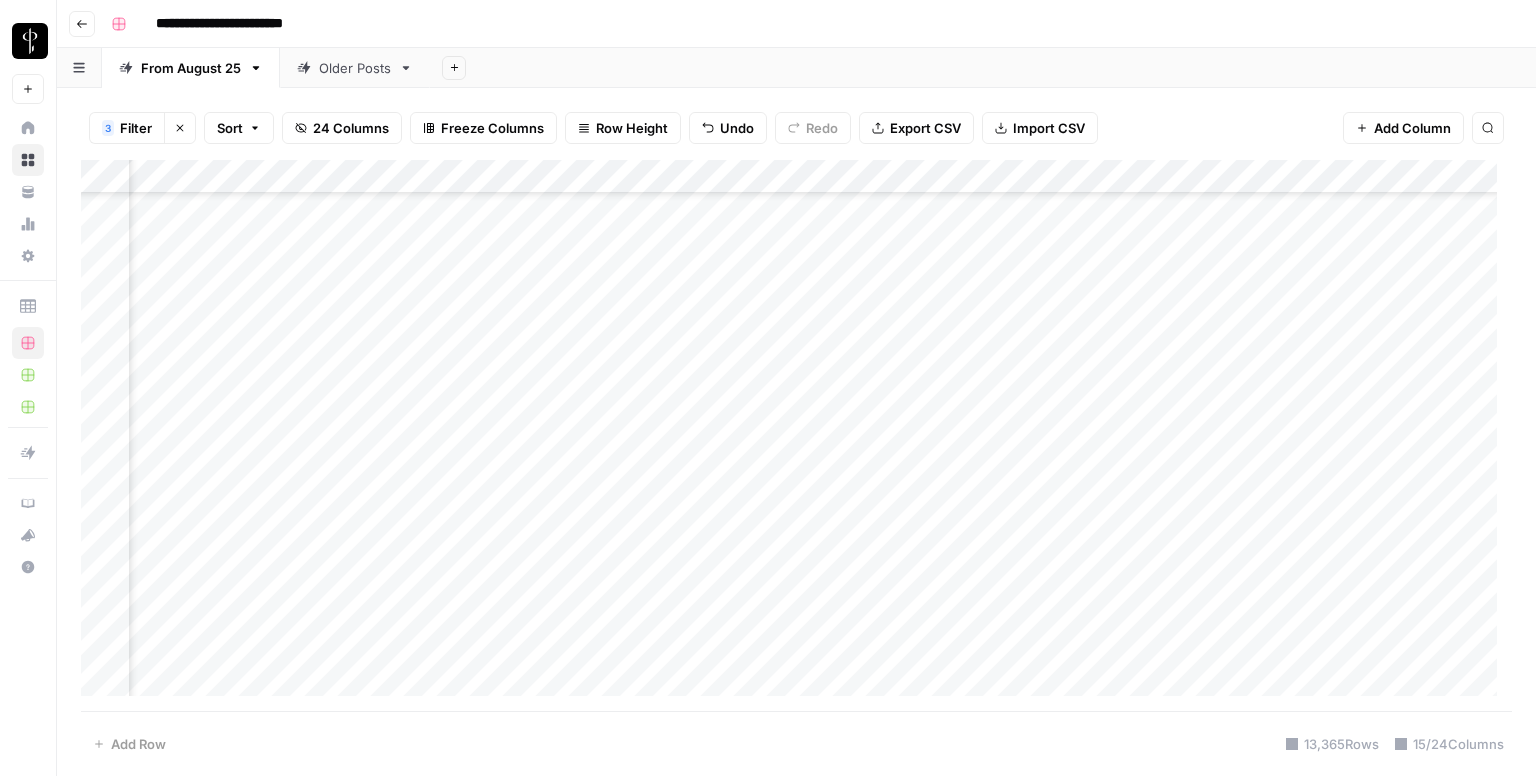 click on "Add Column" at bounding box center [796, 436] 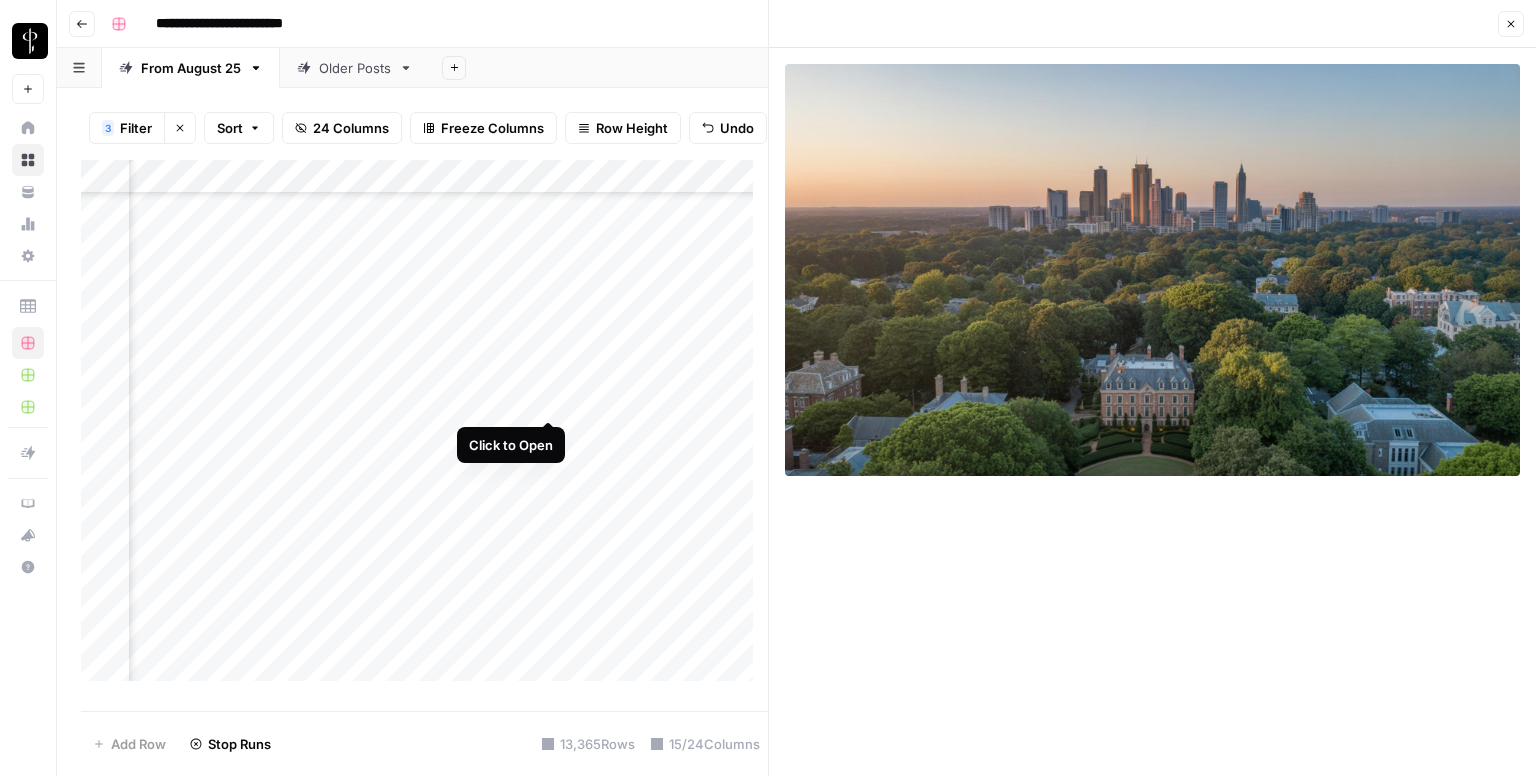 click on "Add Column" at bounding box center (424, 428) 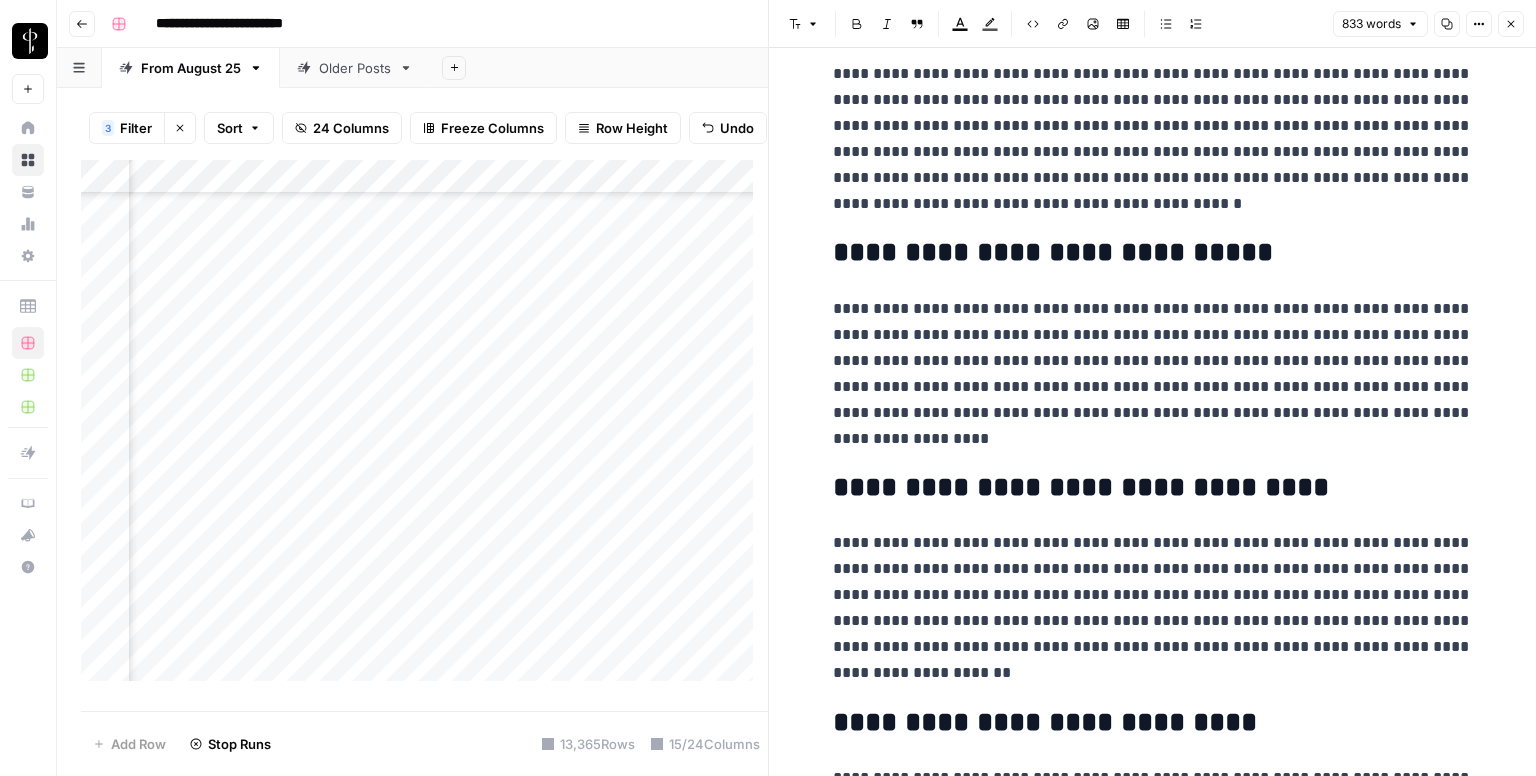 scroll, scrollTop: 1978, scrollLeft: 0, axis: vertical 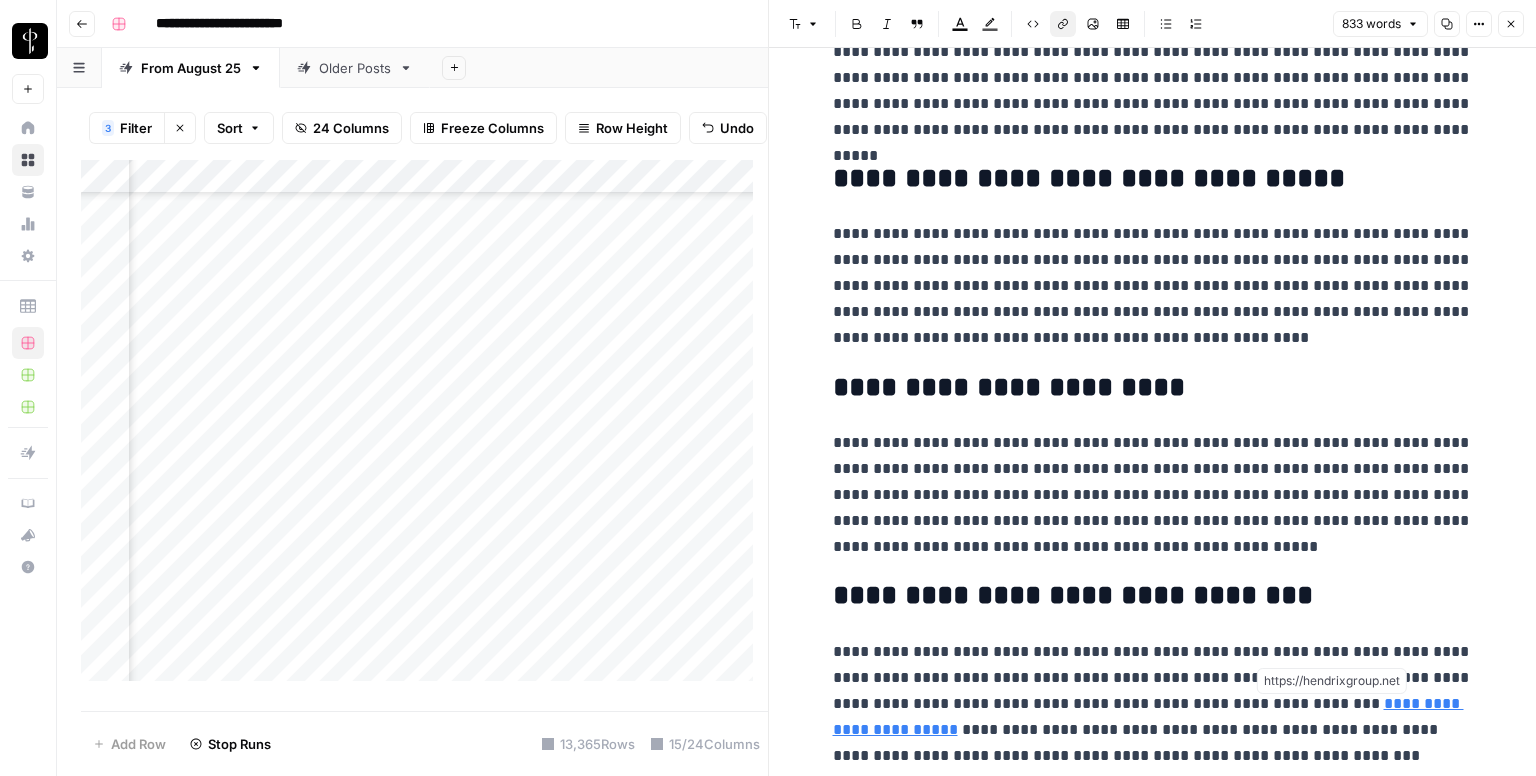 click on "**********" at bounding box center [1148, 716] 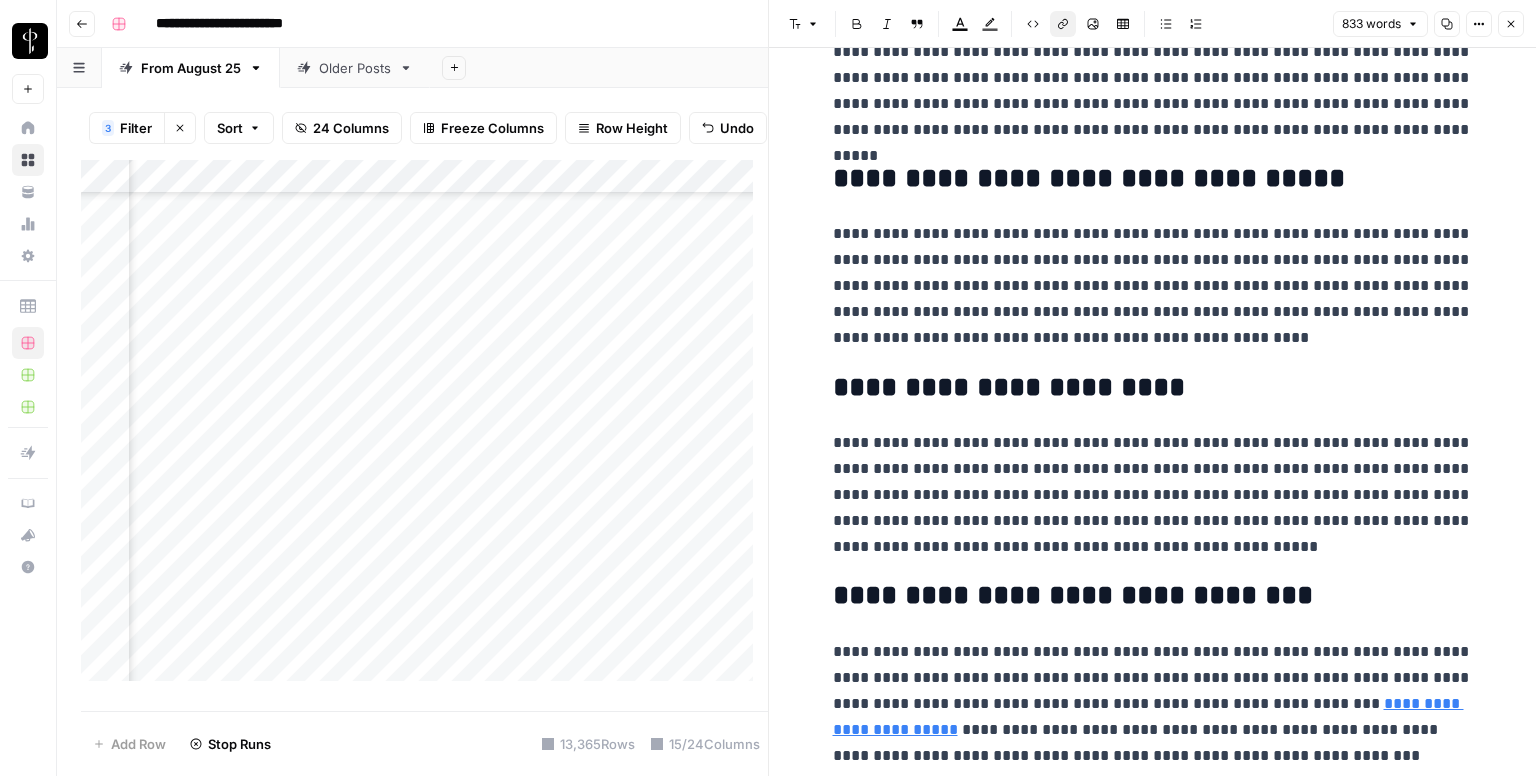 click on "Close" at bounding box center [1511, 24] 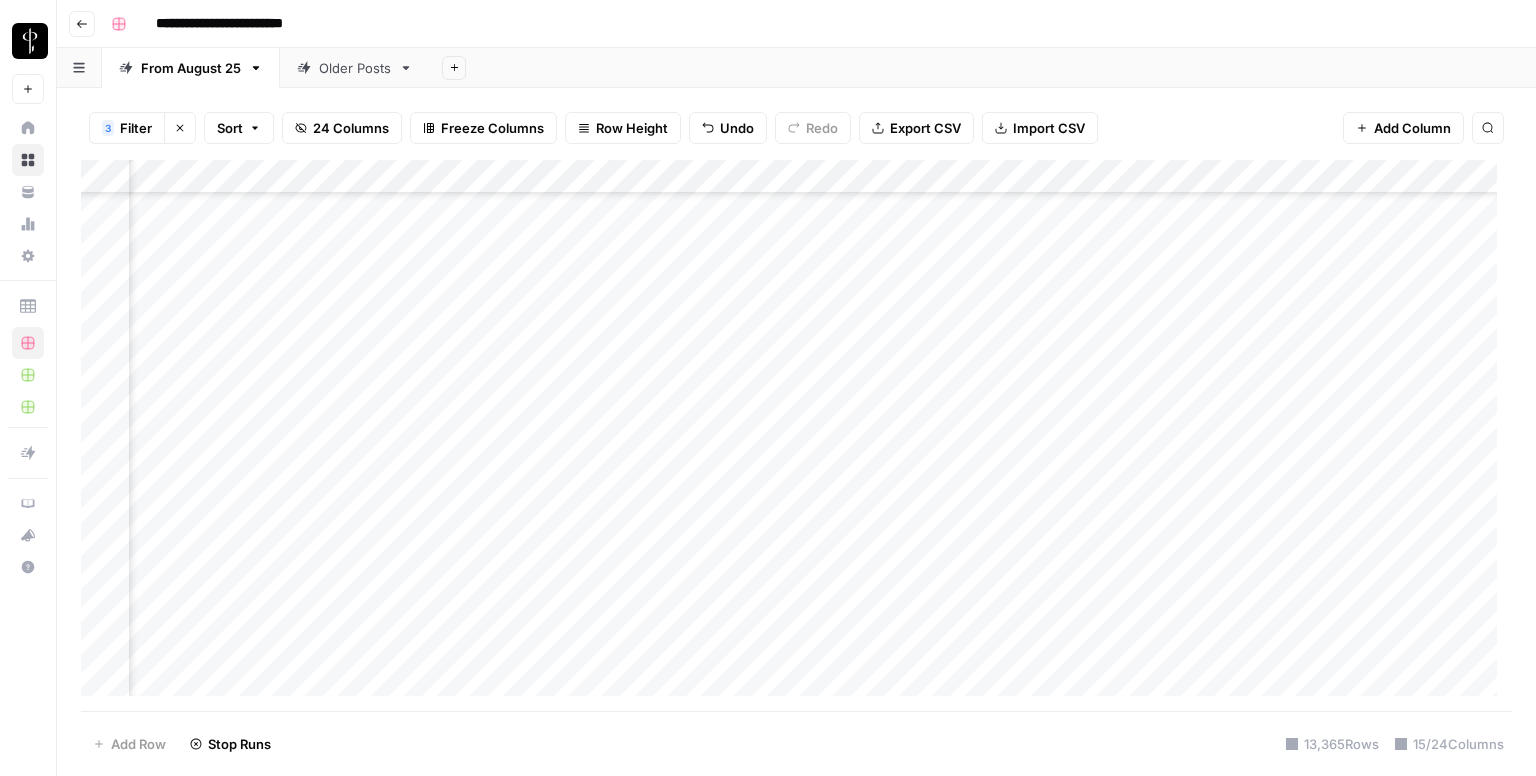 click on "Add Column" at bounding box center (796, 436) 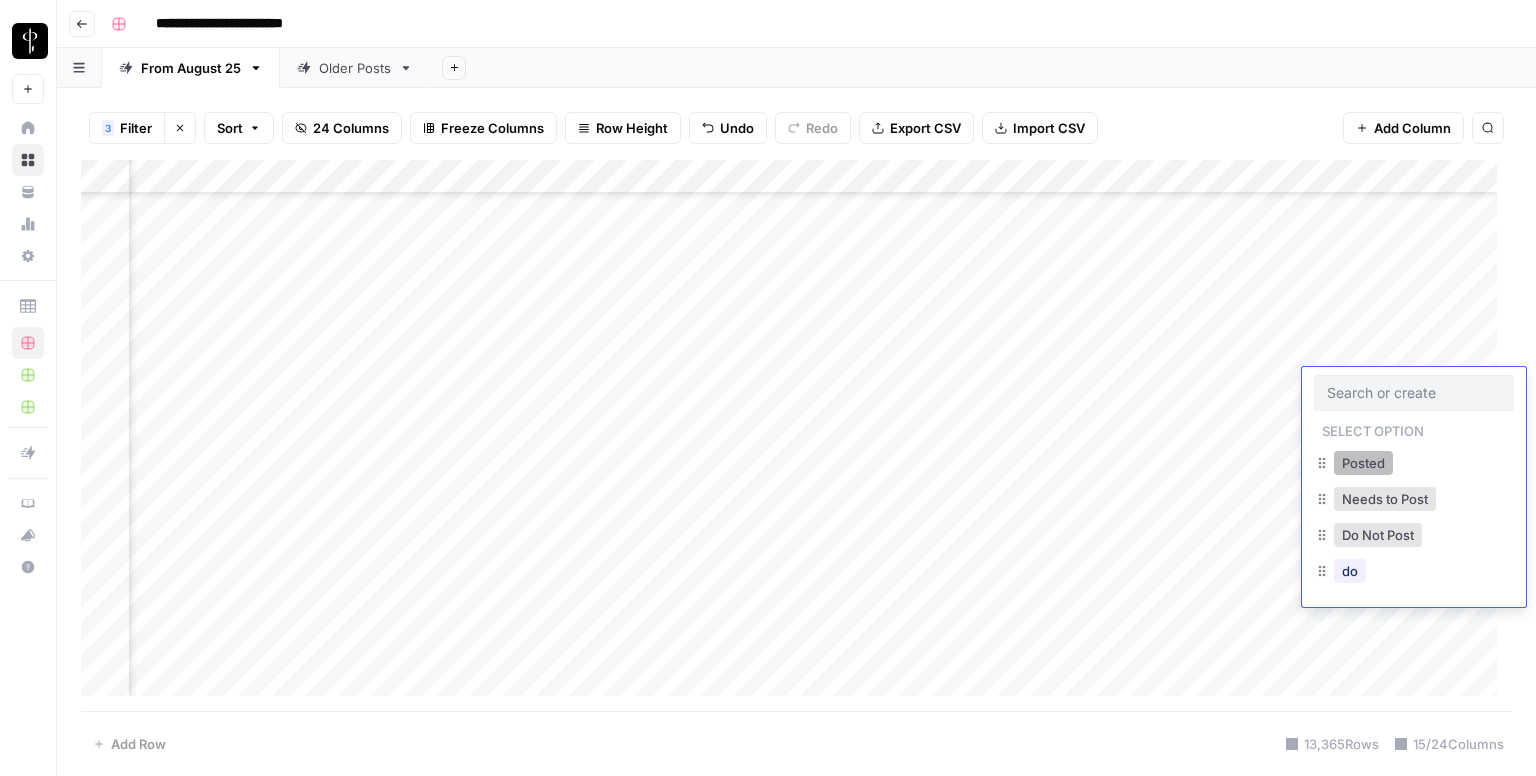 click on "Posted" at bounding box center (1363, 463) 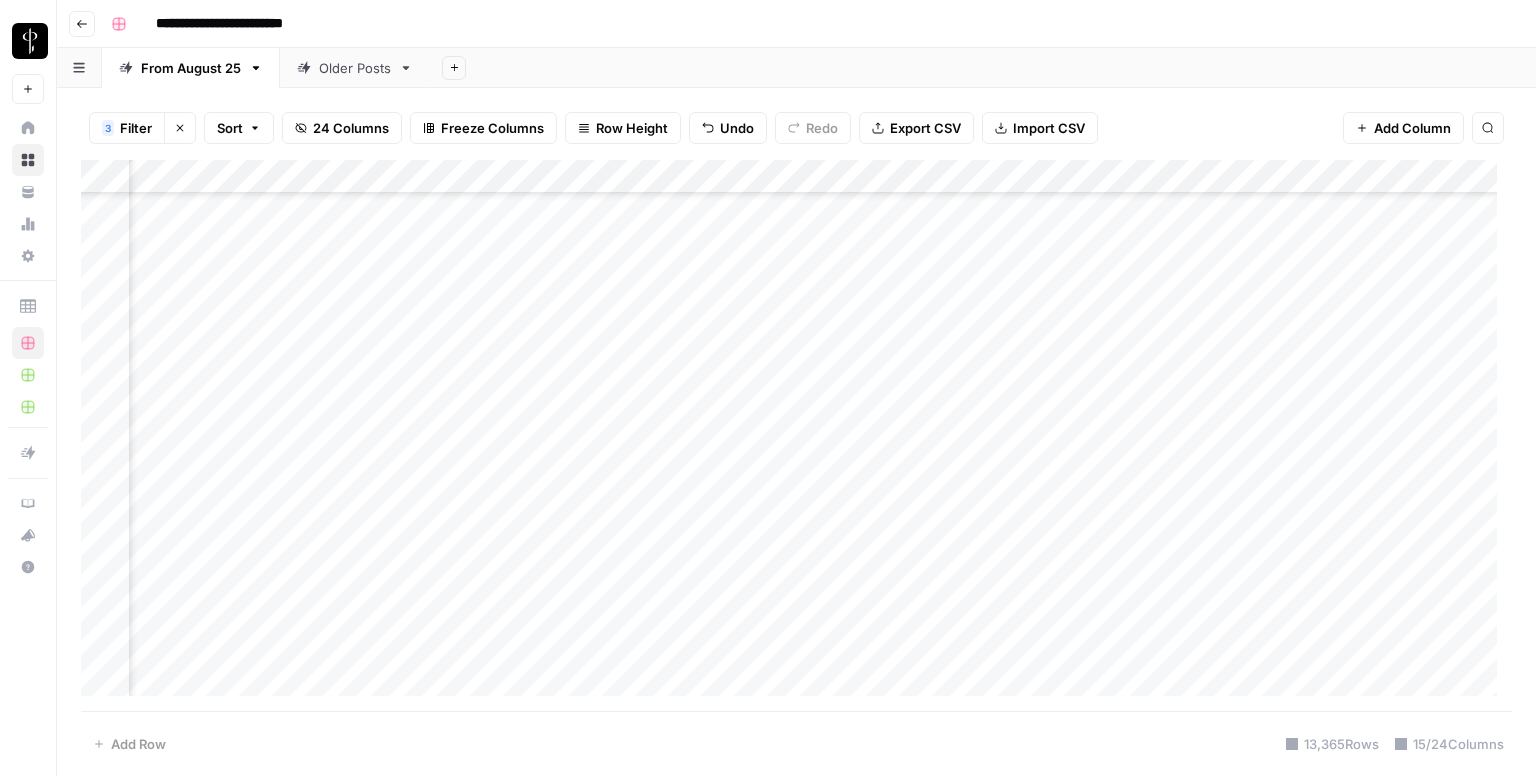 scroll, scrollTop: 4120, scrollLeft: 1264, axis: both 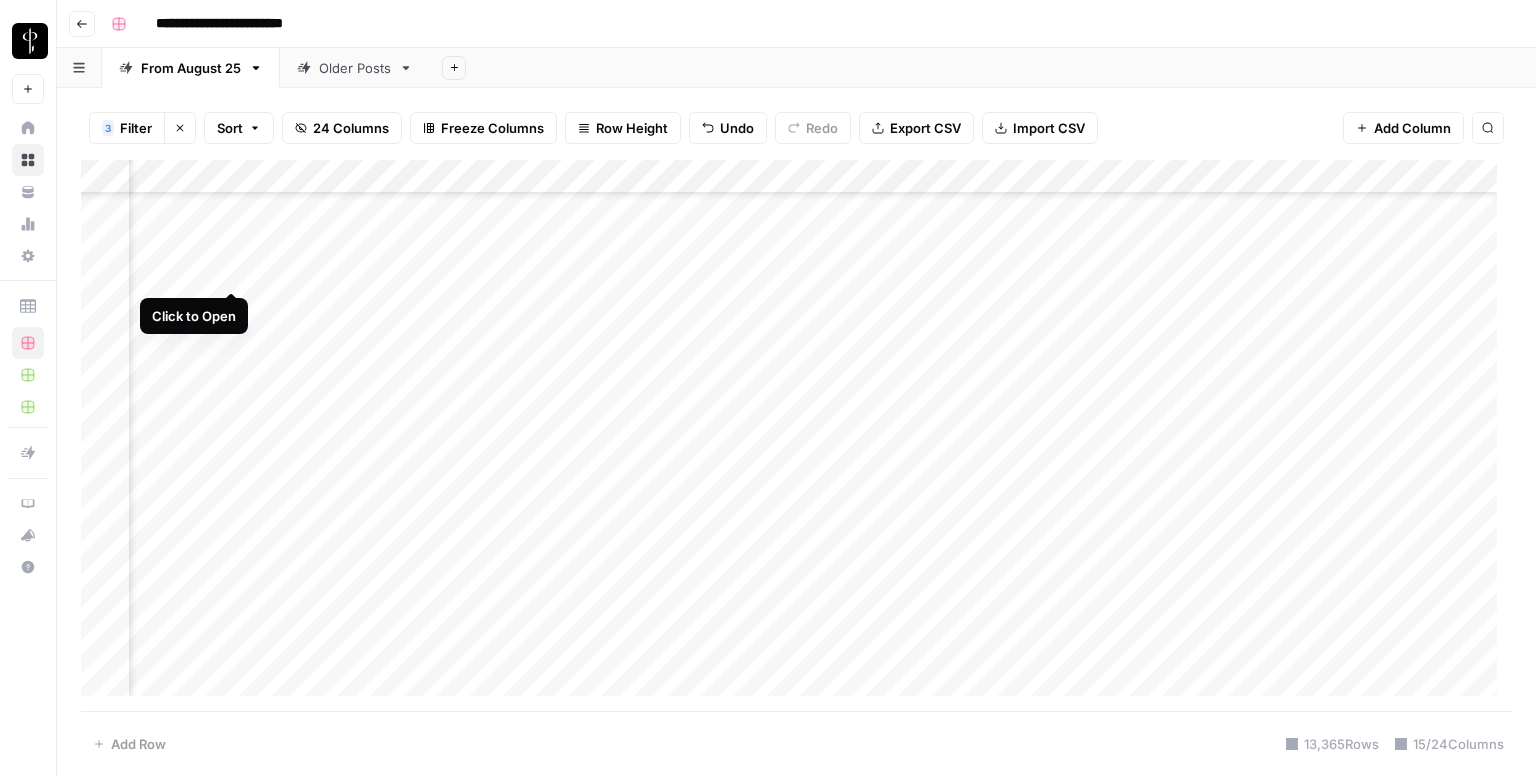 click on "Add Column" at bounding box center (796, 436) 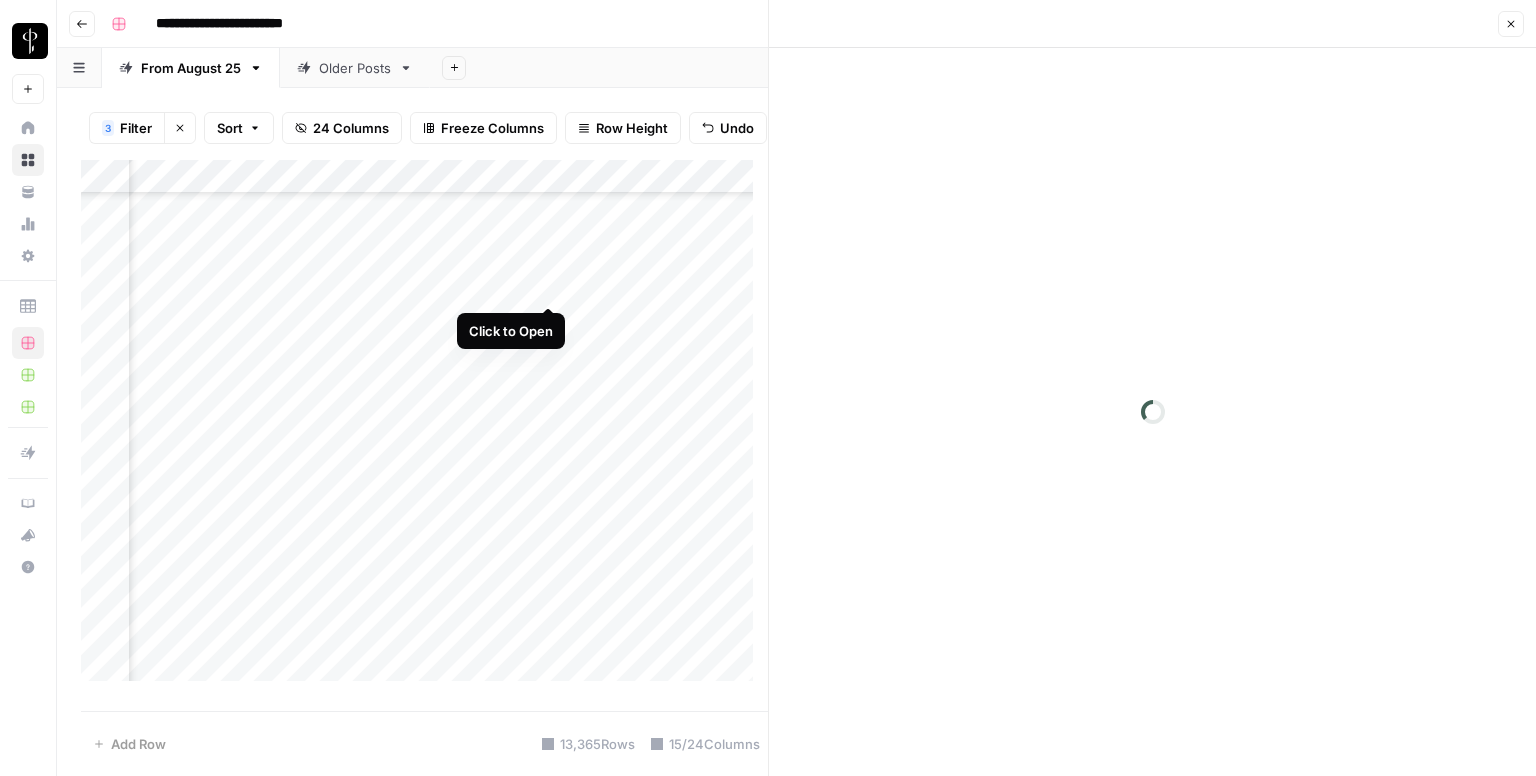 click on "Add Column" at bounding box center (424, 428) 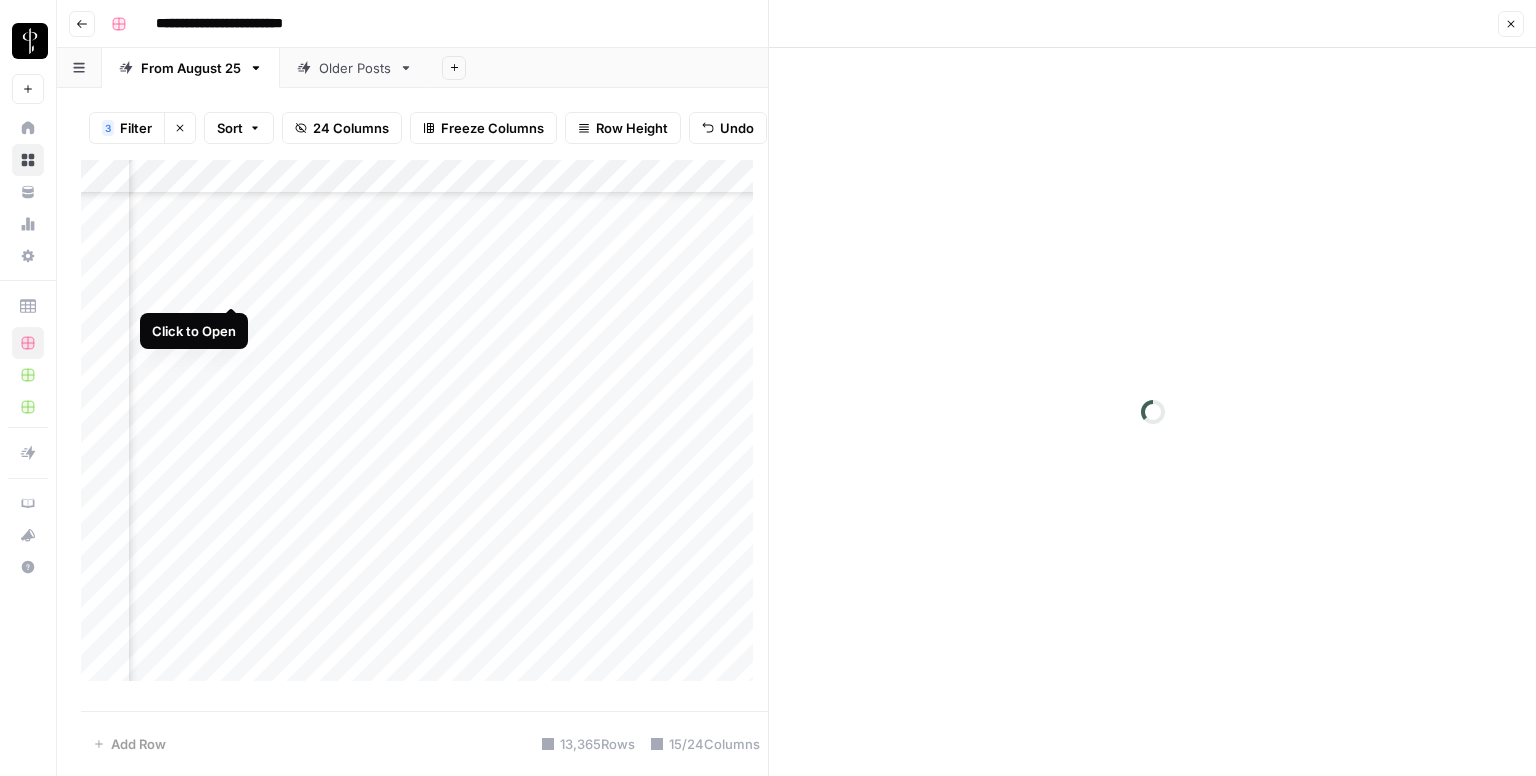 click on "Add Column" at bounding box center [424, 428] 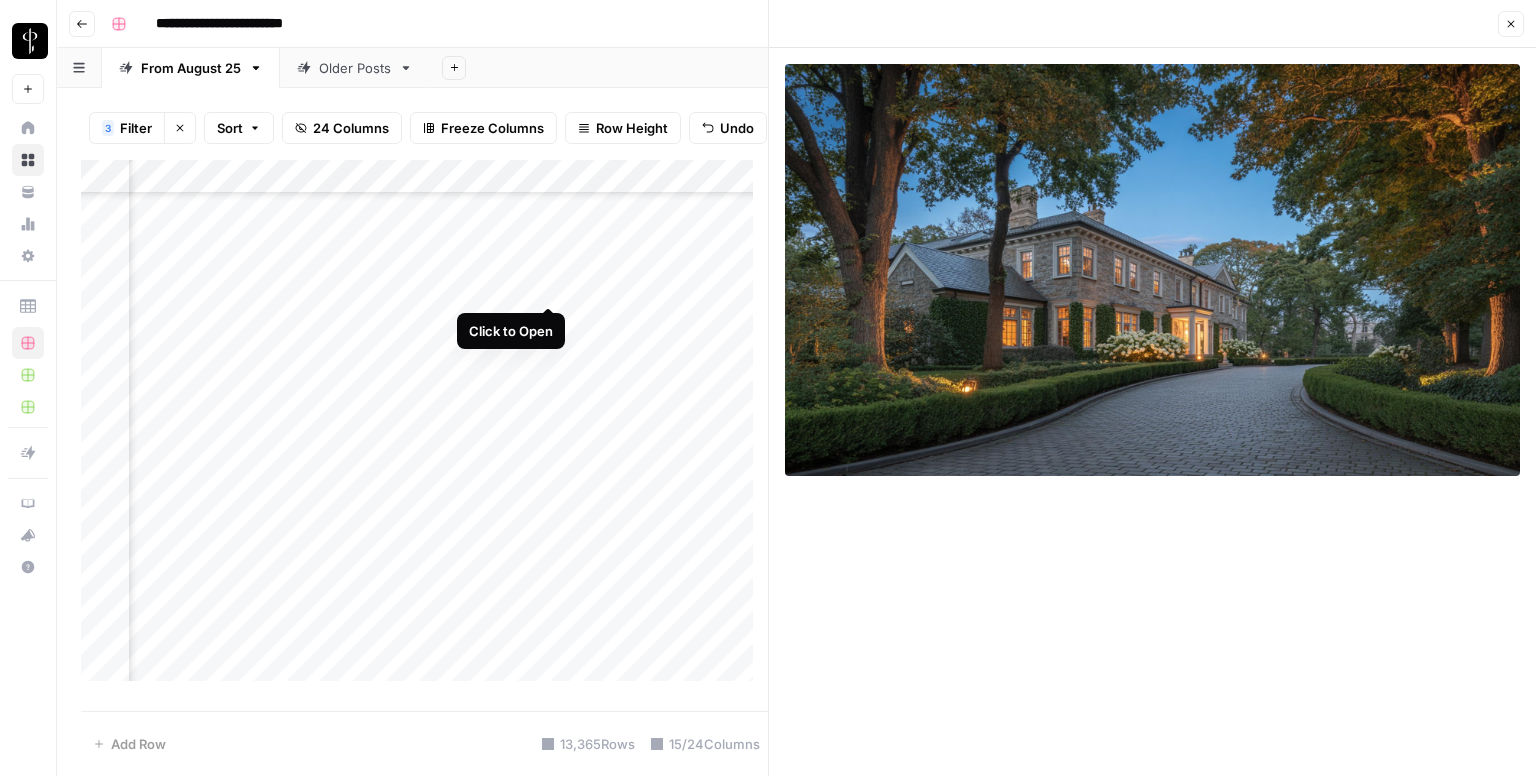 click on "Add Column" at bounding box center [424, 428] 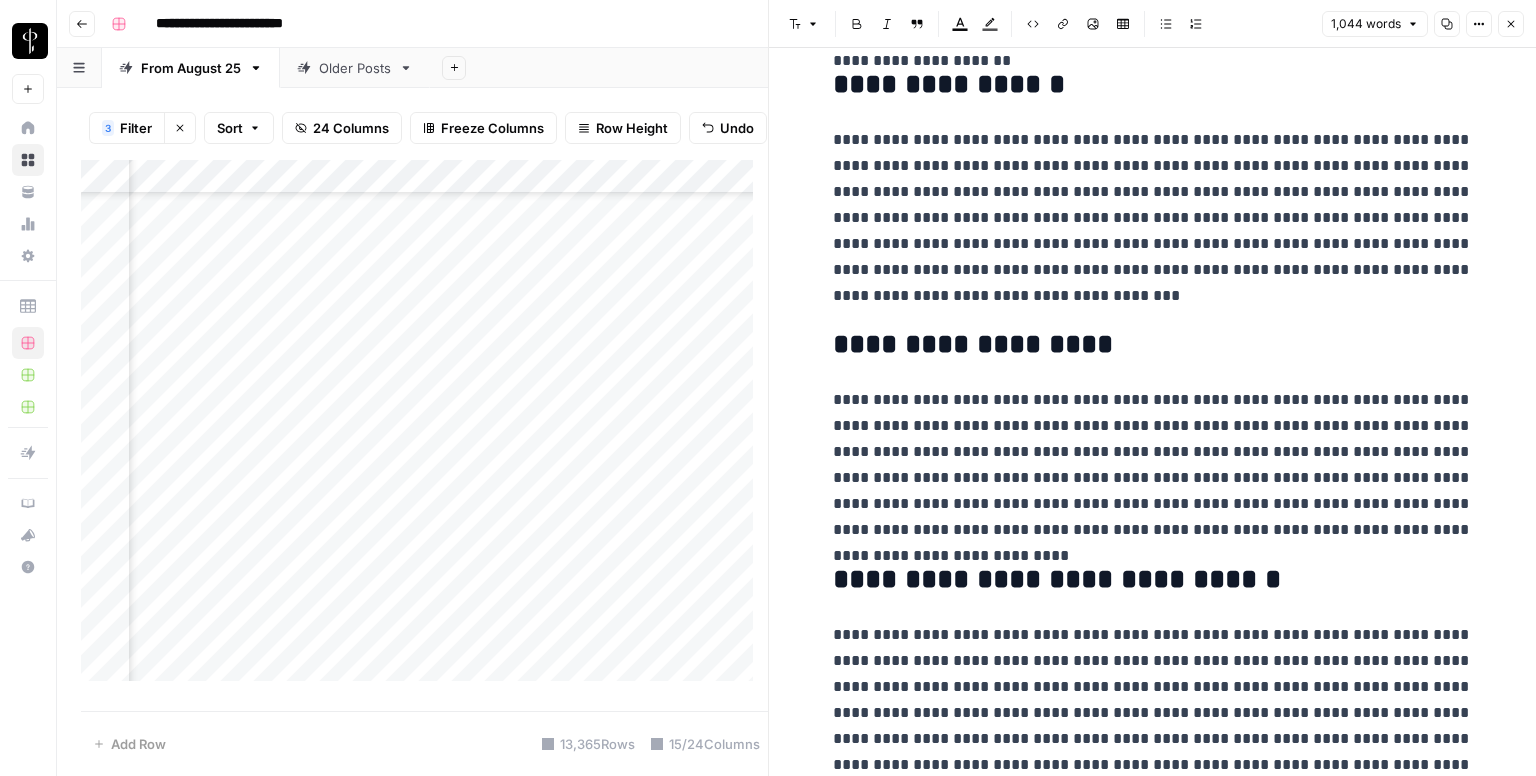 scroll, scrollTop: 2290, scrollLeft: 0, axis: vertical 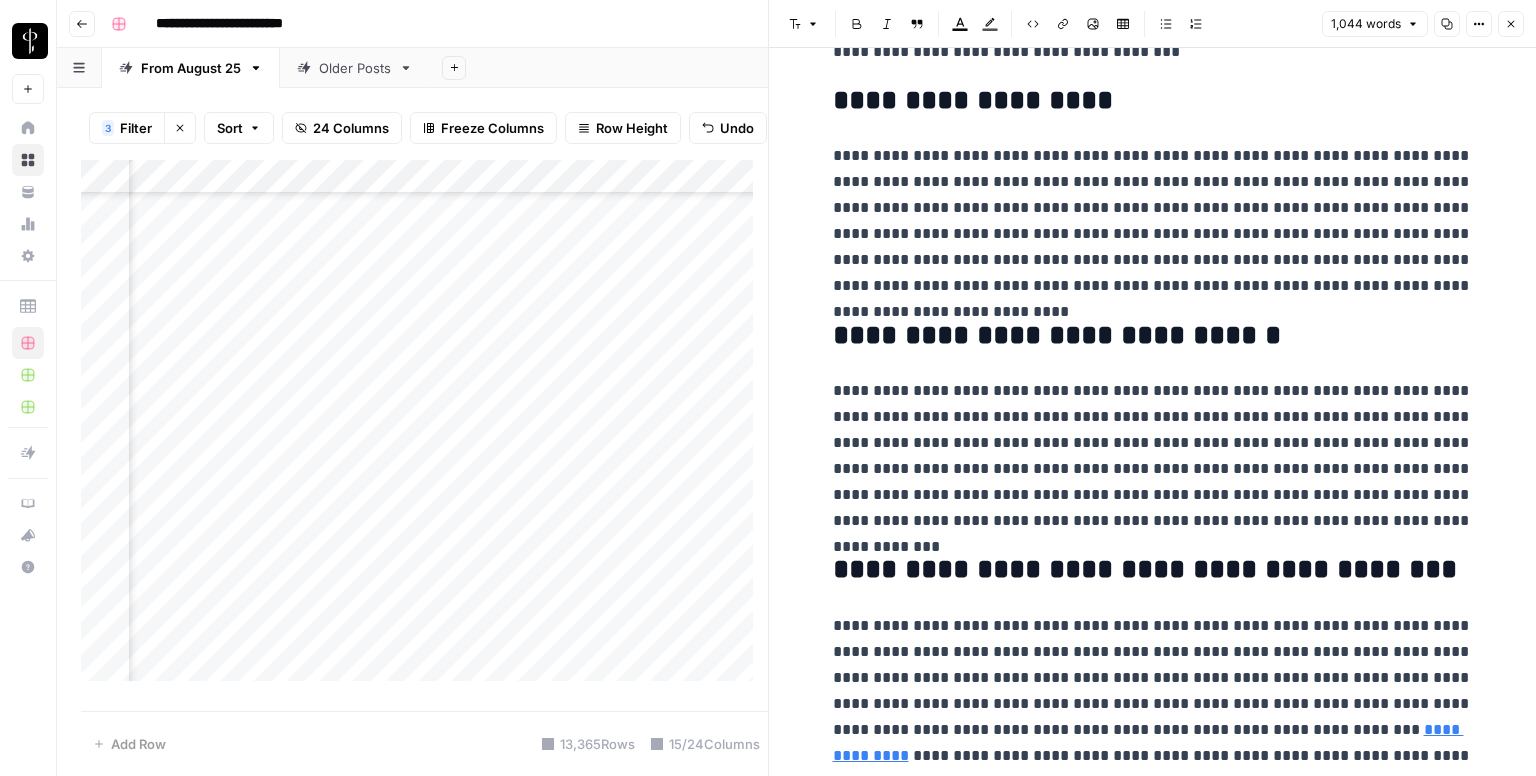 click on "**********" at bounding box center [1148, 742] 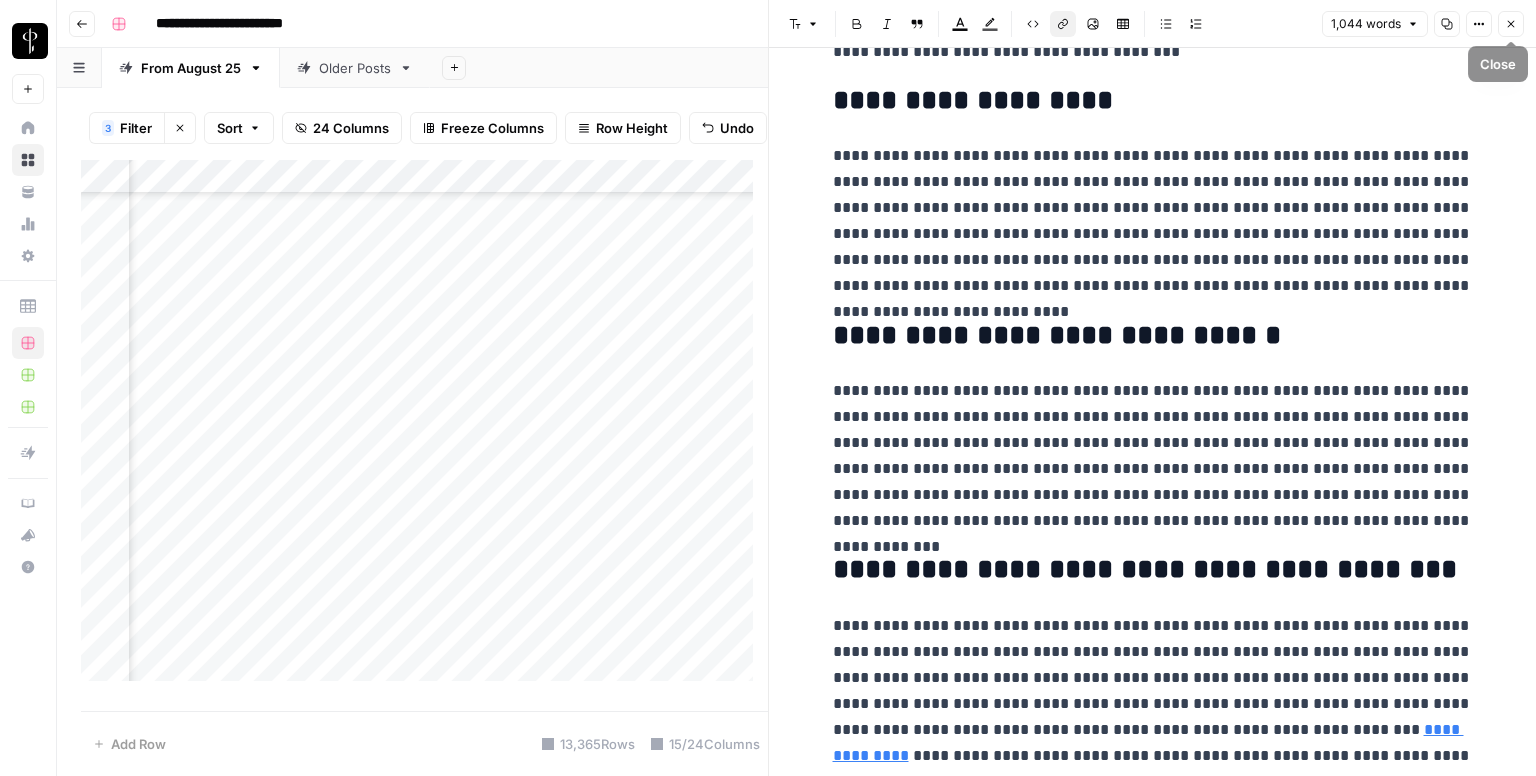 click 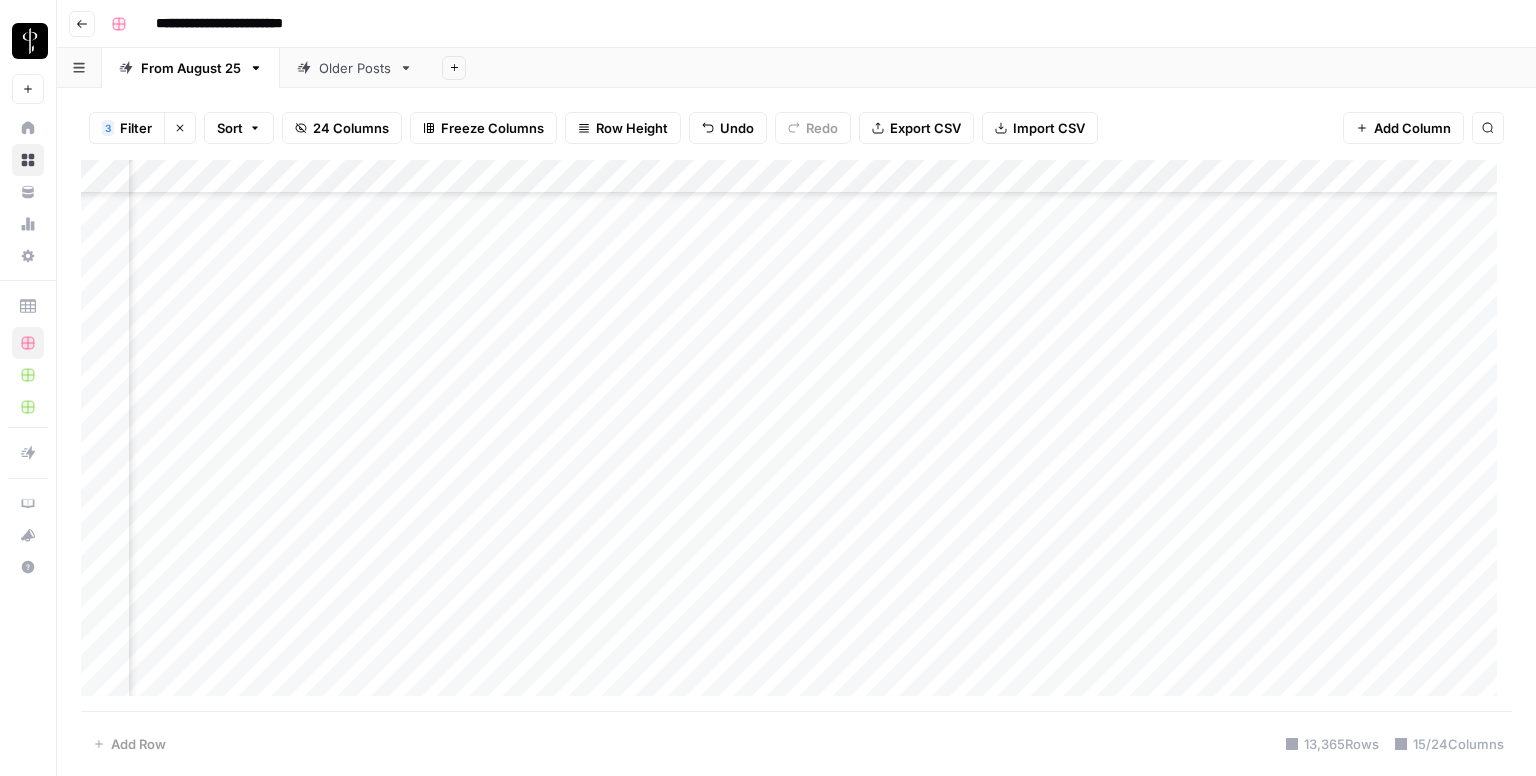 click on "Add Column" at bounding box center (796, 436) 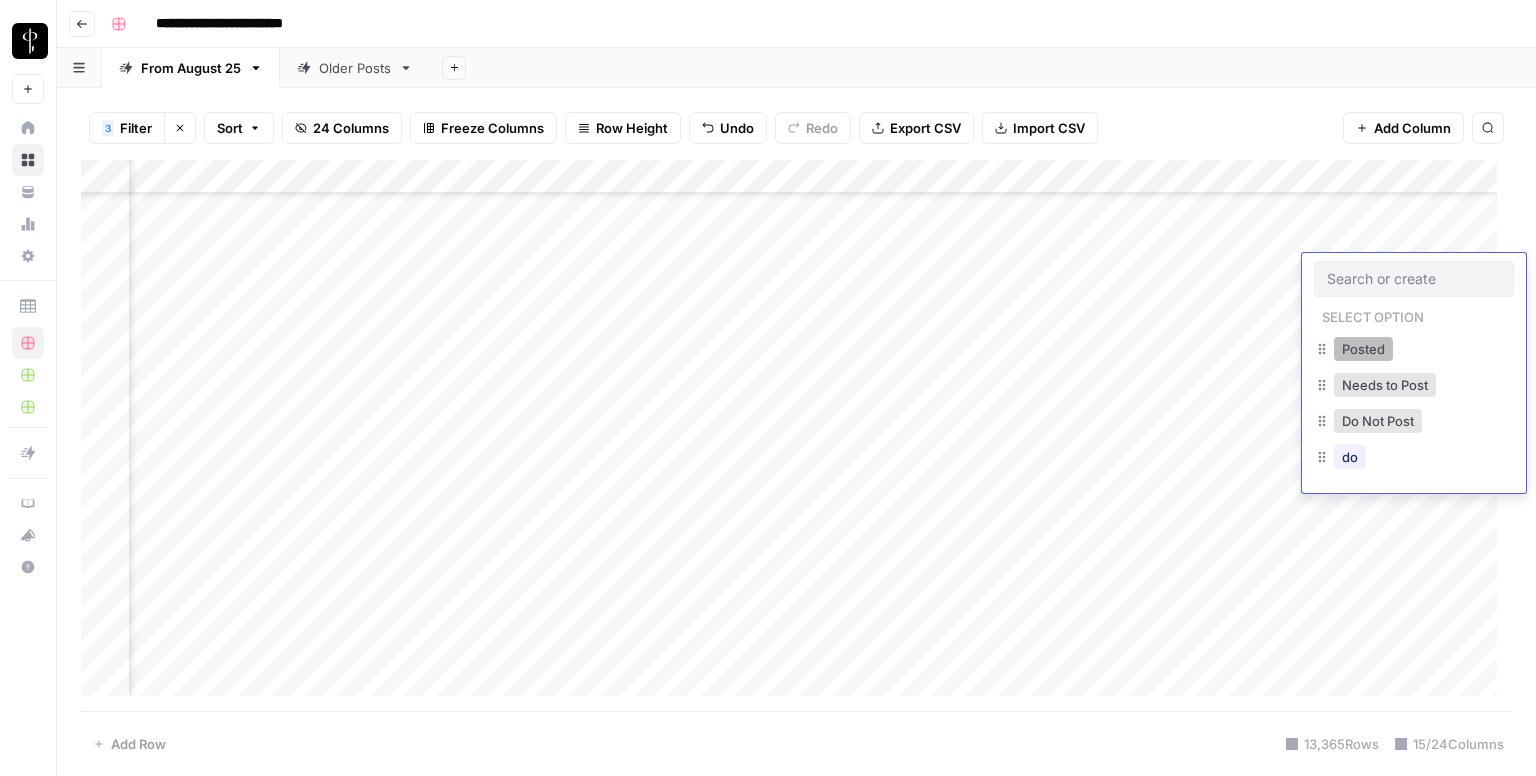 click on "Posted" at bounding box center (1363, 349) 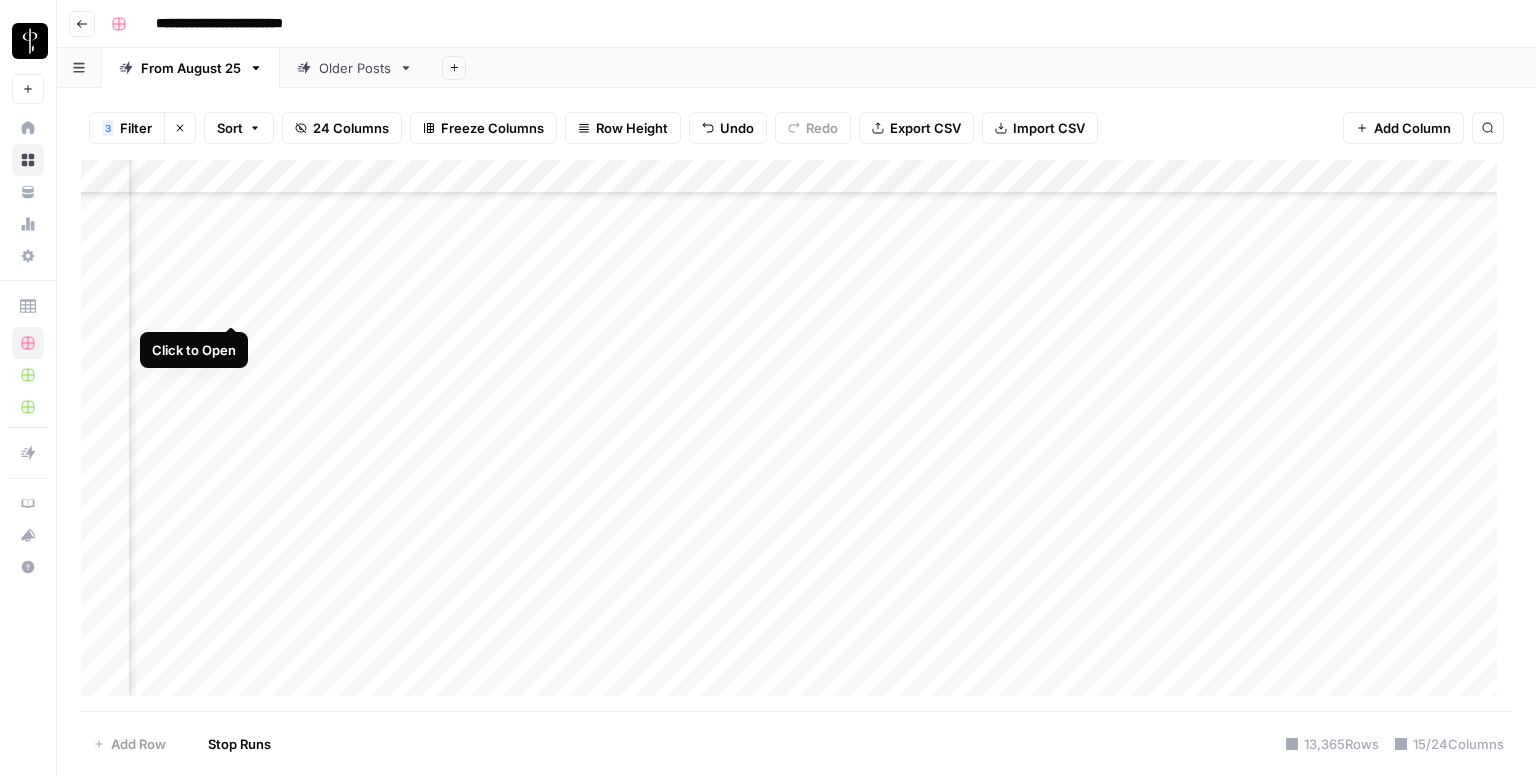 click on "Add Column" at bounding box center [796, 436] 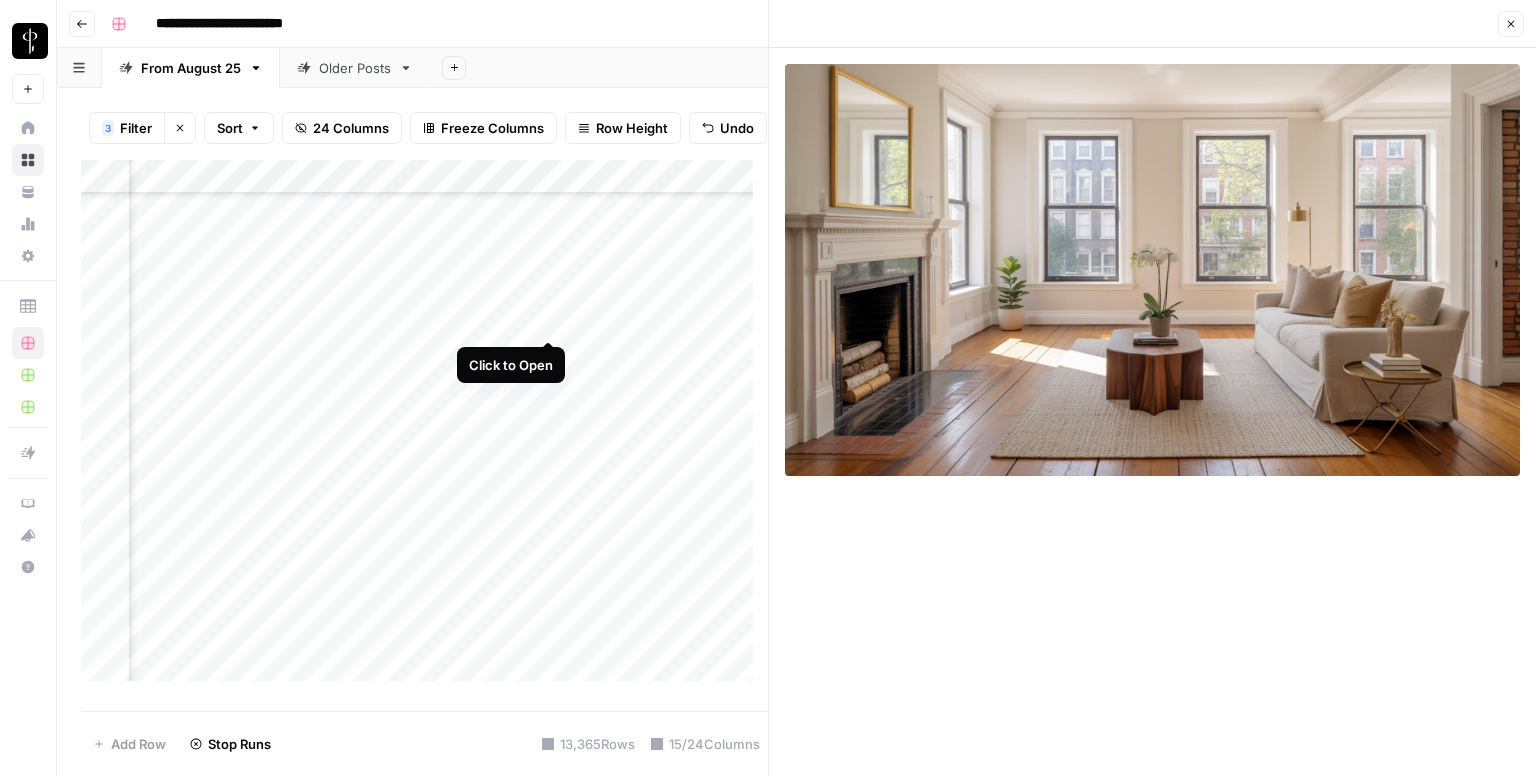 click on "Add Column" at bounding box center (424, 428) 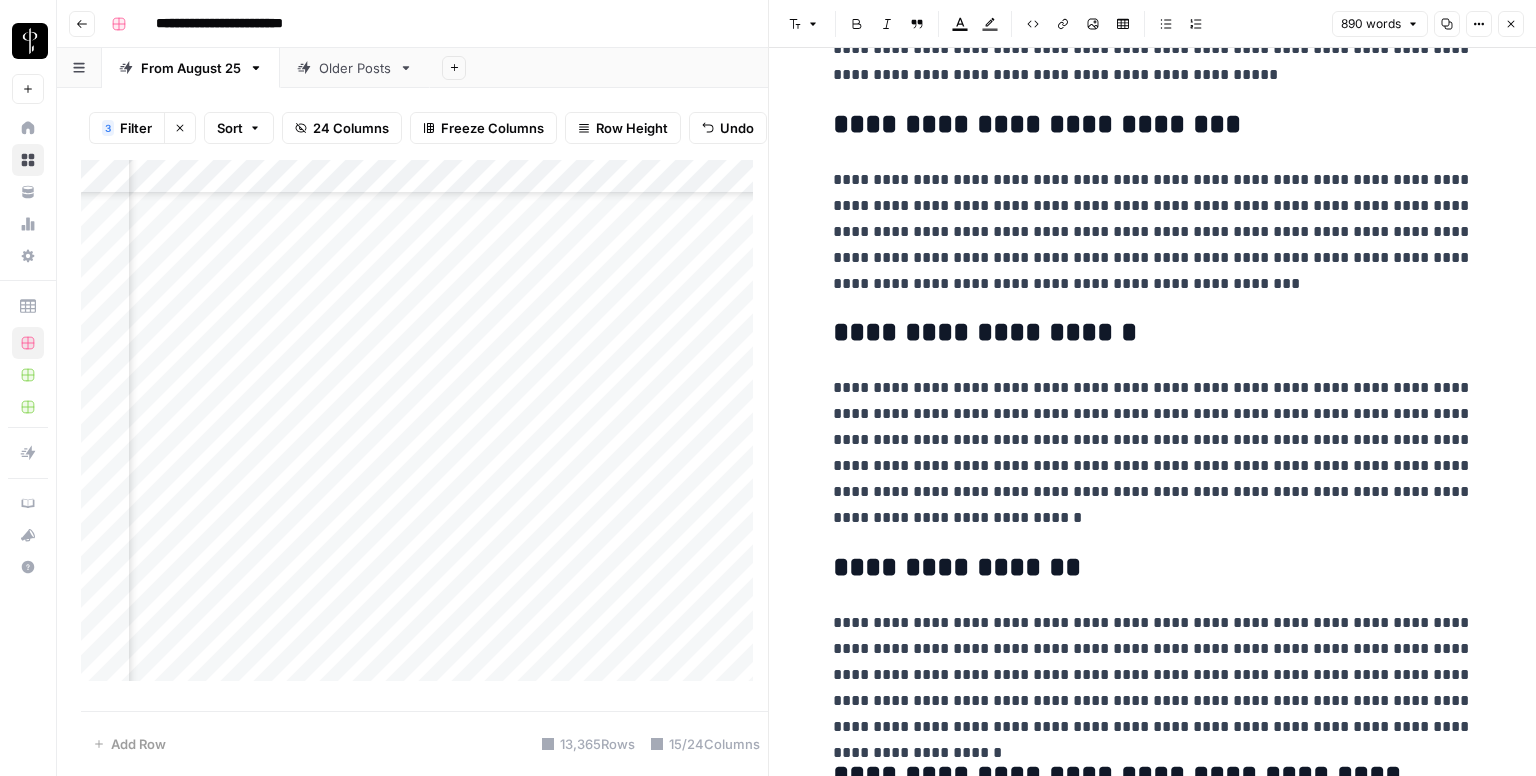 scroll, scrollTop: 1952, scrollLeft: 0, axis: vertical 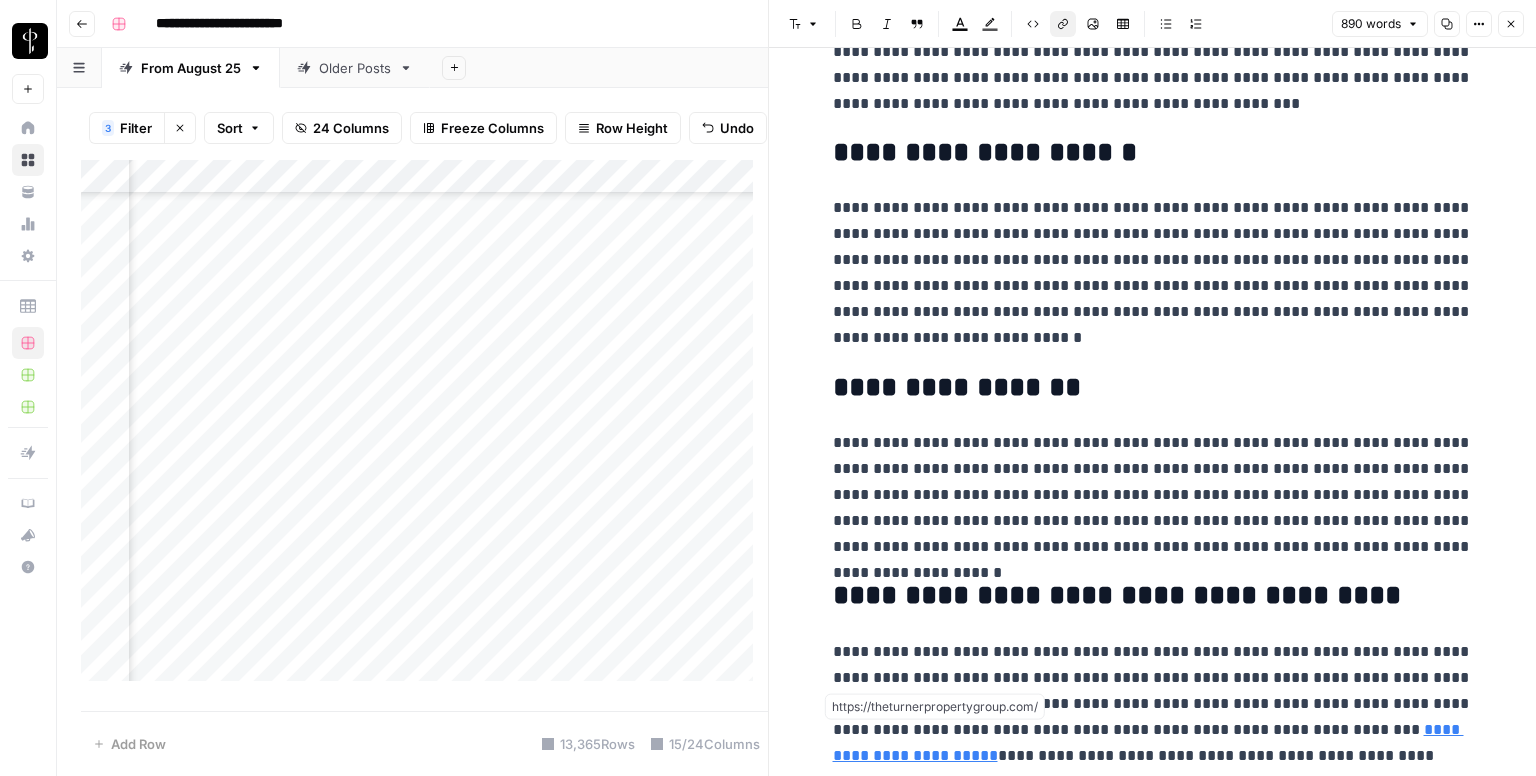 click on "**********" at bounding box center (1148, 742) 